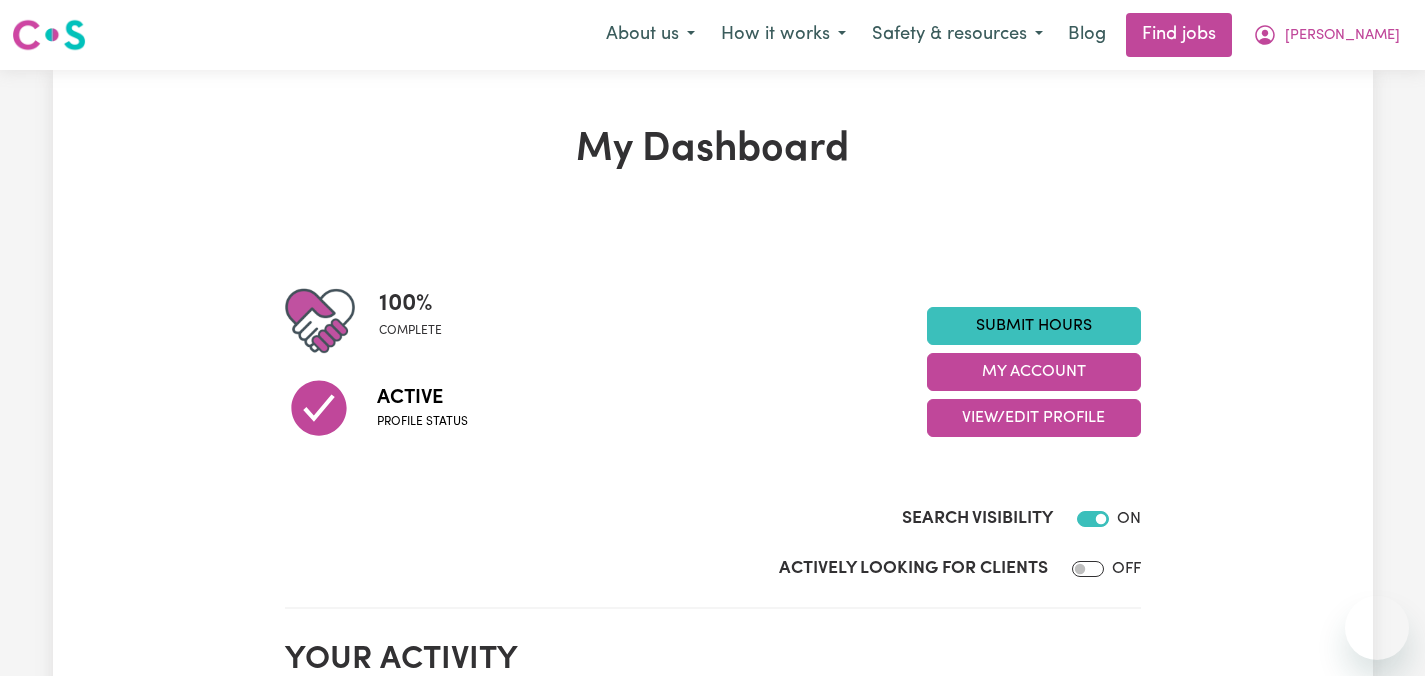 scroll, scrollTop: 0, scrollLeft: 0, axis: both 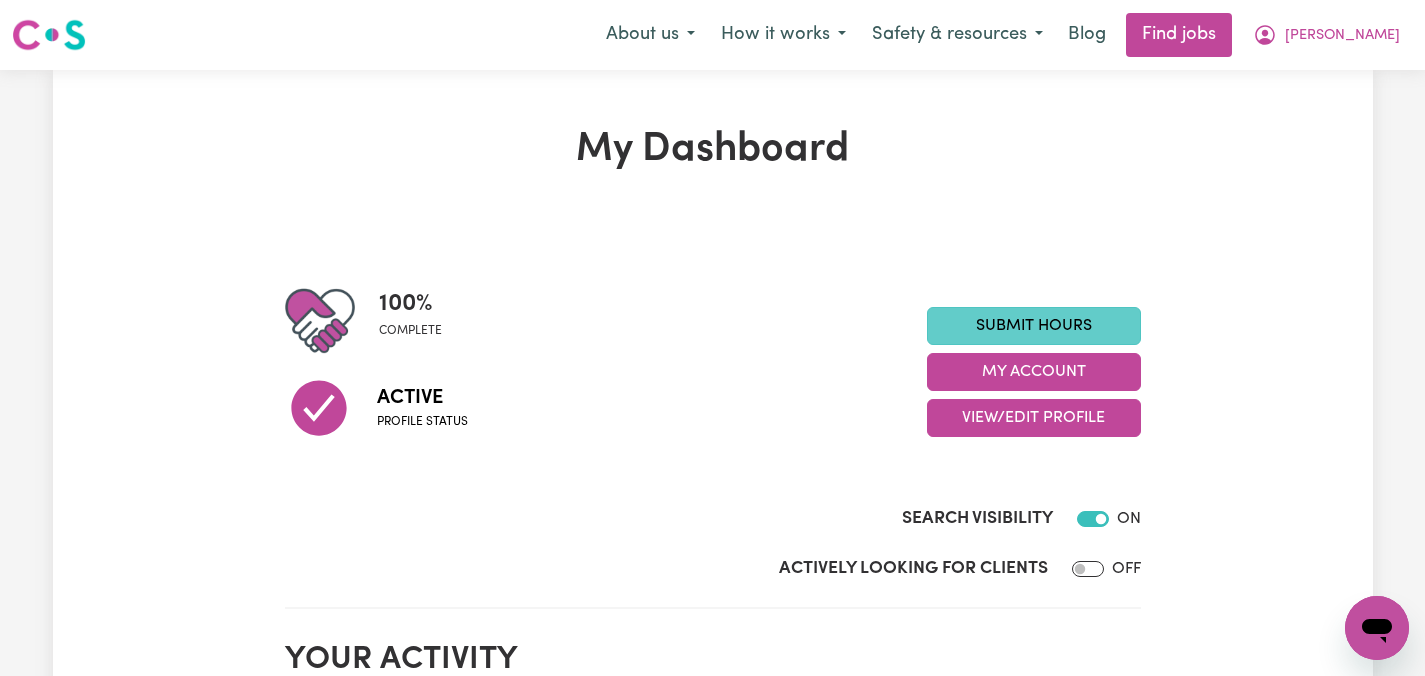 click on "Submit Hours" at bounding box center (1034, 326) 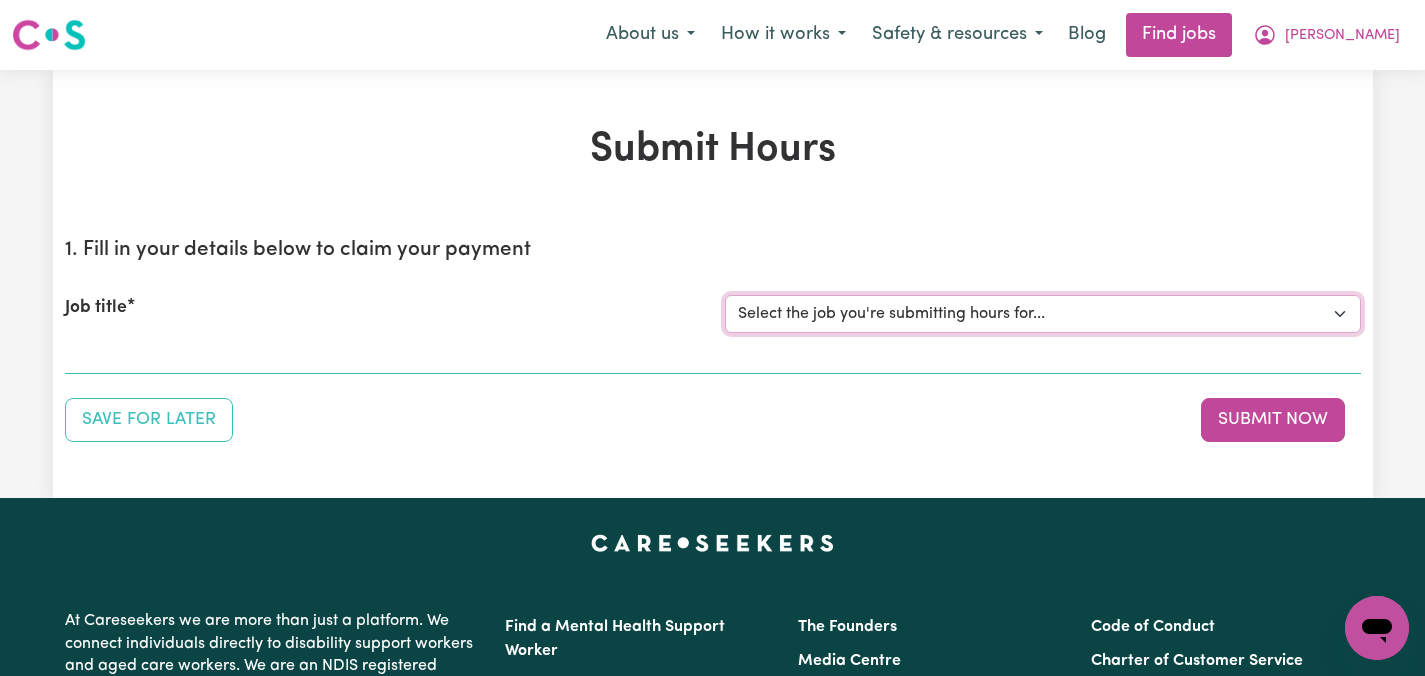 click on "Select the job you're submitting hours for... [[PERSON_NAME]] Care worker needed in [GEOGRAPHIC_DATA] [GEOGRAPHIC_DATA] [[PERSON_NAME] [PERSON_NAME]] Care worker needed in [GEOGRAPHIC_DATA] [[GEOGRAPHIC_DATA] (Han) Vu - NDIS Number: 430921521] [DEMOGRAPHIC_DATA] Support workers with experience in Behaviour Support Plans" at bounding box center (1043, 314) 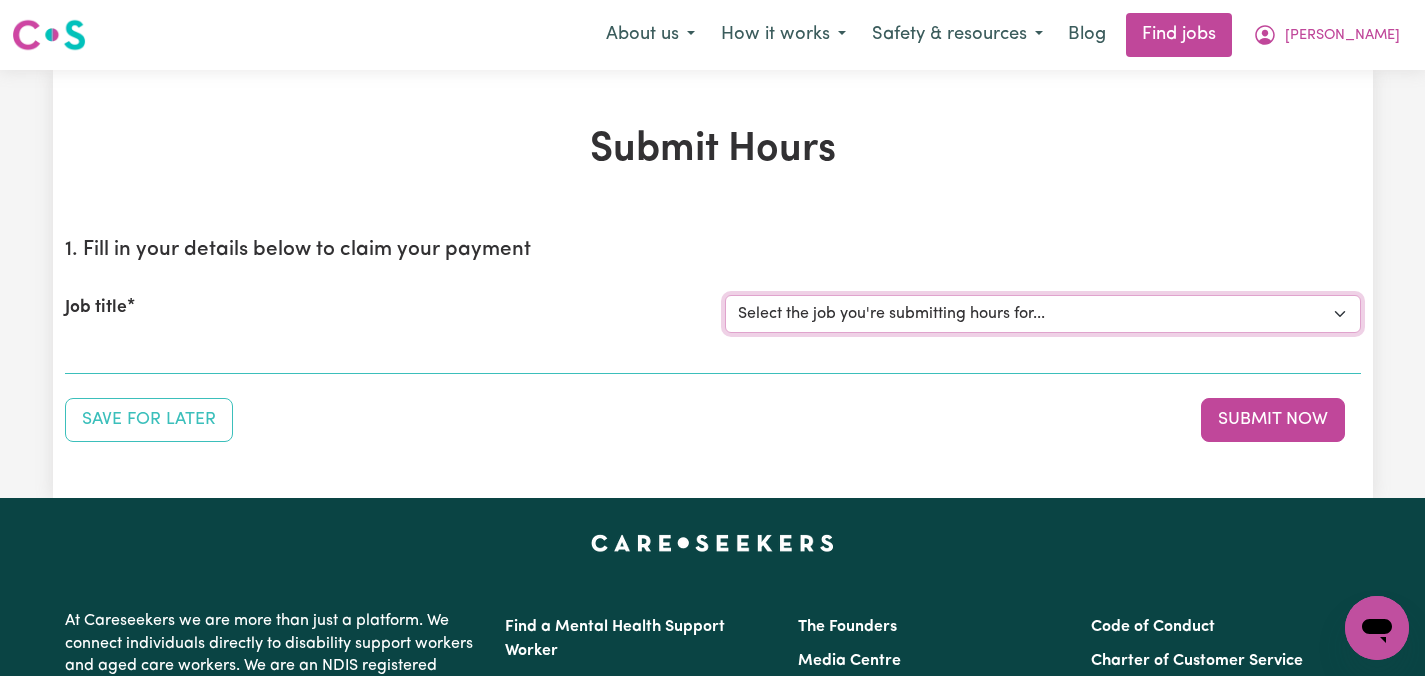 select on "14435" 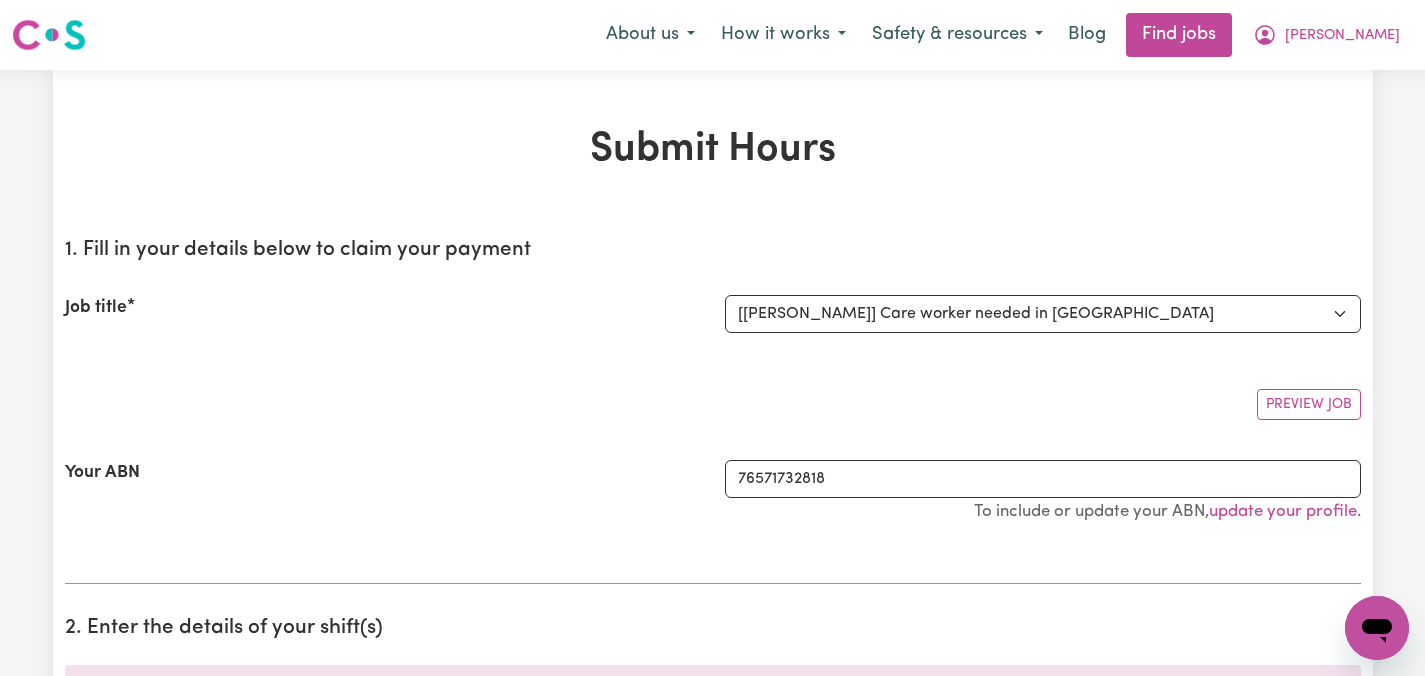 click on "1. Fill in your details below to claim your payment Job title Select the job you're submitting hours for... [[PERSON_NAME]] Care worker needed in [GEOGRAPHIC_DATA] [GEOGRAPHIC_DATA] [[PERSON_NAME] [PERSON_NAME]] Care worker needed in [GEOGRAPHIC_DATA] [[GEOGRAPHIC_DATA] (Han) Vu - NDIS Number: 430921521] [DEMOGRAPHIC_DATA] Support workers with experience in Behaviour Support Plans Preview Job Your ABN 76571732818 To include or update your ABN,  update your profile ." at bounding box center (713, 403) 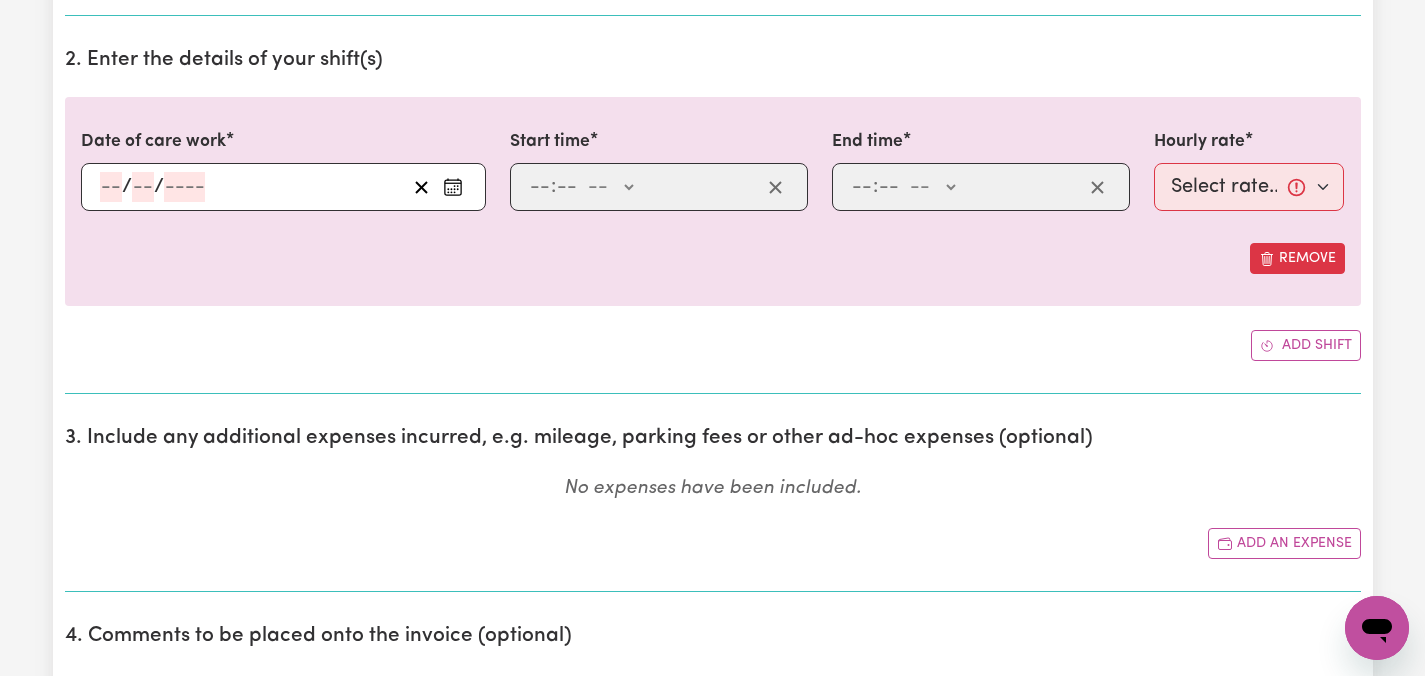 scroll, scrollTop: 600, scrollLeft: 0, axis: vertical 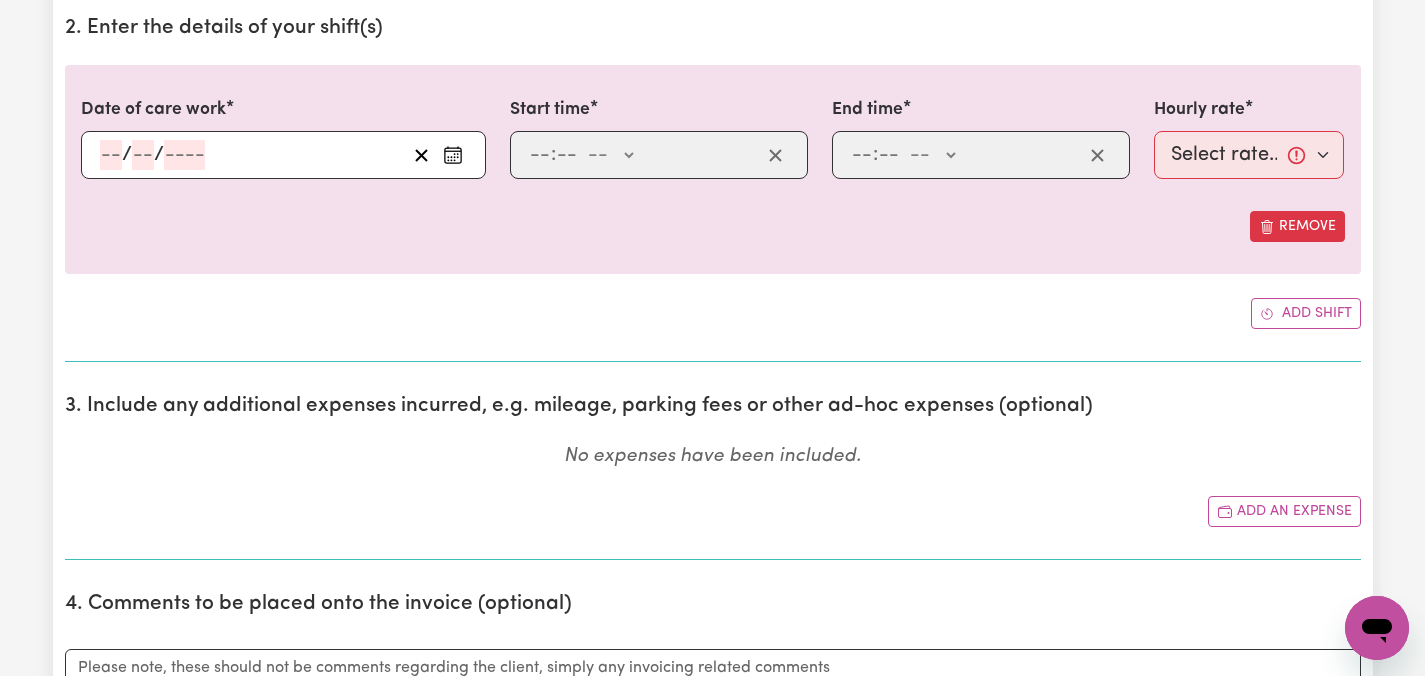 click 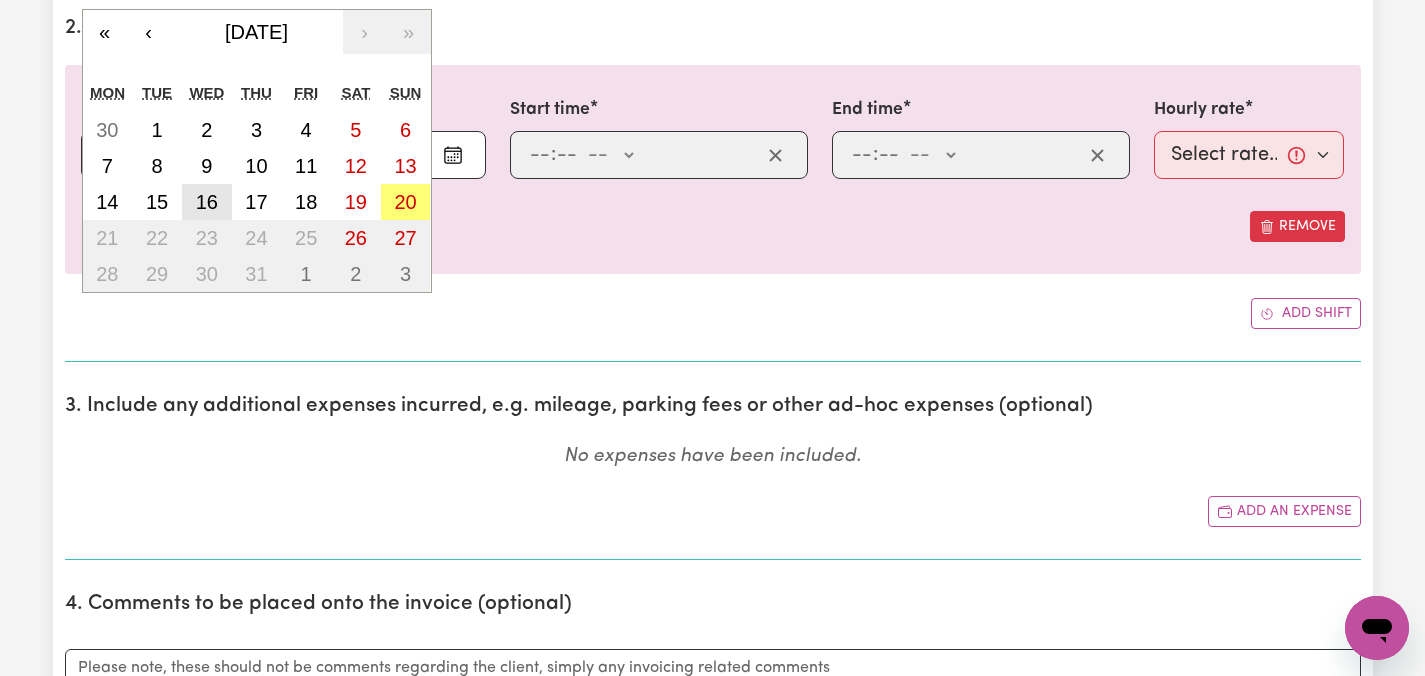 click on "16" at bounding box center [207, 202] 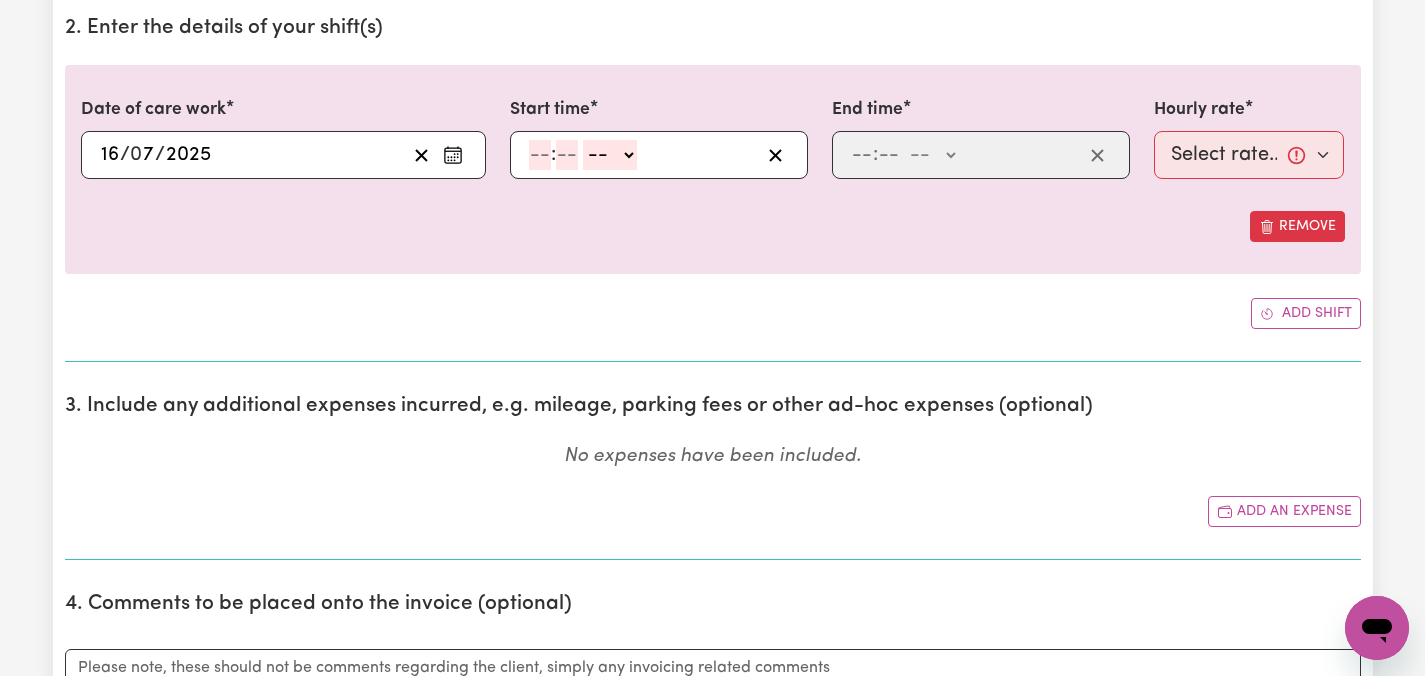 click 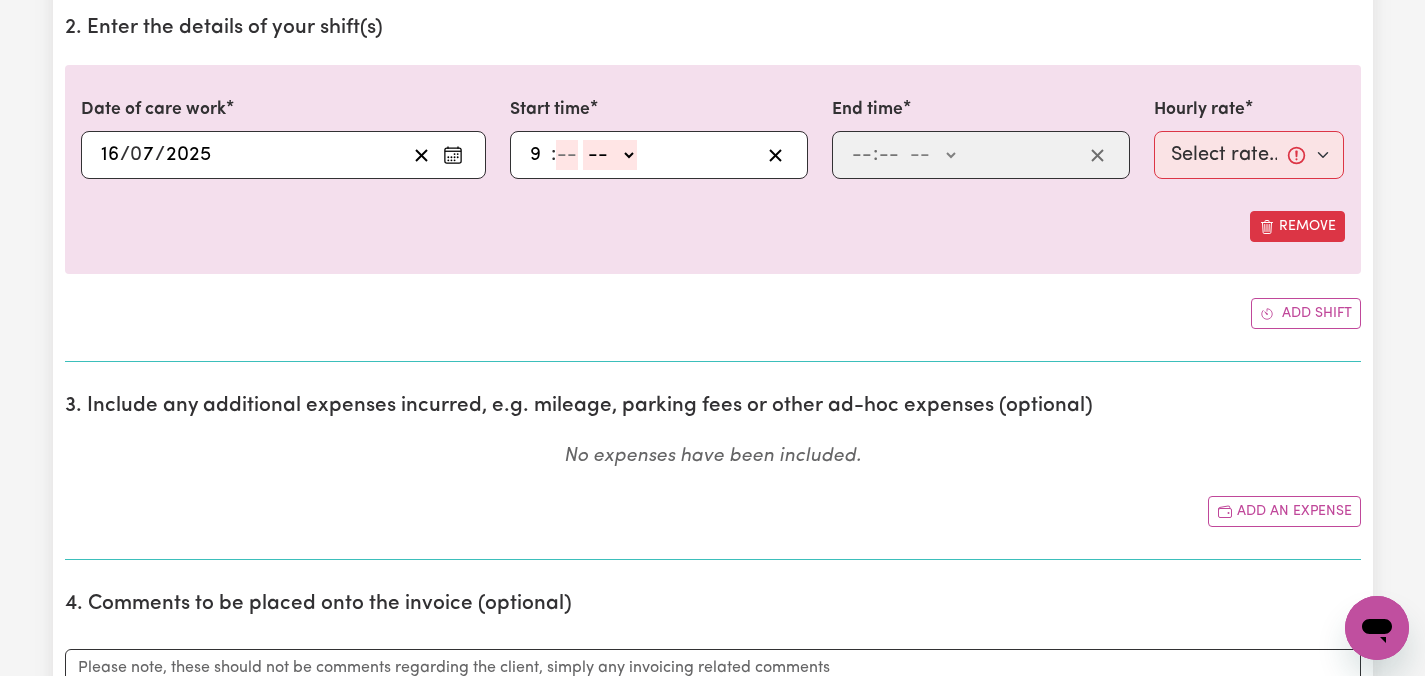 type on "9" 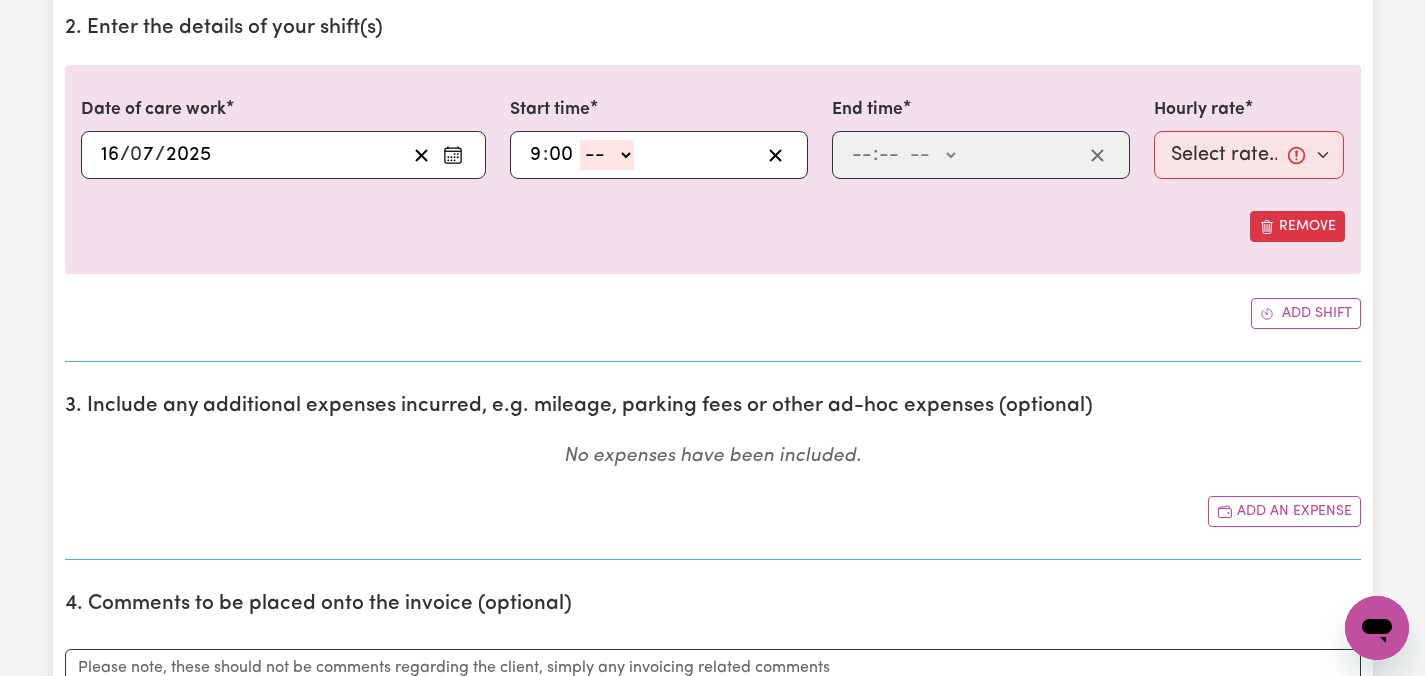 type on "00" 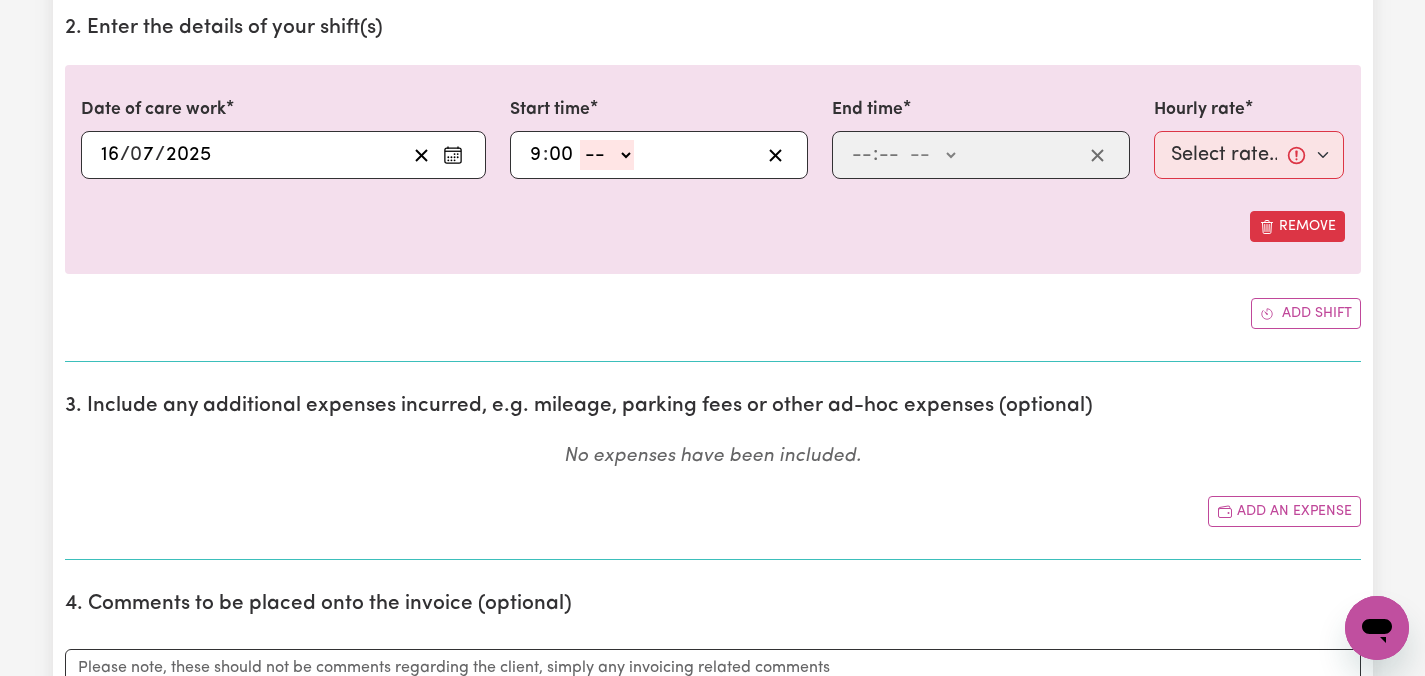 select on "am" 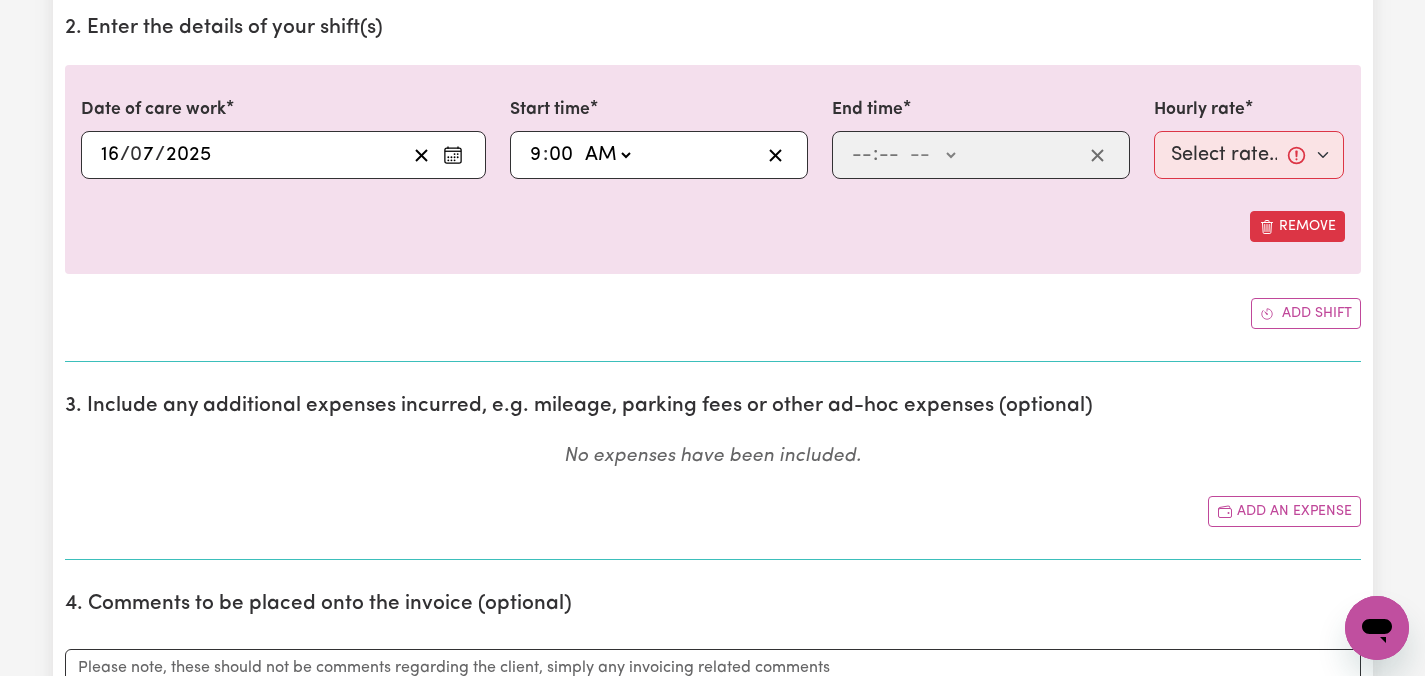 type on "09:00" 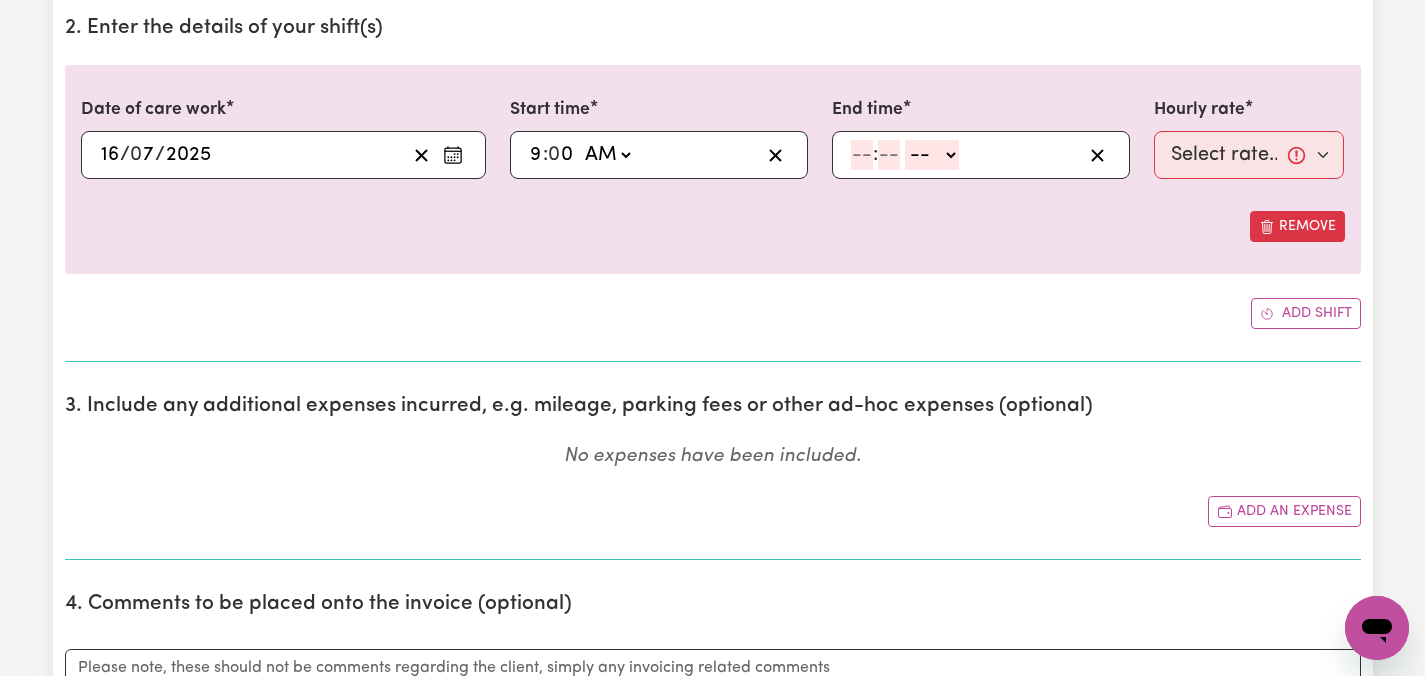 click 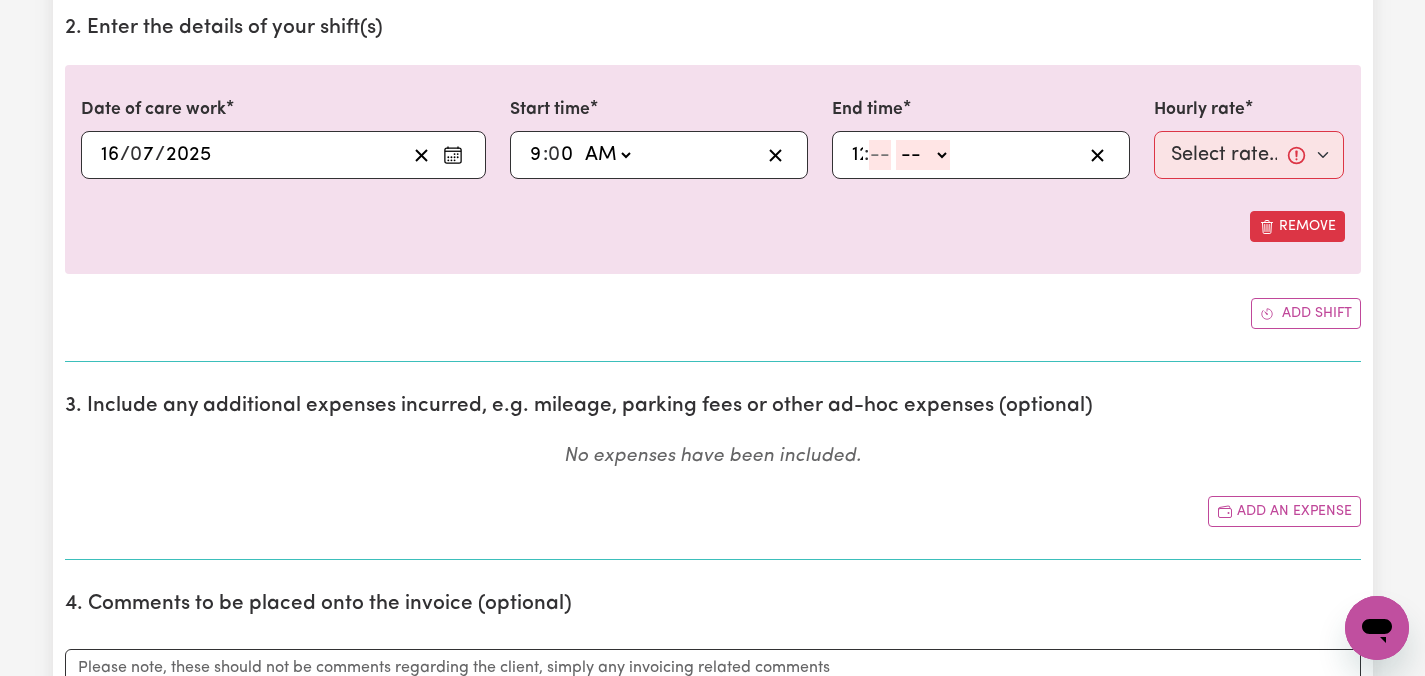 type on "12" 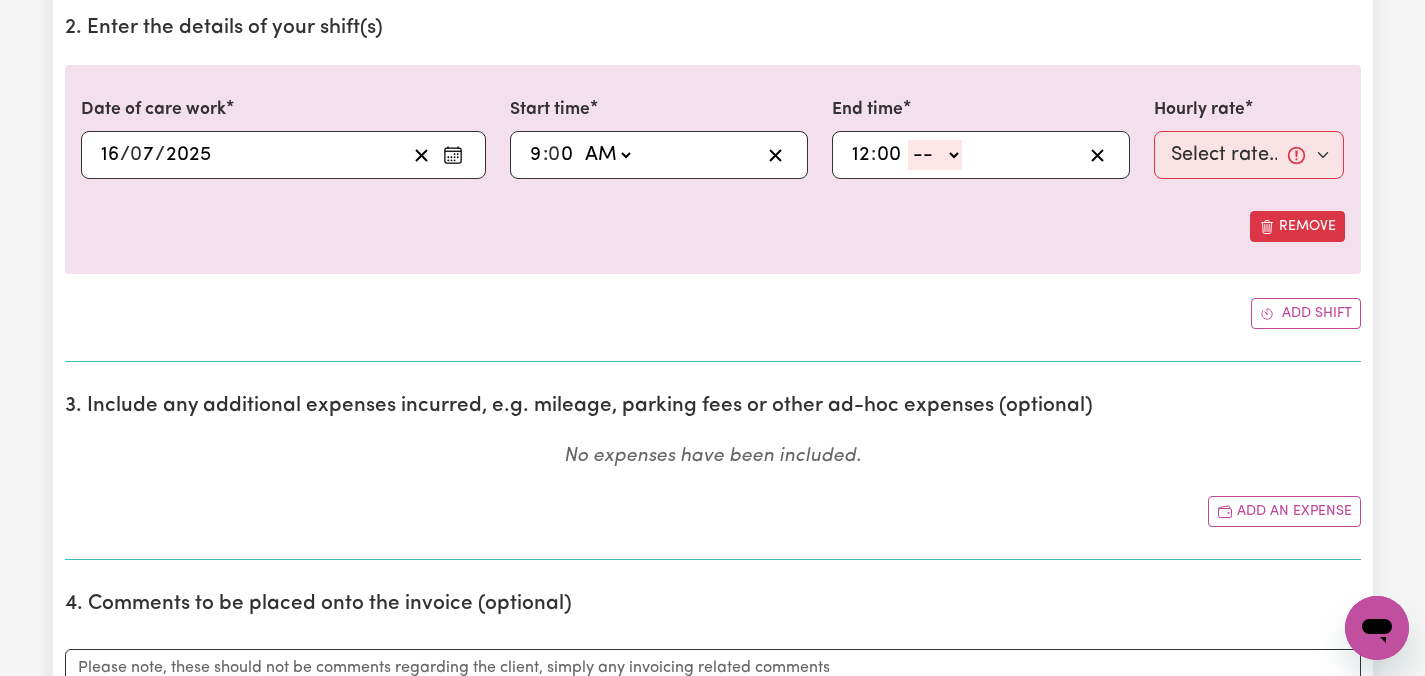 type on "00" 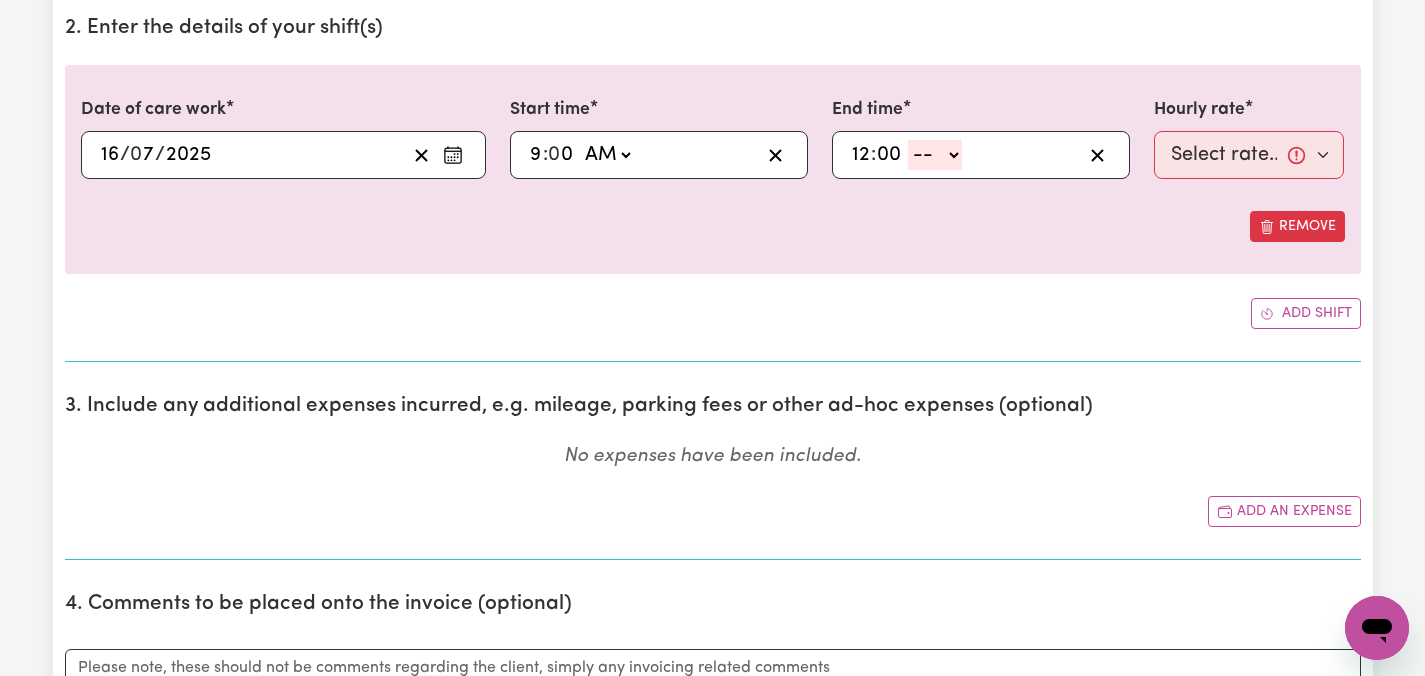 select on "pm" 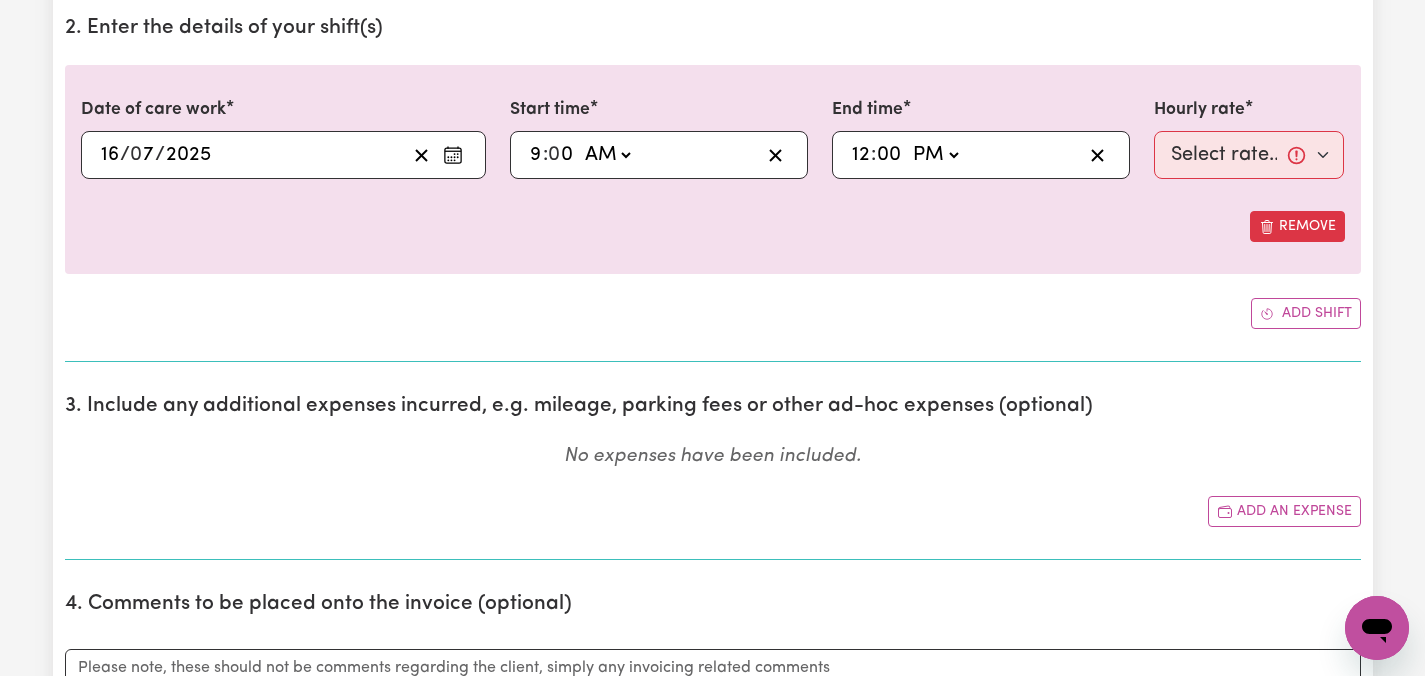 type on "12:00" 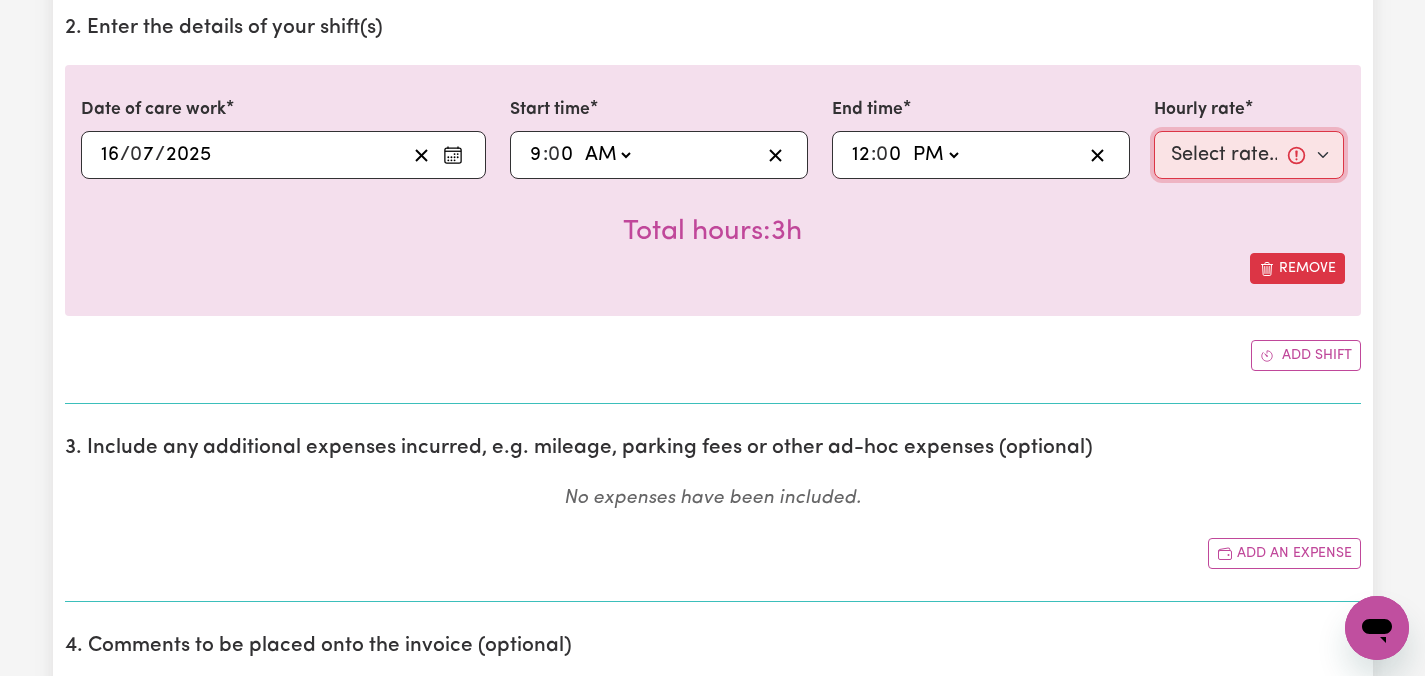 click on "Select rate... $55.00 (Weekday)" at bounding box center (1249, 155) 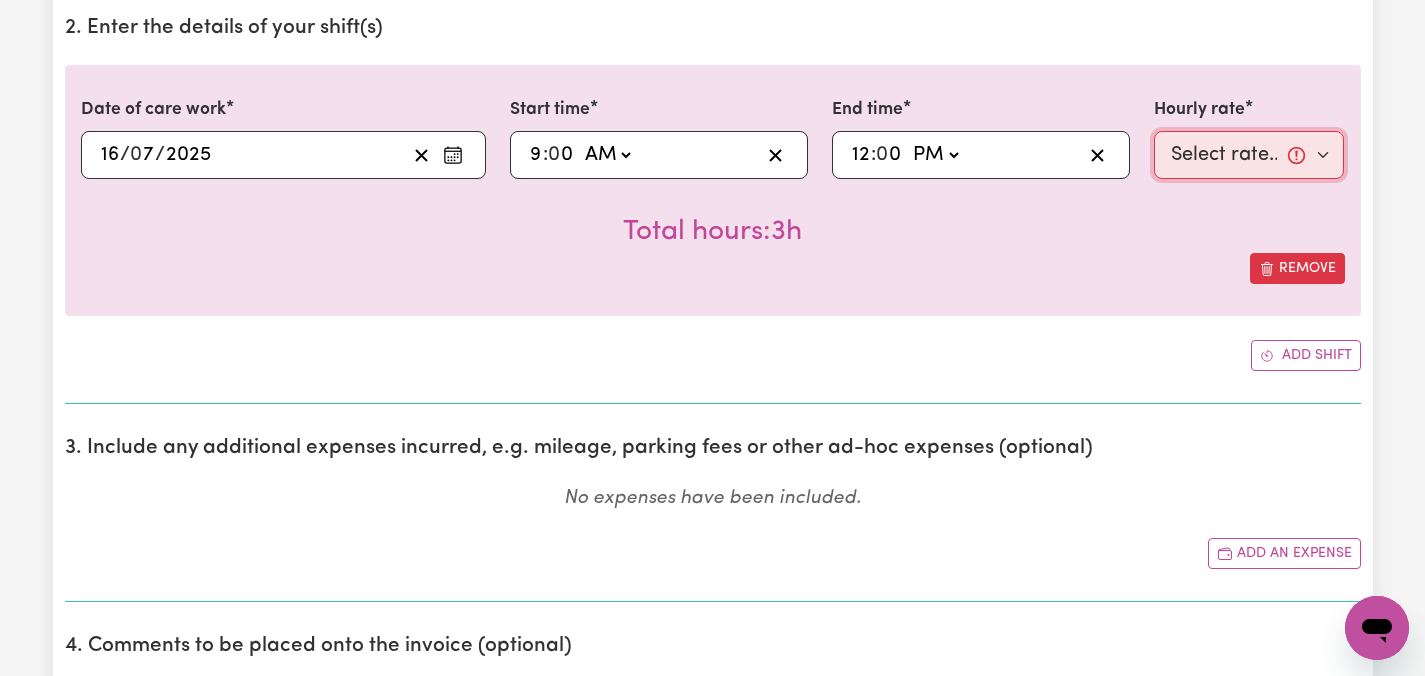 select on "55-Weekday" 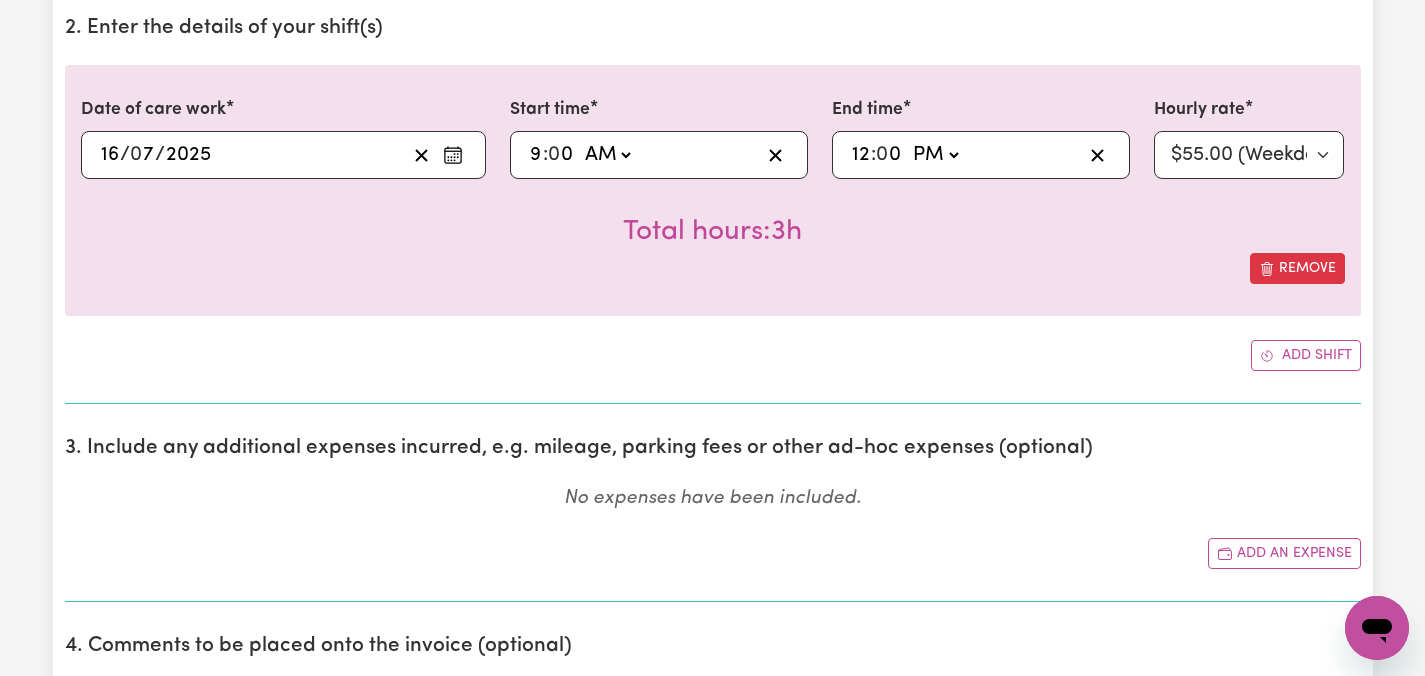 click on "Submit Hours 1. Fill in your details below to claim your payment Job title Select the job you're submitting hours for... [[PERSON_NAME]] Care worker needed in [GEOGRAPHIC_DATA] [GEOGRAPHIC_DATA] [[PERSON_NAME] [PERSON_NAME]] Care worker needed in [GEOGRAPHIC_DATA] [[GEOGRAPHIC_DATA] (Han) Vu - NDIS Number: 430921521] [DEMOGRAPHIC_DATA] Support workers with experience in Behaviour Support Plans Preview Job Your ABN 76571732818 To include or update your ABN,  update your profile . 2. Enter the details of your shift(s) Date of care work [DATE] 16 / 0 7 / 2025 « ‹ [DATE] › » Mon Tue Wed Thu Fri Sat Sun 30 1 2 3 4 5 6 7 8 9 10 11 12 13 14 15 16 17 18 19 20 21 22 23 24 25 26 27 28 29 30 31 1 2 3 Start time 09:00 9 : 0 0   AM PM End time 12:00 12 : 0 0   AM PM Hourly rate Select rate... $55.00 (Weekday) Total hours:  3h  Remove Add shift 3. Include any additional expenses incurred, e.g. mileage, parking fees or other ad-hoc expenses (optional) No expenses have been included. Add an expense 4. Comments to be placed onto the invoice (optional) Comments" at bounding box center [712, 865] 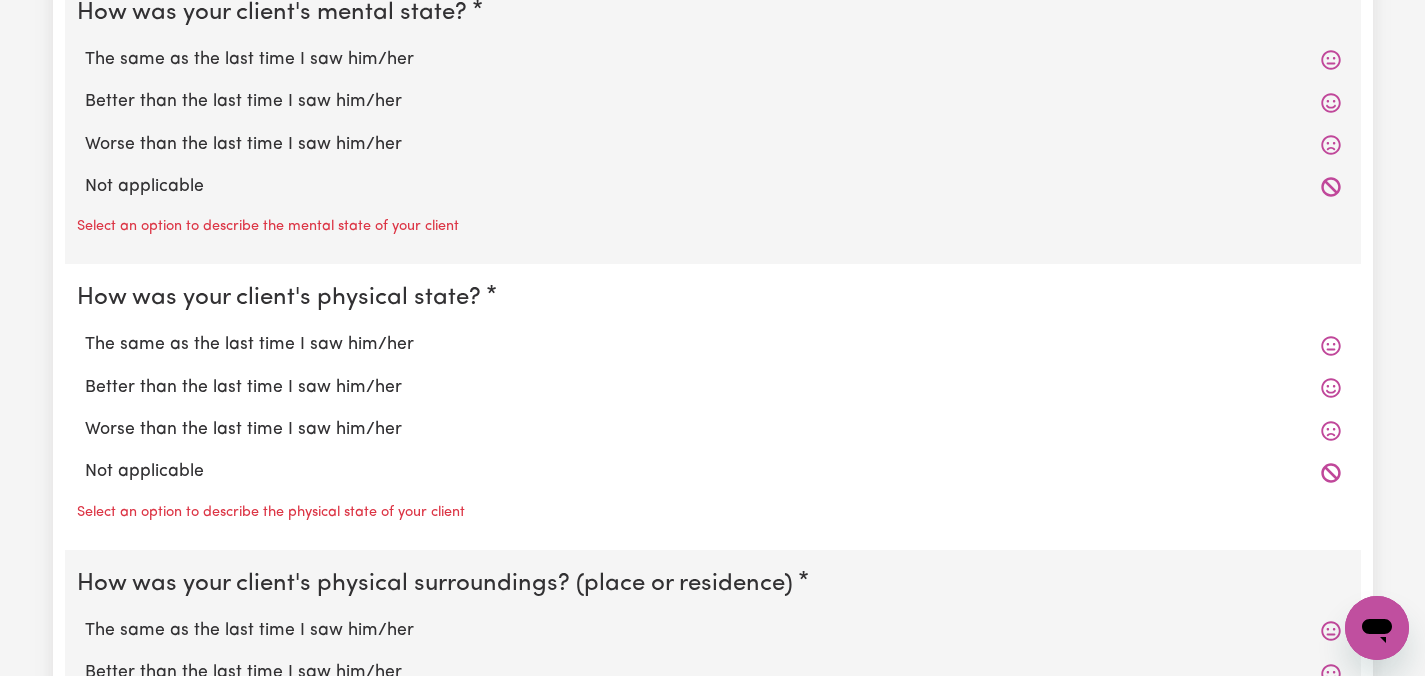 scroll, scrollTop: 1596, scrollLeft: 0, axis: vertical 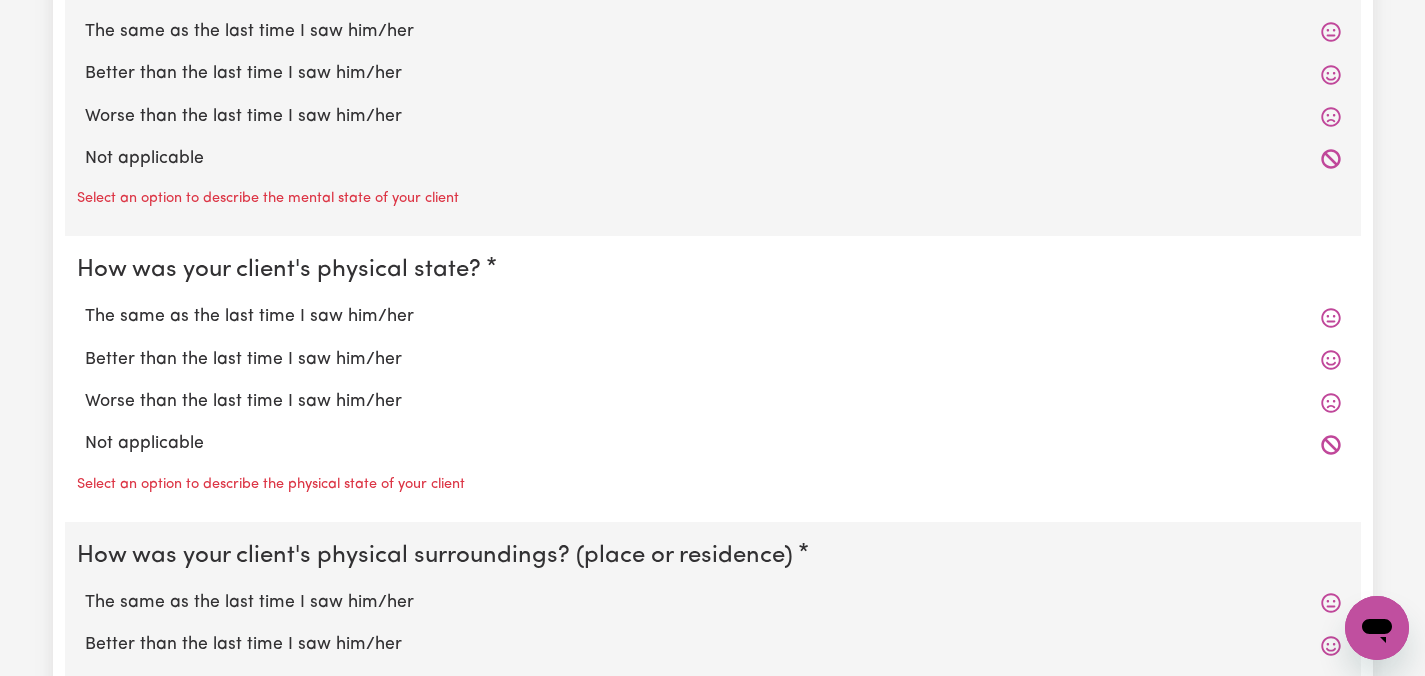 click on "The same as the last time I saw him/her" at bounding box center (713, 32) 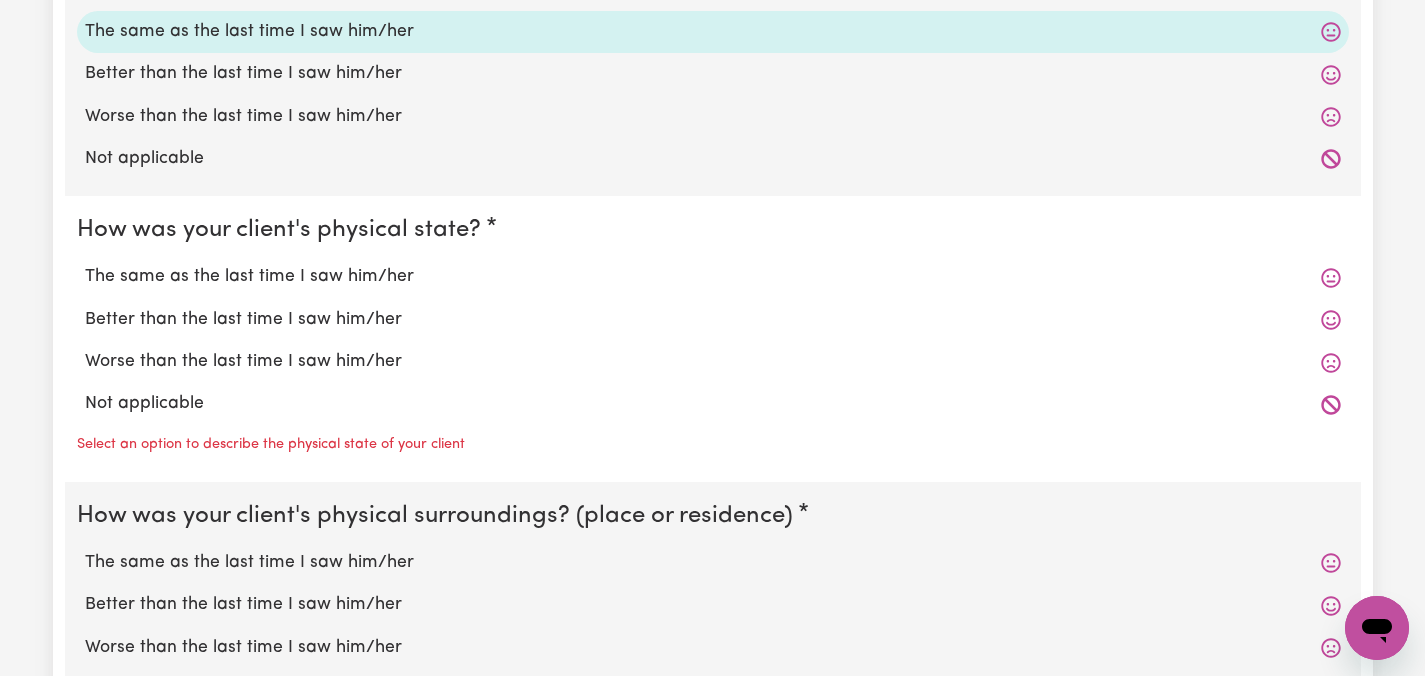 click on "The same as the last time I saw him/her" at bounding box center (713, 277) 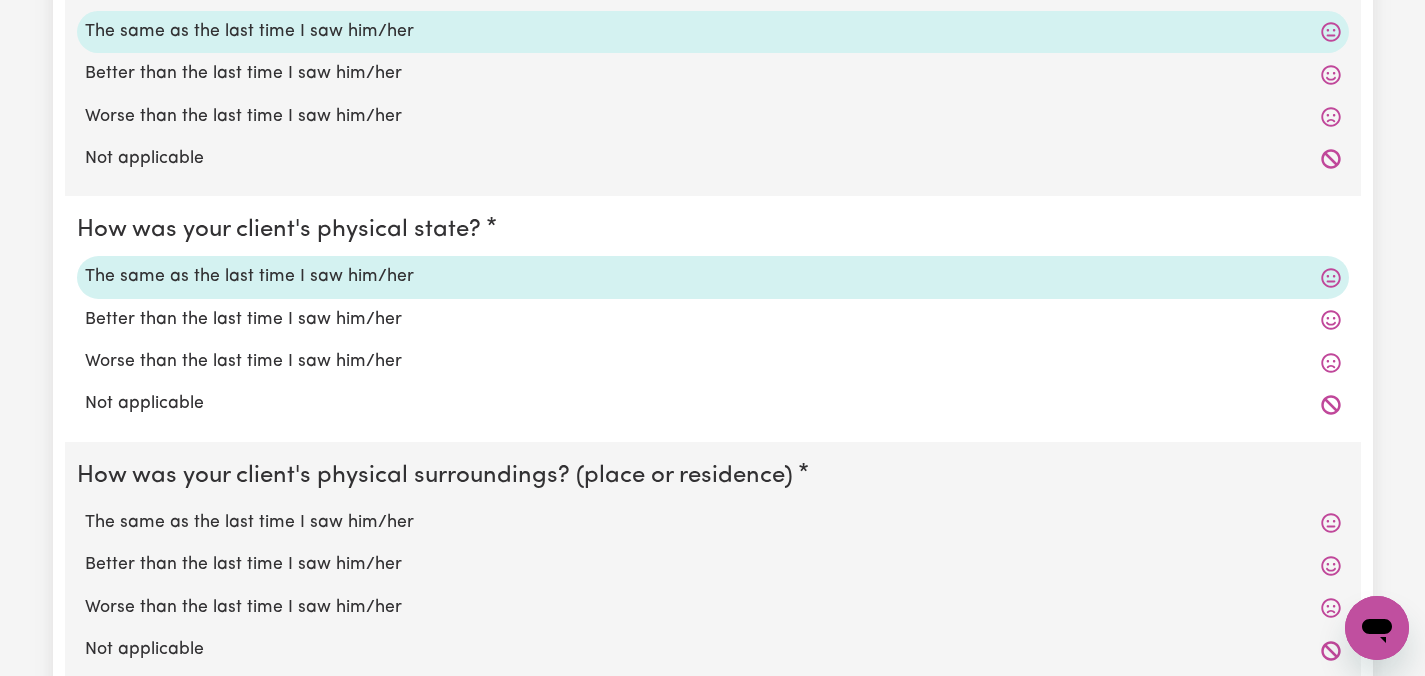 click on "The same as the last time I saw him/her" at bounding box center [713, 523] 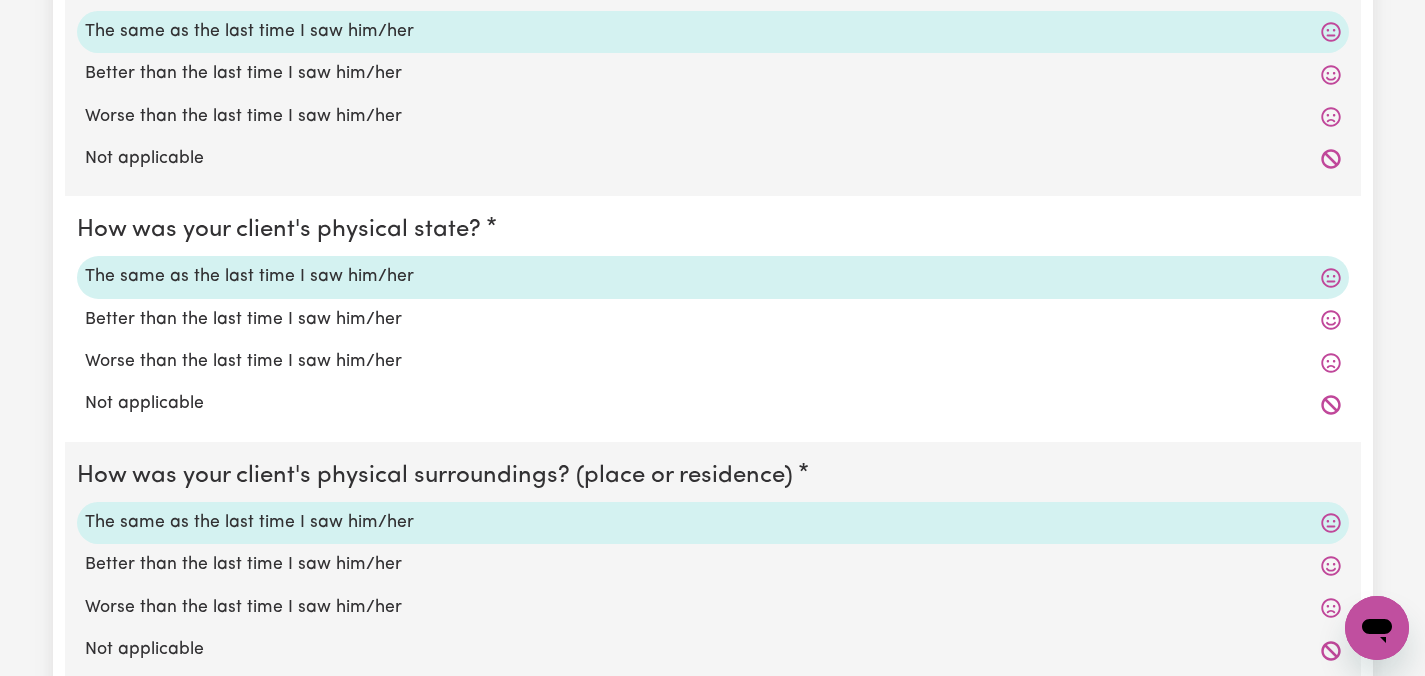 click on "Submit Hours 1. Fill in your details below to claim your payment Job title Select the job you're submitting hours for... [[PERSON_NAME]] Care worker needed in [GEOGRAPHIC_DATA] [GEOGRAPHIC_DATA] [[PERSON_NAME] [PERSON_NAME]] Care worker needed in [GEOGRAPHIC_DATA] [[GEOGRAPHIC_DATA] (Han) Vu - NDIS Number: 430921521] [DEMOGRAPHIC_DATA] Support workers with experience in Behaviour Support Plans Preview Job Your ABN 76571732818 To include or update your ABN,  update your profile . 2. Enter the details of your shift(s) Date of care work [DATE] 16 / 0 7 / 2025 « ‹ [DATE] › » Mon Tue Wed Thu Fri Sat Sun 30 1 2 3 4 5 6 7 8 9 10 11 12 13 14 15 16 17 18 19 20 21 22 23 24 25 26 27 28 29 30 31 1 2 3 Start time 09:00 9 : 0 0   AM PM End time 12:00 12 : 0 0   AM PM Hourly rate Select rate... $55.00 (Weekday) Total hours:  3h  Remove Add shift 3. Include any additional expenses incurred, e.g. mileage, parking fees or other ad-hoc expenses (optional) No expenses have been included. Add an expense 4. Comments to be placed onto the invoice (optional) Comments" at bounding box center [712, -191] 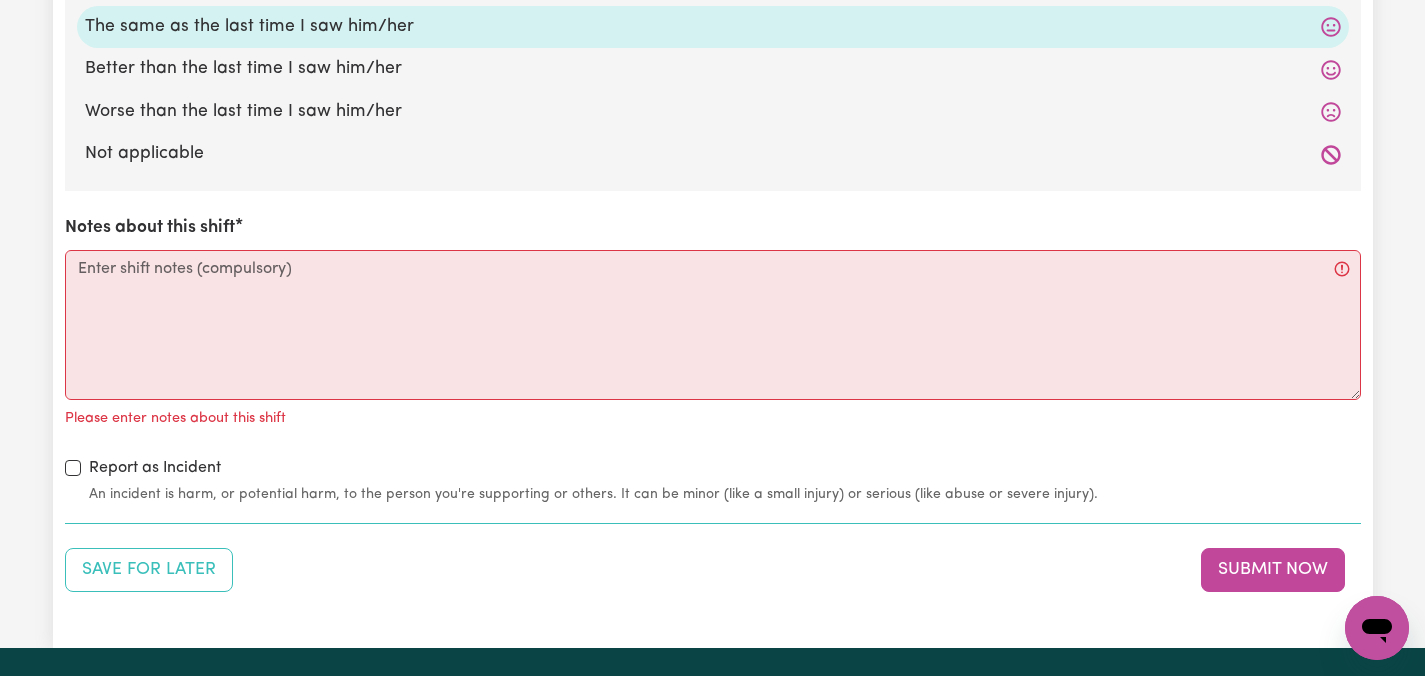 scroll, scrollTop: 2116, scrollLeft: 0, axis: vertical 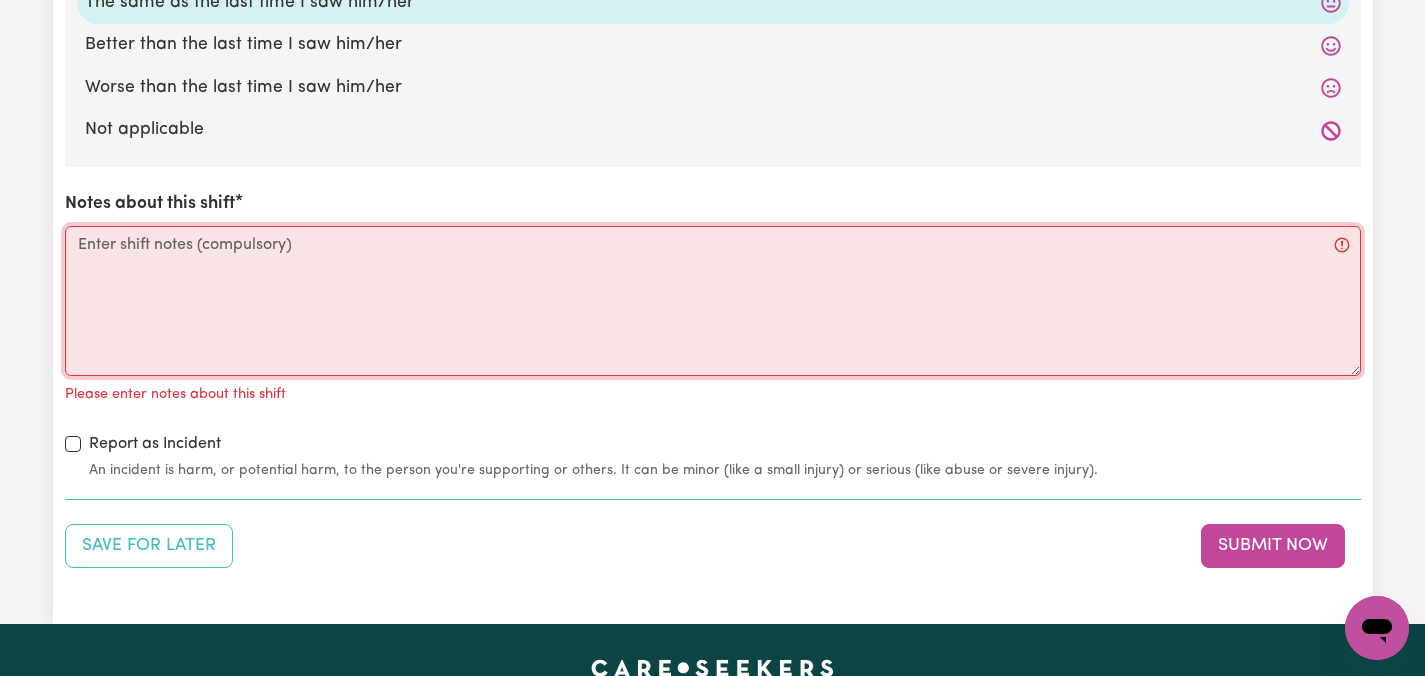 click on "Notes about this shift" at bounding box center (713, 301) 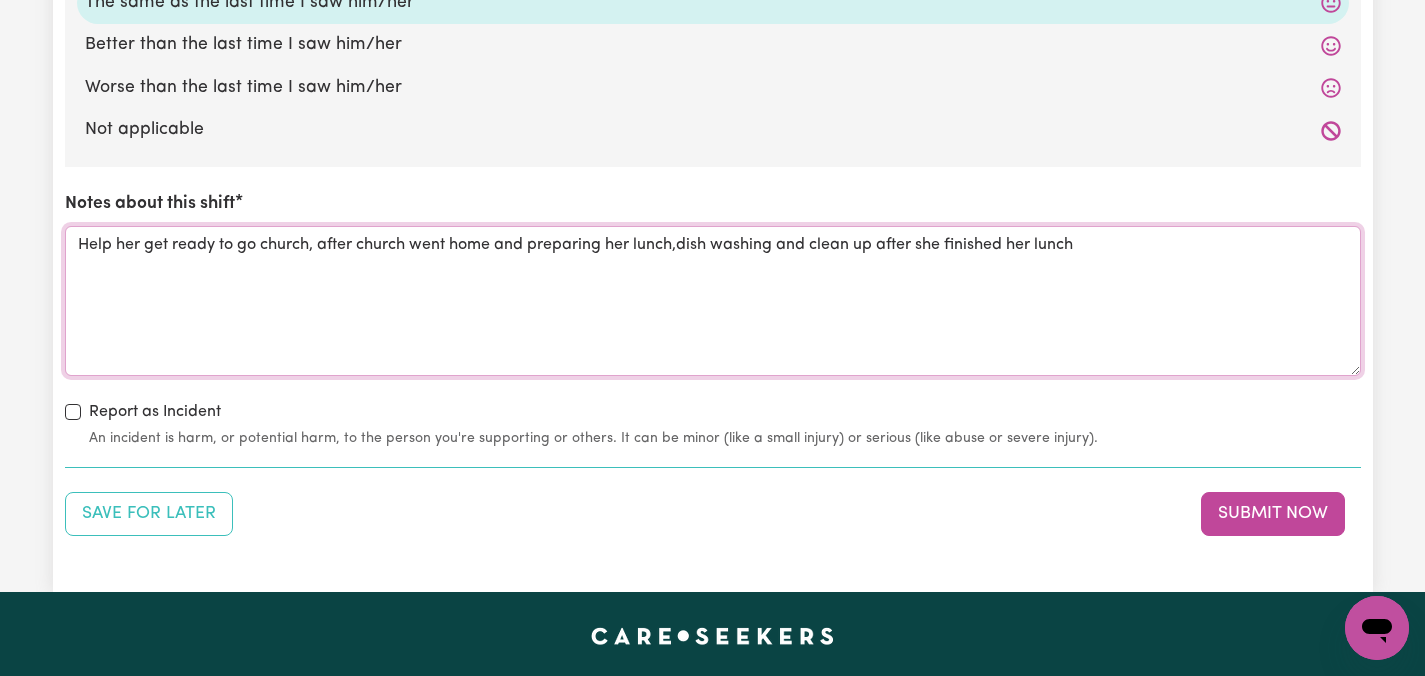 click on "Help her get ready to go church, after church went home and preparing her lunch,dish washing and clean up after she finished her lunch" at bounding box center [713, 301] 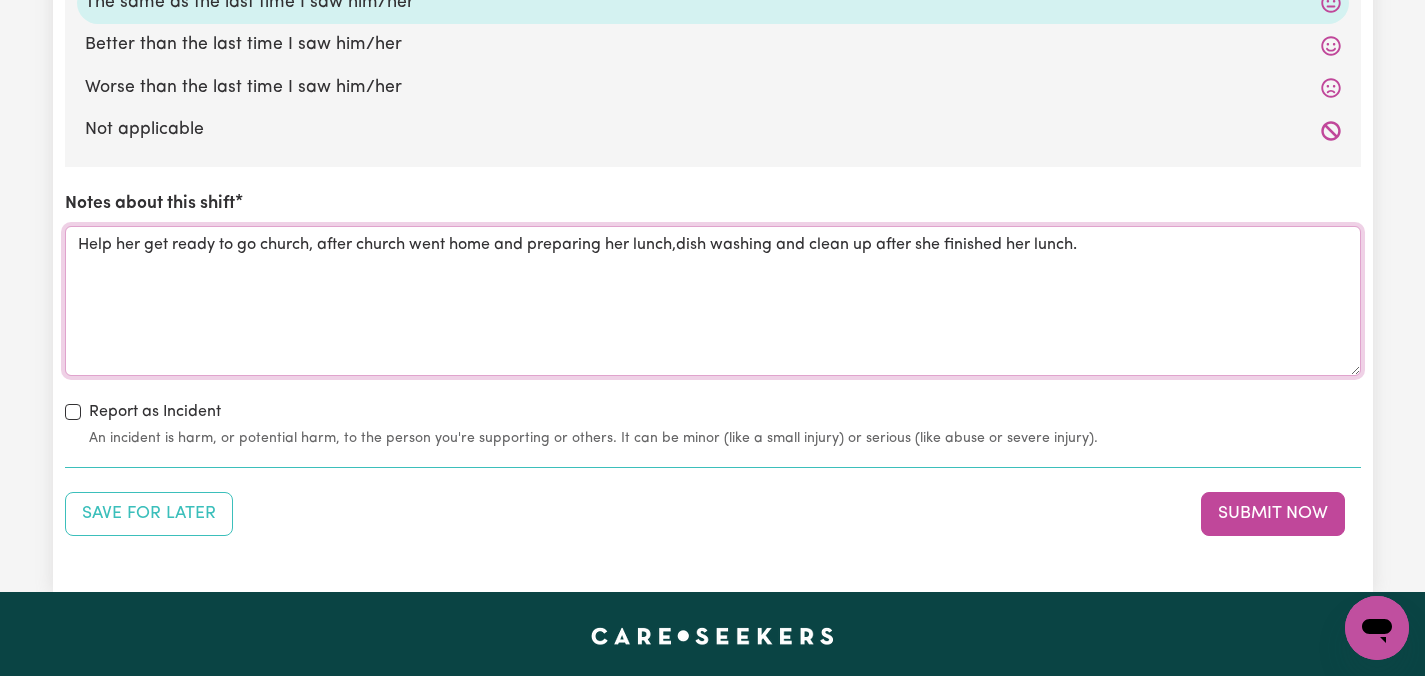 type on "Help her get ready to go church, after church went home and preparing her lunch,dish washing and clean up after she finished her lunch." 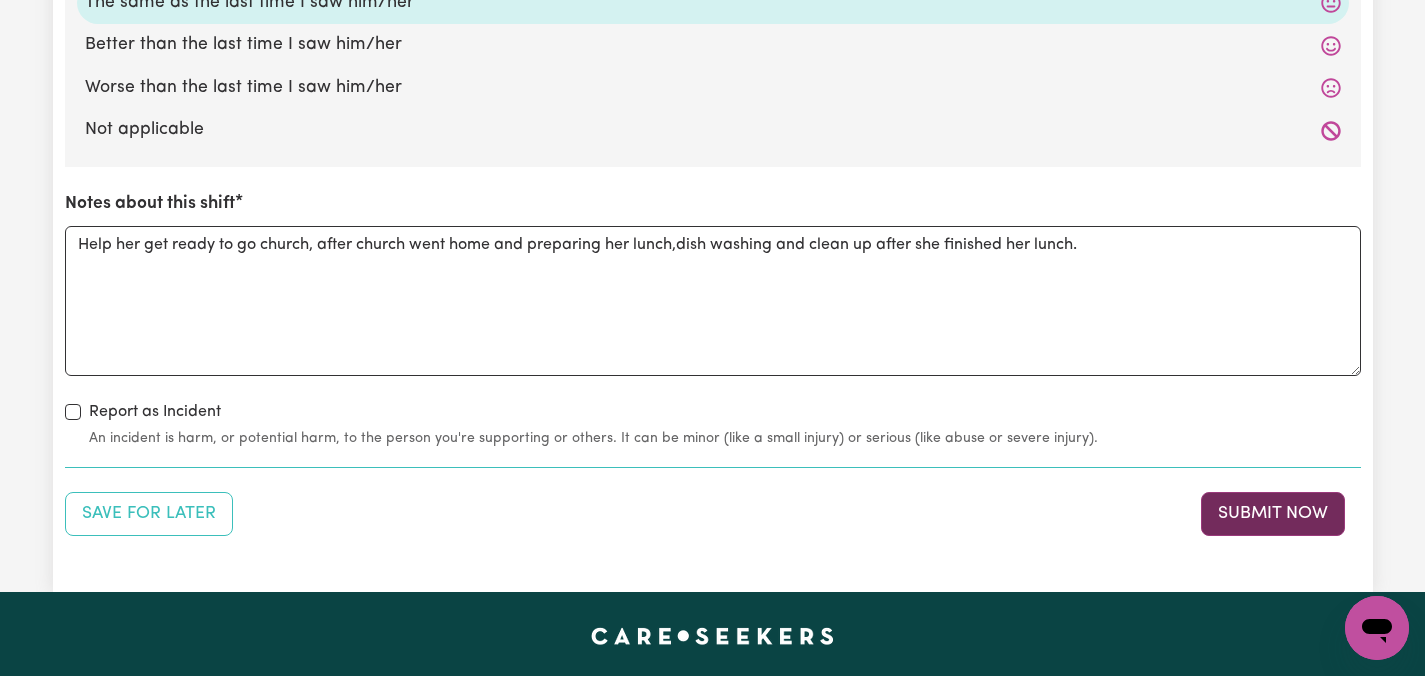 click on "Submit Now" at bounding box center (1273, 514) 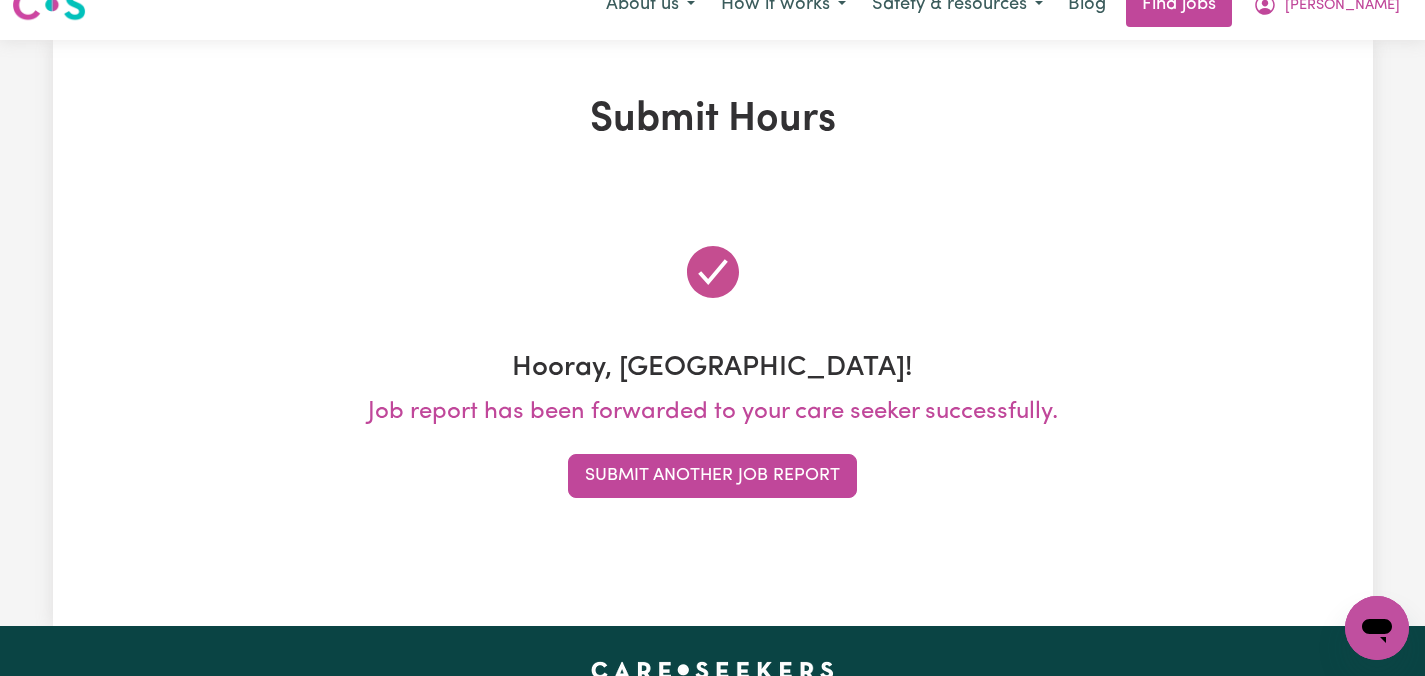 scroll, scrollTop: 0, scrollLeft: 0, axis: both 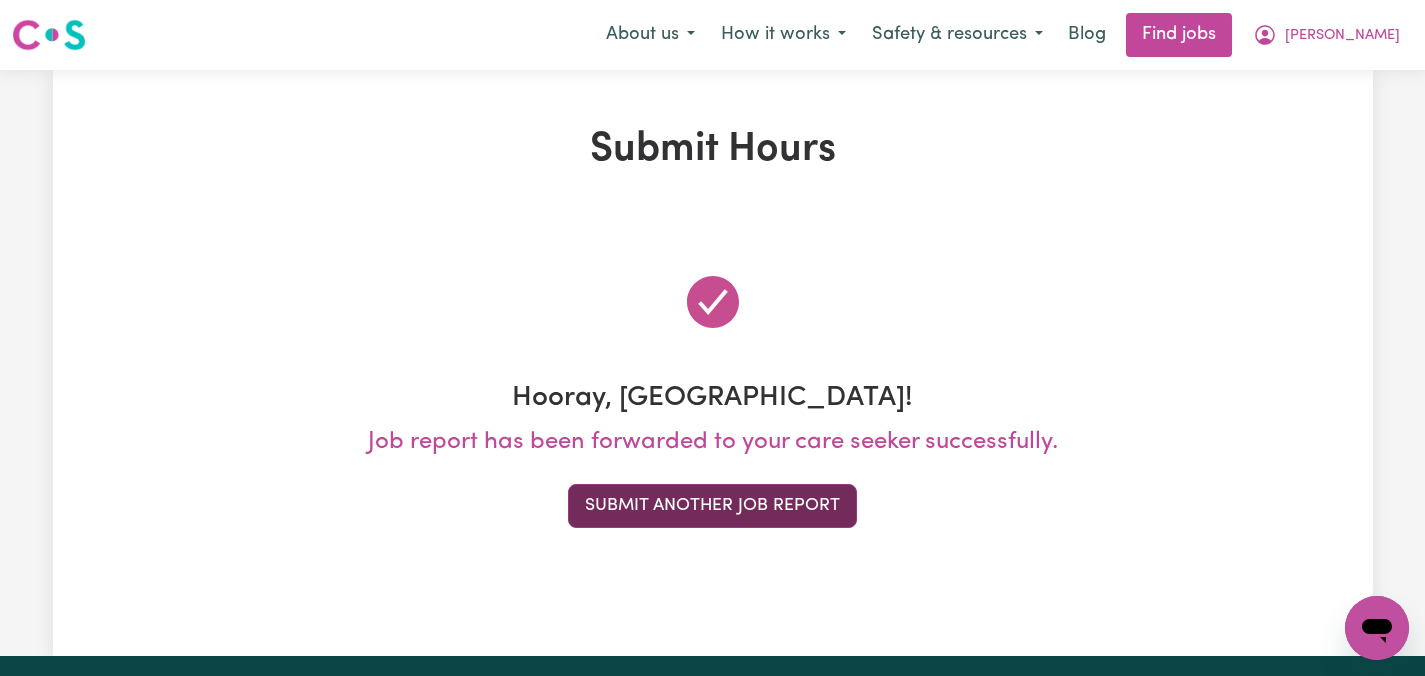 click on "Submit Another Job Report" at bounding box center [712, 506] 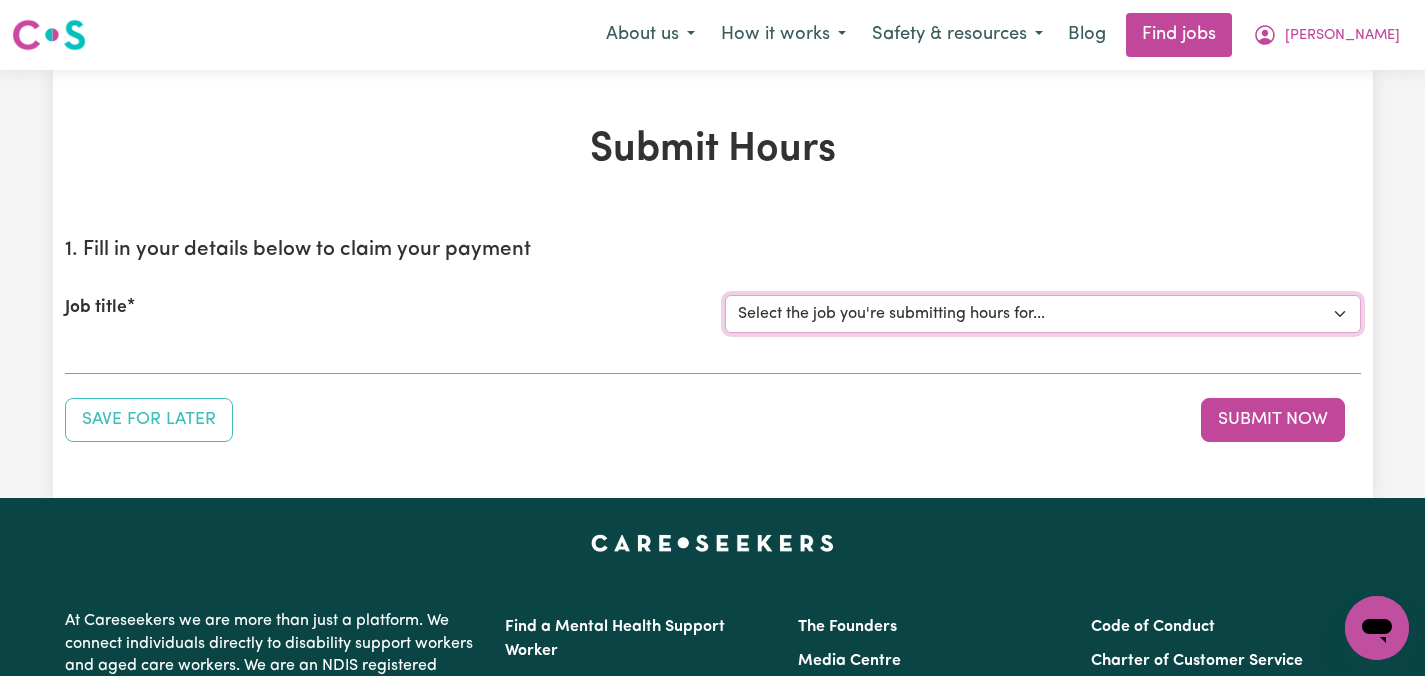 click on "Select the job you're submitting hours for... [[PERSON_NAME]] Care worker needed in [GEOGRAPHIC_DATA] [GEOGRAPHIC_DATA] [[PERSON_NAME] [PERSON_NAME]] Care worker needed in [GEOGRAPHIC_DATA] [[GEOGRAPHIC_DATA] (Han) Vu - NDIS Number: 430921521] [DEMOGRAPHIC_DATA] Support workers with experience in Behaviour Support Plans" at bounding box center [1043, 314] 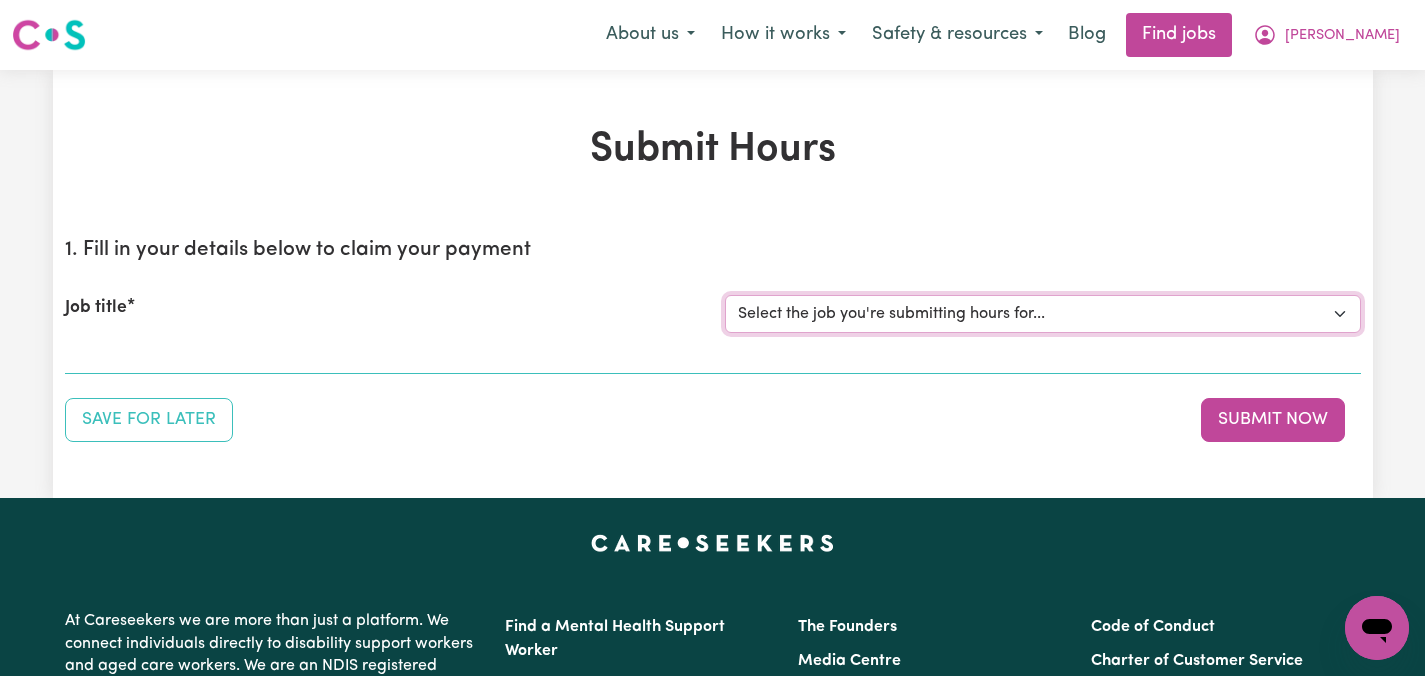select on "14434" 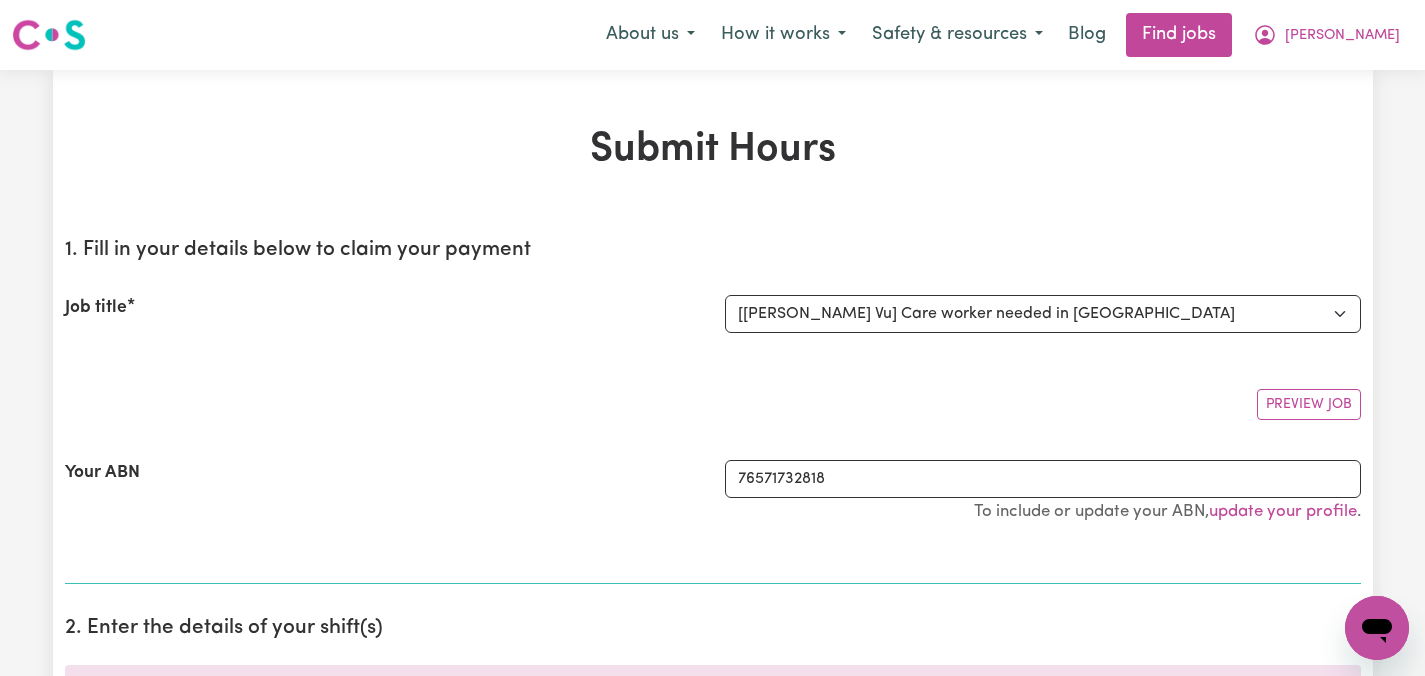 click on "Your ABN" at bounding box center [383, 501] 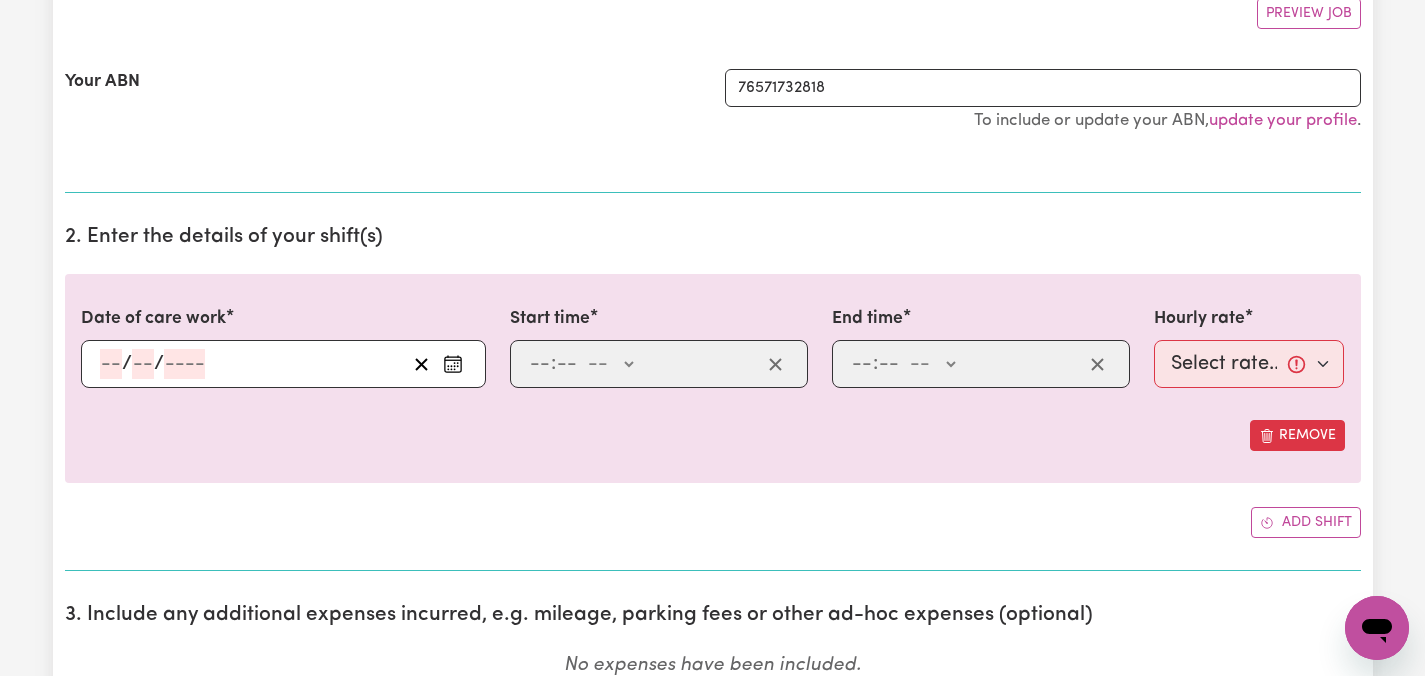 scroll, scrollTop: 400, scrollLeft: 0, axis: vertical 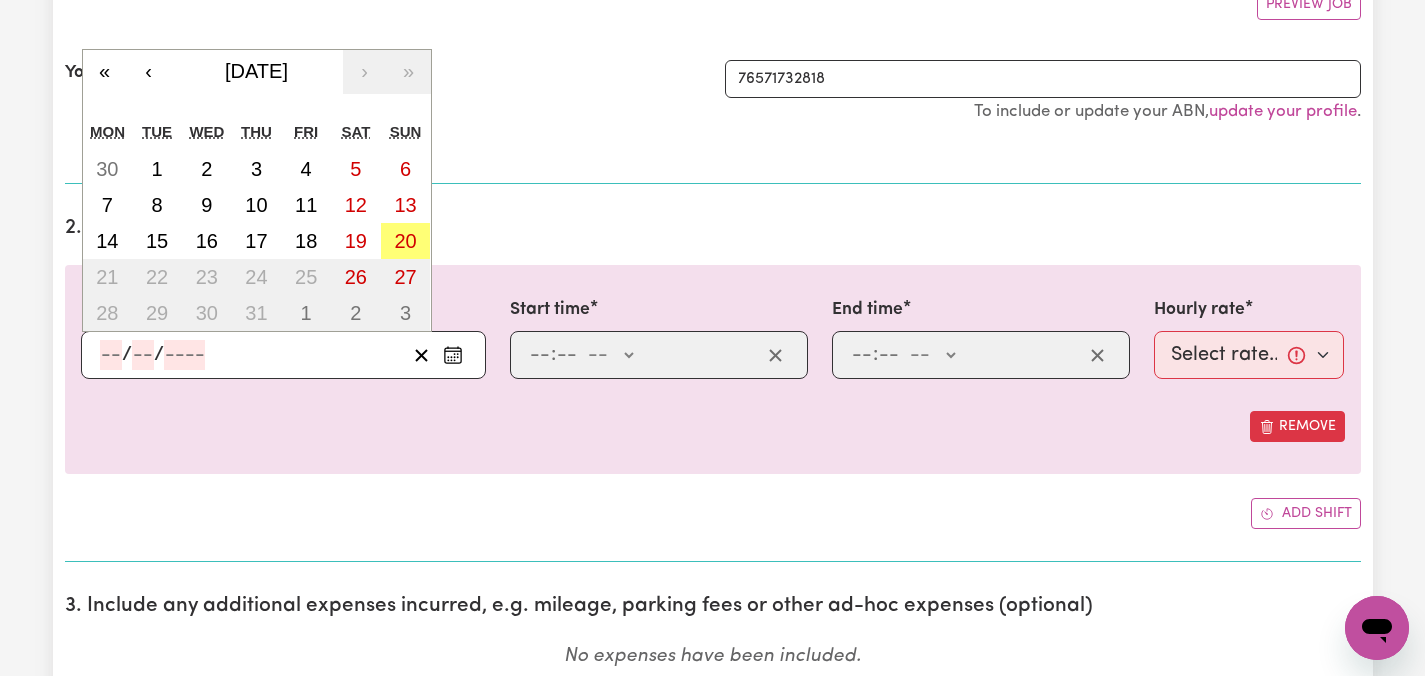 click 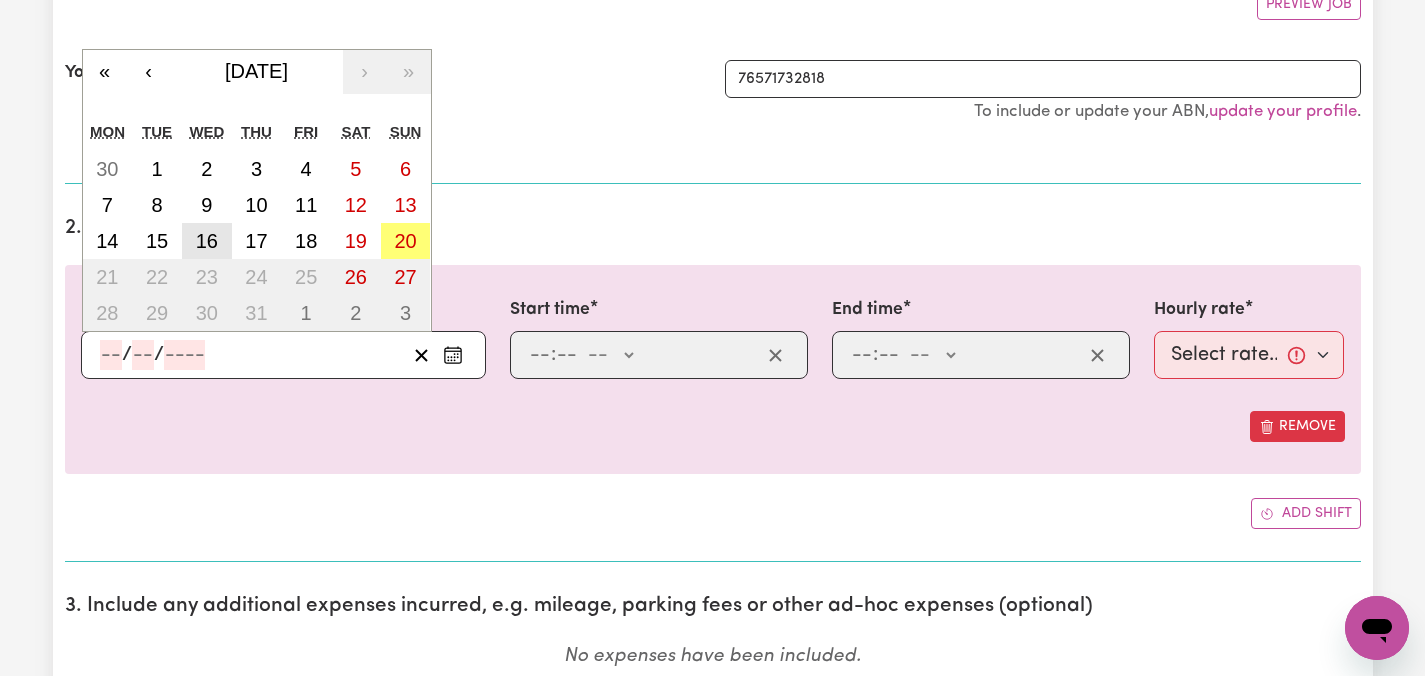 click on "16" at bounding box center (207, 241) 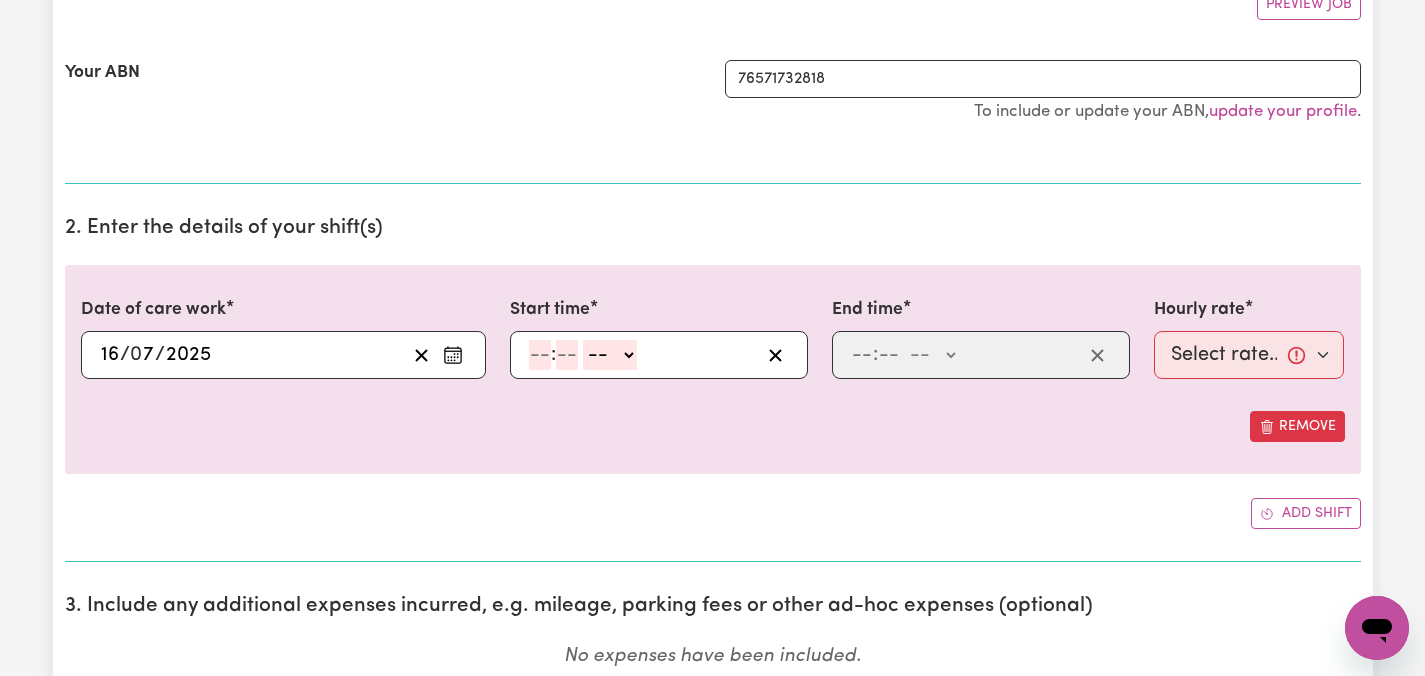 click 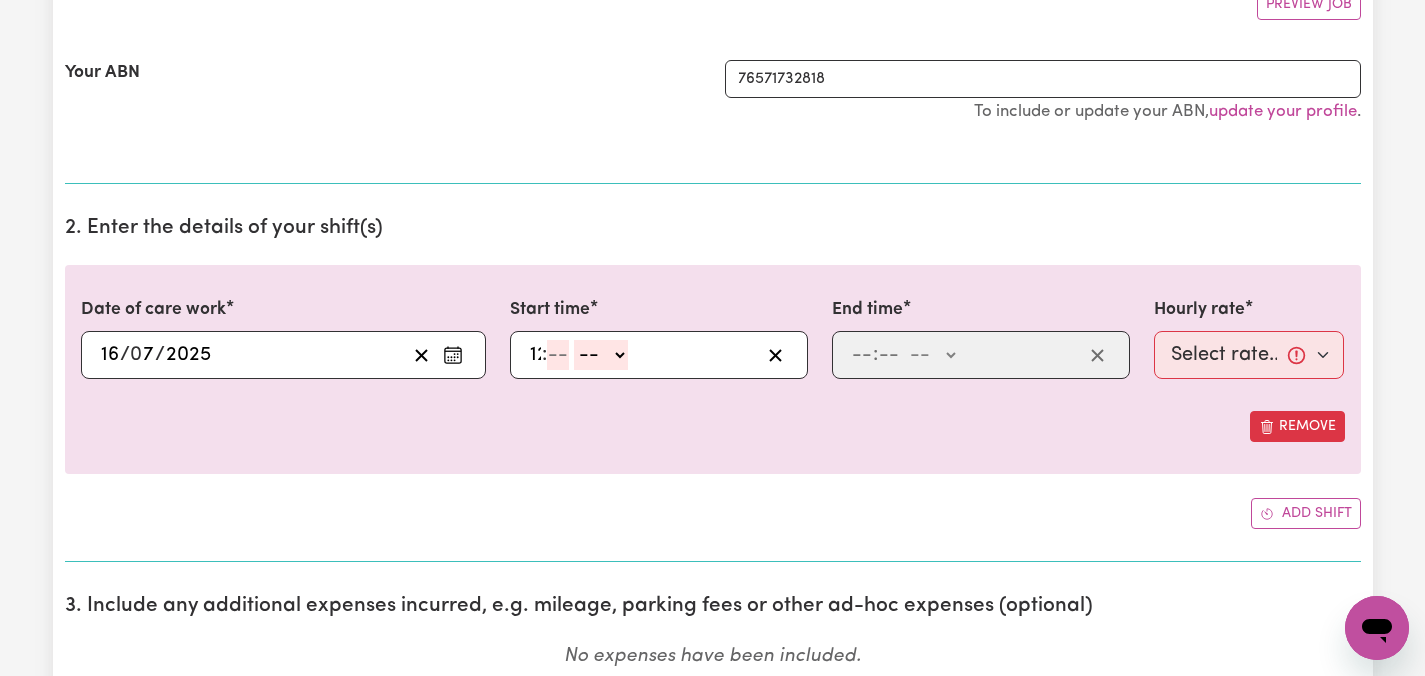 type on "12" 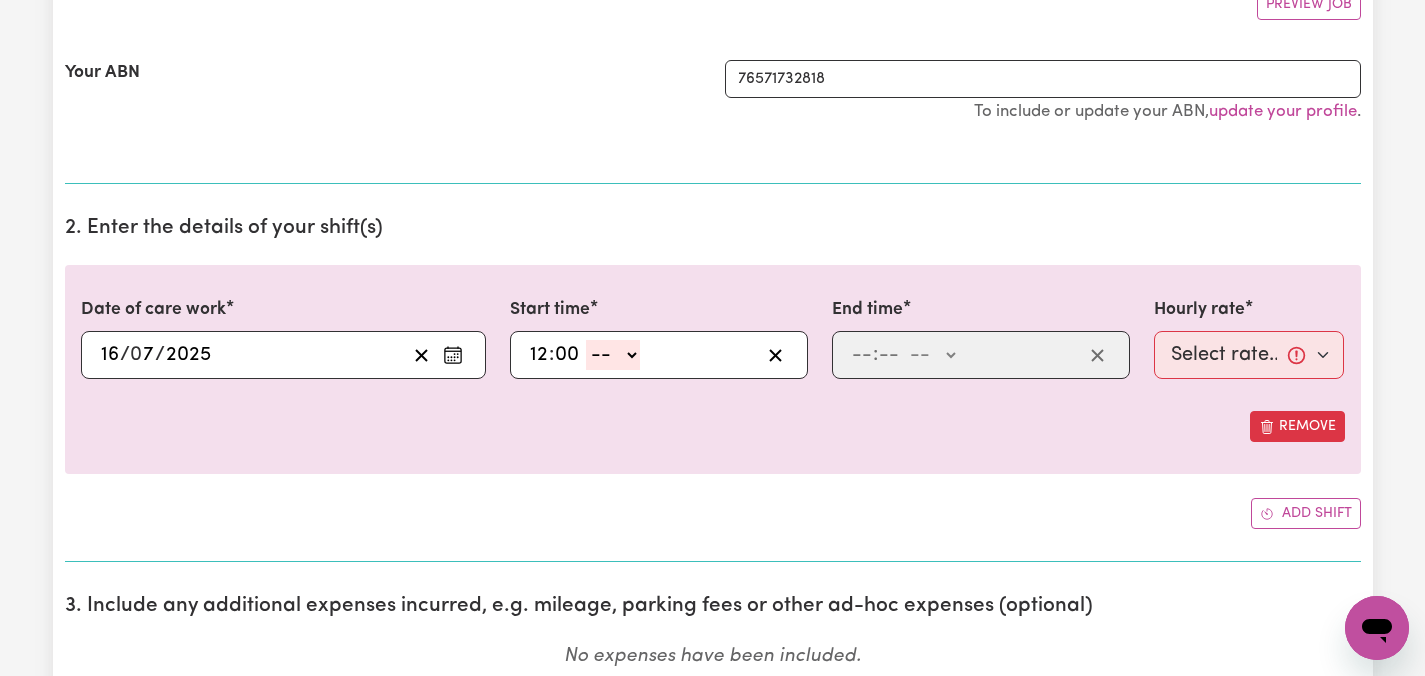 type on "00" 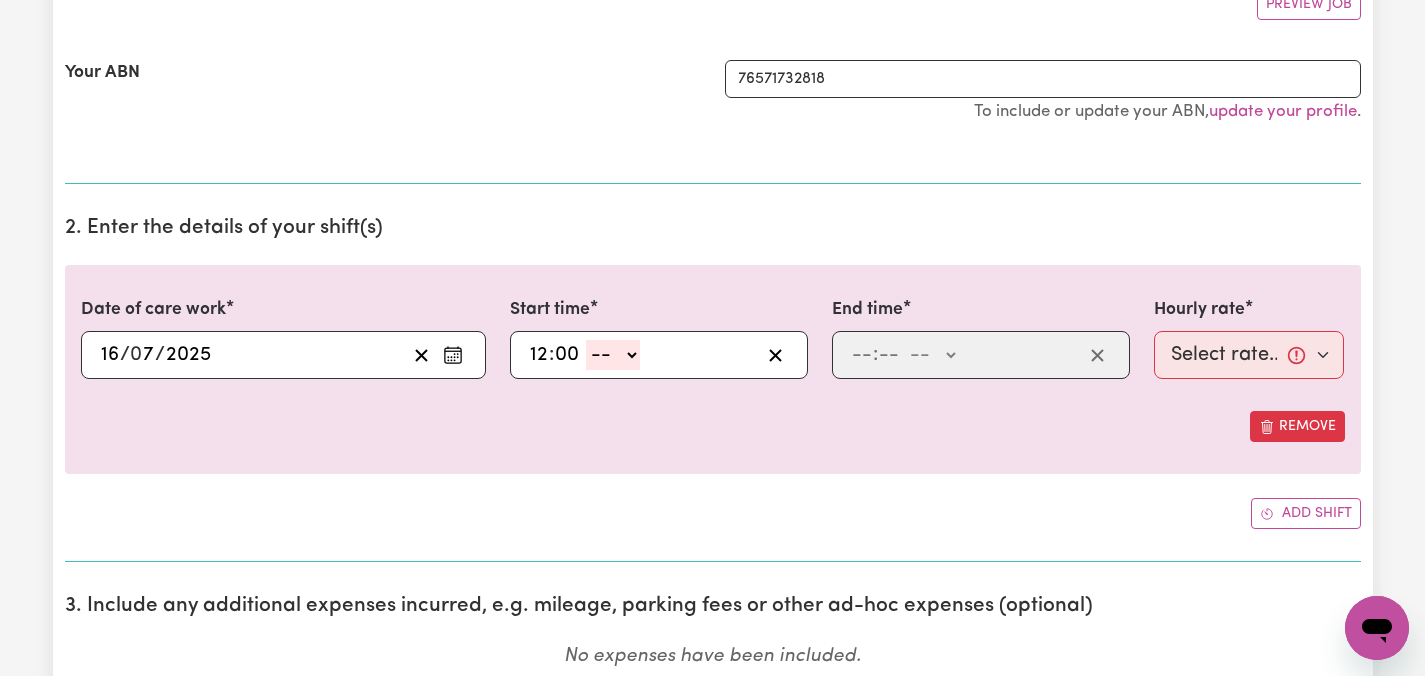 select on "pm" 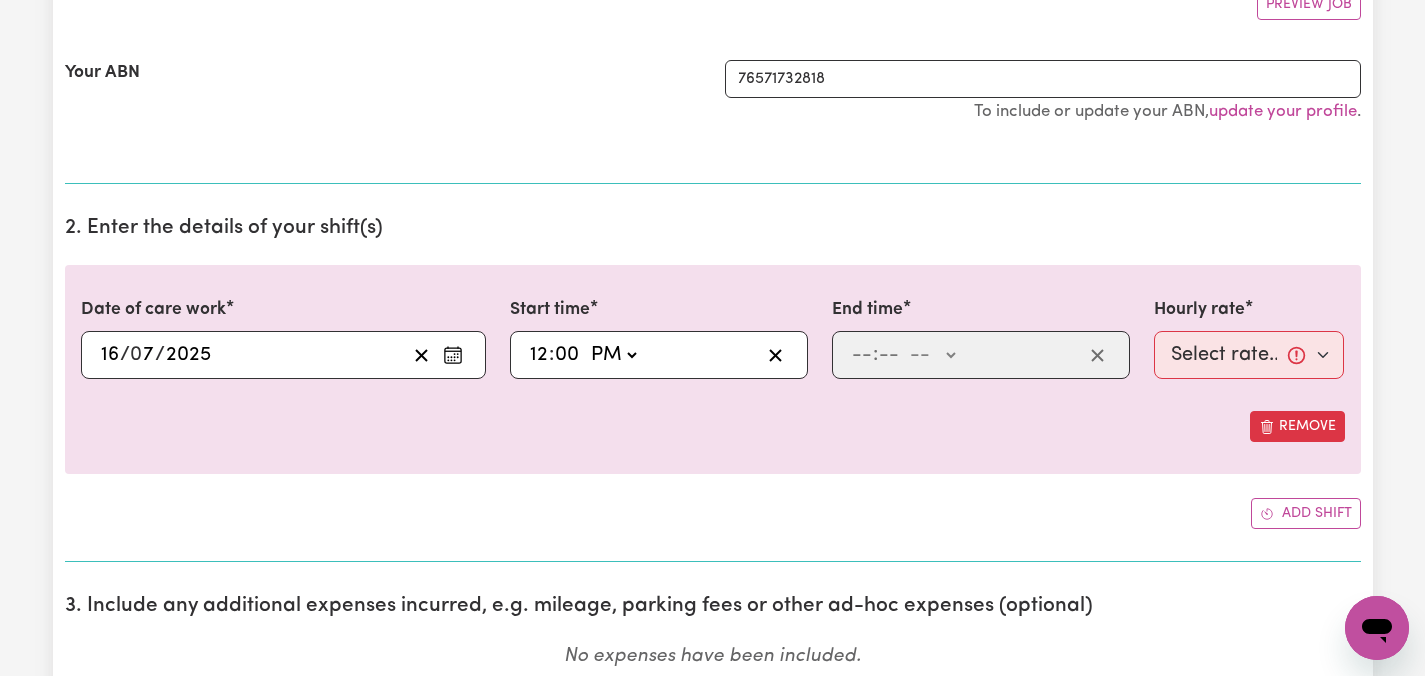 type on "12:00" 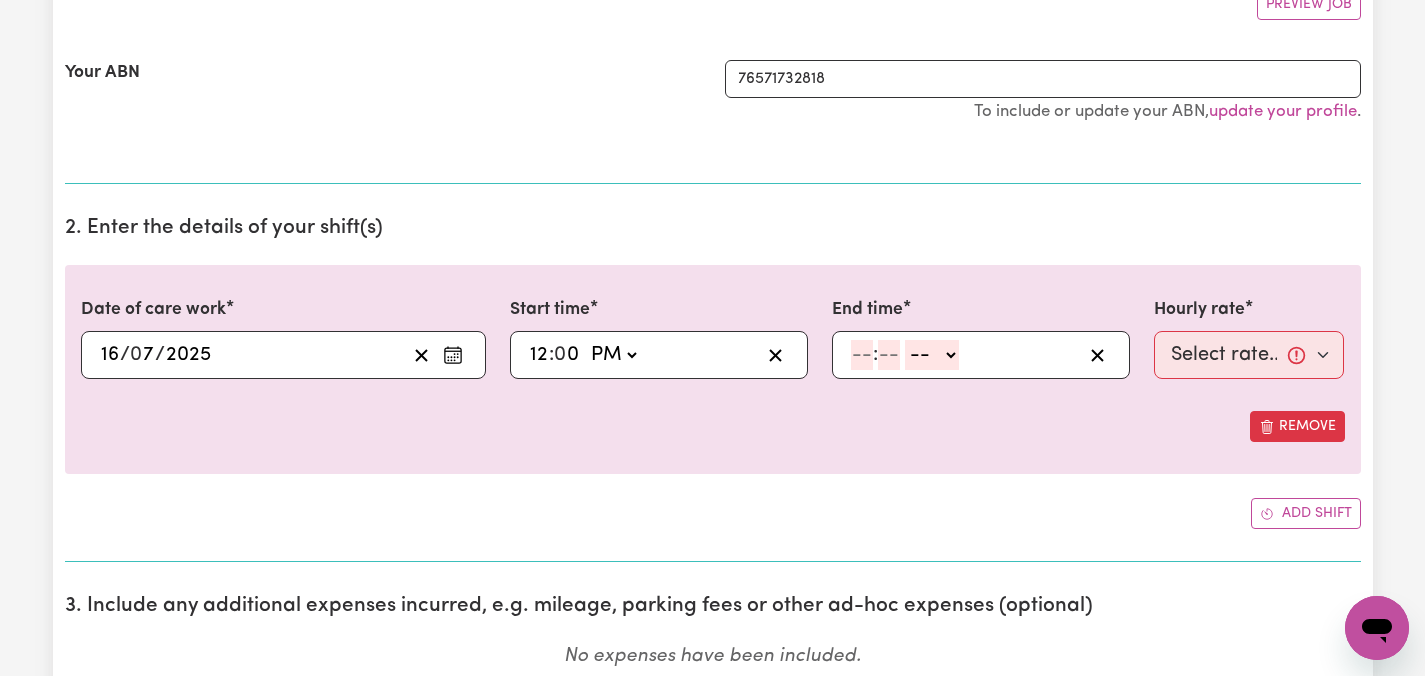 click 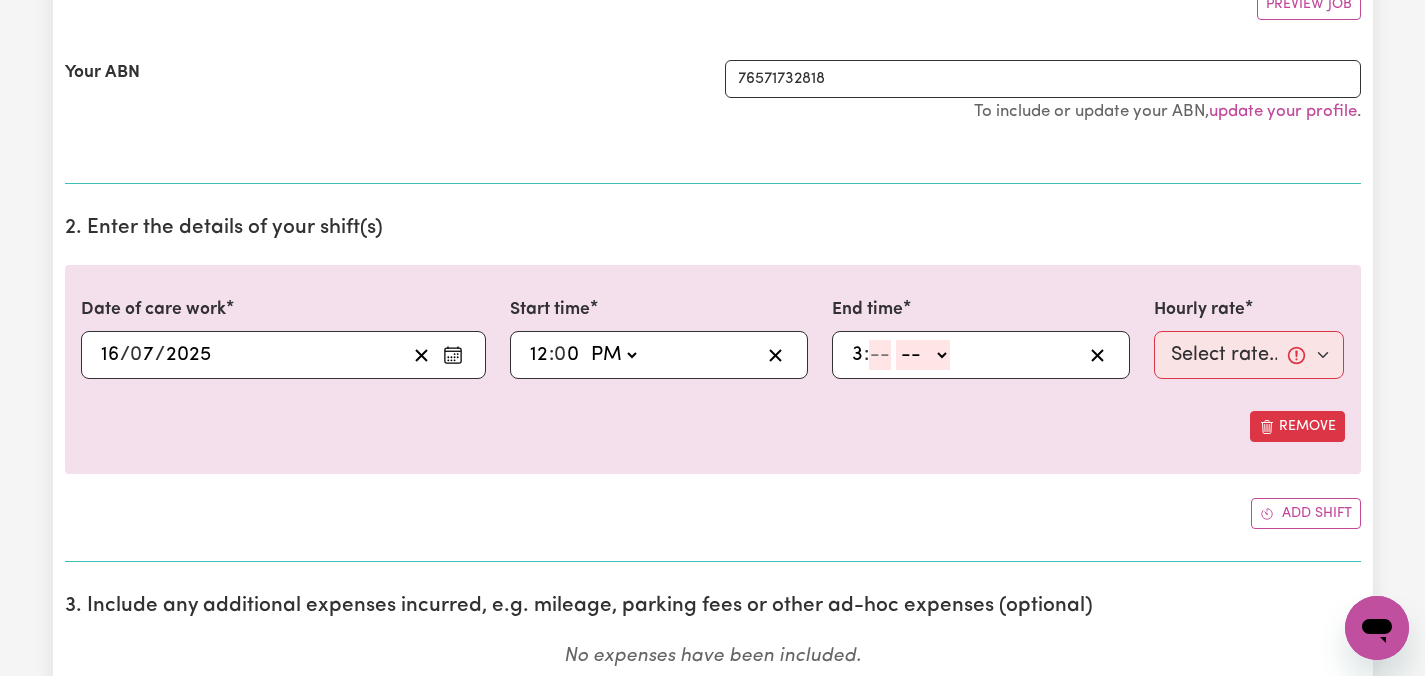 type on "3" 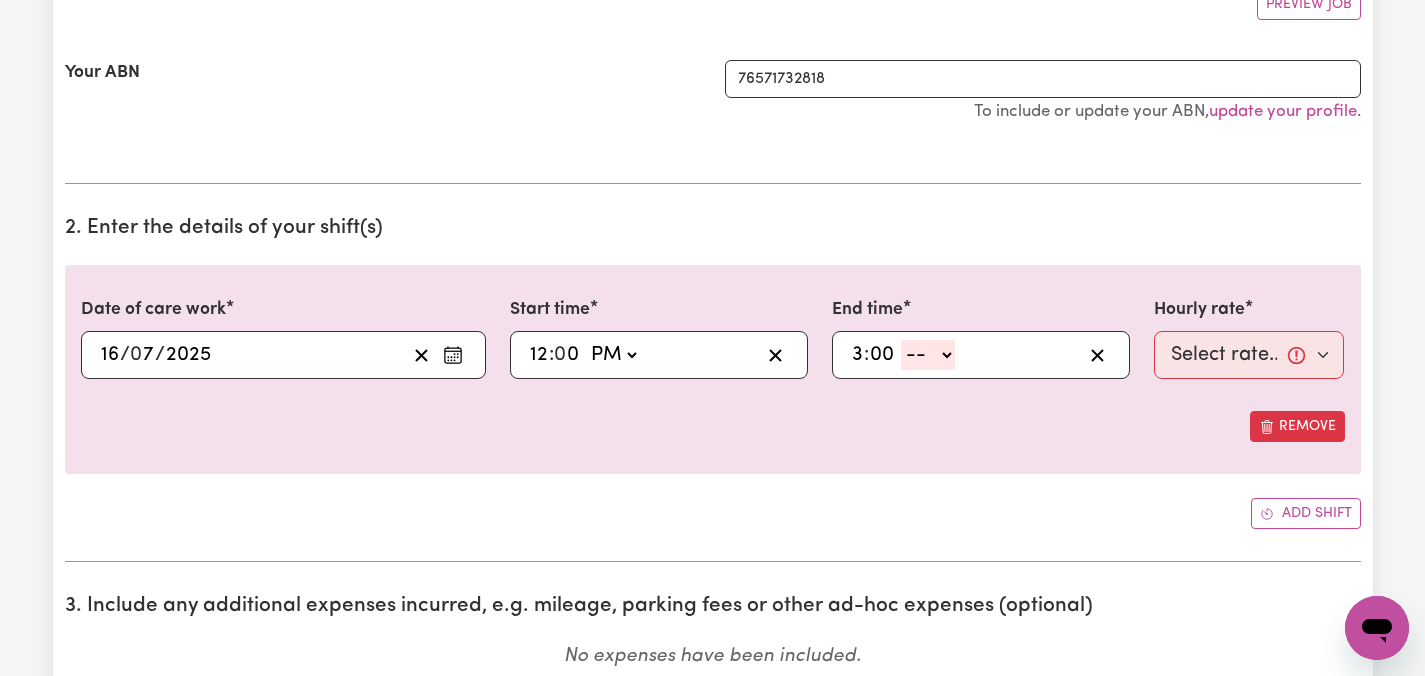 type on "00" 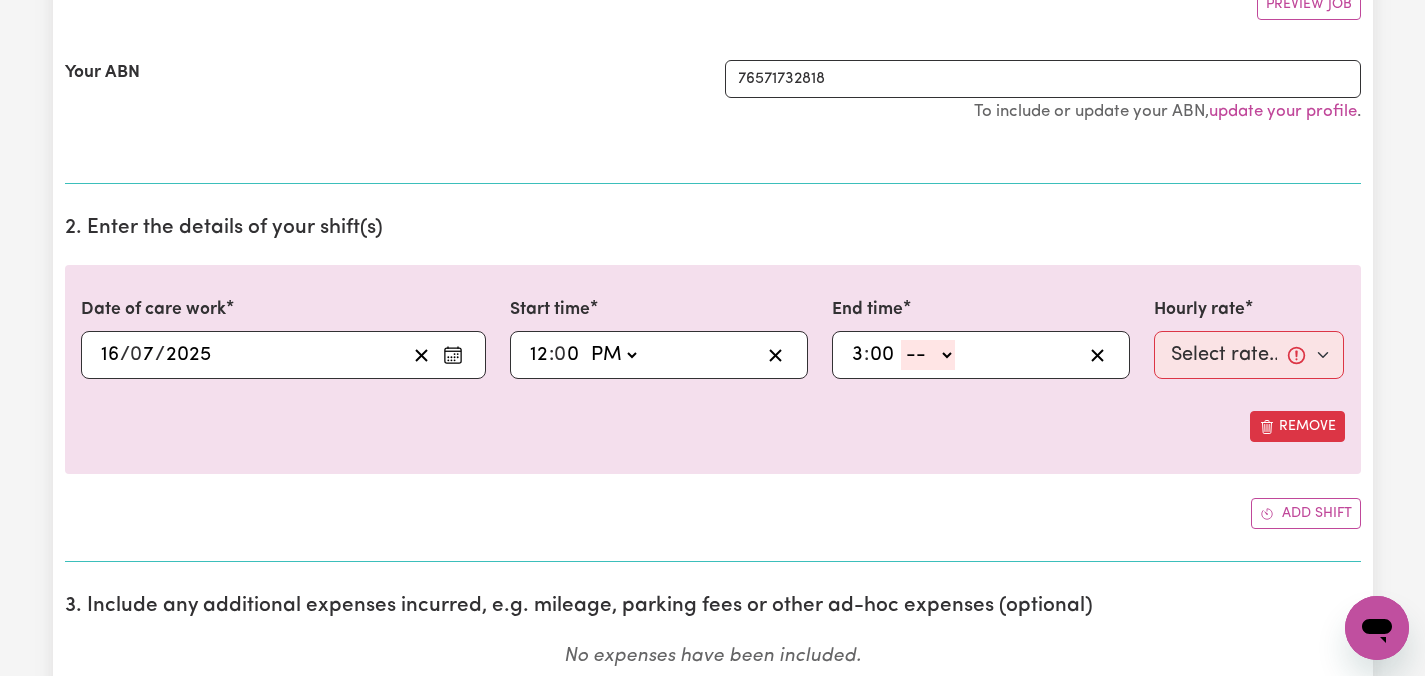 select on "pm" 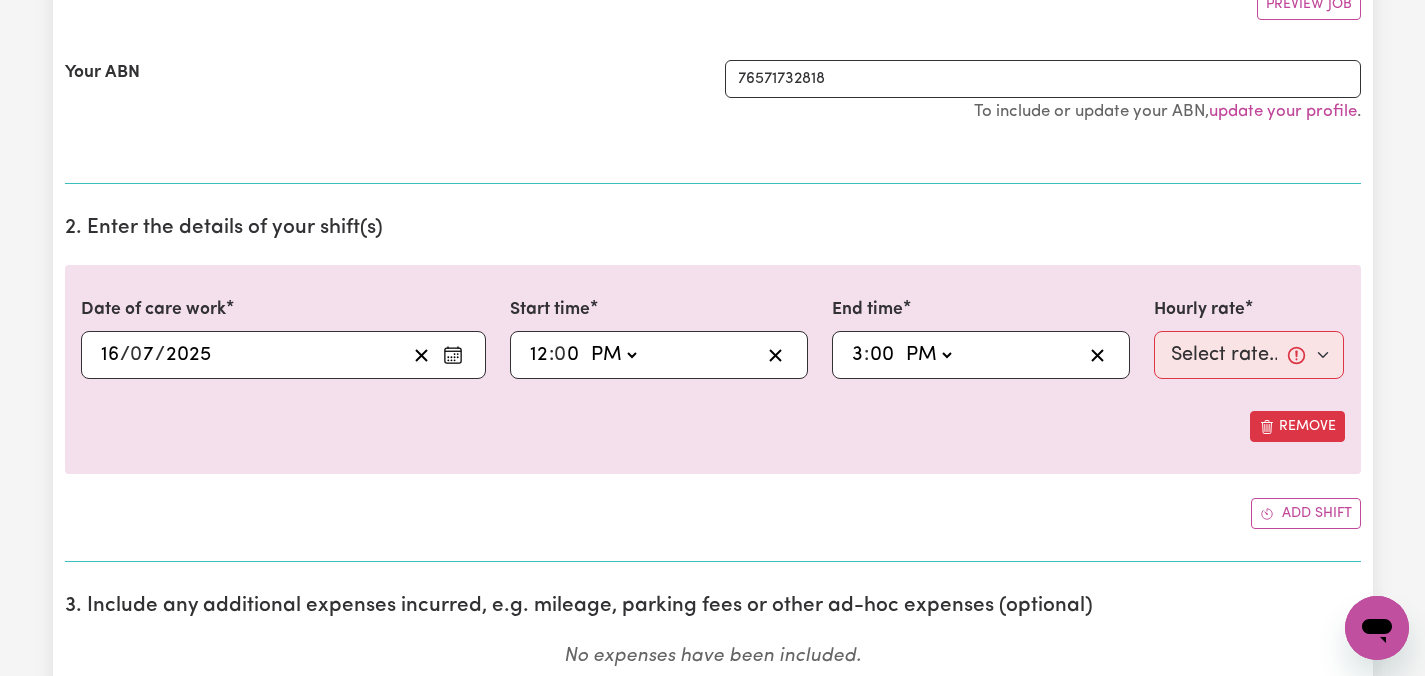 type on "15:00" 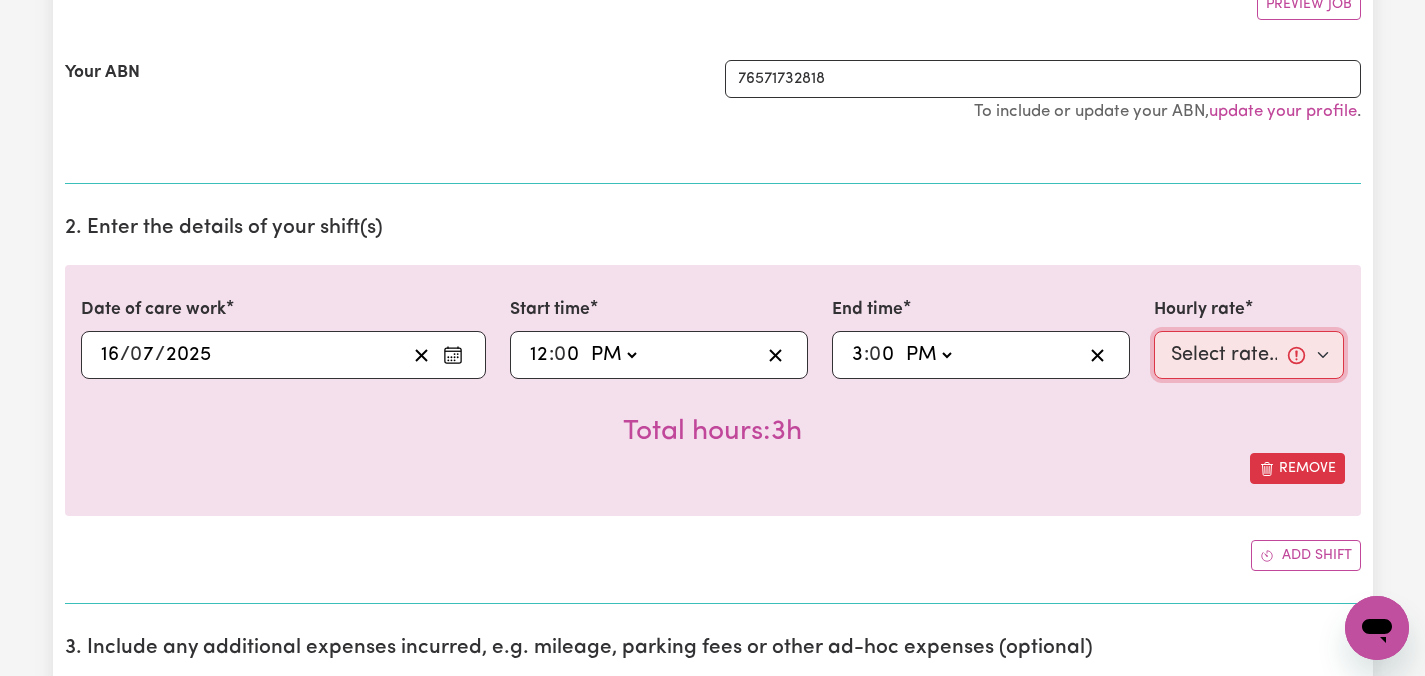 click on "Select rate... $55.00 (Weekday)" at bounding box center (1249, 355) 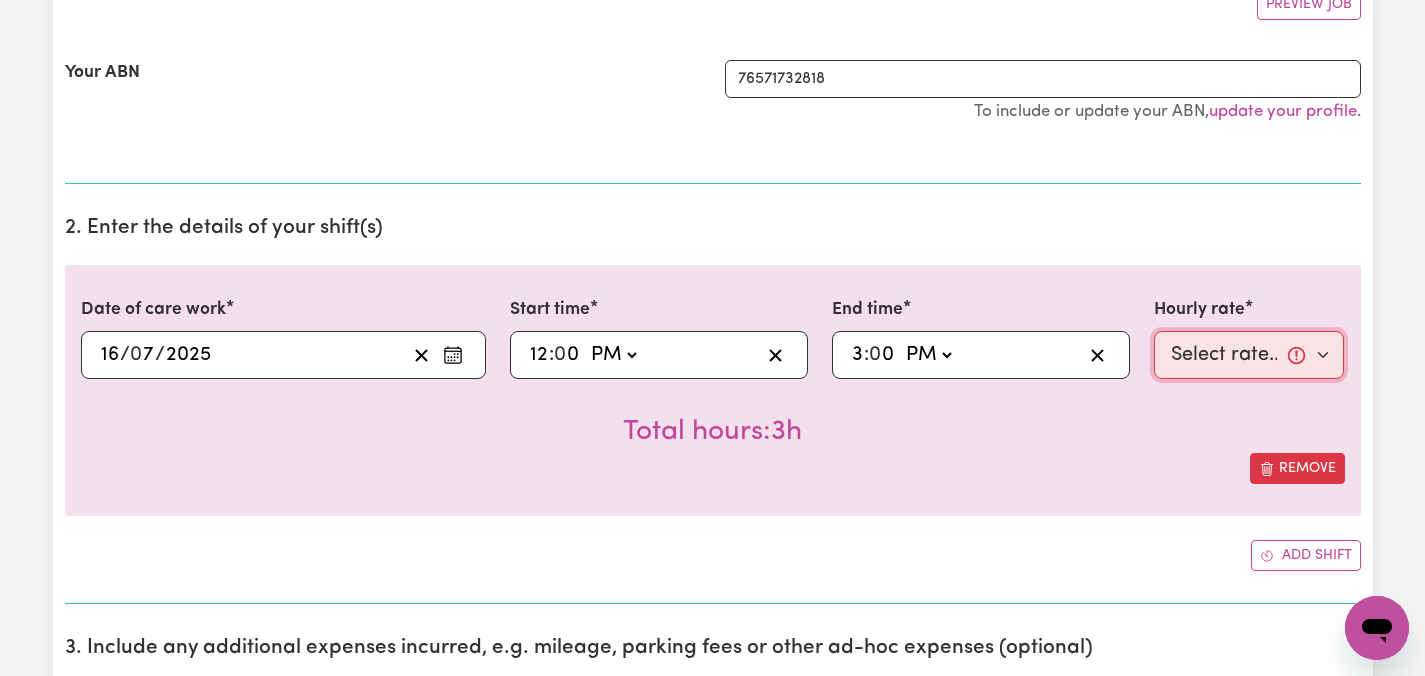 select on "55-Weekday" 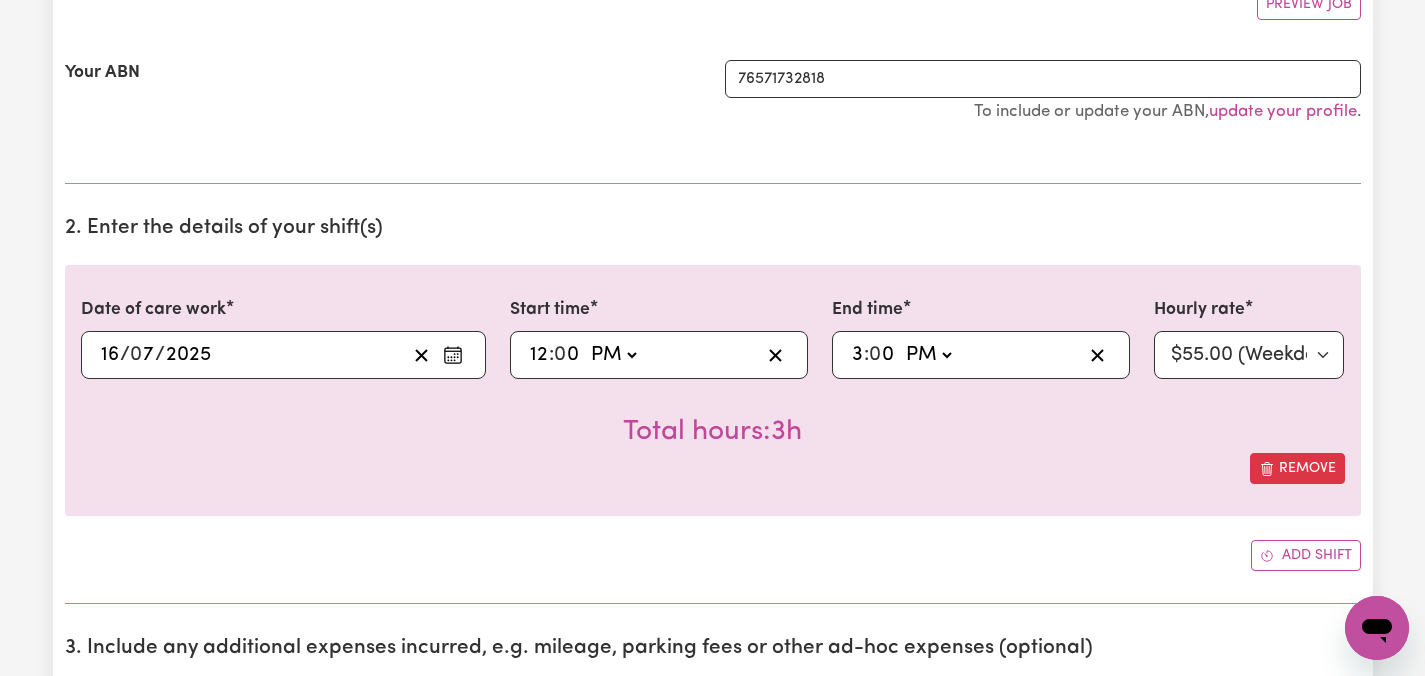 click on "Date of care work [DATE] 16 / 0 7 / 2025 « ‹ [DATE] › » Mon Tue Wed Thu Fri Sat Sun 30 1 2 3 4 5 6 7 8 9 10 11 12 13 14 15 16 17 18 19 20 21 22 23 24 25 26 27 28 29 30 31 1 2 3 Start time 12:00 12 : 0 0   AM PM End time 15:00 3 : 0 0   AM PM Hourly rate Select rate... $55.00 (Weekday) Total hours:  3h  Remove" at bounding box center (713, 390) 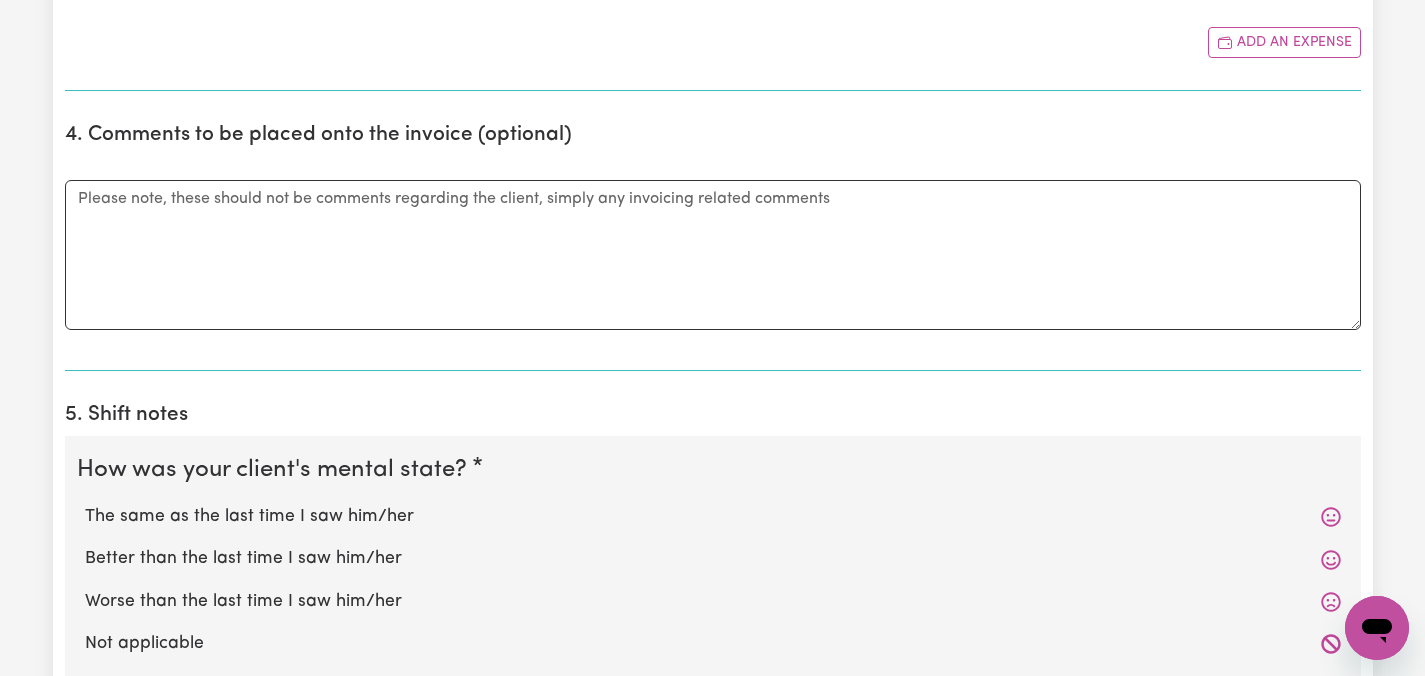 scroll, scrollTop: 1120, scrollLeft: 0, axis: vertical 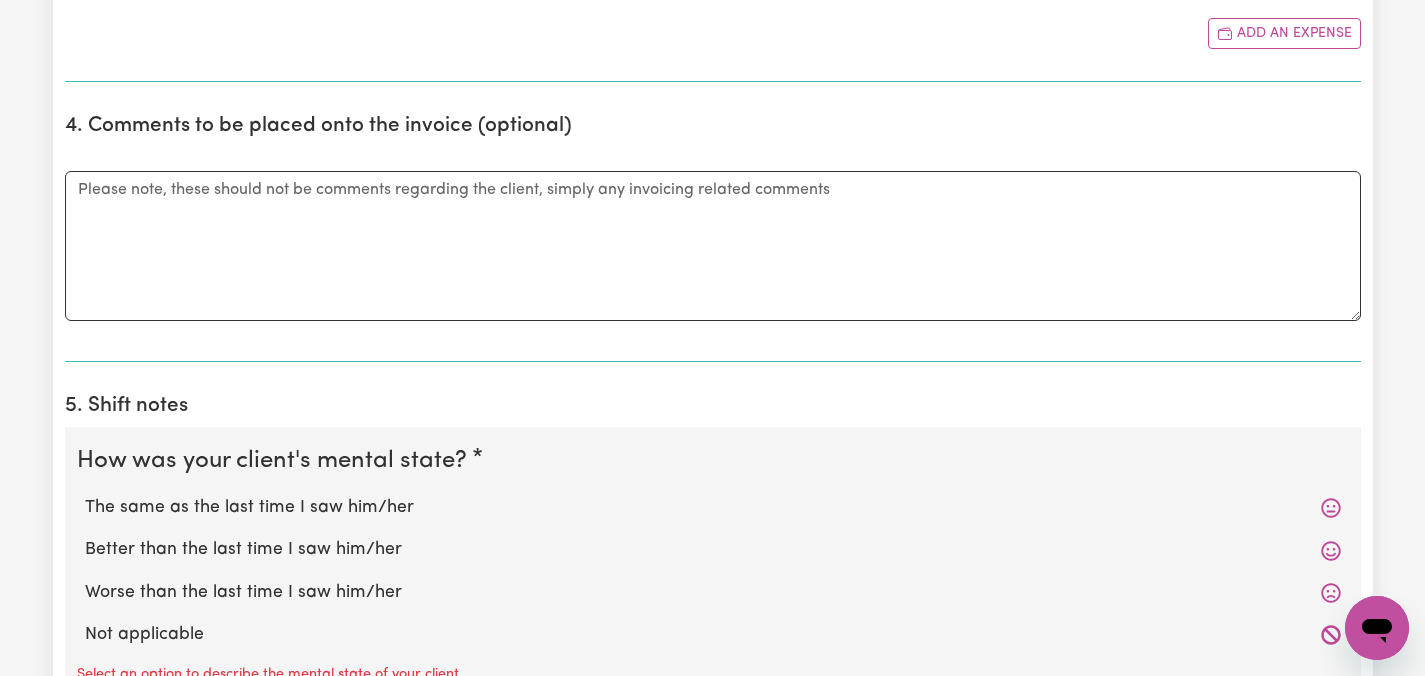 click on "The same as the last time I saw him/her" at bounding box center (713, 508) 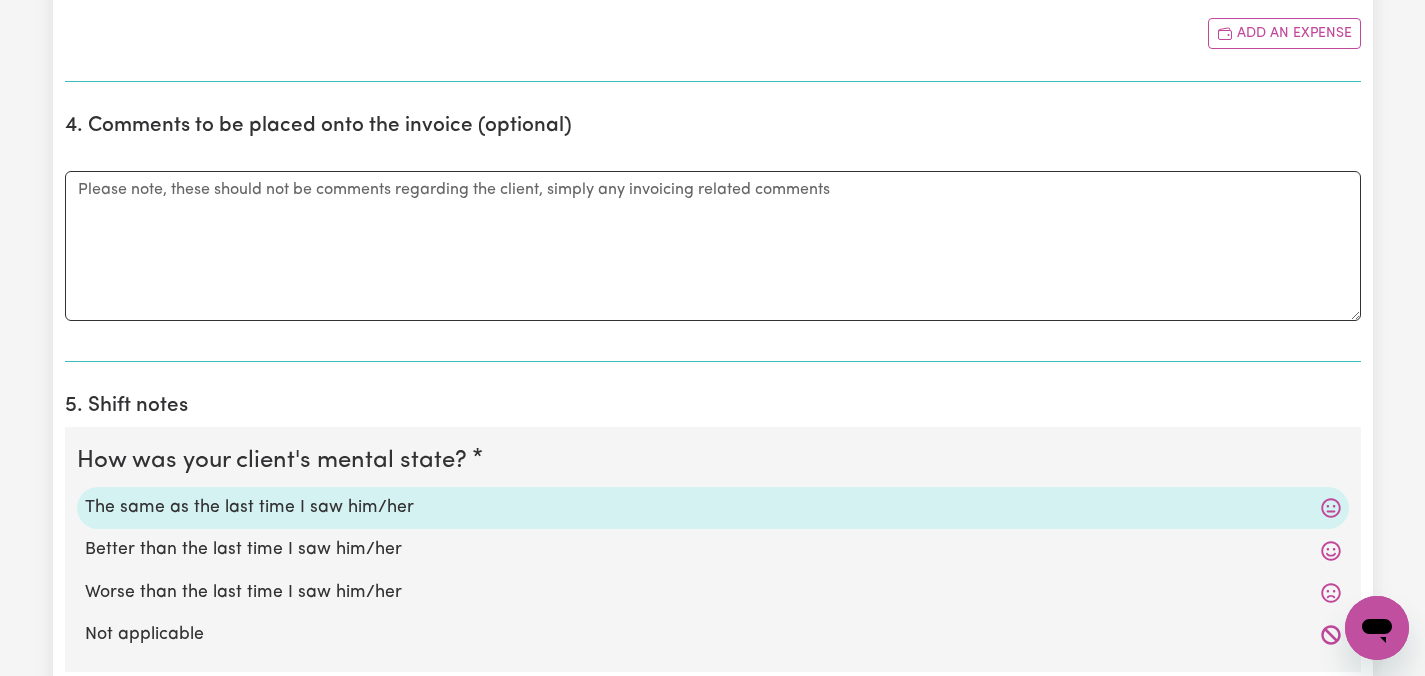 click on "Submit Hours 1. Fill in your details below to claim your payment Job title Select the job you're submitting hours for... [[PERSON_NAME]] Care worker needed in [GEOGRAPHIC_DATA] [GEOGRAPHIC_DATA] [[PERSON_NAME] [PERSON_NAME]] Care worker needed in [GEOGRAPHIC_DATA] [[GEOGRAPHIC_DATA] (Han) Vu - NDIS Number: 430921521] [DEMOGRAPHIC_DATA] Support workers with experience in Behaviour Support Plans Preview Job Your ABN 76571732818 To include or update your ABN,  update your profile . 2. Enter the details of your shift(s) Date of care work [DATE] 16 / 0 7 / 2025 « ‹ [DATE] › » Mon Tue Wed Thu Fri Sat Sun 30 1 2 3 4 5 6 7 8 9 10 11 12 13 14 15 16 17 18 19 20 21 22 23 24 25 26 27 28 29 30 31 1 2 3 Start time 12:00 12 : 0 0   AM PM End time 15:00 3 : 0 0   AM PM Hourly rate Select rate... $55.00 (Weekday) Total hours:  3h  Remove Add shift 3. Include any additional expenses incurred, e.g. mileage, parking fees or other ad-hoc expenses (optional) No expenses have been included. Add an expense 4. Comments to be placed onto the invoice (optional) Comments" at bounding box center [712, 325] 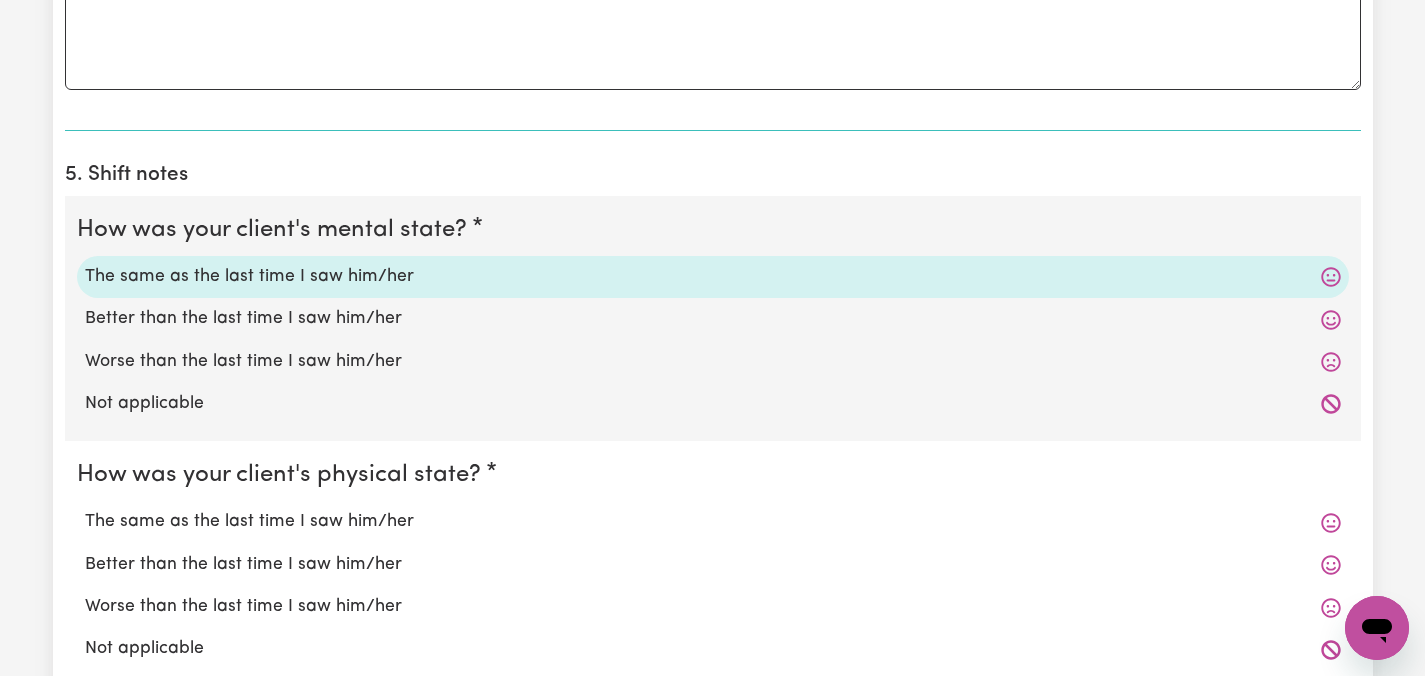 scroll, scrollTop: 1440, scrollLeft: 0, axis: vertical 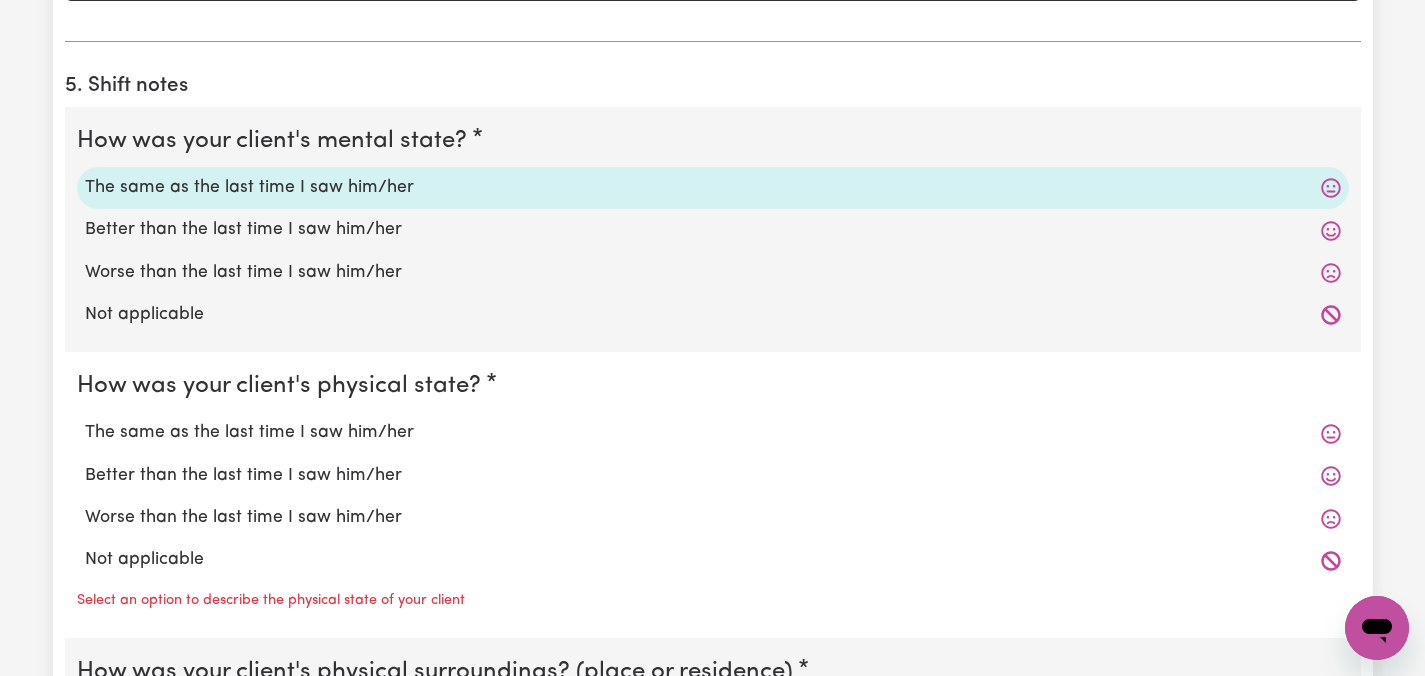 click on "The same as the last time I saw him/her" at bounding box center (713, 433) 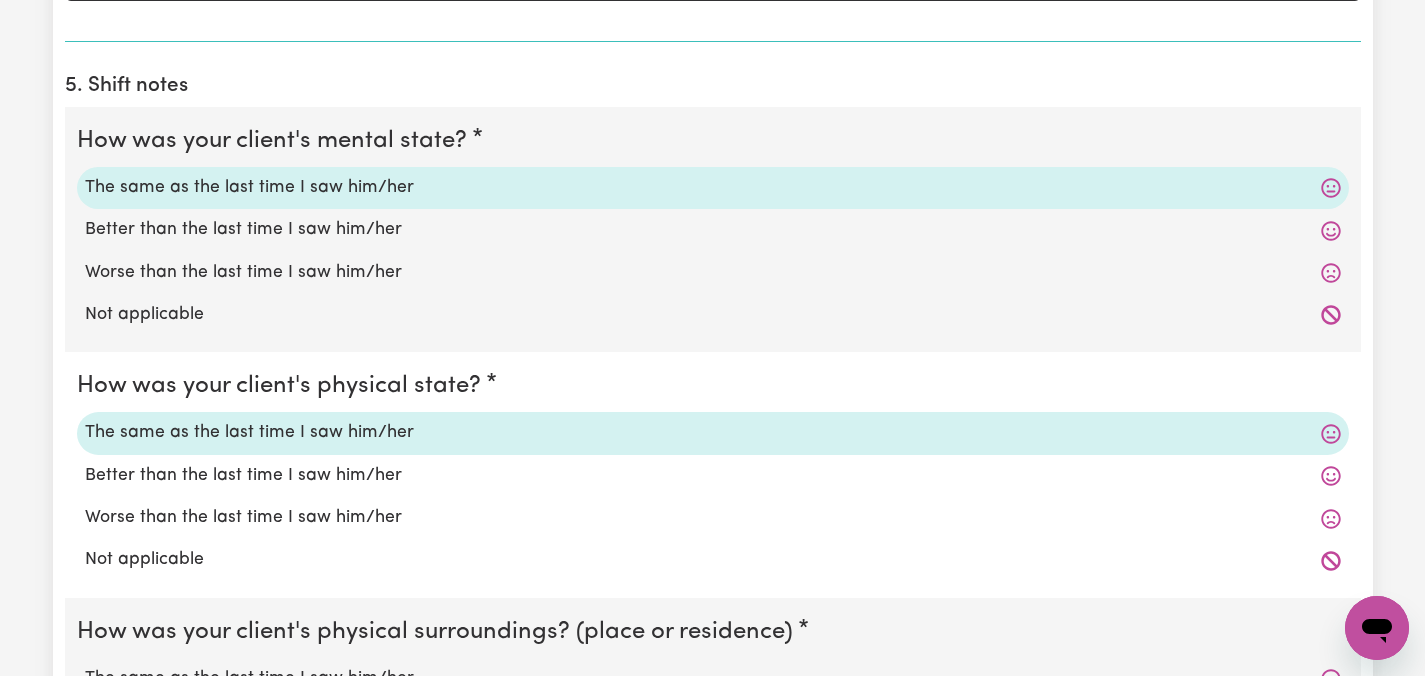 click on "Submit Hours 1. Fill in your details below to claim your payment Job title Select the job you're submitting hours for... [[PERSON_NAME]] Care worker needed in [GEOGRAPHIC_DATA] [GEOGRAPHIC_DATA] [[PERSON_NAME] [PERSON_NAME]] Care worker needed in [GEOGRAPHIC_DATA] [[GEOGRAPHIC_DATA] (Han) Vu - NDIS Number: 430921521] [DEMOGRAPHIC_DATA] Support workers with experience in Behaviour Support Plans Preview Job Your ABN 76571732818 To include or update your ABN,  update your profile . 2. Enter the details of your shift(s) Date of care work [DATE] 16 / 0 7 / 2025 « ‹ [DATE] › » Mon Tue Wed Thu Fri Sat Sun 30 1 2 3 4 5 6 7 8 9 10 11 12 13 14 15 16 17 18 19 20 21 22 23 24 25 26 27 28 29 30 31 1 2 3 Start time 12:00 12 : 0 0   AM PM End time 15:00 3 : 0 0   AM PM Hourly rate Select rate... $55.00 (Weekday) Total hours:  3h  Remove Add shift 3. Include any additional expenses incurred, e.g. mileage, parking fees or other ad-hoc expenses (optional) No expenses have been included. Add an expense 4. Comments to be placed onto the invoice (optional) Comments" at bounding box center (712, -15) 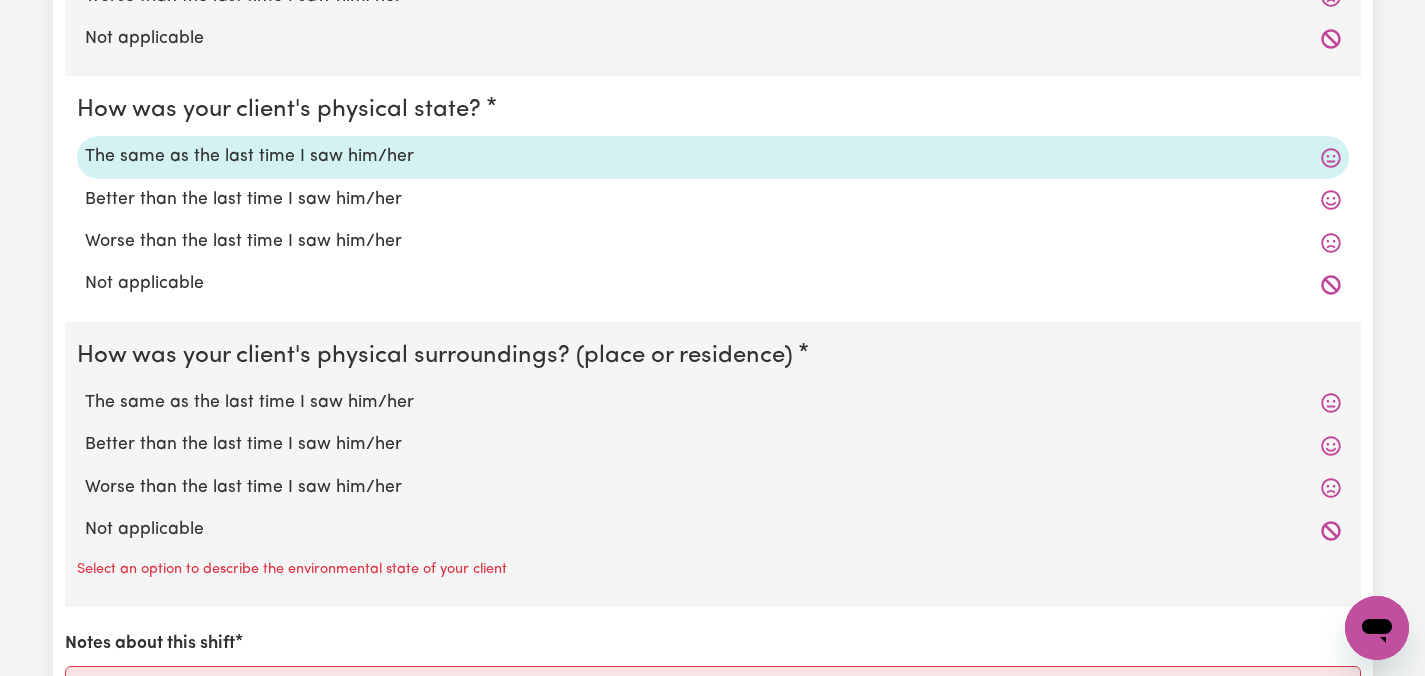 scroll, scrollTop: 1800, scrollLeft: 0, axis: vertical 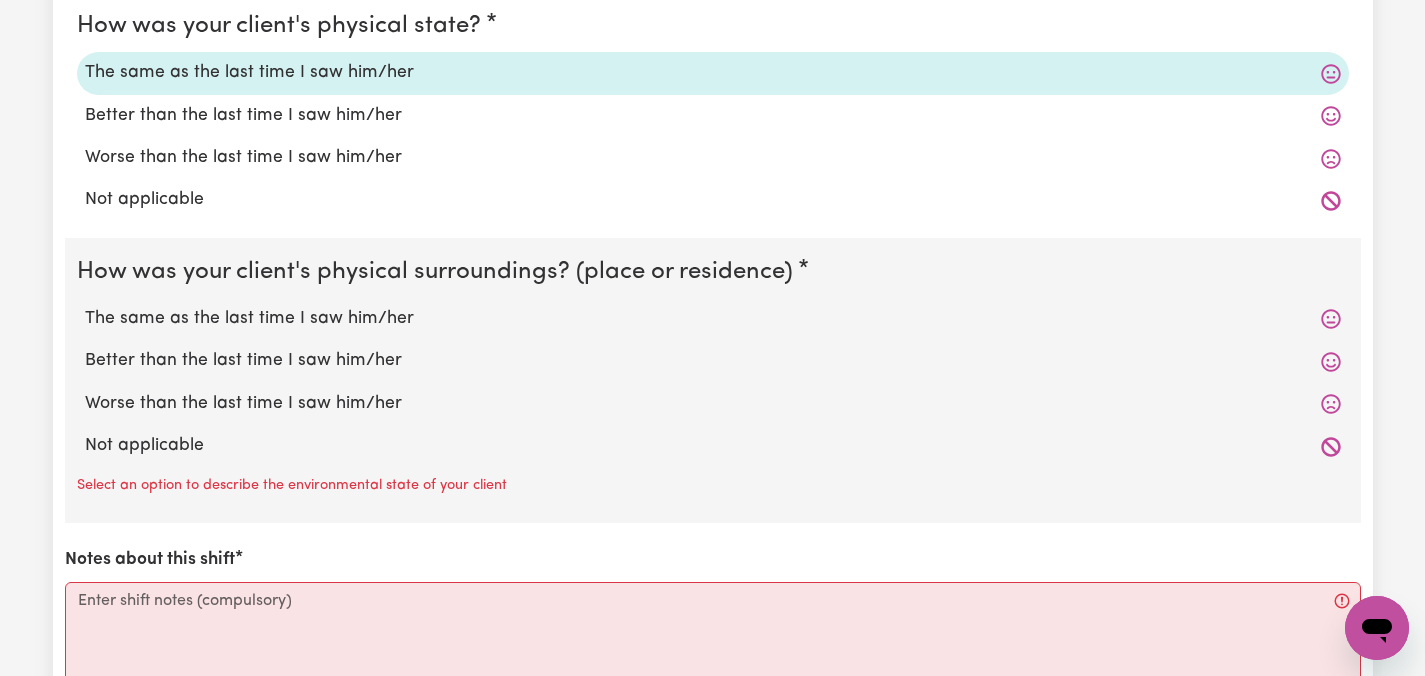 click on "The same as the last time I saw him/her" at bounding box center [713, 319] 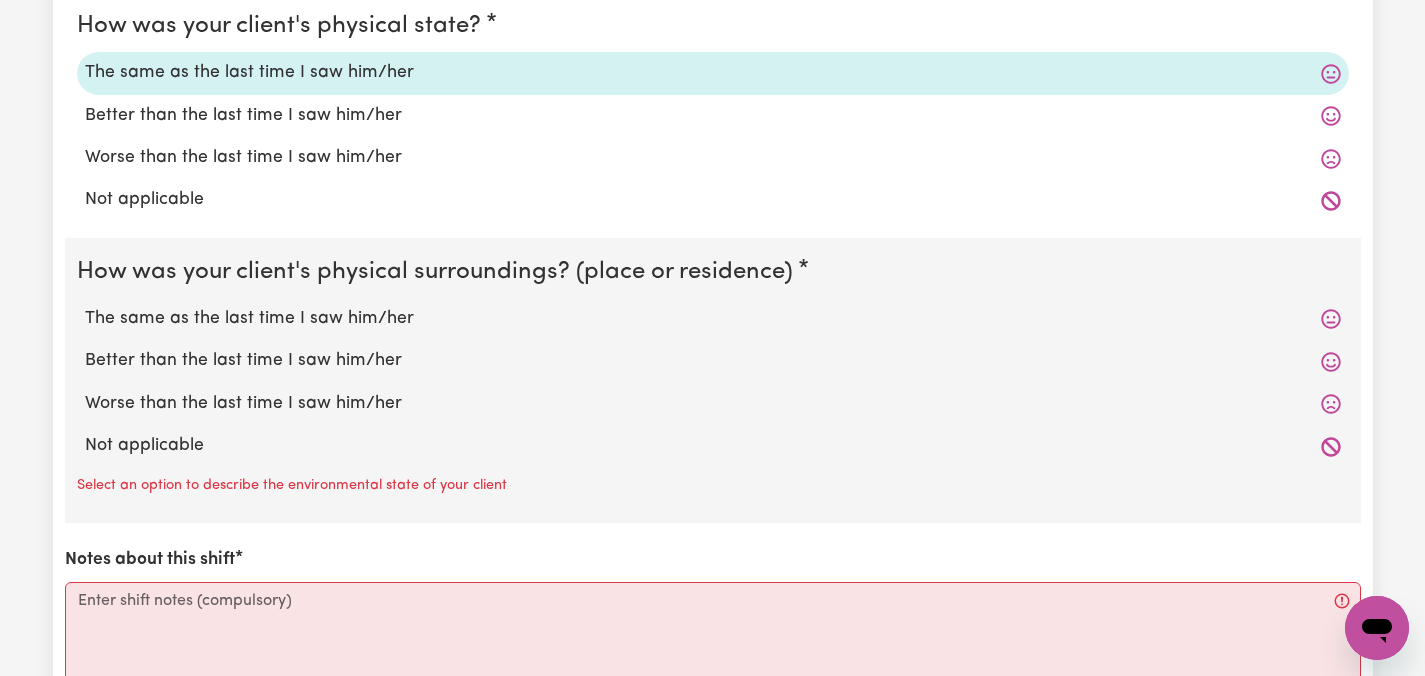 click on "The same as the last time I saw him/her" at bounding box center (84, 305) 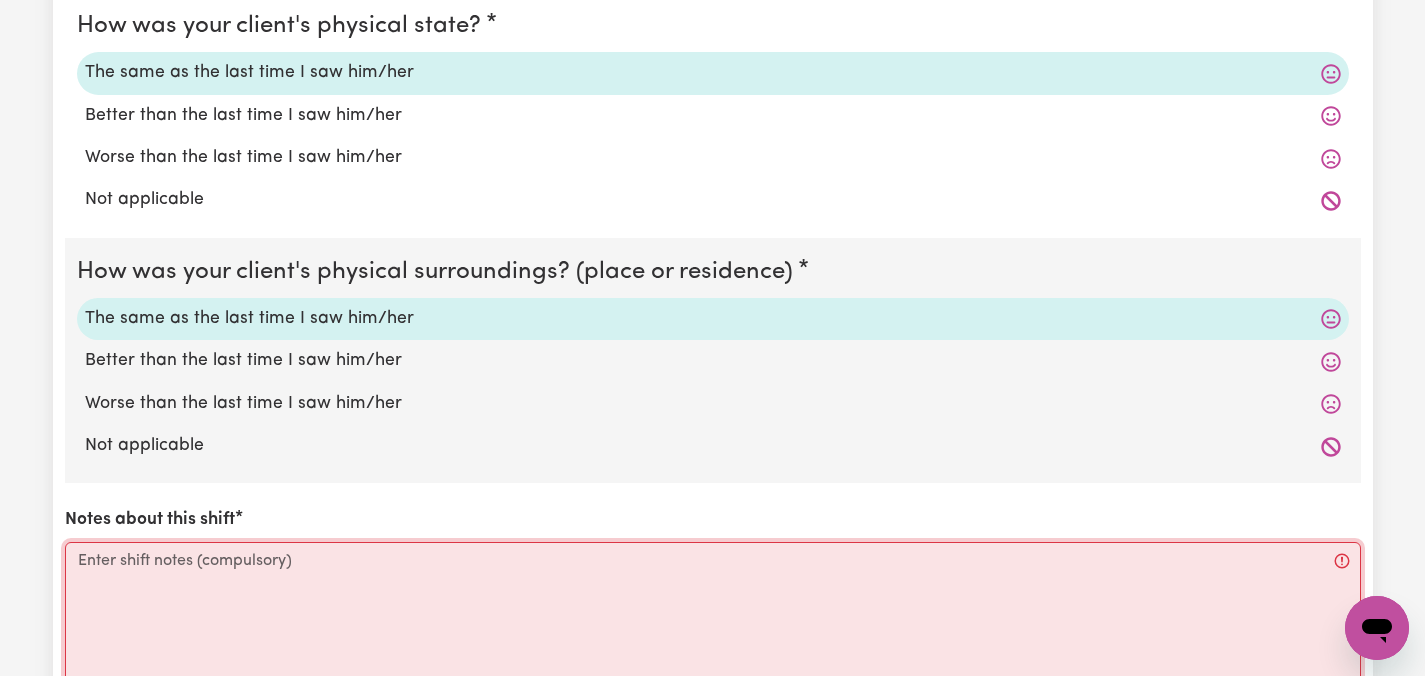 click on "Notes about this shift" at bounding box center [713, 617] 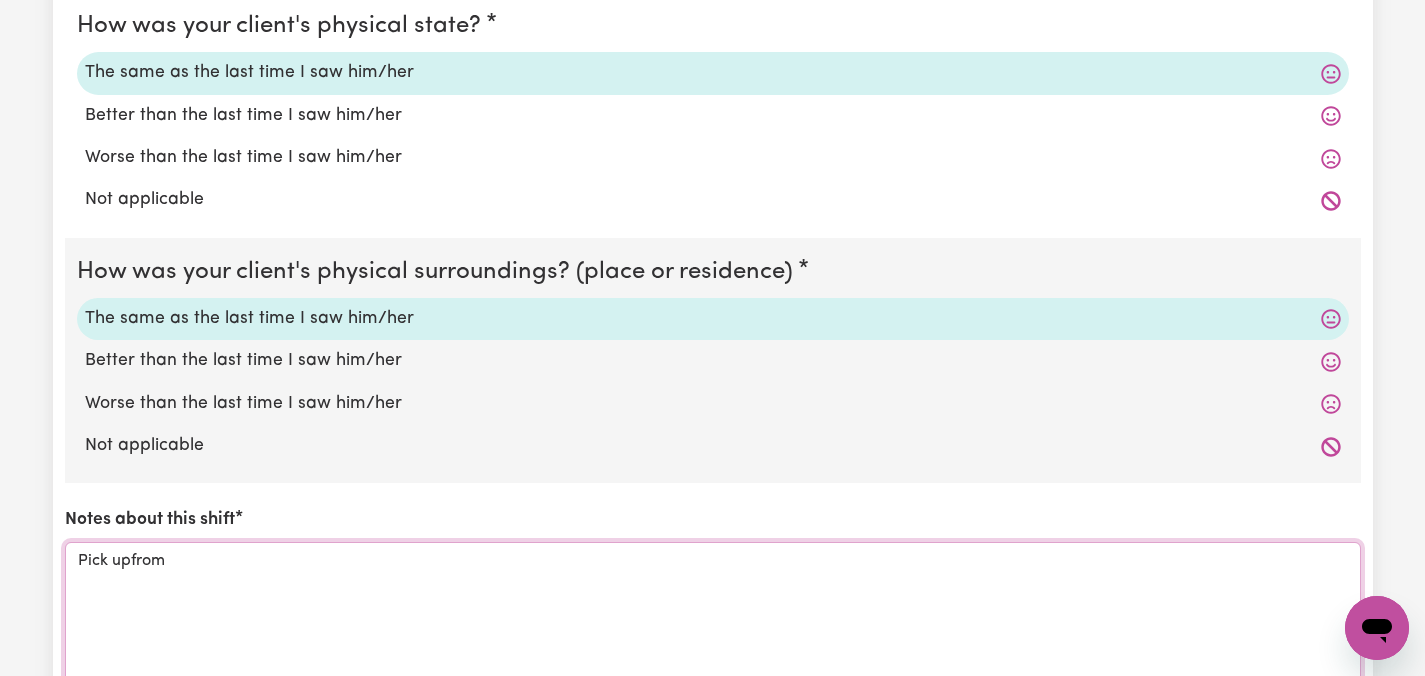 click on "Pick upfrom" at bounding box center (713, 617) 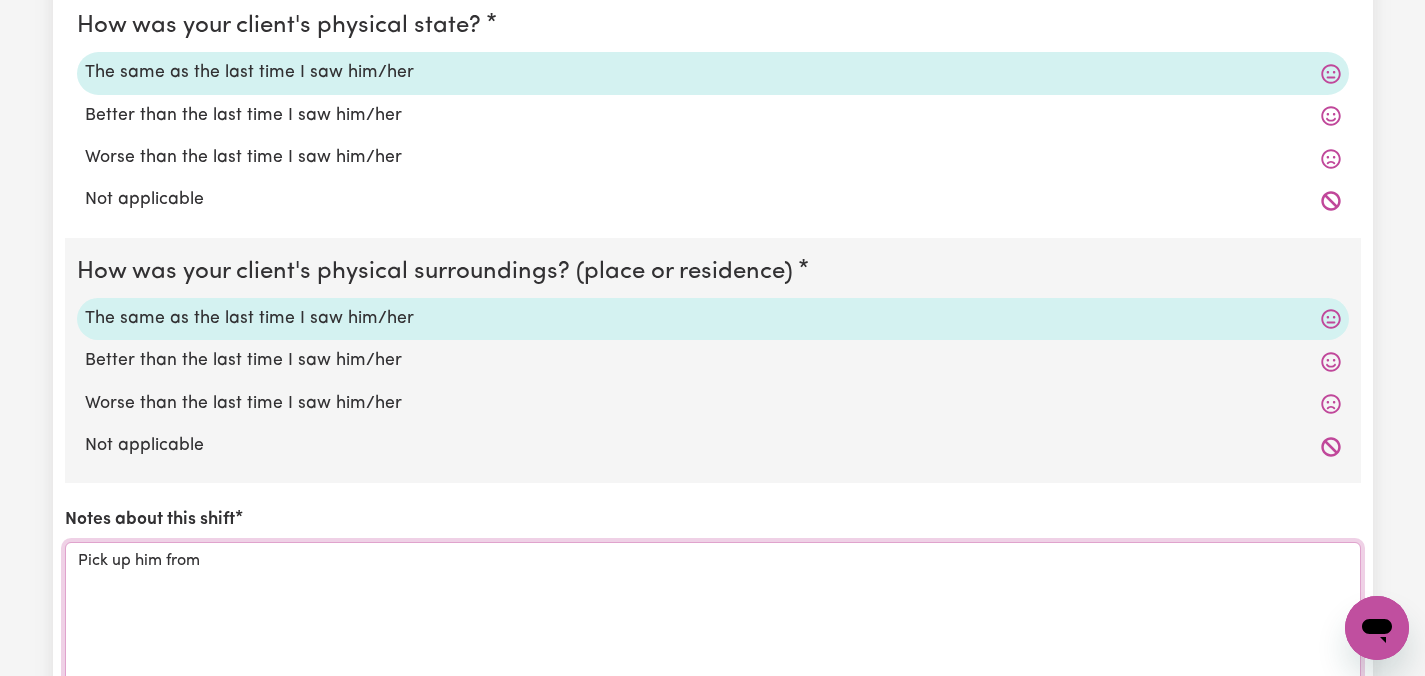 click on "Pick up him from" at bounding box center [713, 617] 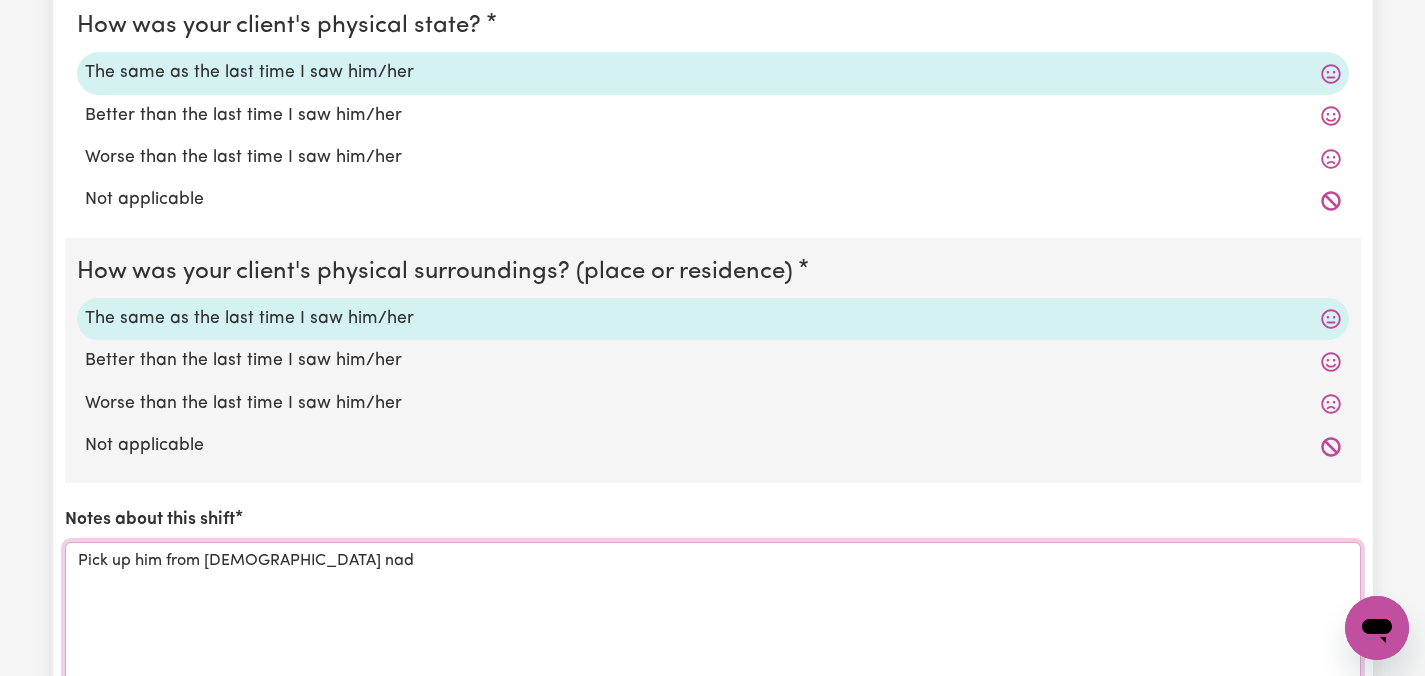 click on "Pick up him from [DEMOGRAPHIC_DATA] nad" at bounding box center (713, 617) 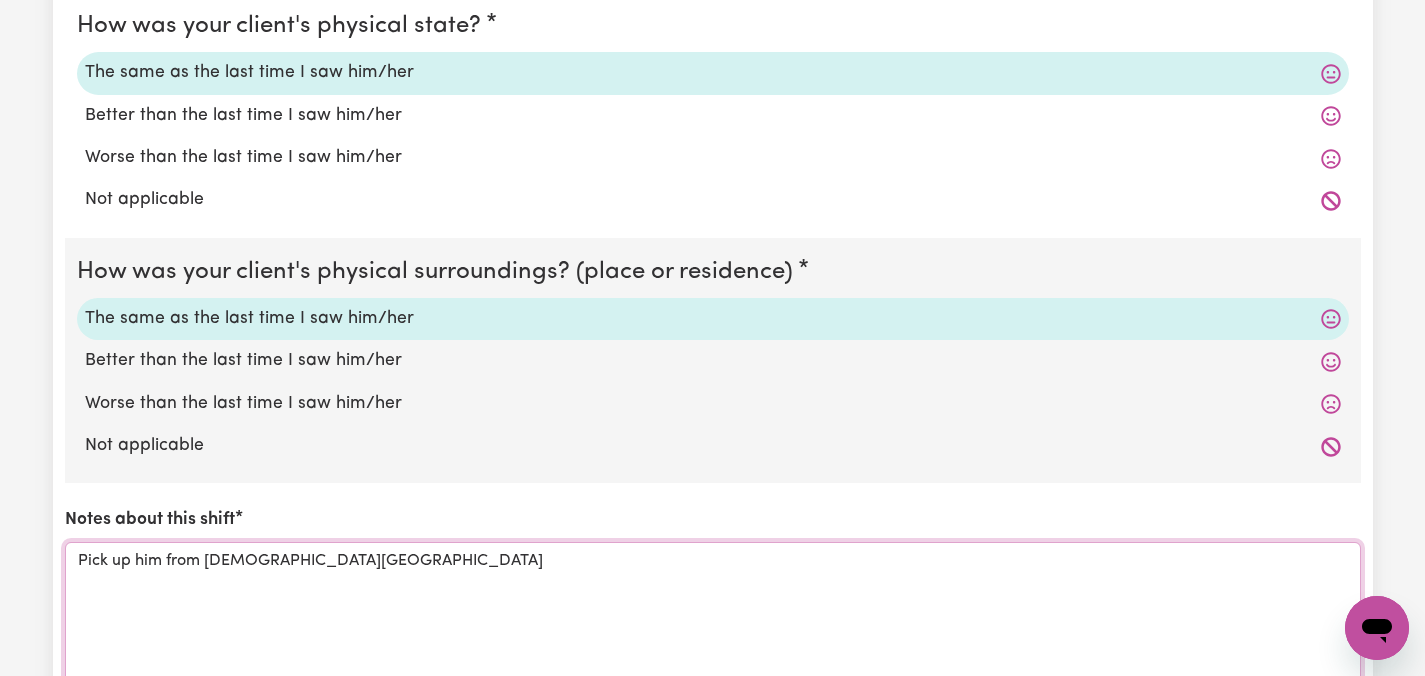 click on "Pick up him from [DEMOGRAPHIC_DATA][GEOGRAPHIC_DATA]" at bounding box center [713, 617] 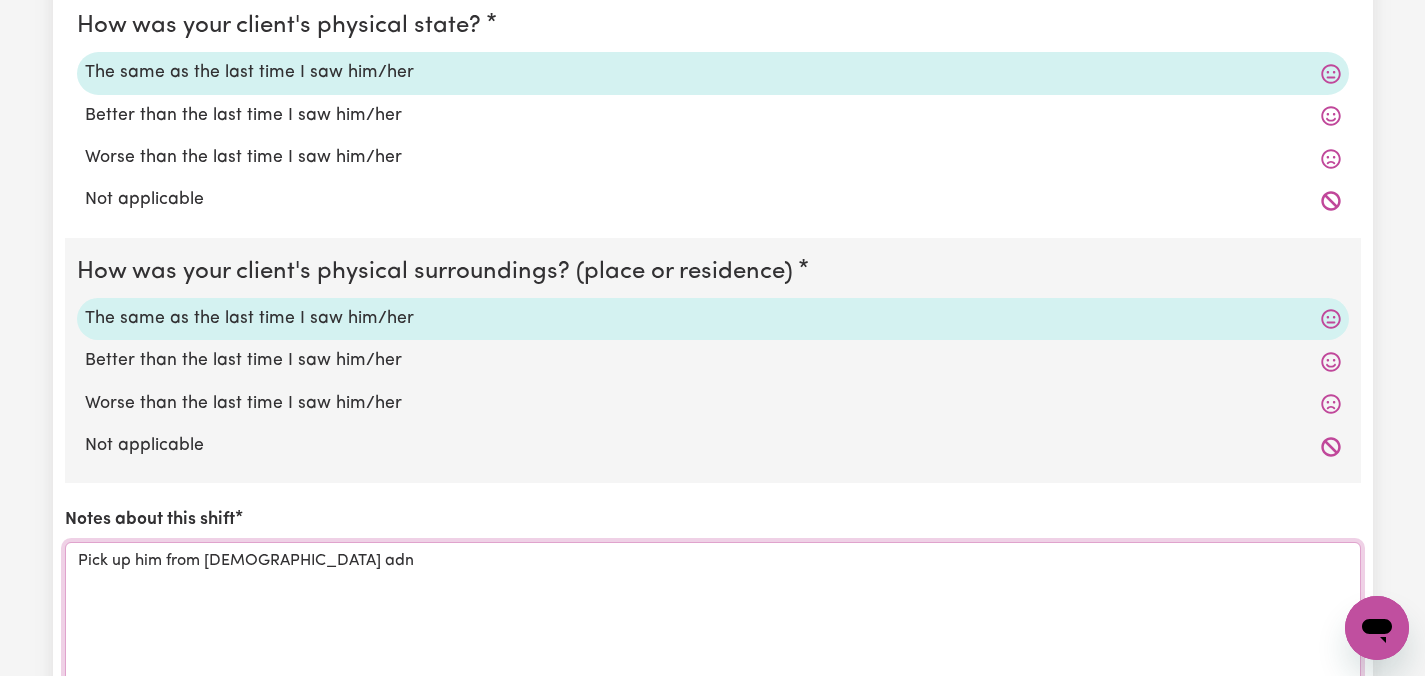click on "Pick up him from [DEMOGRAPHIC_DATA] adn" at bounding box center [713, 617] 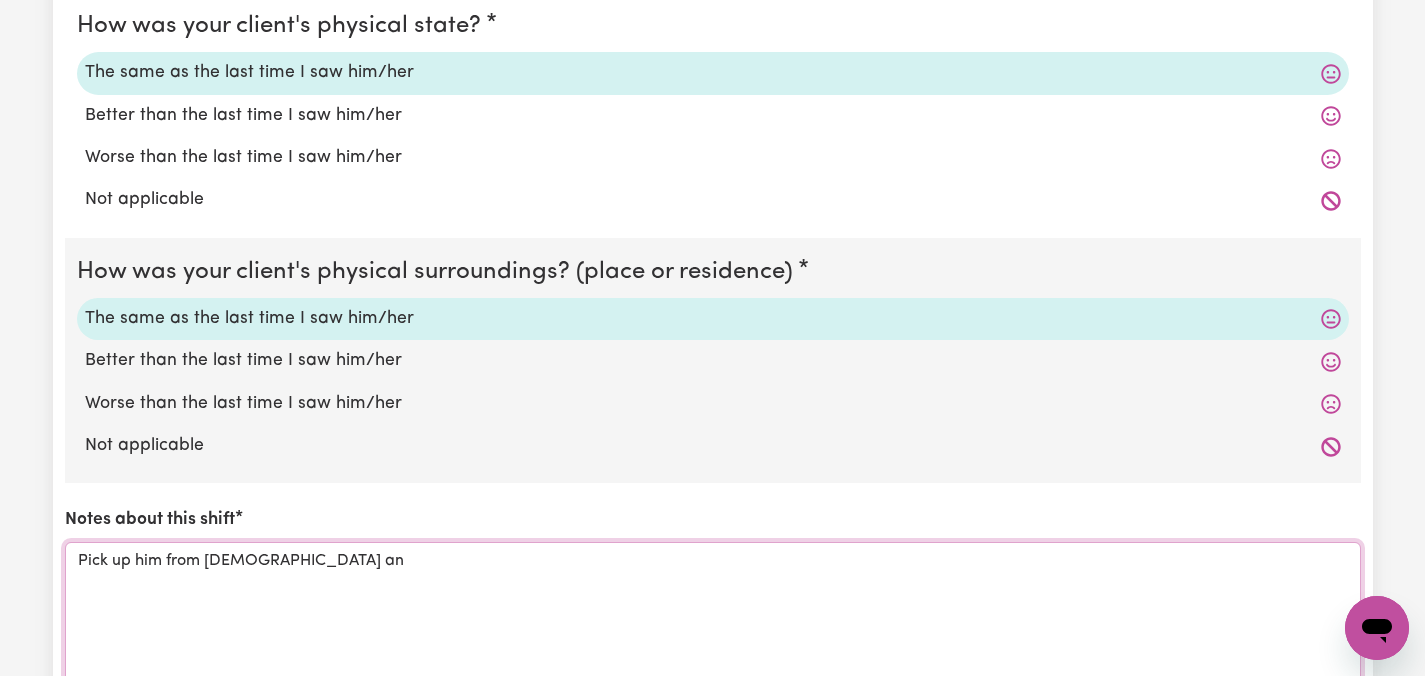 click on "Pick up him from [DEMOGRAPHIC_DATA] an" at bounding box center (713, 617) 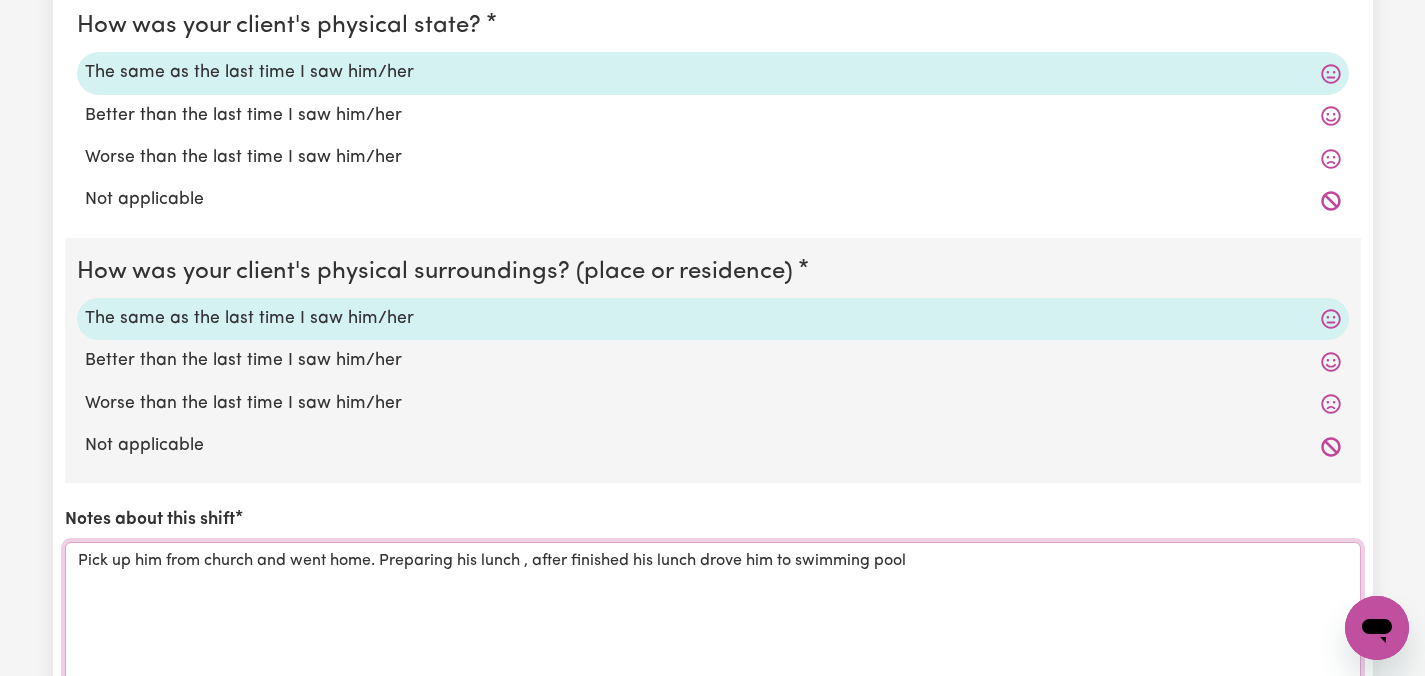 click on "Pick up him from church and went home. Preparing his lunch , after finished his lunch drove him to swimming pool" at bounding box center (713, 617) 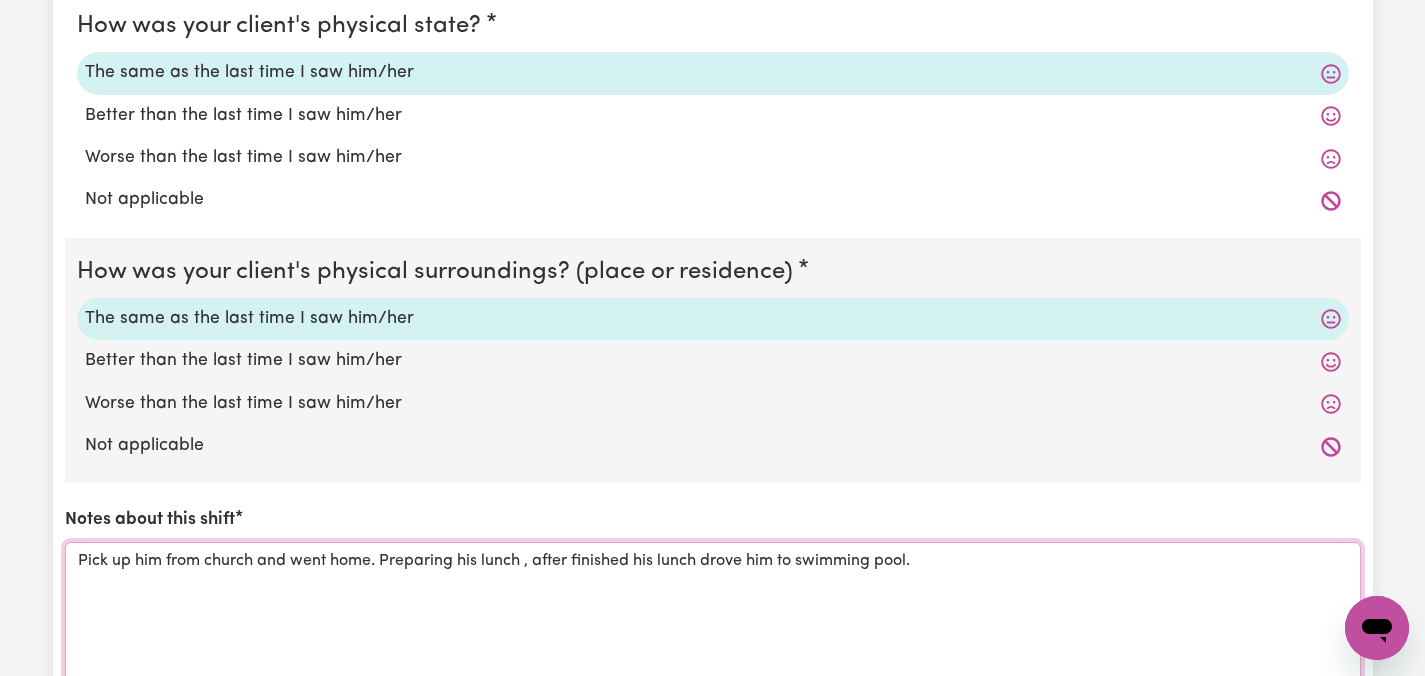 type on "Pick up him from church and went home. Preparing his lunch , after finished his lunch drove him to swimming pool." 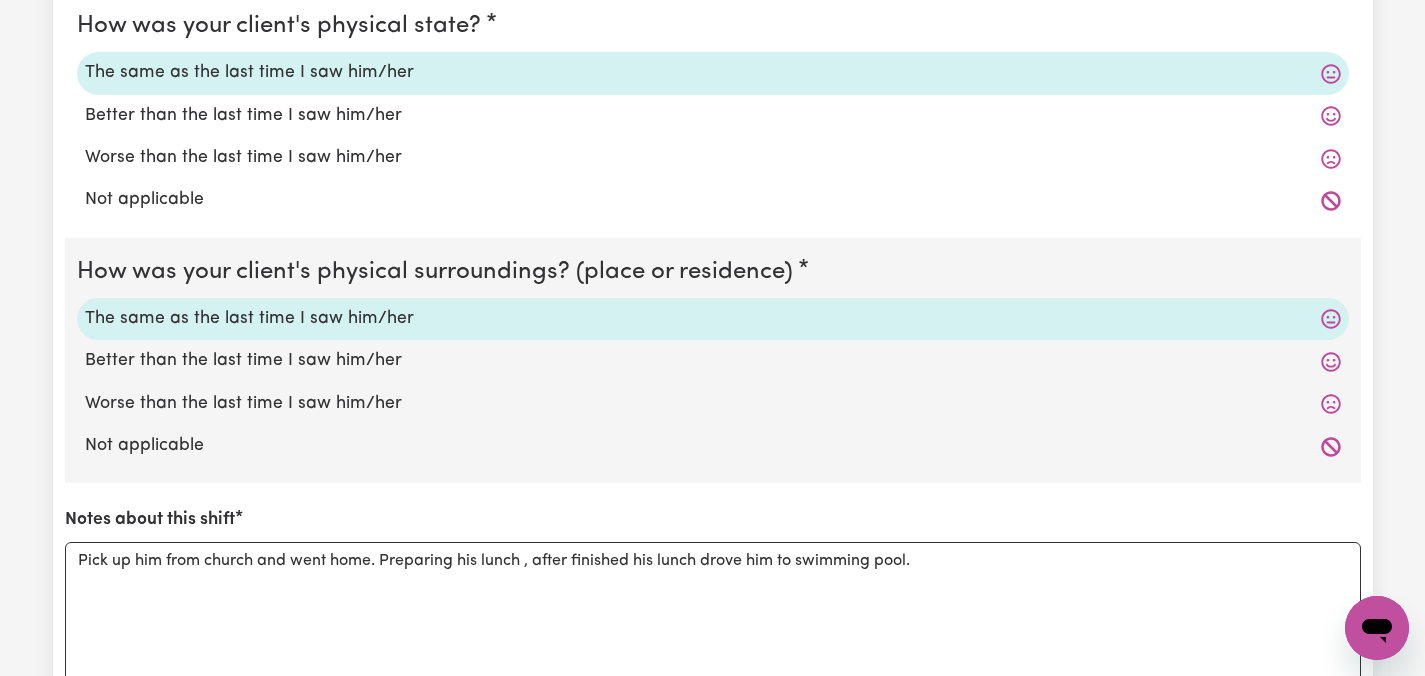 click on "Submit Hours 1. Fill in your details below to claim your payment Job title Select the job you're submitting hours for... [[PERSON_NAME]] Care worker needed in [GEOGRAPHIC_DATA] [GEOGRAPHIC_DATA] [[PERSON_NAME] [PERSON_NAME]] Care worker needed in [GEOGRAPHIC_DATA] [[GEOGRAPHIC_DATA] (Han) Vu - NDIS Number: 430921521] [DEMOGRAPHIC_DATA] Support workers with experience in Behaviour Support Plans Preview Job Your ABN 76571732818 To include or update your ABN,  update your profile . 2. Enter the details of your shift(s) Date of care work [DATE] 16 / 0 7 / 2025 « ‹ [DATE] › » Mon Tue Wed Thu Fri Sat Sun 30 1 2 3 4 5 6 7 8 9 10 11 12 13 14 15 16 17 18 19 20 21 22 23 24 25 26 27 28 29 30 31 1 2 3 Start time 12:00 12 : 0 0   AM PM End time 15:00 3 : 0 0   AM PM Hourly rate Select rate... $55.00 (Weekday) Total hours:  3h  Remove Add shift 3. Include any additional expenses incurred, e.g. mileage, parking fees or other ad-hoc expenses (optional) No expenses have been included. Add an expense 4. Comments to be placed onto the invoice (optional) Comments" at bounding box center [712, -411] 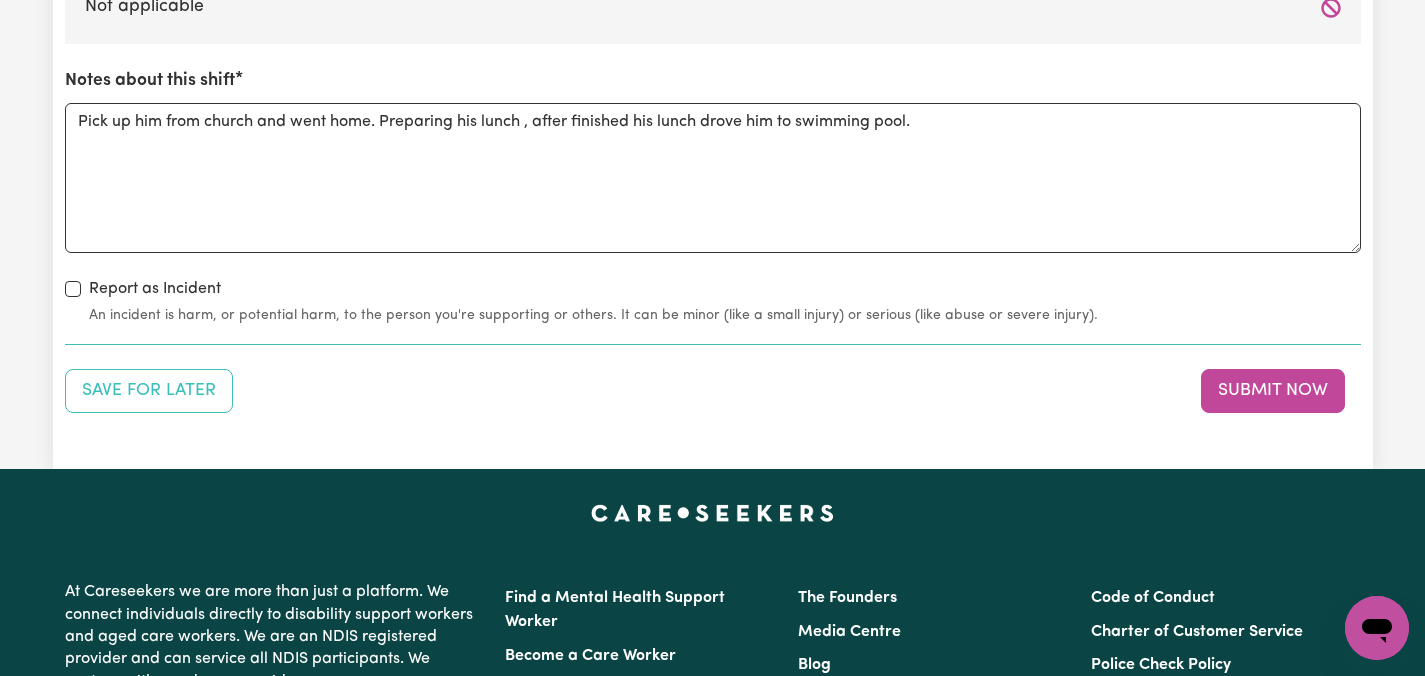 scroll, scrollTop: 2240, scrollLeft: 0, axis: vertical 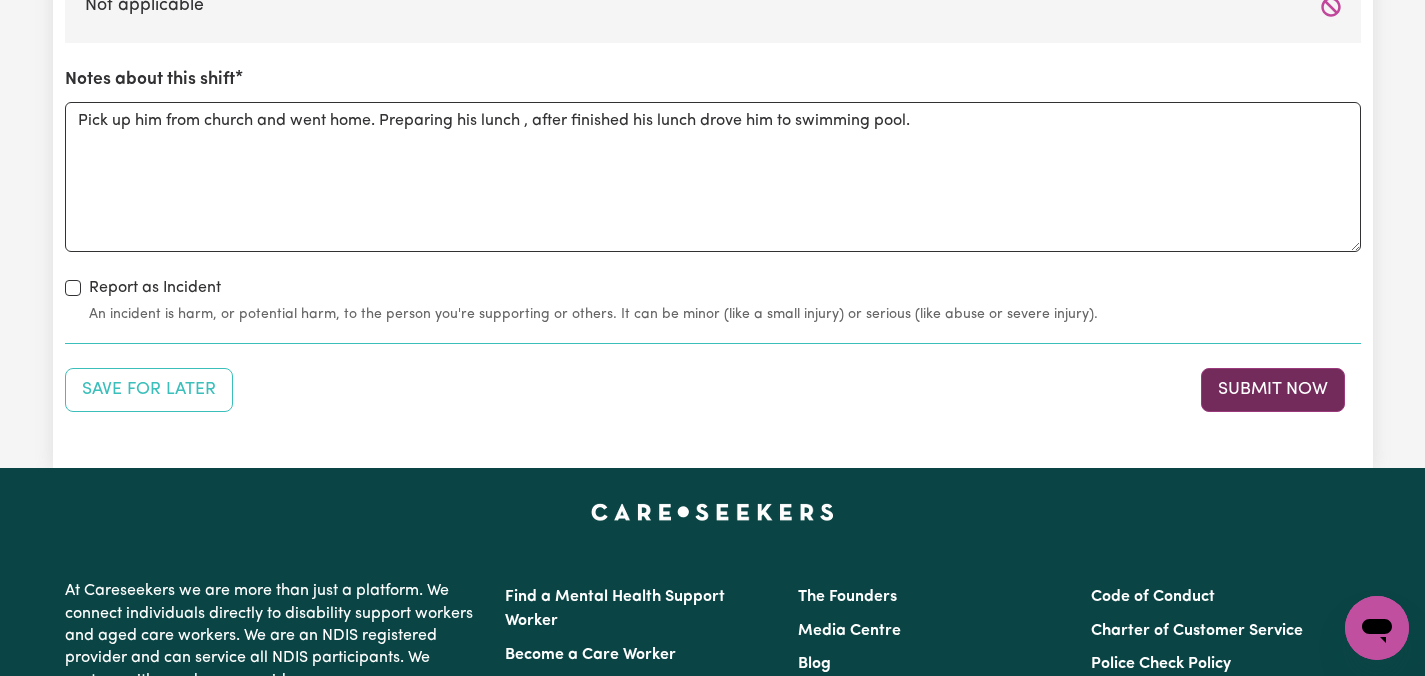 click on "Submit Now" at bounding box center [1273, 390] 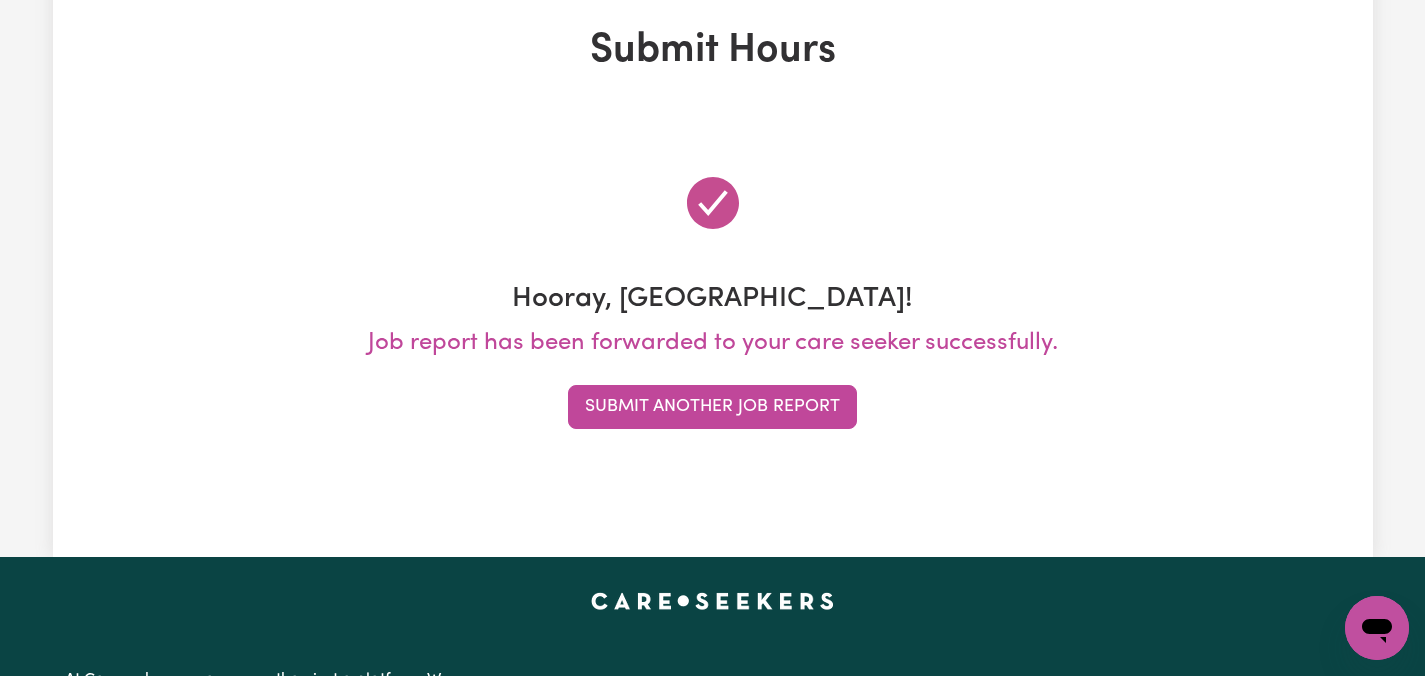 scroll, scrollTop: 0, scrollLeft: 0, axis: both 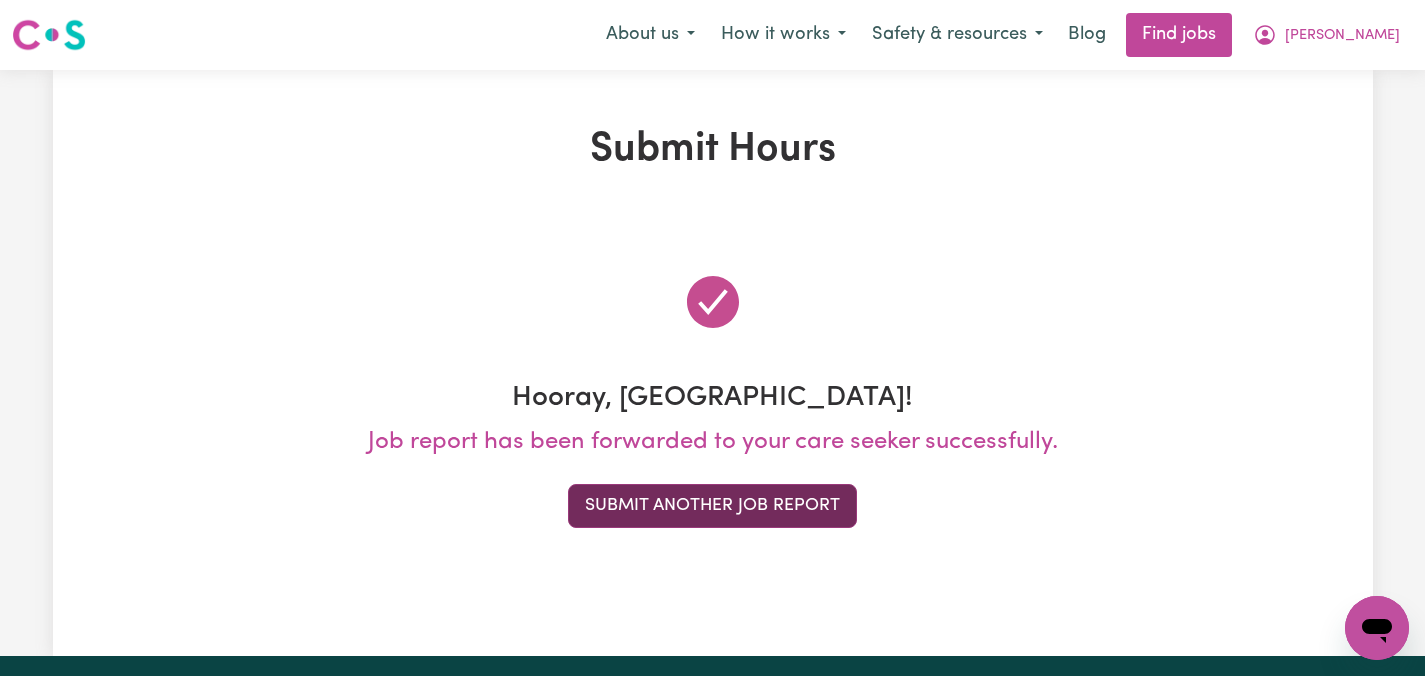 click on "Submit Another Job Report" at bounding box center [712, 506] 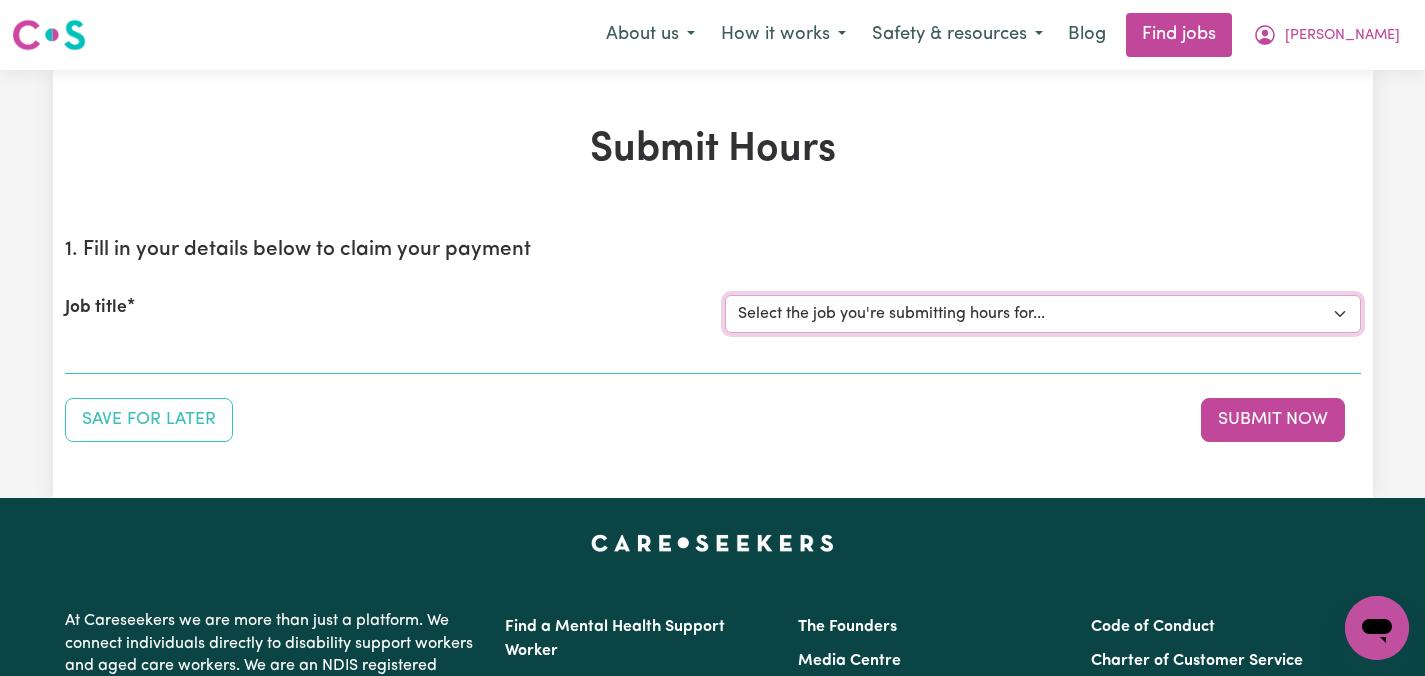click on "Select the job you're submitting hours for... [[PERSON_NAME]] Care worker needed in [GEOGRAPHIC_DATA] [GEOGRAPHIC_DATA] [[PERSON_NAME] [PERSON_NAME]] Care worker needed in [GEOGRAPHIC_DATA] [[GEOGRAPHIC_DATA] (Han) Vu - NDIS Number: 430921521] [DEMOGRAPHIC_DATA] Support workers with experience in Behaviour Support Plans" at bounding box center (1043, 314) 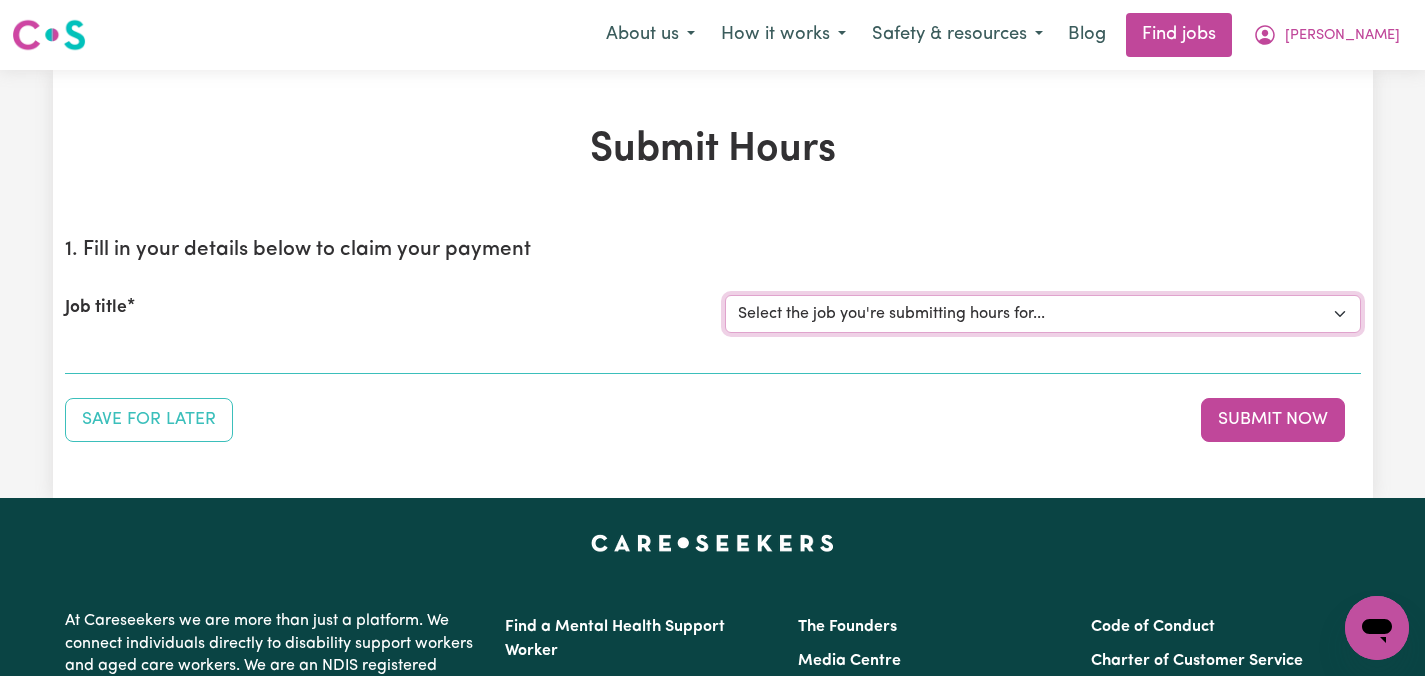 select on "2686" 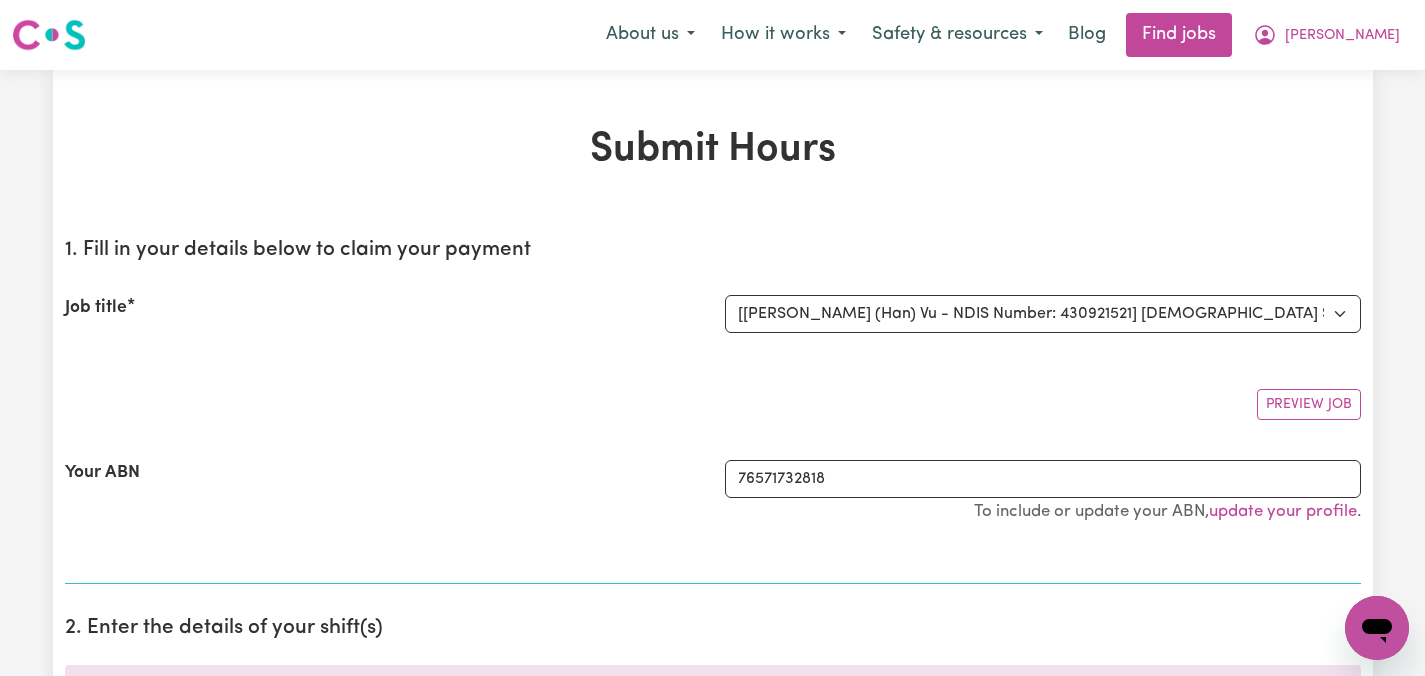 click on "Preview Job" at bounding box center (713, 396) 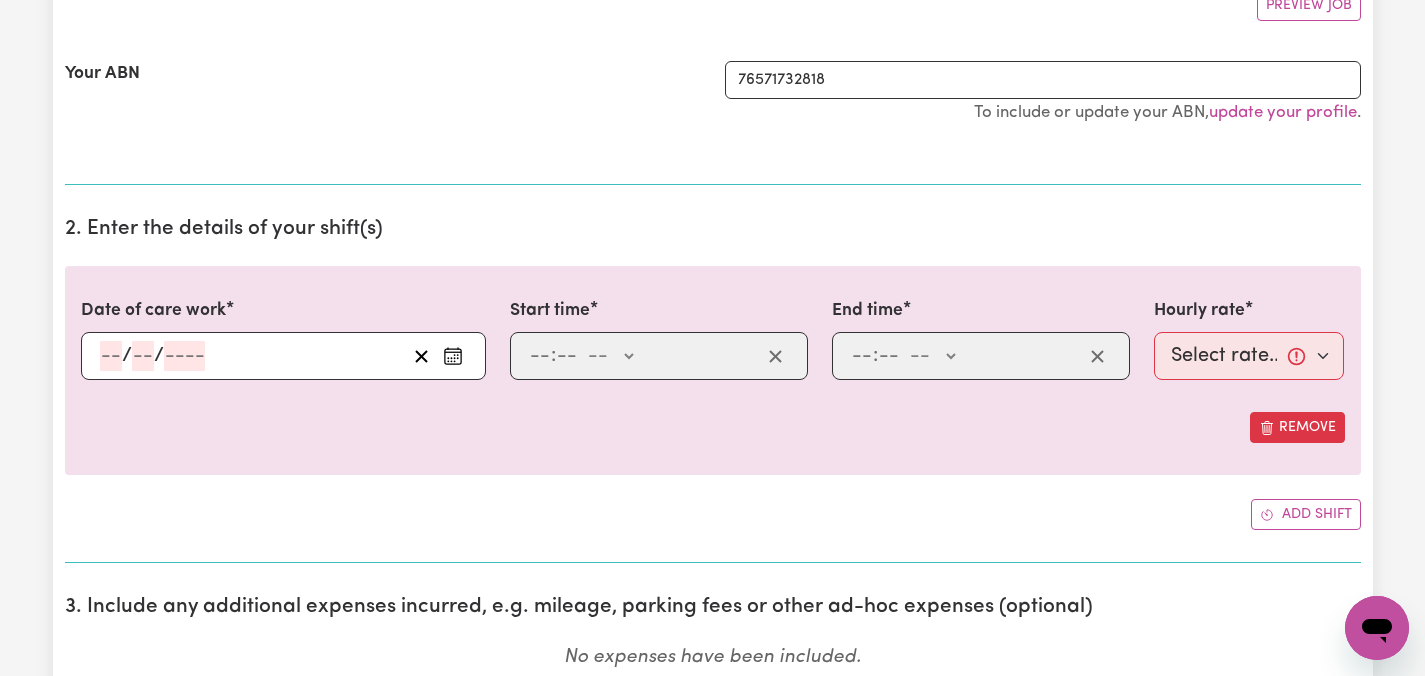 scroll, scrollTop: 400, scrollLeft: 0, axis: vertical 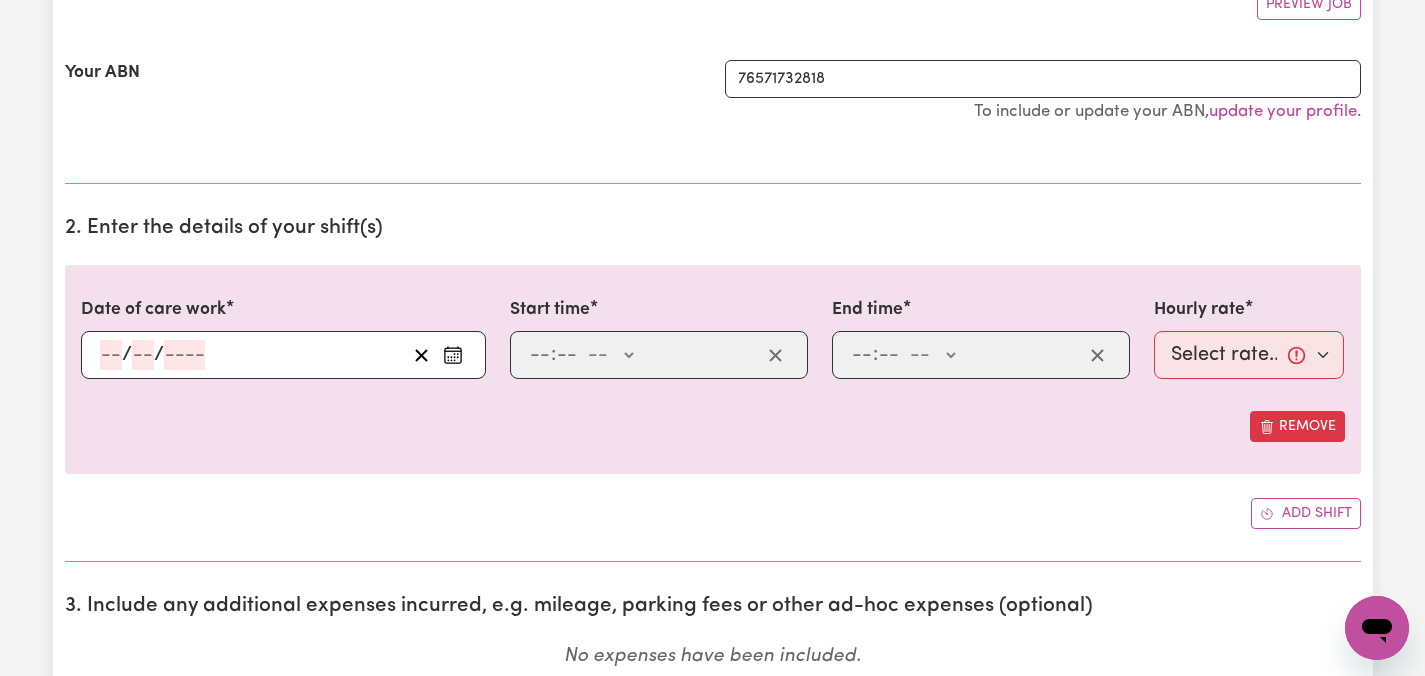 click 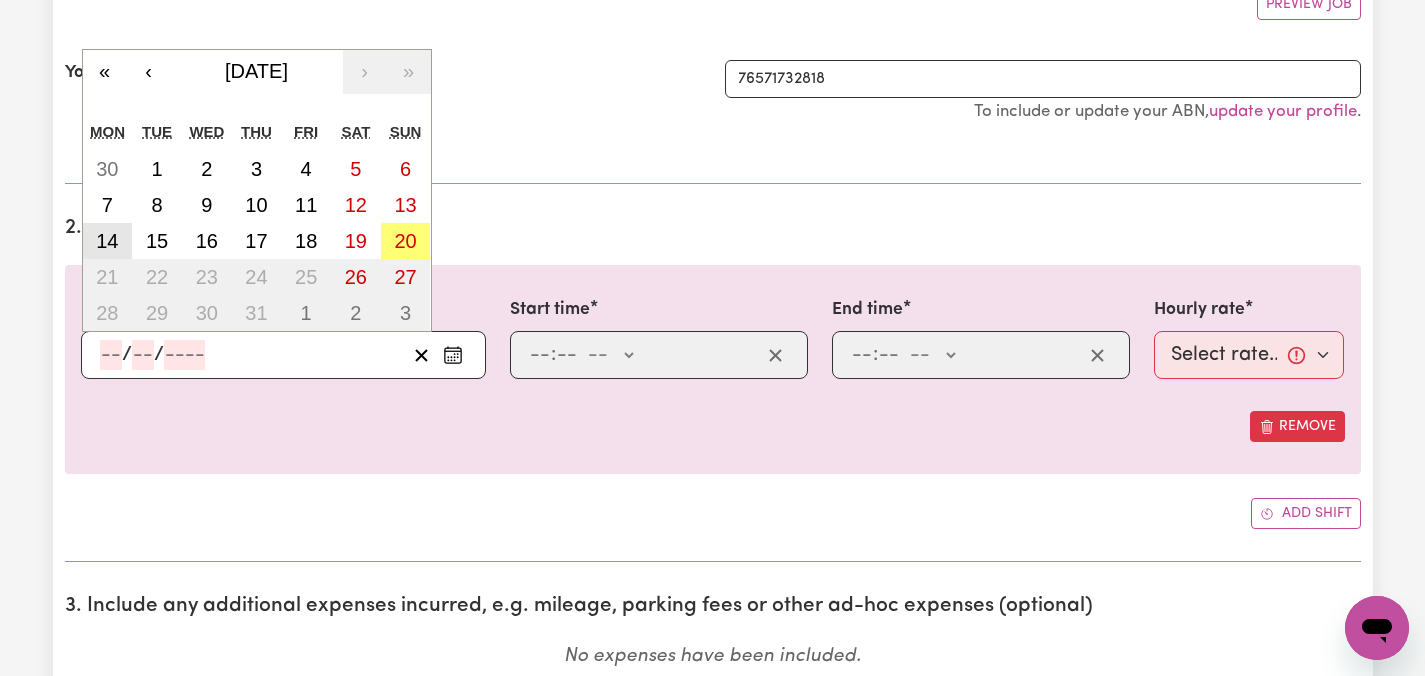 click on "14" at bounding box center (107, 241) 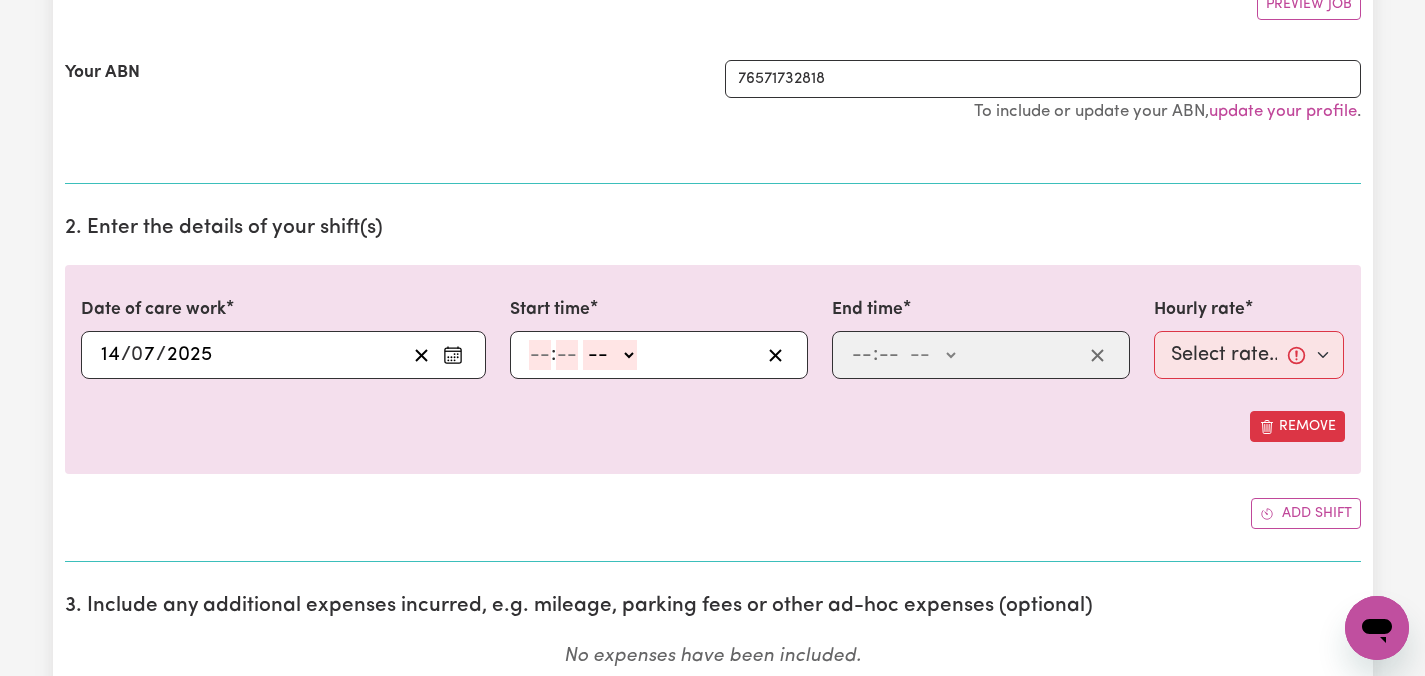 click 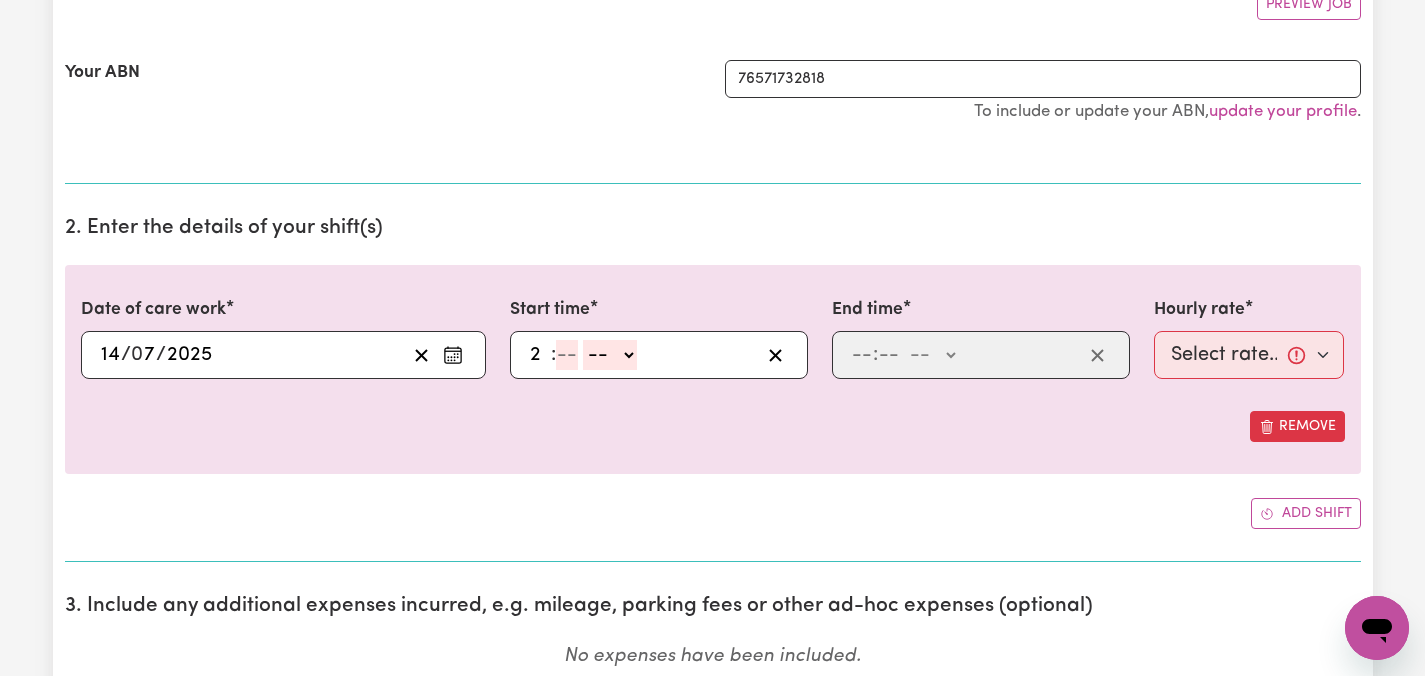 type on "2" 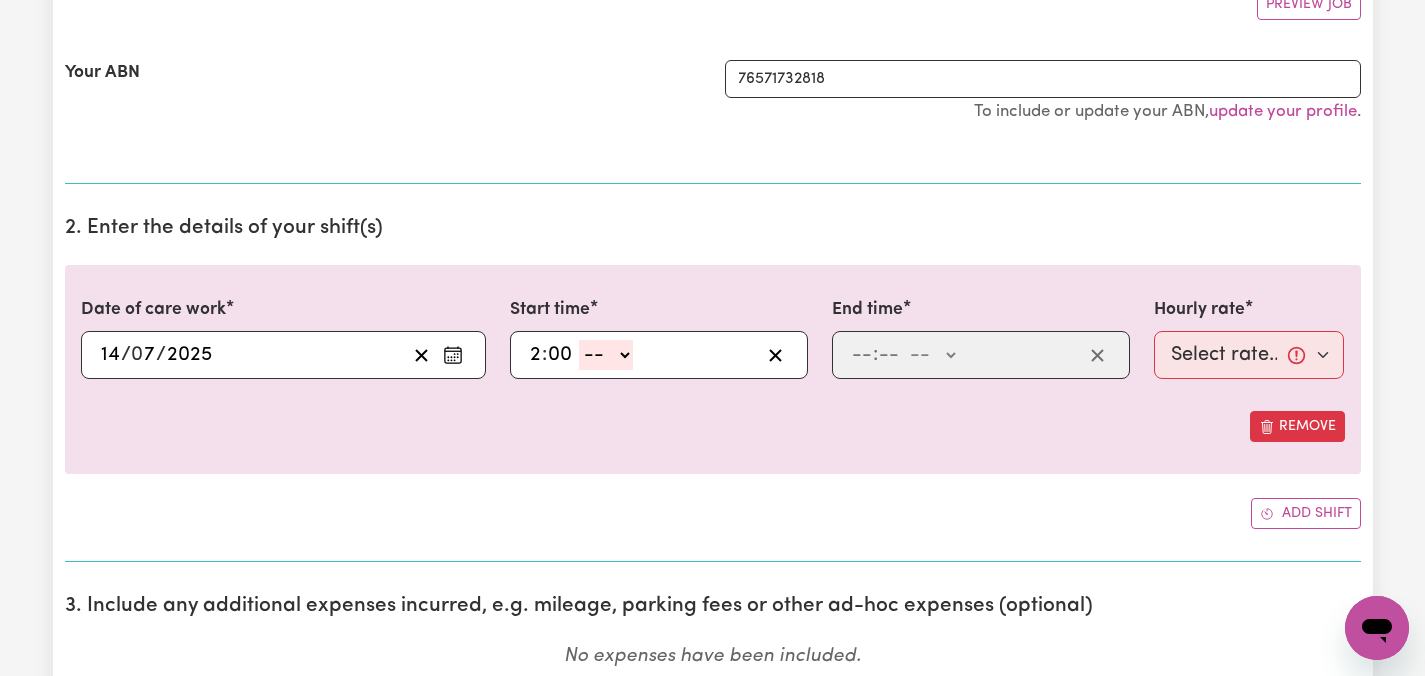 type on "00" 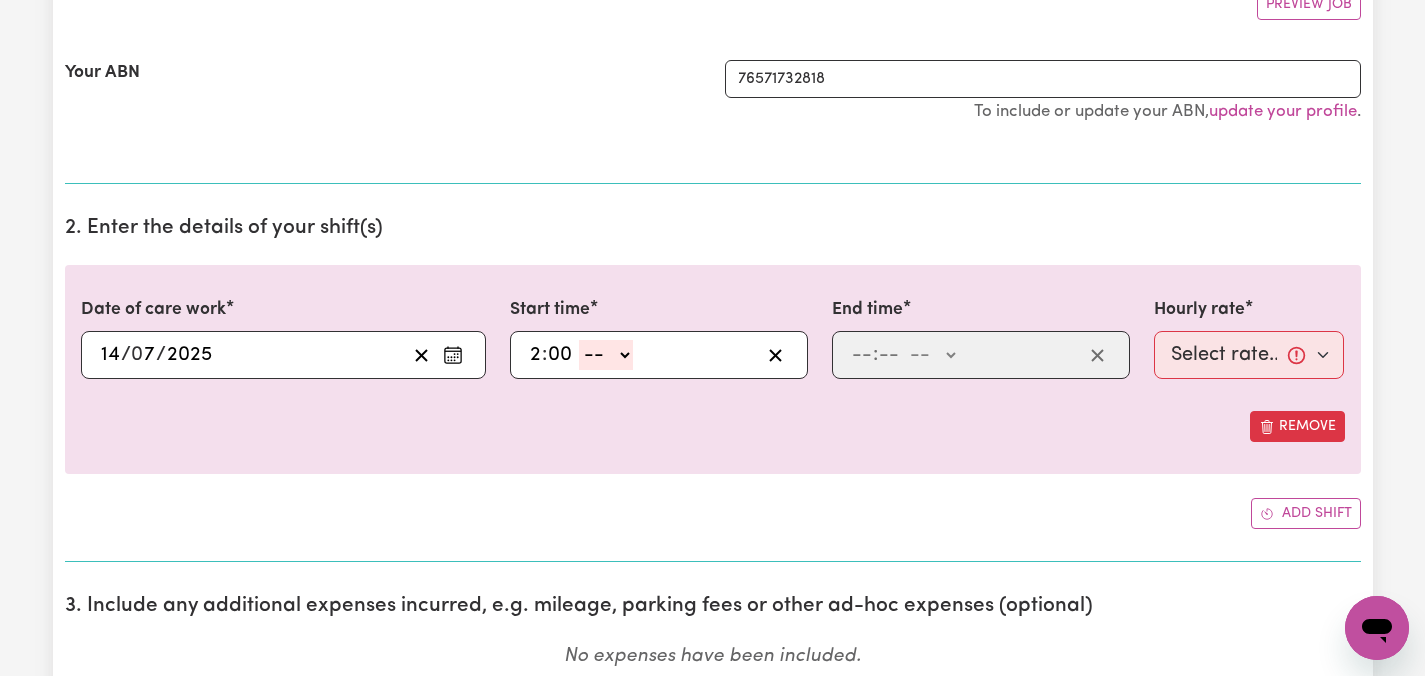 select on "pm" 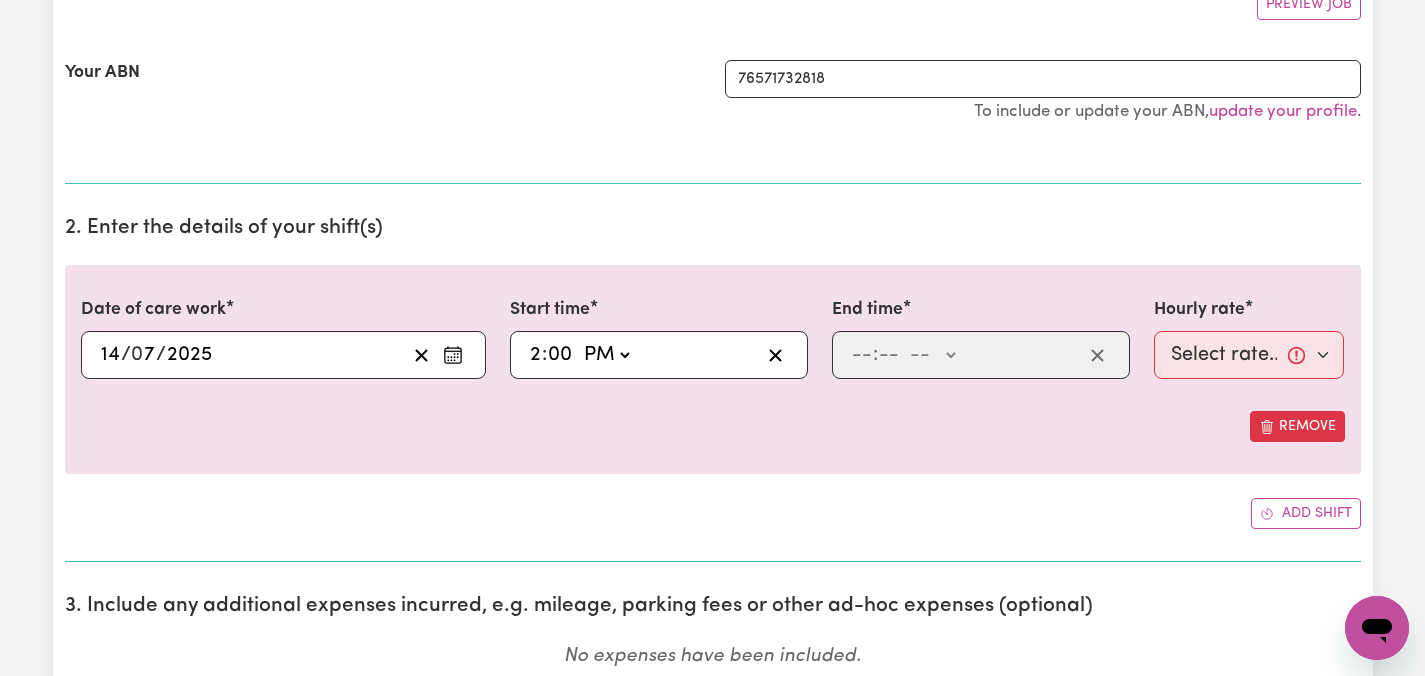 type on "14:00" 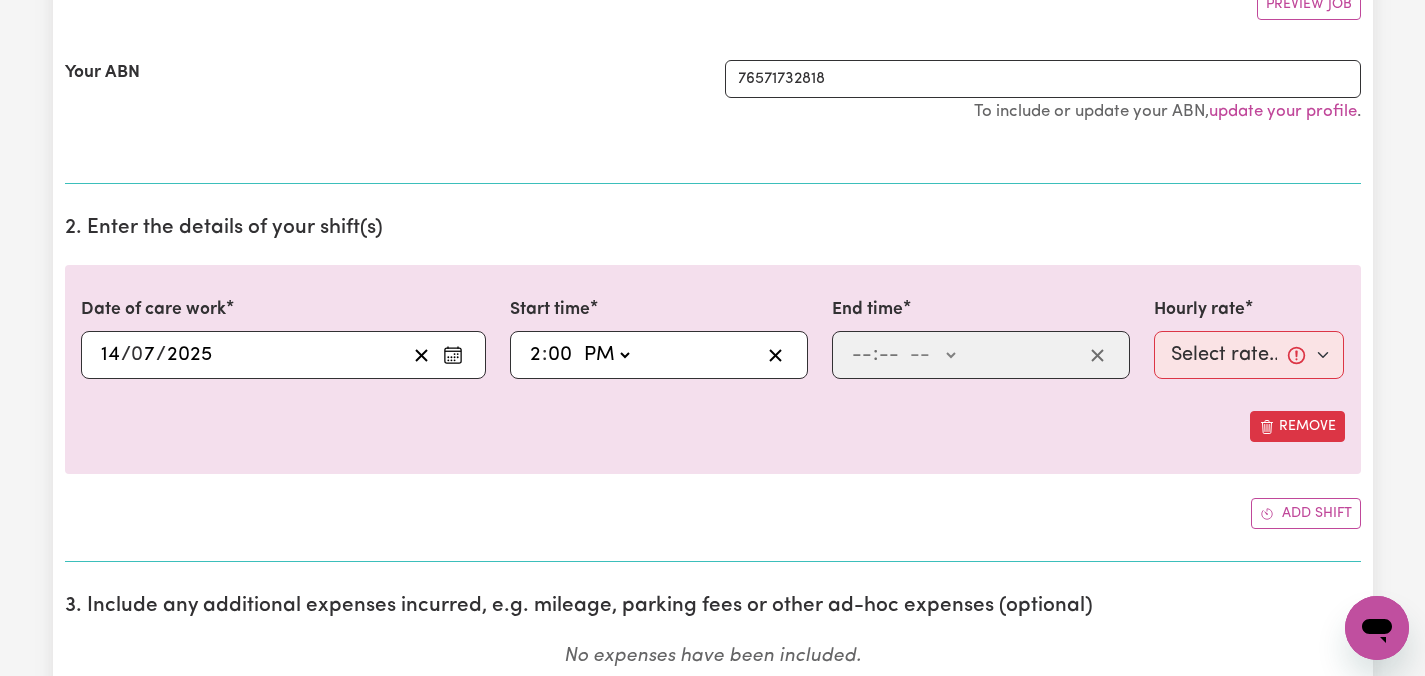 type on "0" 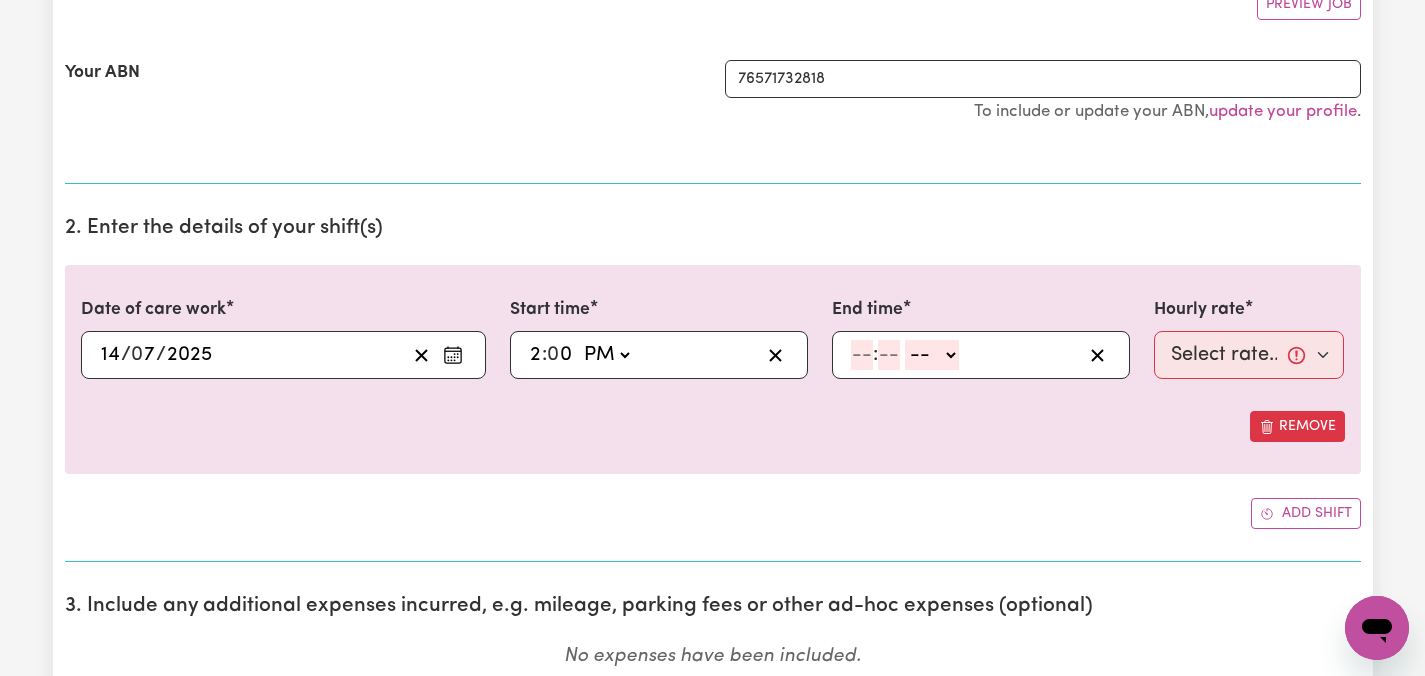 click 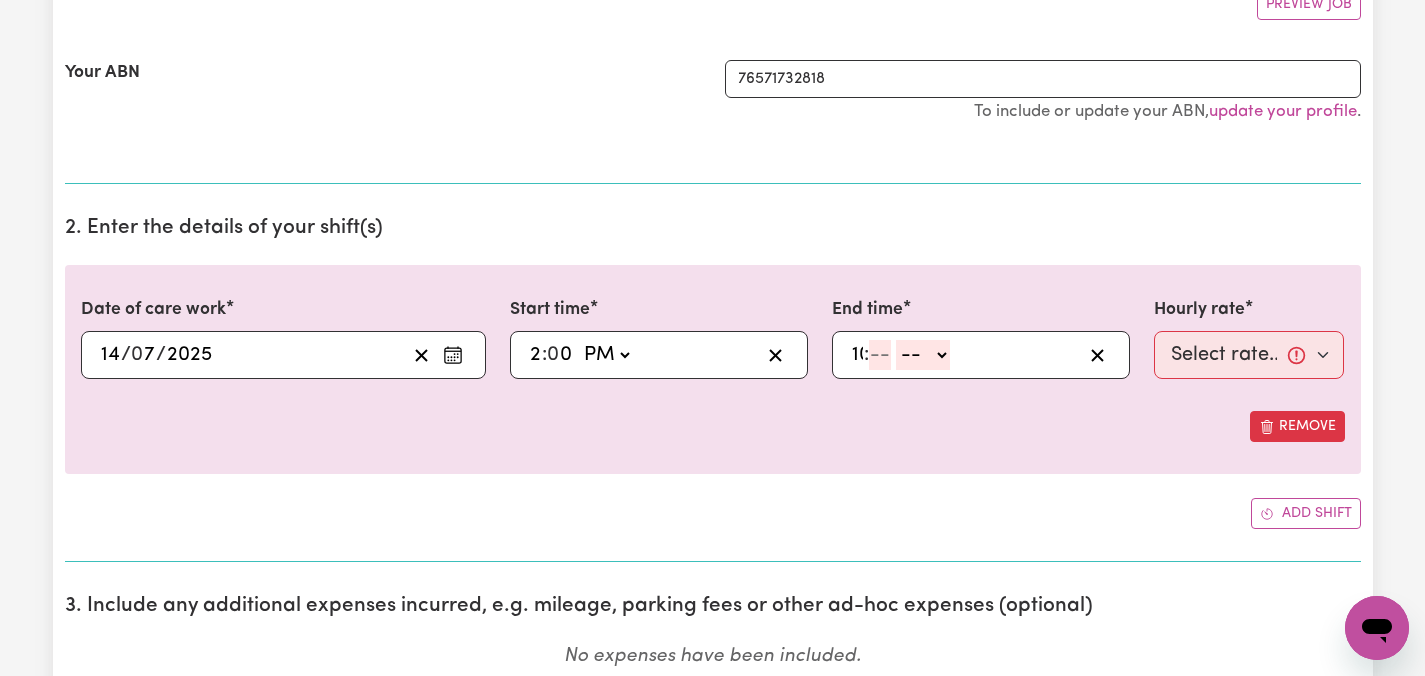 type on "10" 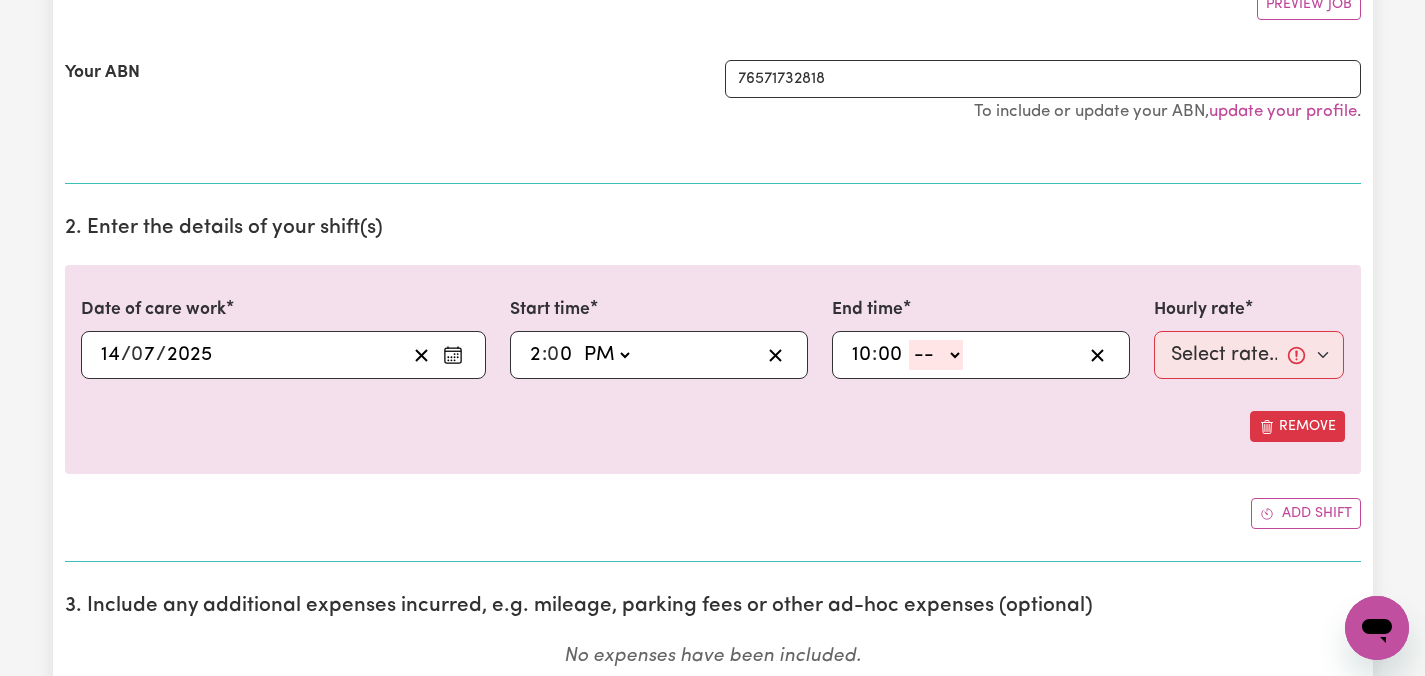 type on "00" 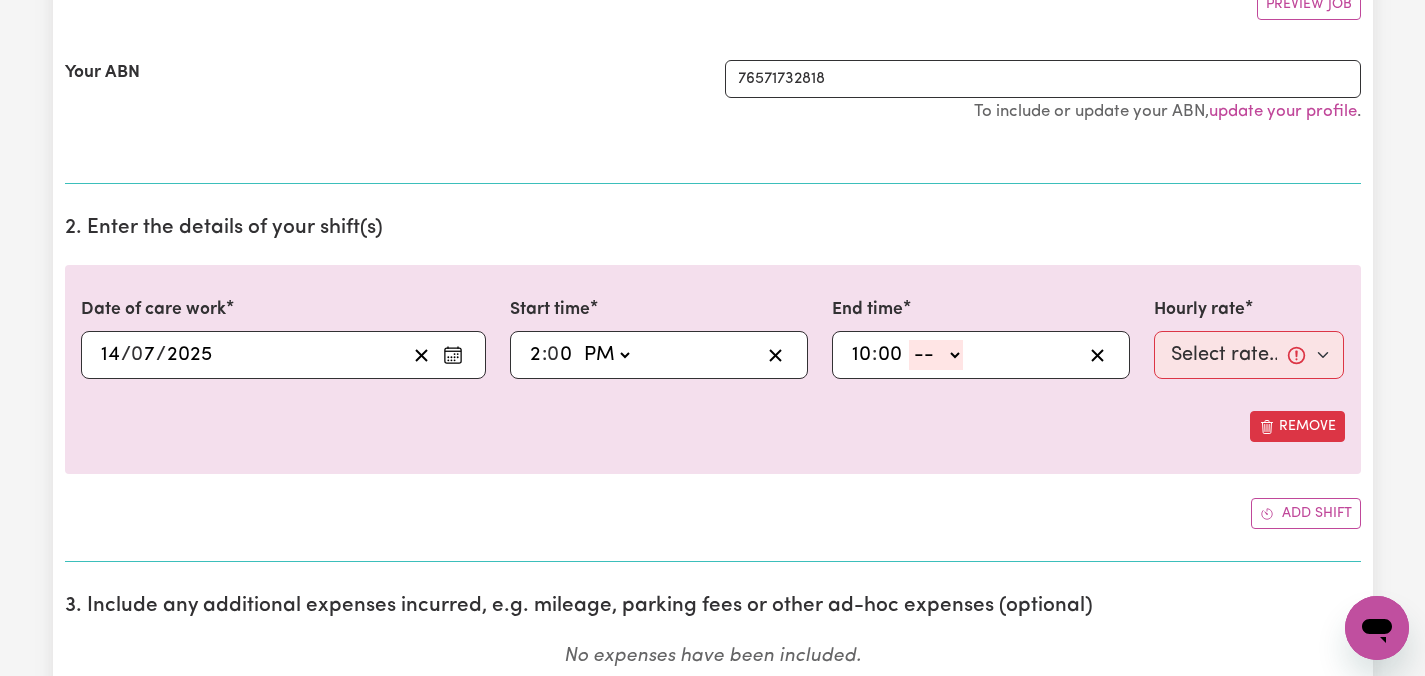 select on "pm" 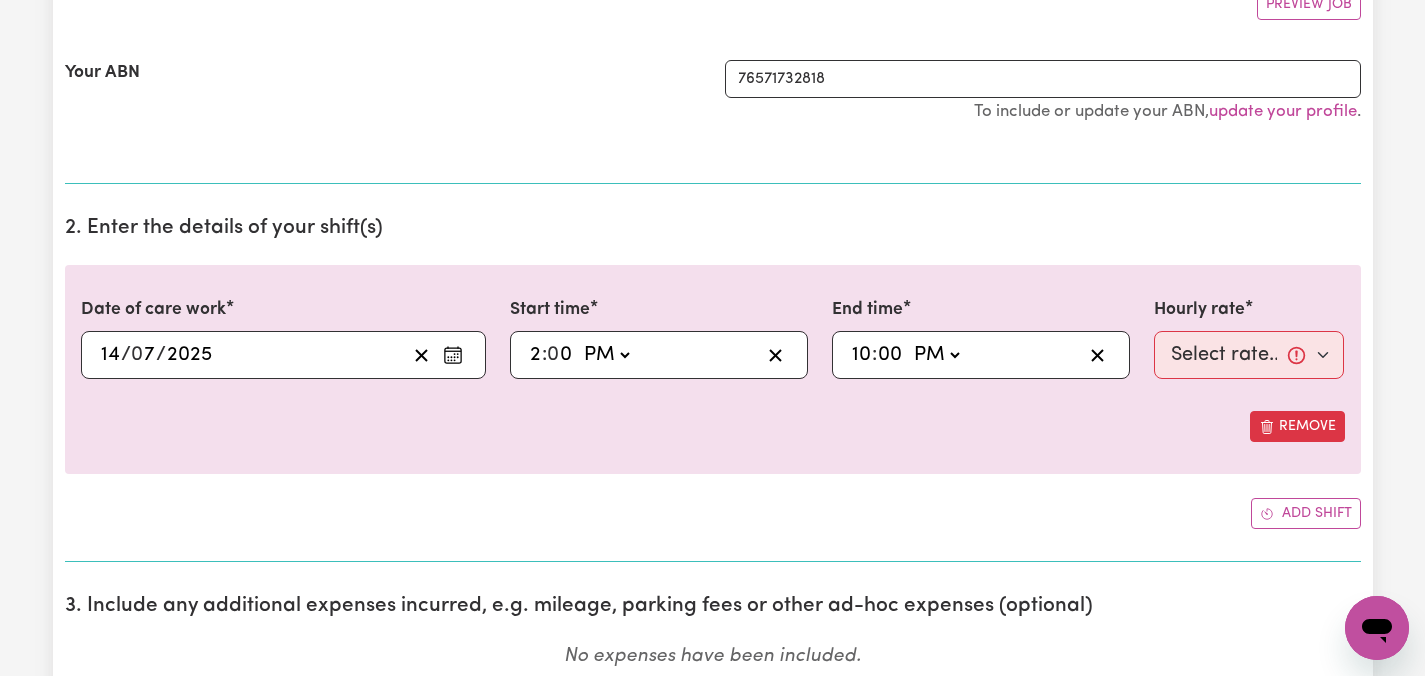 type on "22:00" 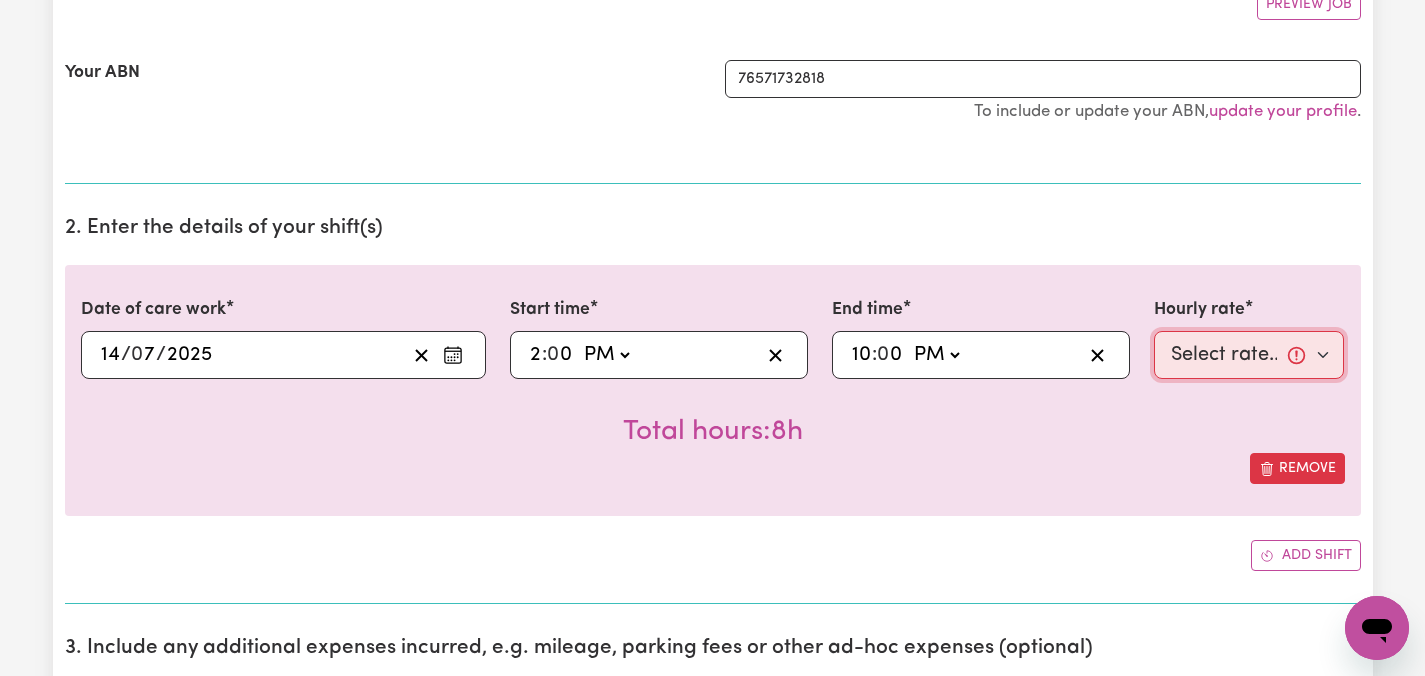 click on "Select rate... $47.97 (Weekday) $70.82 ([DATE]) $87.96 ([DATE]) $87.96 (Public Holiday) $50.05 (Evening Care) $29.43 (Overnight)" at bounding box center [1249, 355] 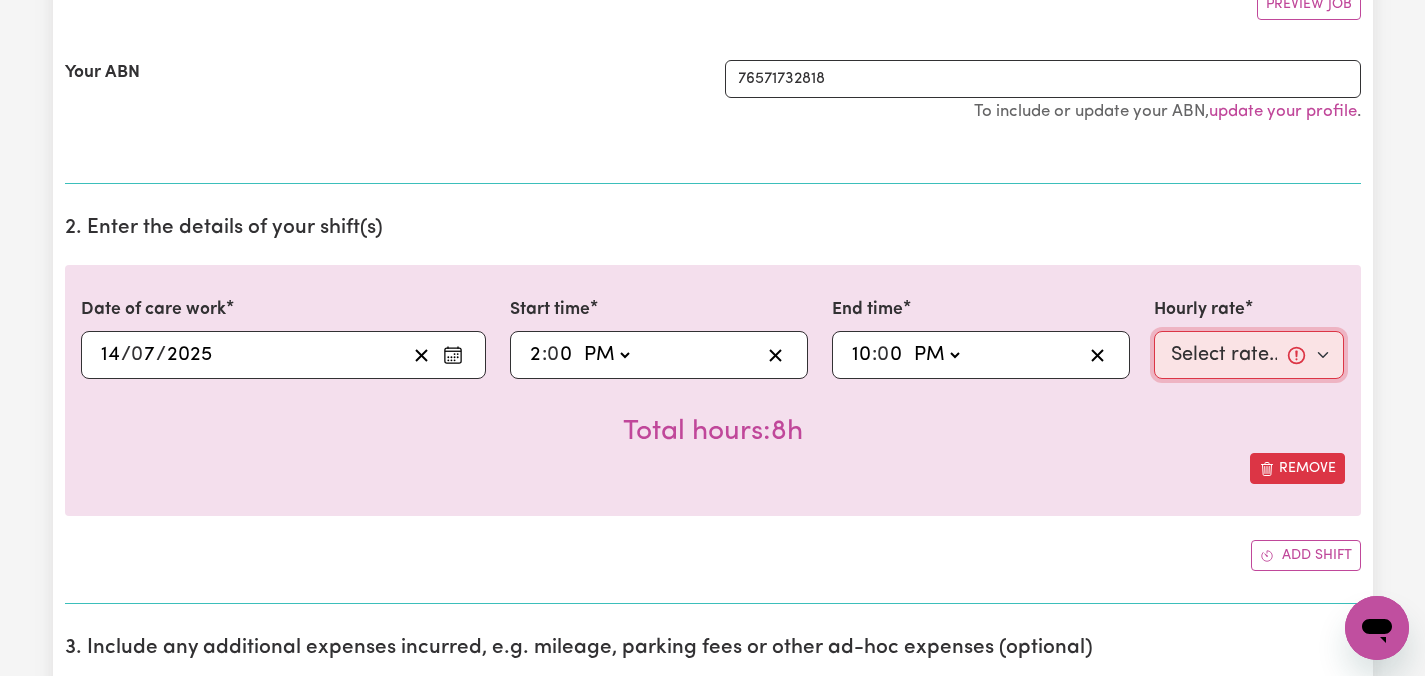 select on "47.97-Weekday" 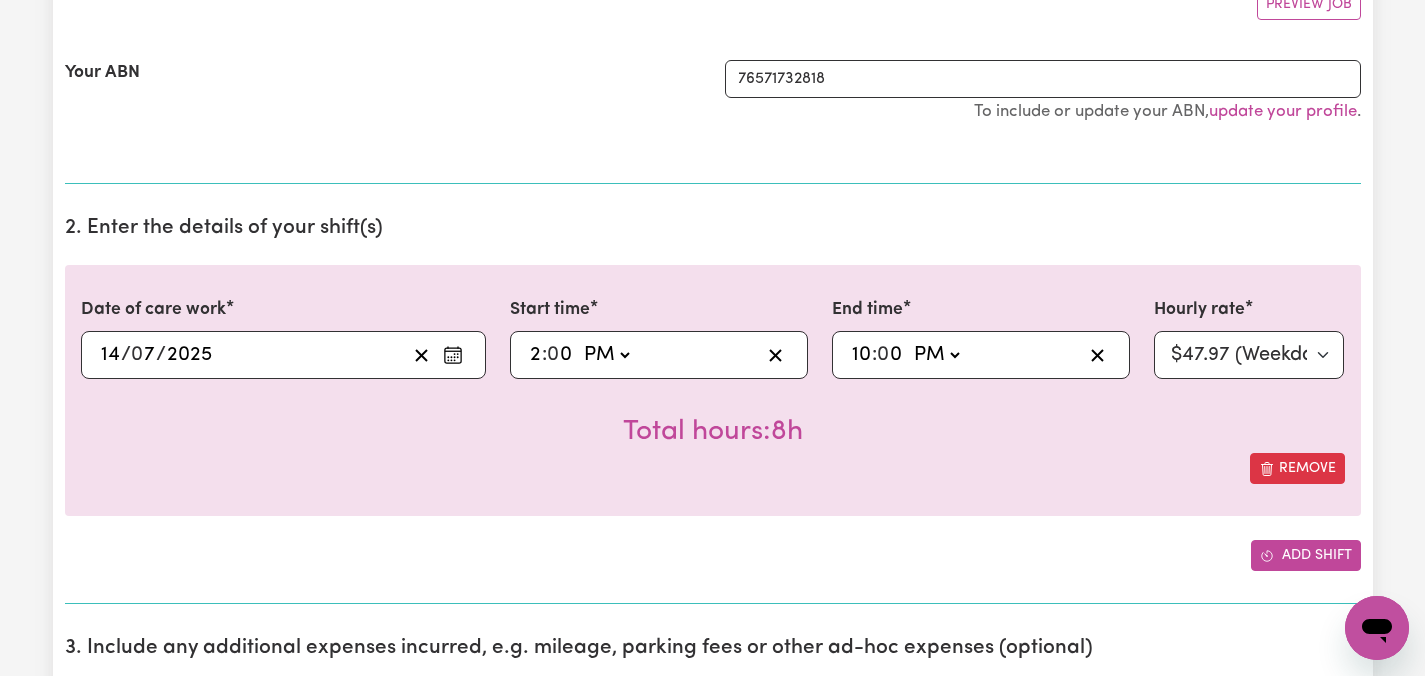click on "Add shift" at bounding box center (1306, 555) 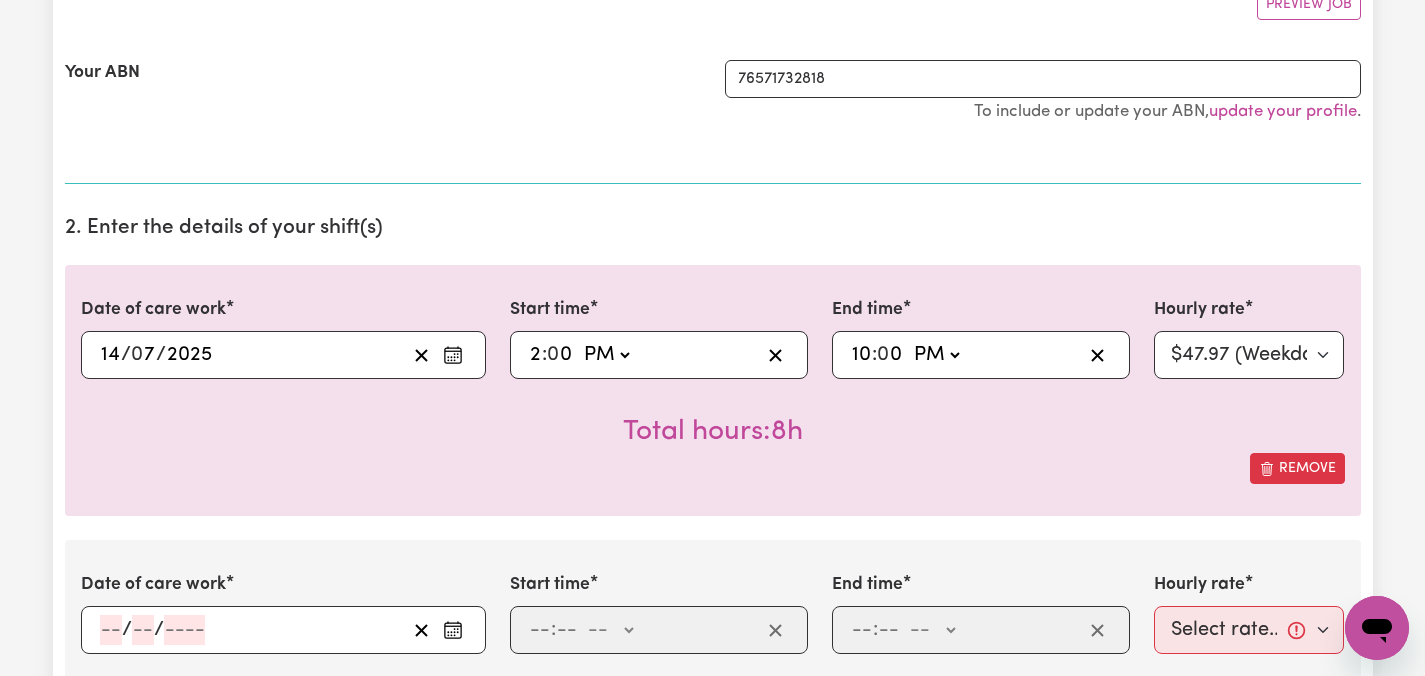 click on "Submit Hours 1. Fill in your details below to claim your payment Job title Select the job you're submitting hours for... [[PERSON_NAME]] Care worker needed in [GEOGRAPHIC_DATA] [GEOGRAPHIC_DATA] [[PERSON_NAME] [PERSON_NAME]] Care worker needed in [GEOGRAPHIC_DATA] [[GEOGRAPHIC_DATA] (Han) Vu - NDIS Number: 430921521] [DEMOGRAPHIC_DATA] Support workers with experience in Behaviour Support Plans Preview Job Your ABN 76571732818 To include or update your ABN,  update your profile . 2. Enter the details of your shift(s) Date of care work [DATE] 14 / 0 7 / 2025 « ‹ [DATE] › » Mon Tue Wed Thu Fri Sat Sun 30 1 2 3 4 5 6 7 8 9 10 11 12 13 14 15 16 17 18 19 20 21 22 23 24 25 26 27 28 29 30 31 1 2 3 Start time 14:00 2 : 0 0   AM PM End time 22:00 10 : 0 0   AM PM Hourly rate Select rate... $47.97 (Weekday) $70.82 ([DATE]) $87.96 ([DATE]) $87.96 (Public Holiday) $50.05 (Evening Care) $29.43 (Overnight) Total hours:  8h  Remove Date of care work / / Start time :   -- AM PM End time :   -- AM PM Hourly rate Select rate... $47.97 (Weekday) $70.82 ([DATE]) Remove" at bounding box center (712, 1182) 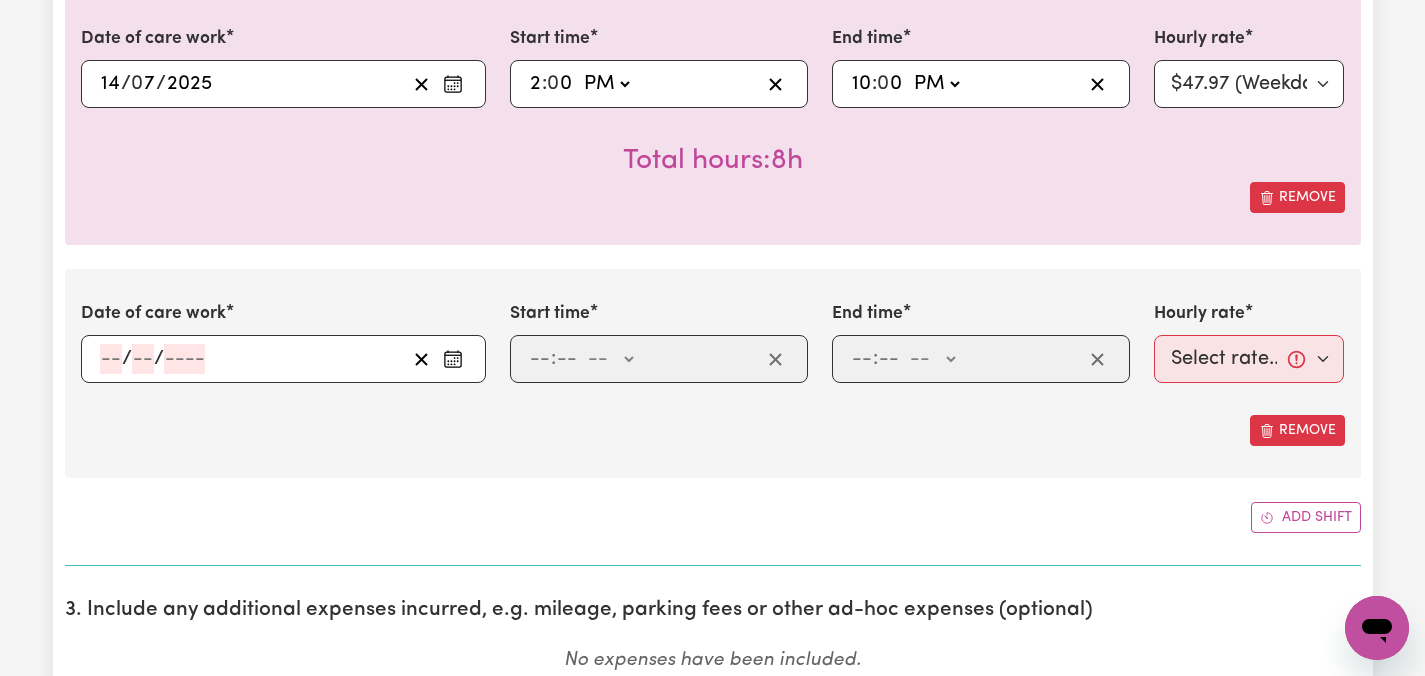 scroll, scrollTop: 720, scrollLeft: 0, axis: vertical 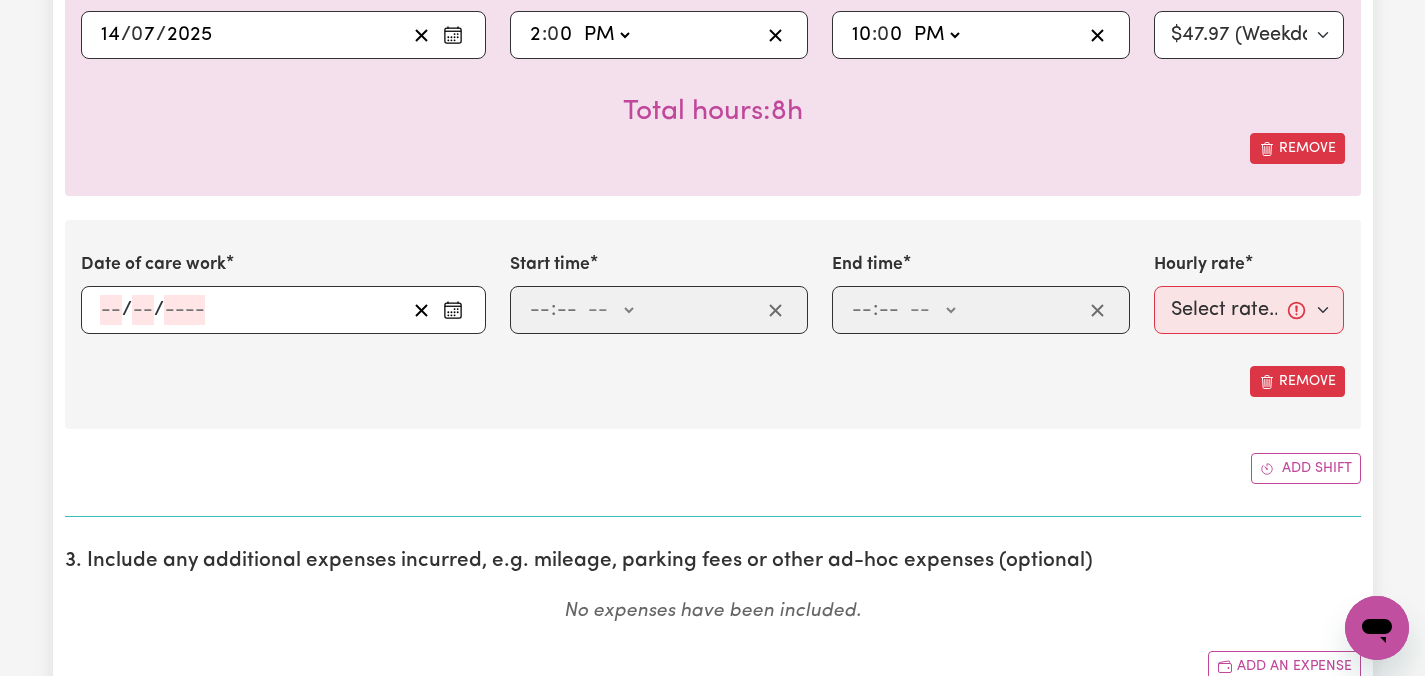 click 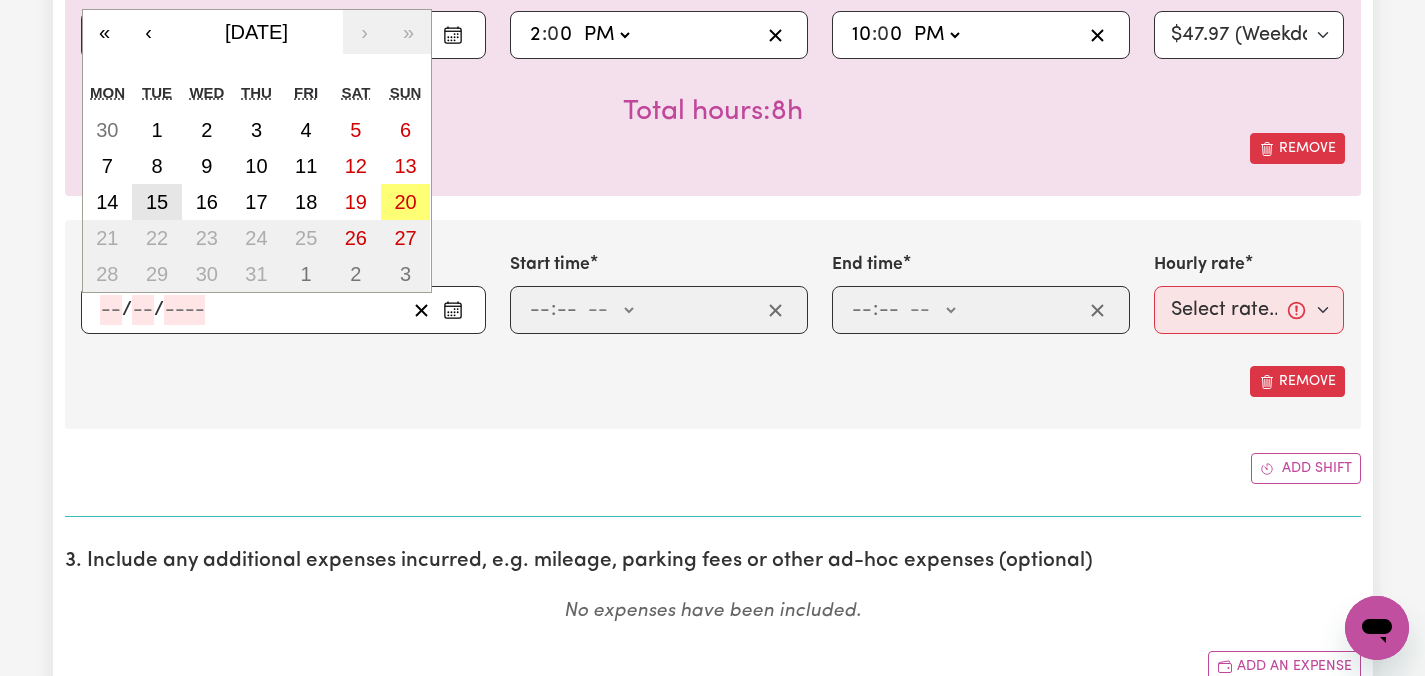 click on "15" at bounding box center [157, 202] 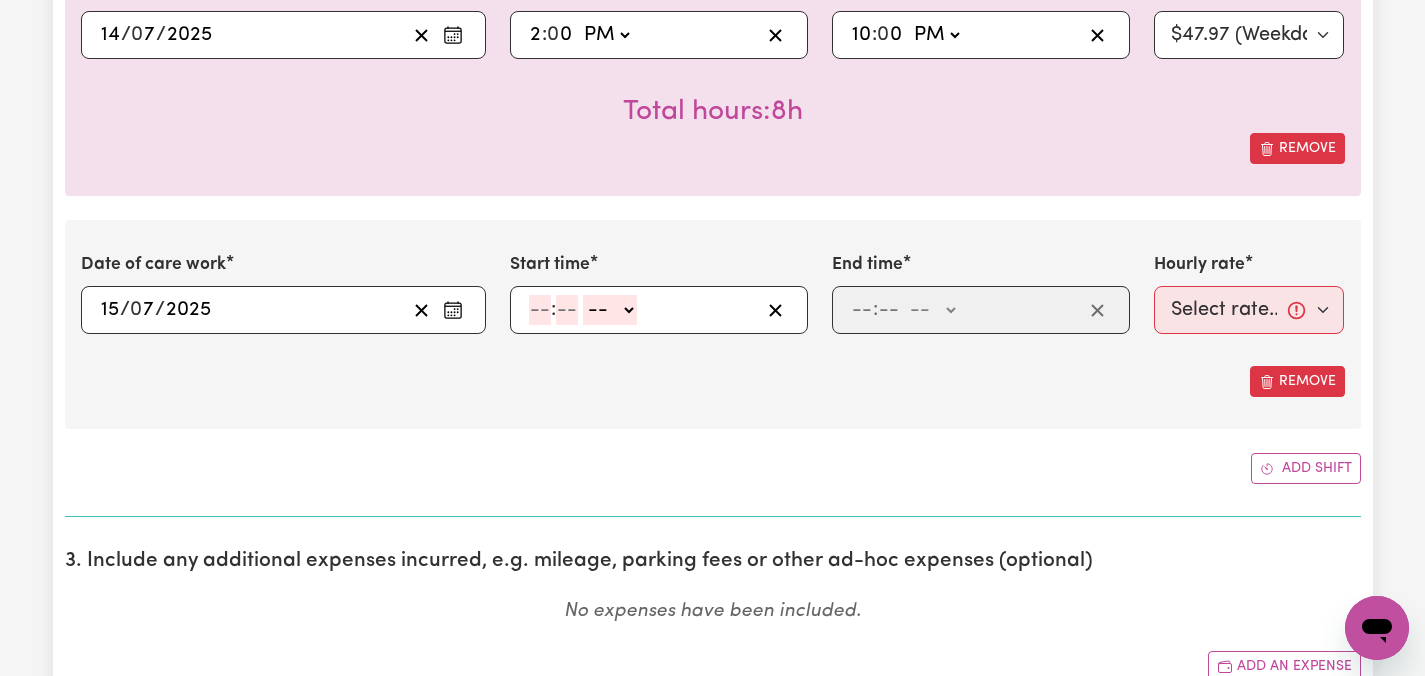 click 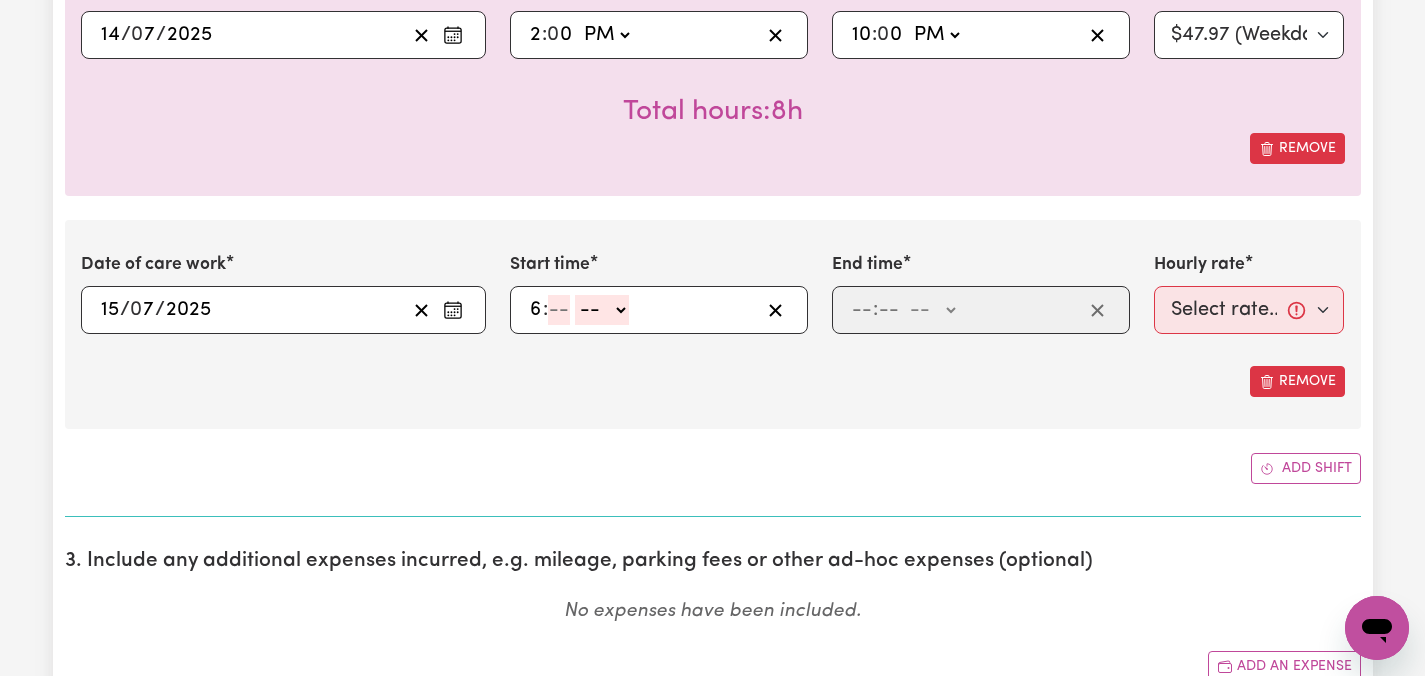 type on "6" 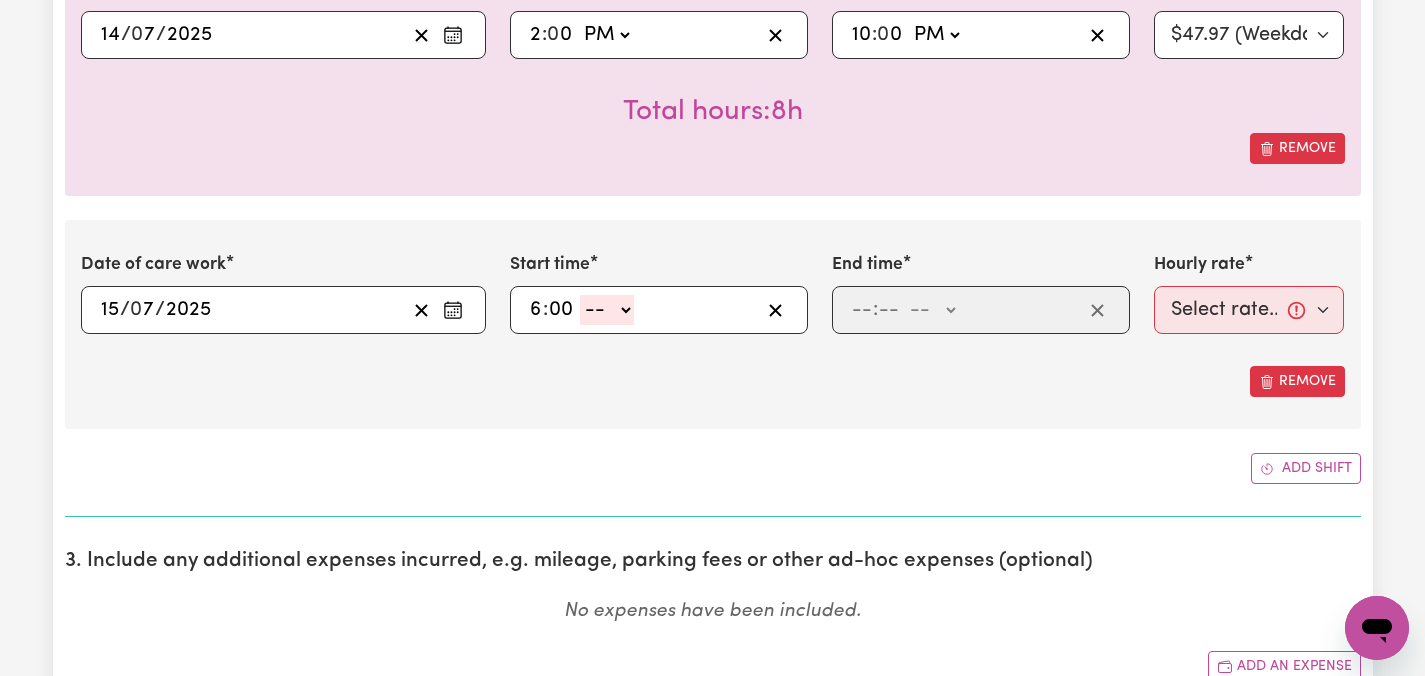 type on "00" 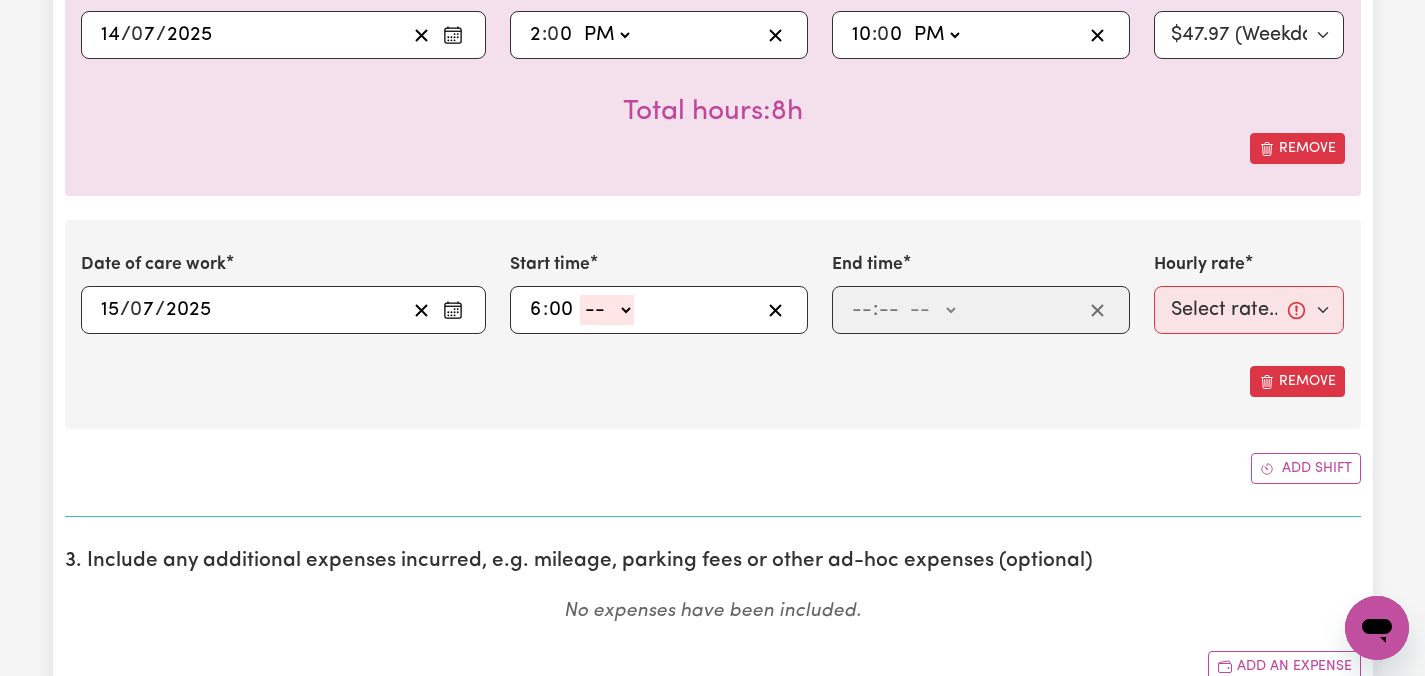 select on "pm" 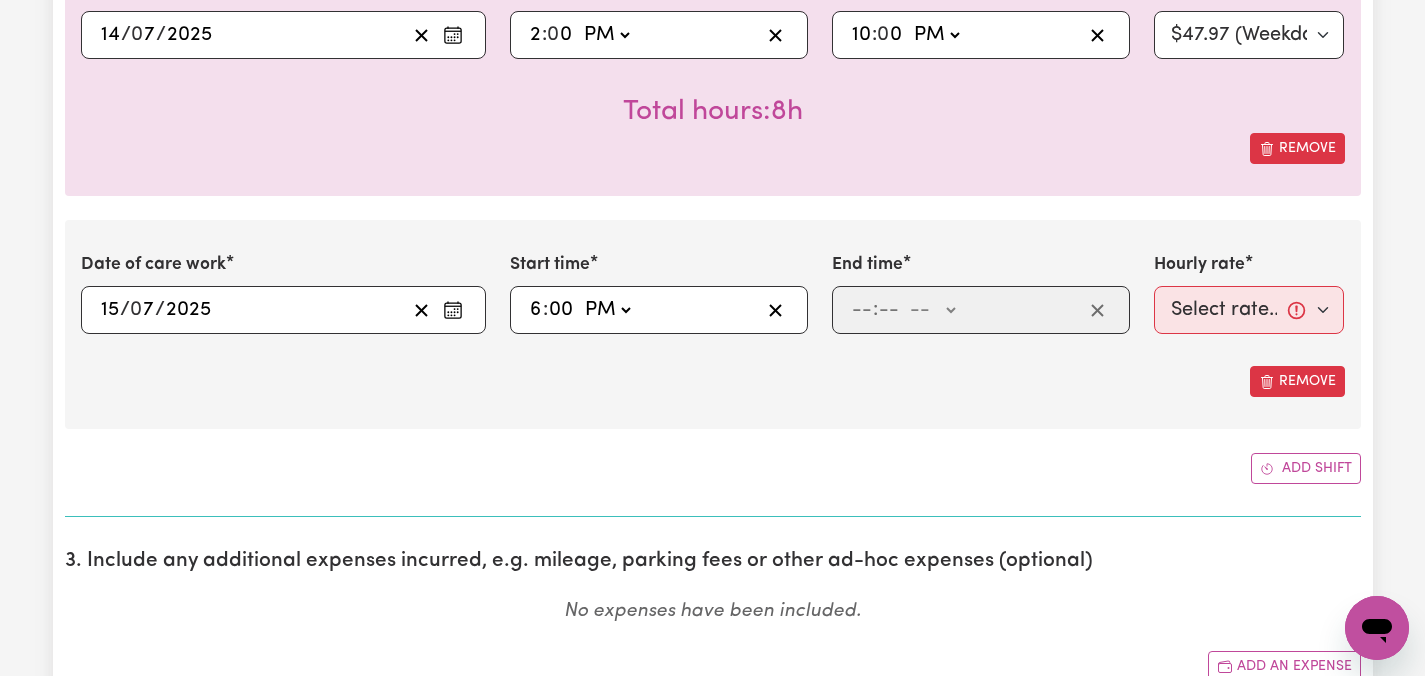 type on "18:00" 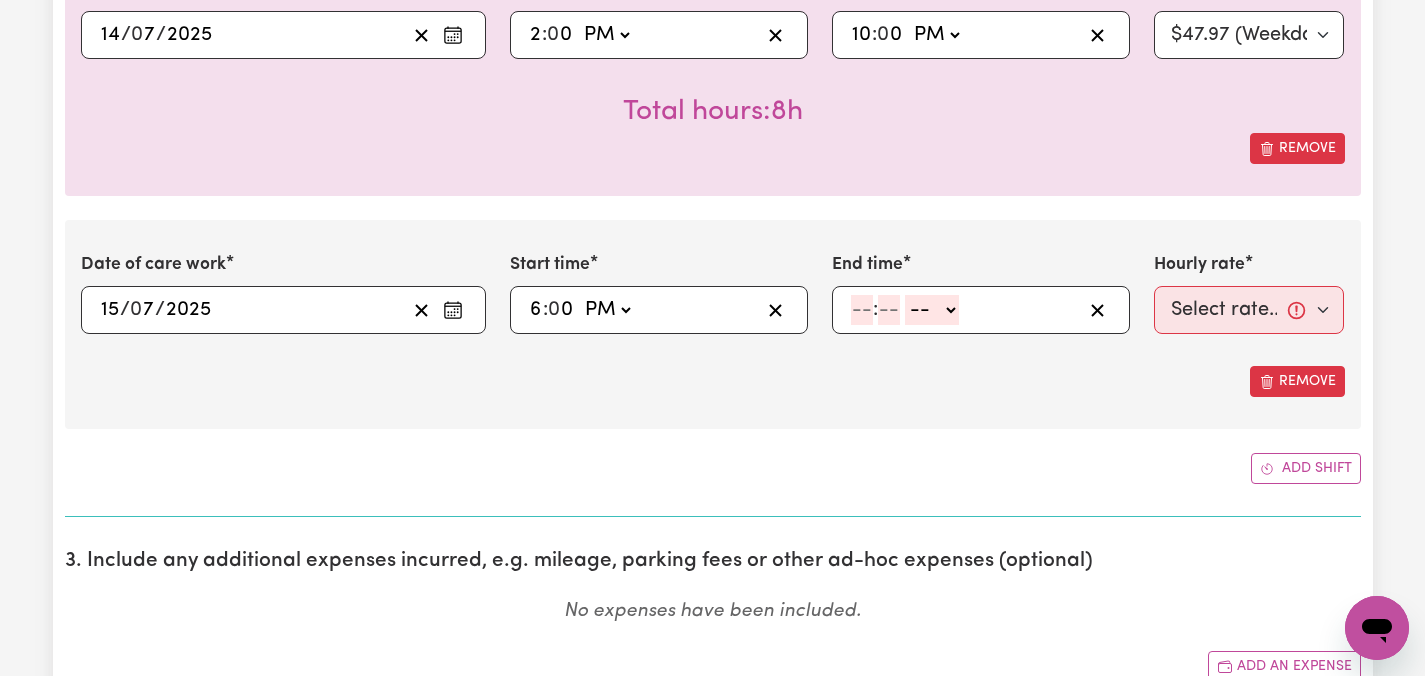 click 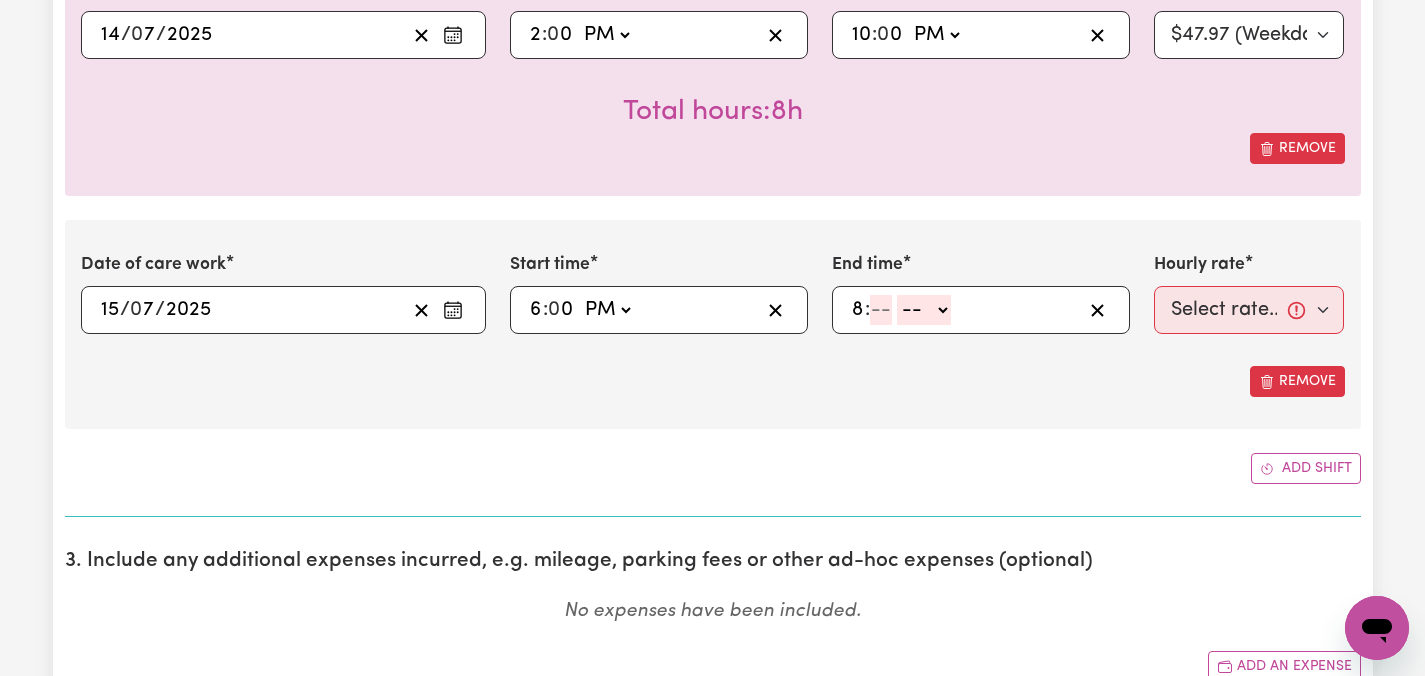 type on "8" 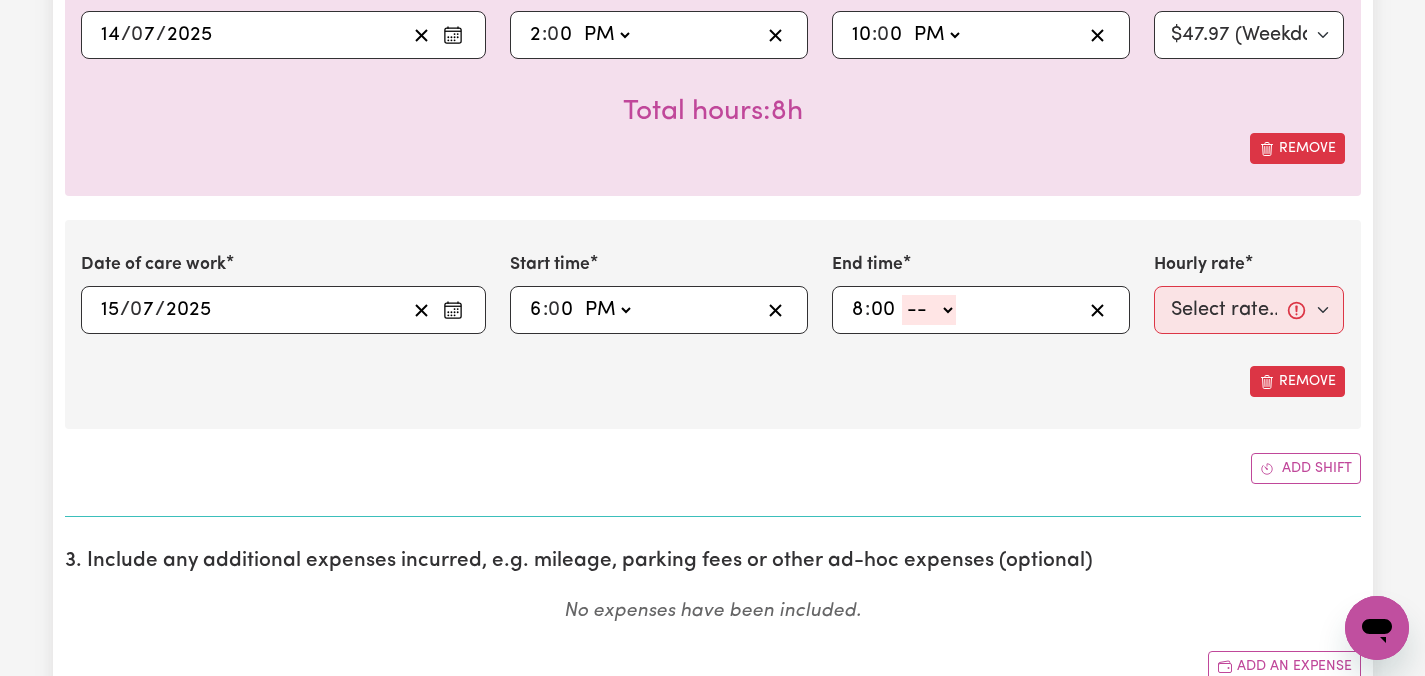 type on "00" 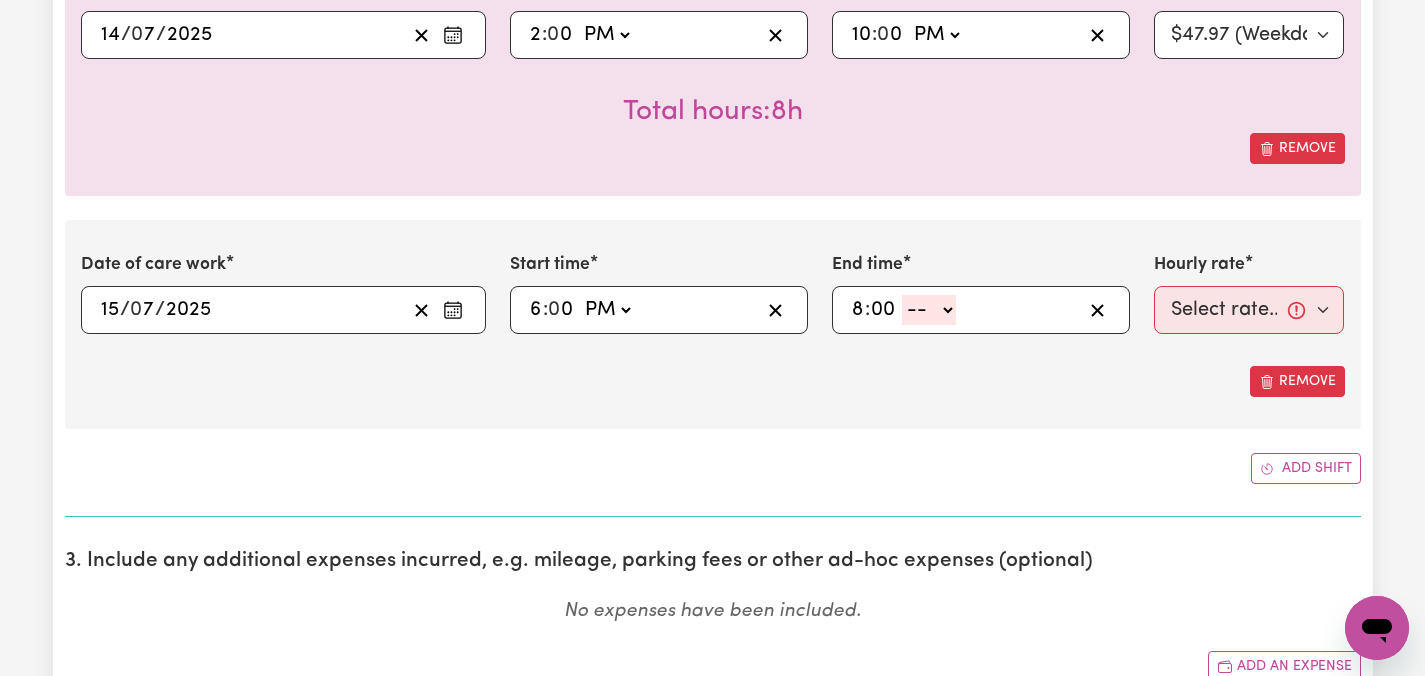 select on "pm" 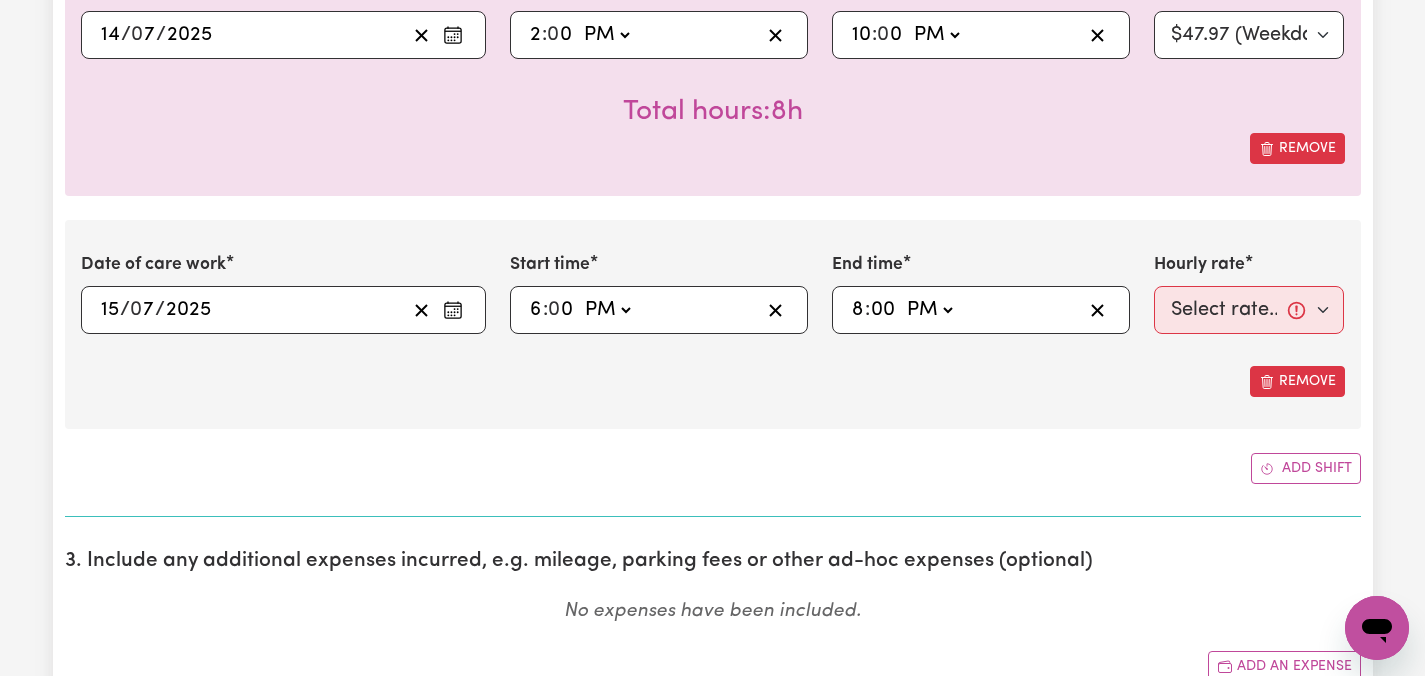type on "20:00" 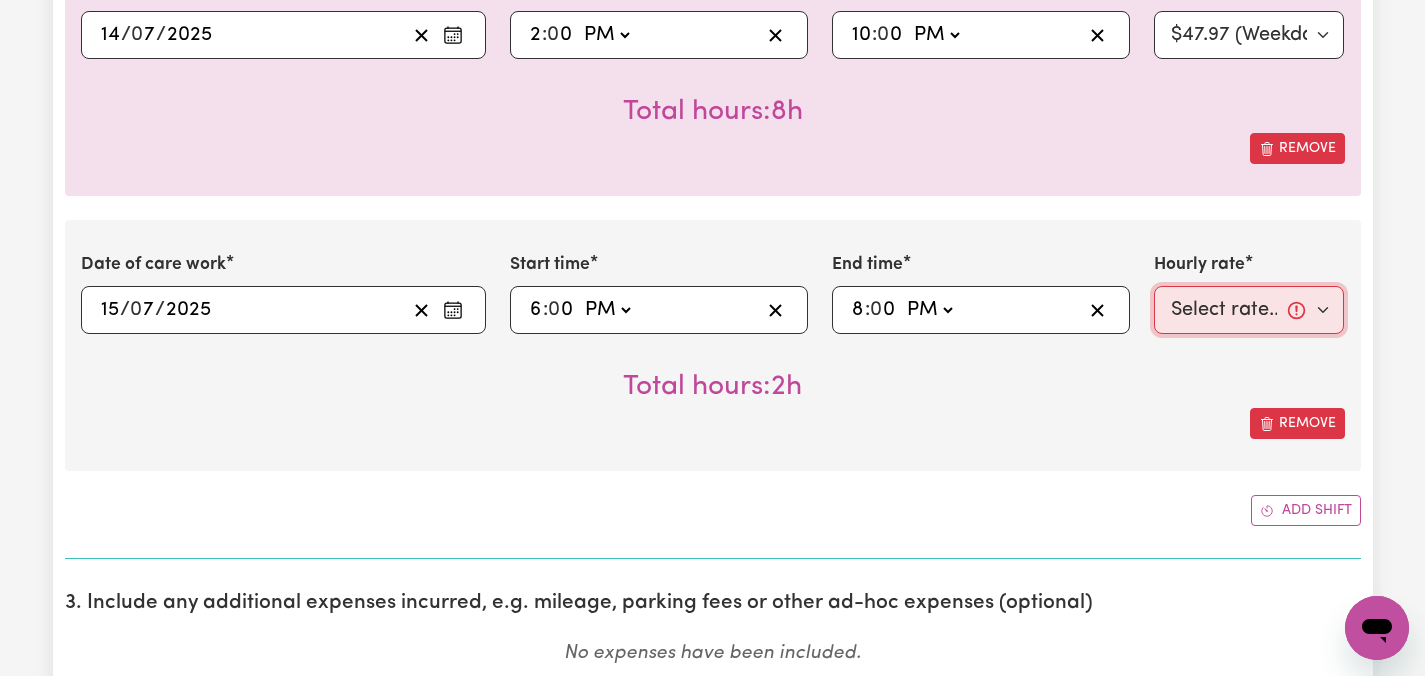 click on "Select rate... $47.97 (Weekday) $70.82 ([DATE]) $87.96 ([DATE]) $87.96 (Public Holiday) $50.05 (Evening Care) $29.43 (Overnight)" at bounding box center [1249, 310] 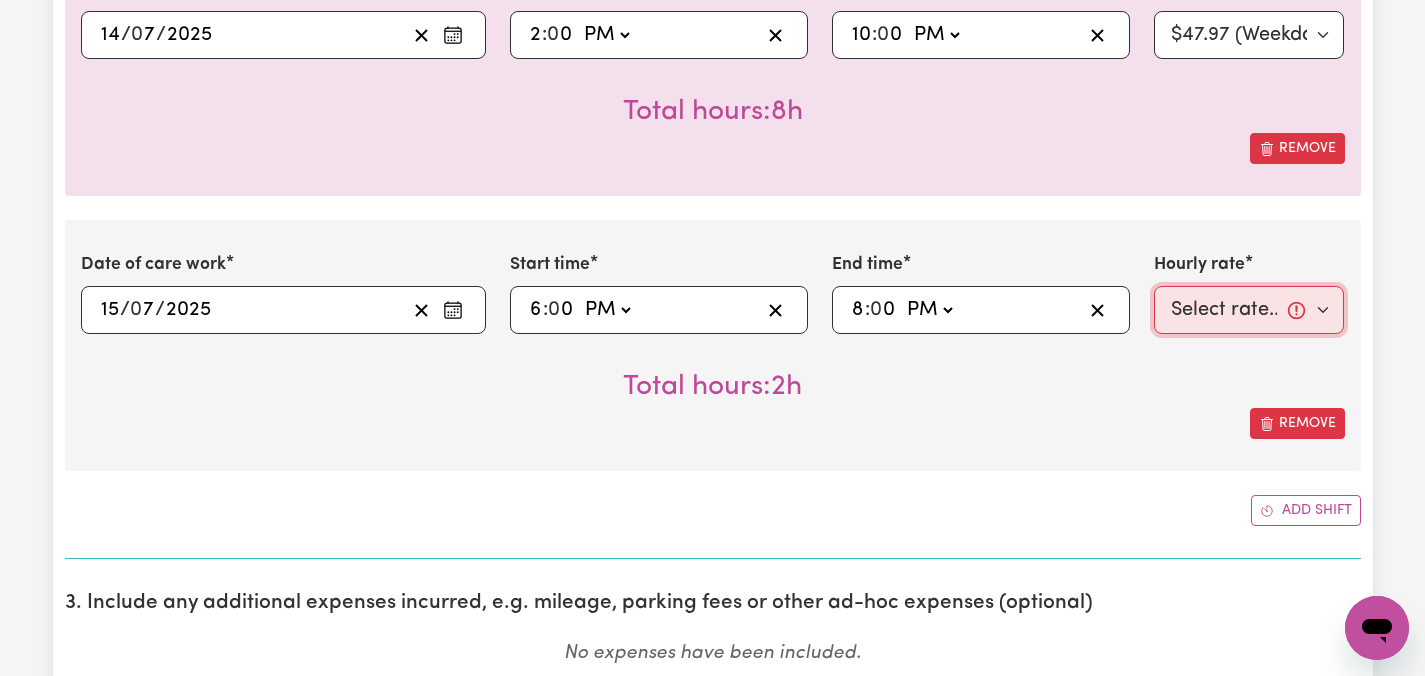 select on "47.97-Weekday" 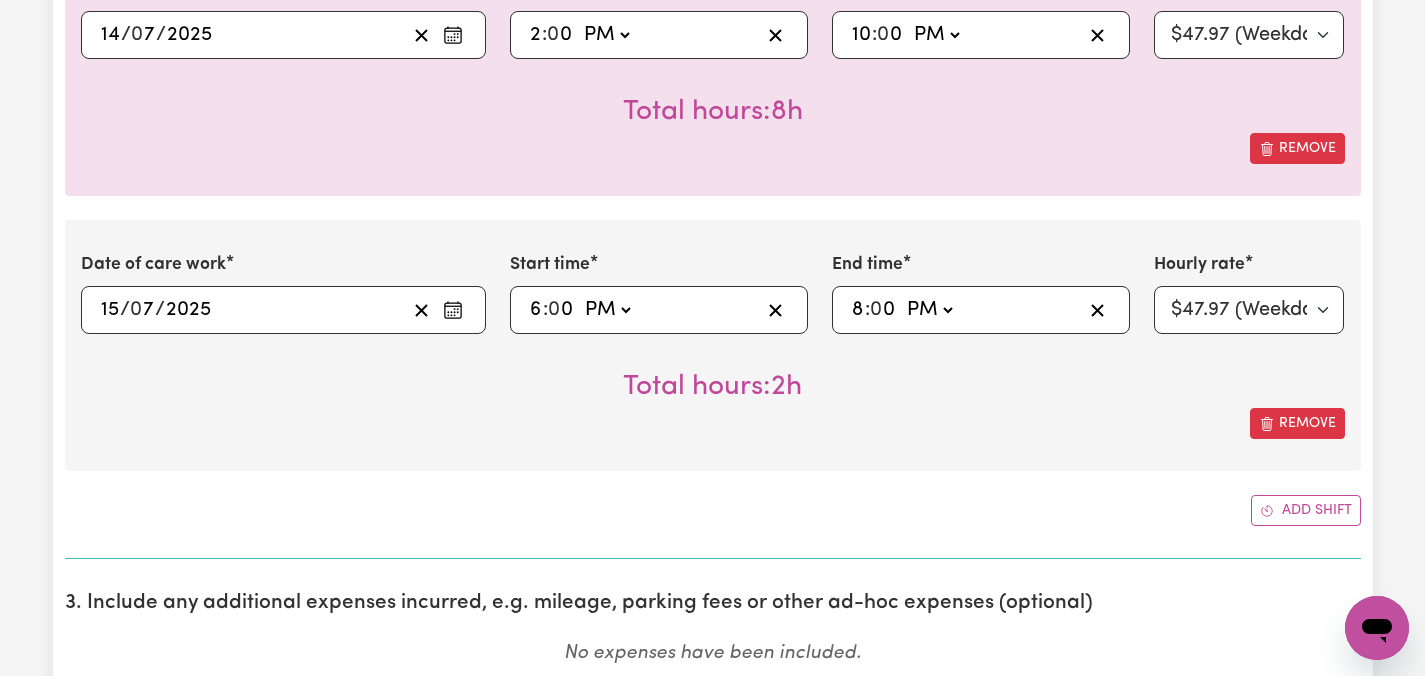 click on "Submit Hours 1. Fill in your details below to claim your payment Job title Select the job you're submitting hours for... [[PERSON_NAME]] Care worker needed in [GEOGRAPHIC_DATA] [GEOGRAPHIC_DATA] [[PERSON_NAME] [PERSON_NAME]] Care worker needed in [GEOGRAPHIC_DATA] [[GEOGRAPHIC_DATA] (Han) Vu - NDIS Number: 430921521] [DEMOGRAPHIC_DATA] Support workers with experience in Behaviour Support Plans Preview Job Your ABN 76571732818 To include or update your ABN,  update your profile . 2. Enter the details of your shift(s) Date of care work [DATE] 14 / 0 7 / 2025 « ‹ [DATE] › » Mon Tue Wed Thu Fri Sat Sun 30 1 2 3 4 5 6 7 8 9 10 11 12 13 14 15 16 17 18 19 20 21 22 23 24 25 26 27 28 29 30 31 1 2 3 Start time 14:00 2 : 0 0   AM PM End time 22:00 10 : 0 0   AM PM Hourly rate Select rate... $47.97 (Weekday) $70.82 ([DATE]) $87.96 ([DATE]) $87.96 (Public Holiday) $50.05 (Evening Care) $29.43 (Overnight) Total hours:  8h  Remove Date of care work [DATE] 15 / 0 7 / 2025 « ‹ [DATE] › » Mon Tue Wed Thu Fri Sat Sun 30 1 2 3 4 5 6 7 8 9 10 11 12 13 14 15" at bounding box center [712, 883] 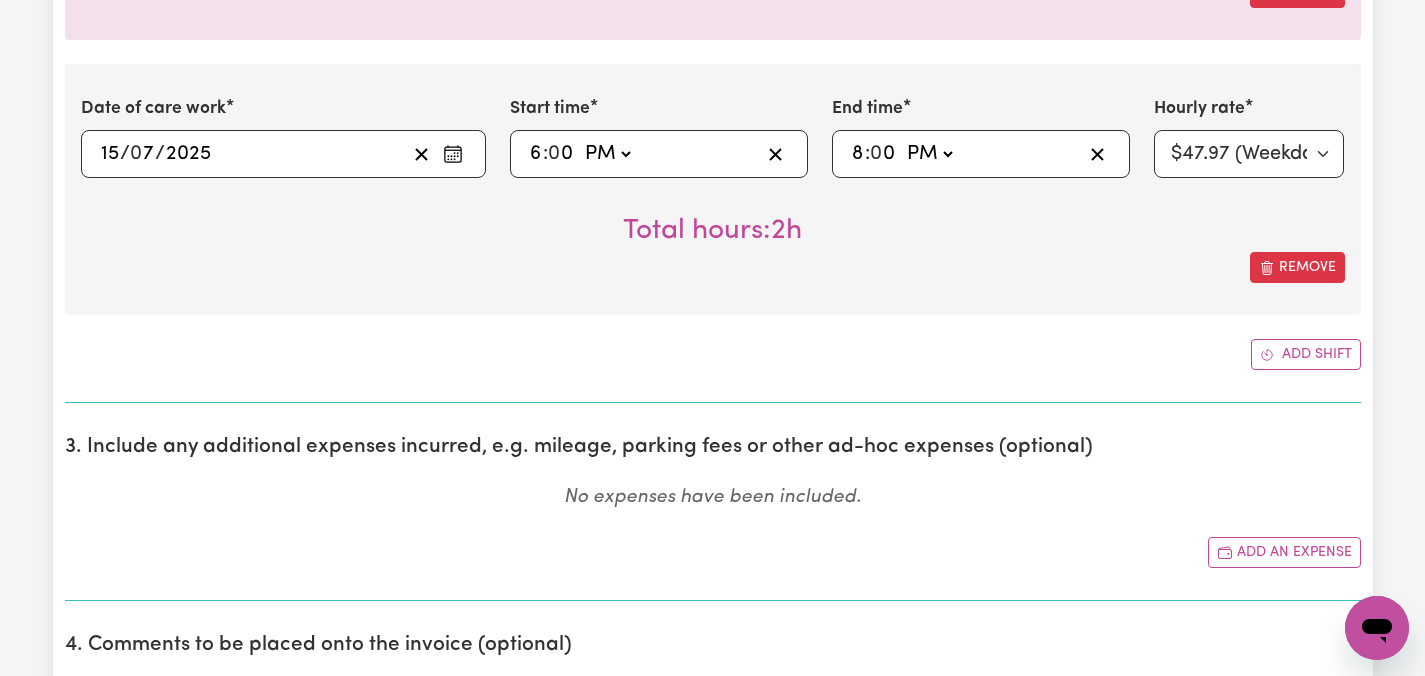 scroll, scrollTop: 880, scrollLeft: 0, axis: vertical 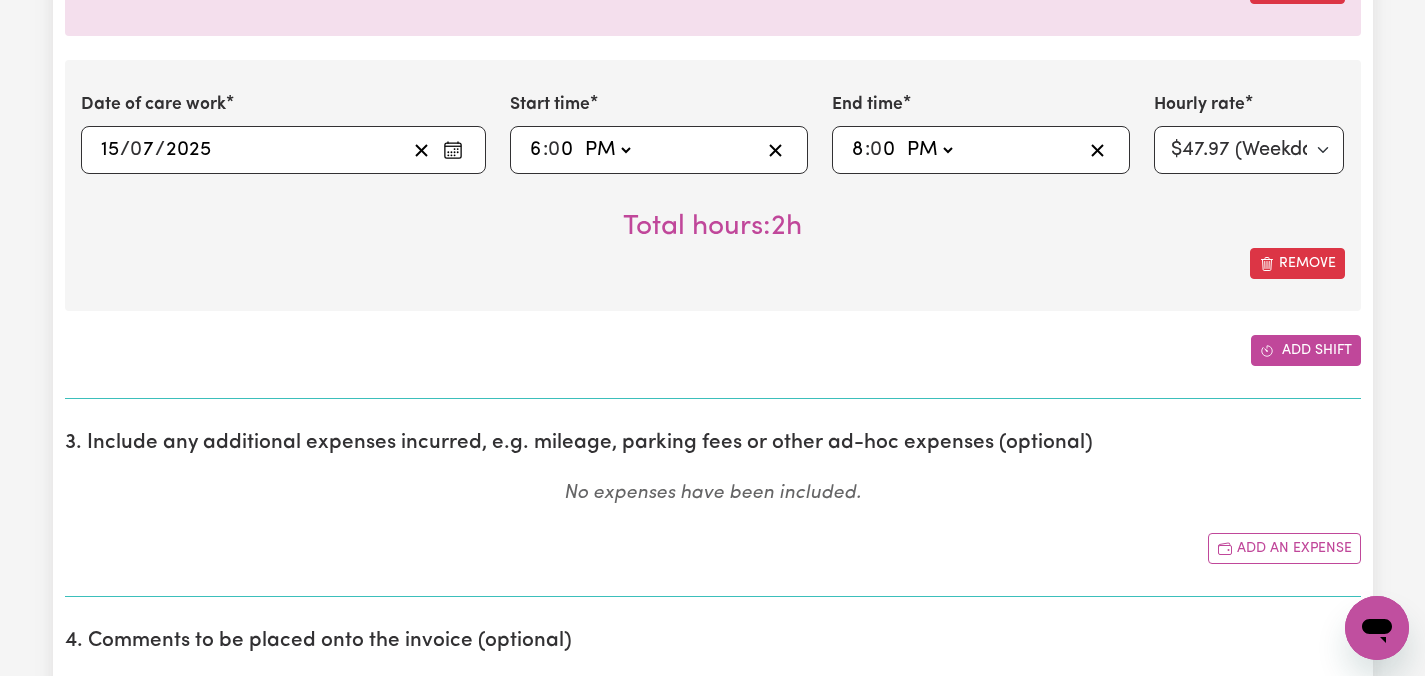 click on "Add shift" at bounding box center (1306, 350) 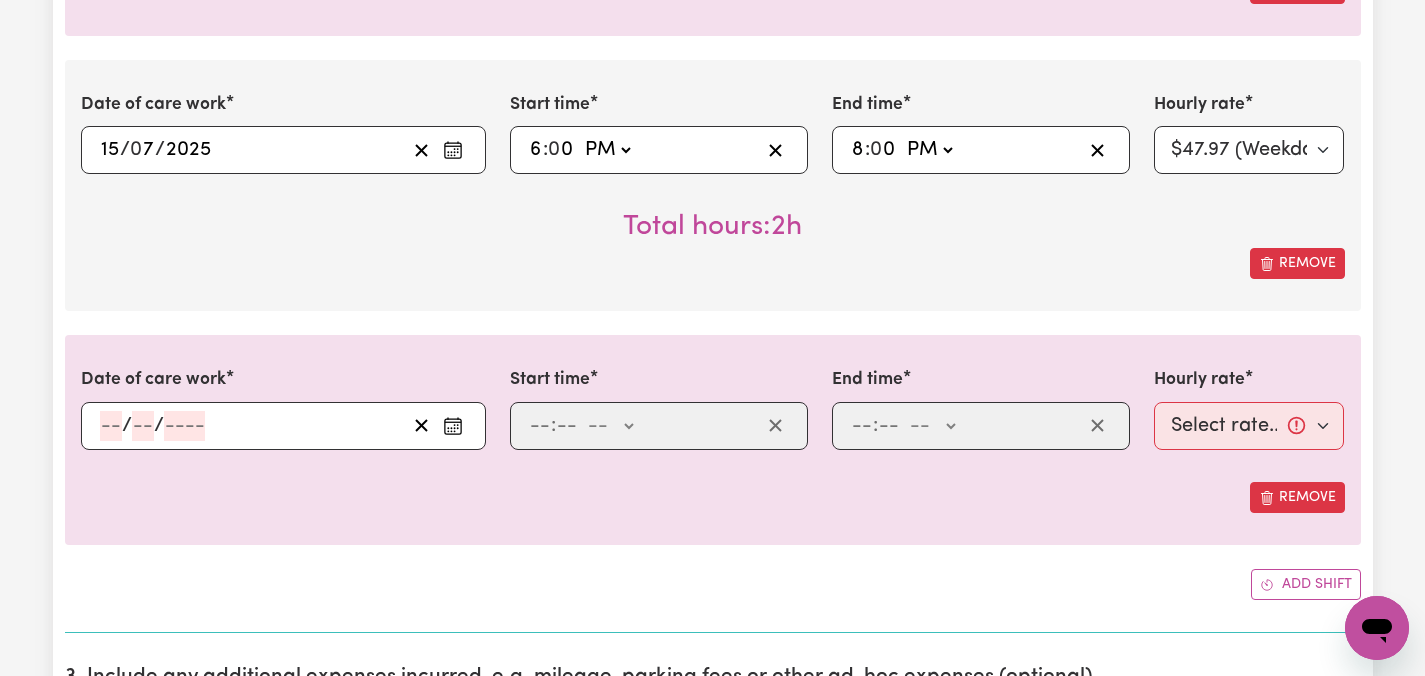click 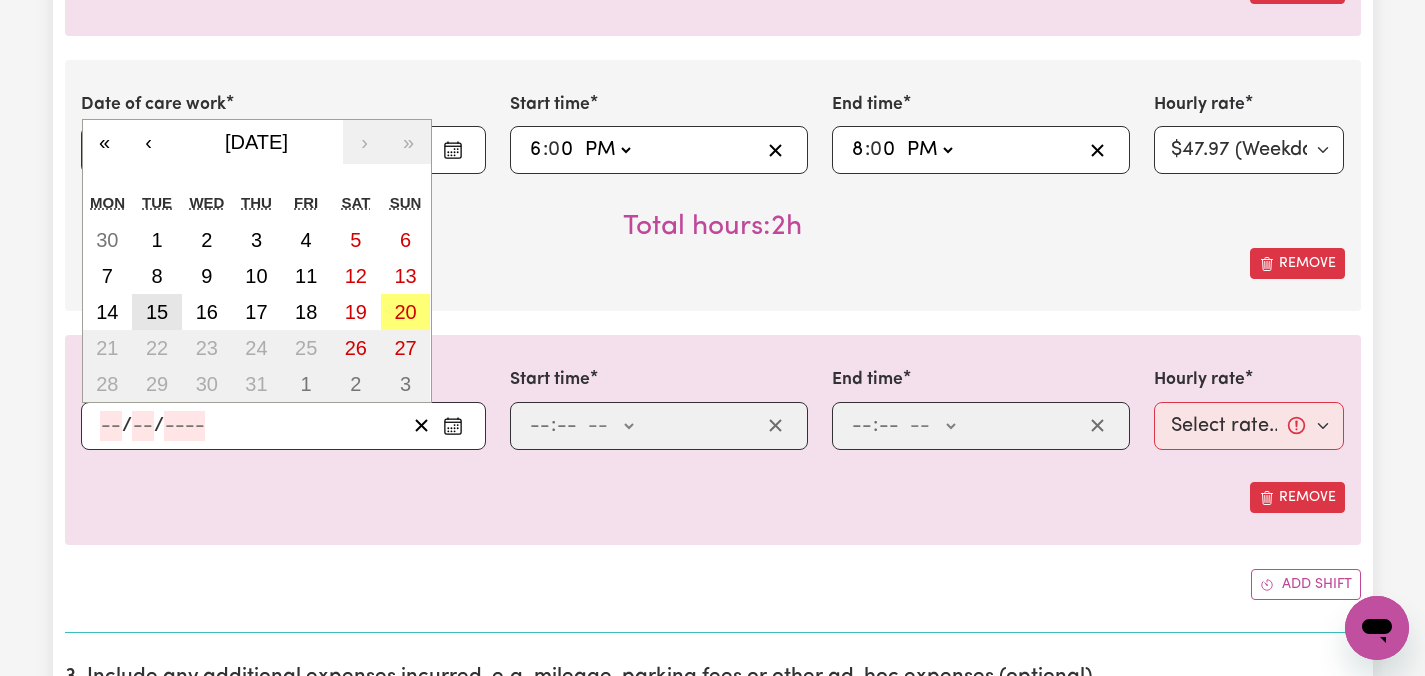click on "15" at bounding box center (157, 312) 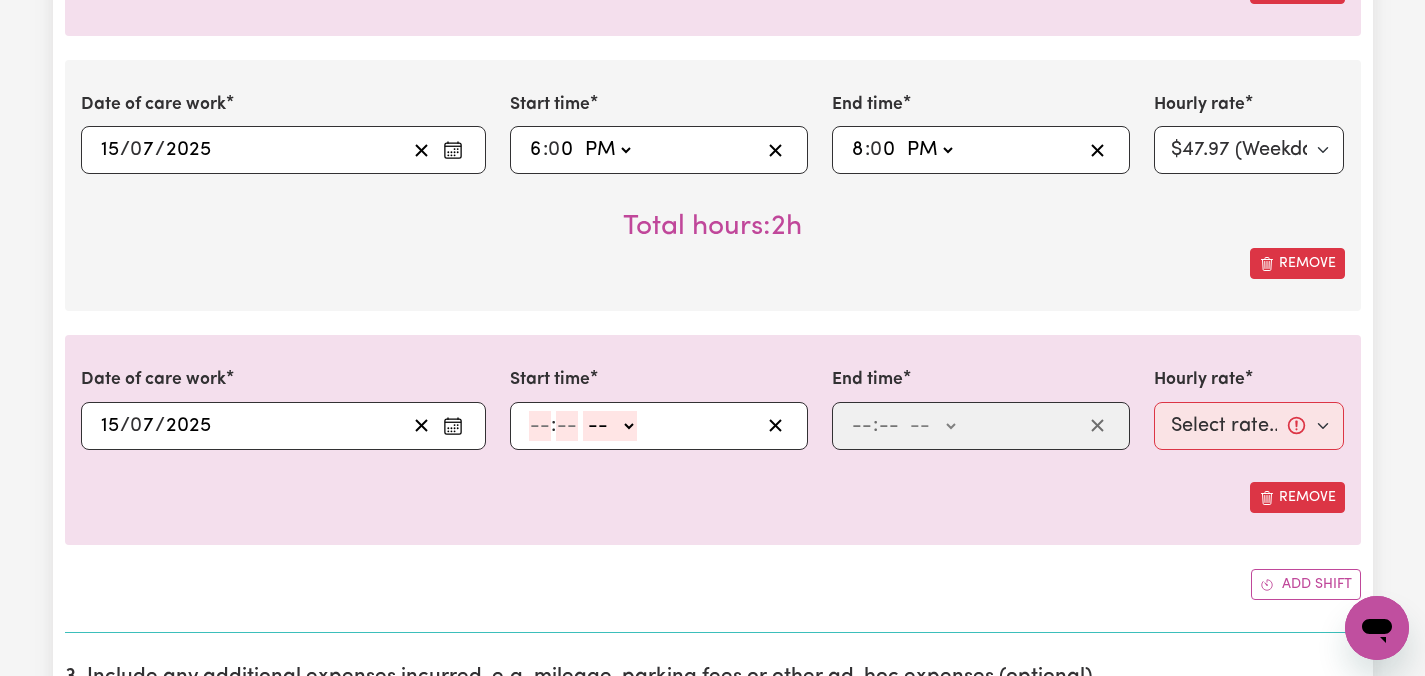click 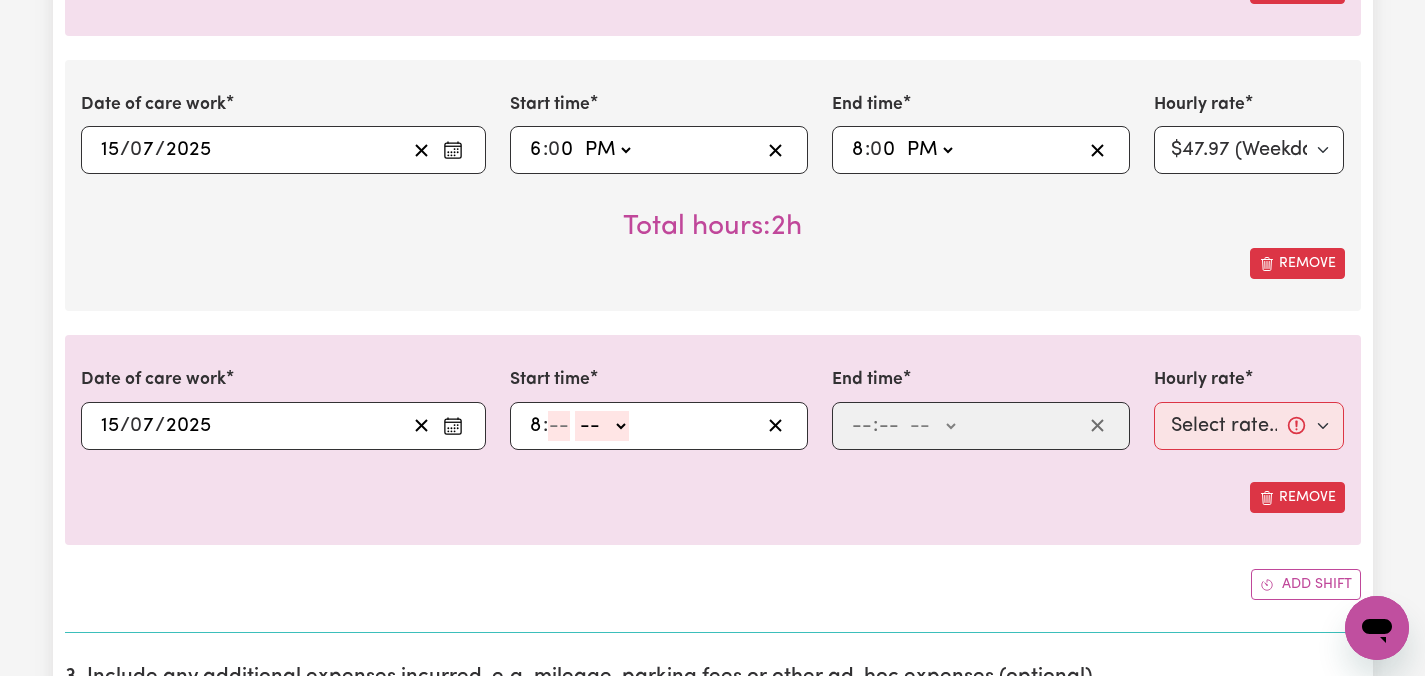 type on "8" 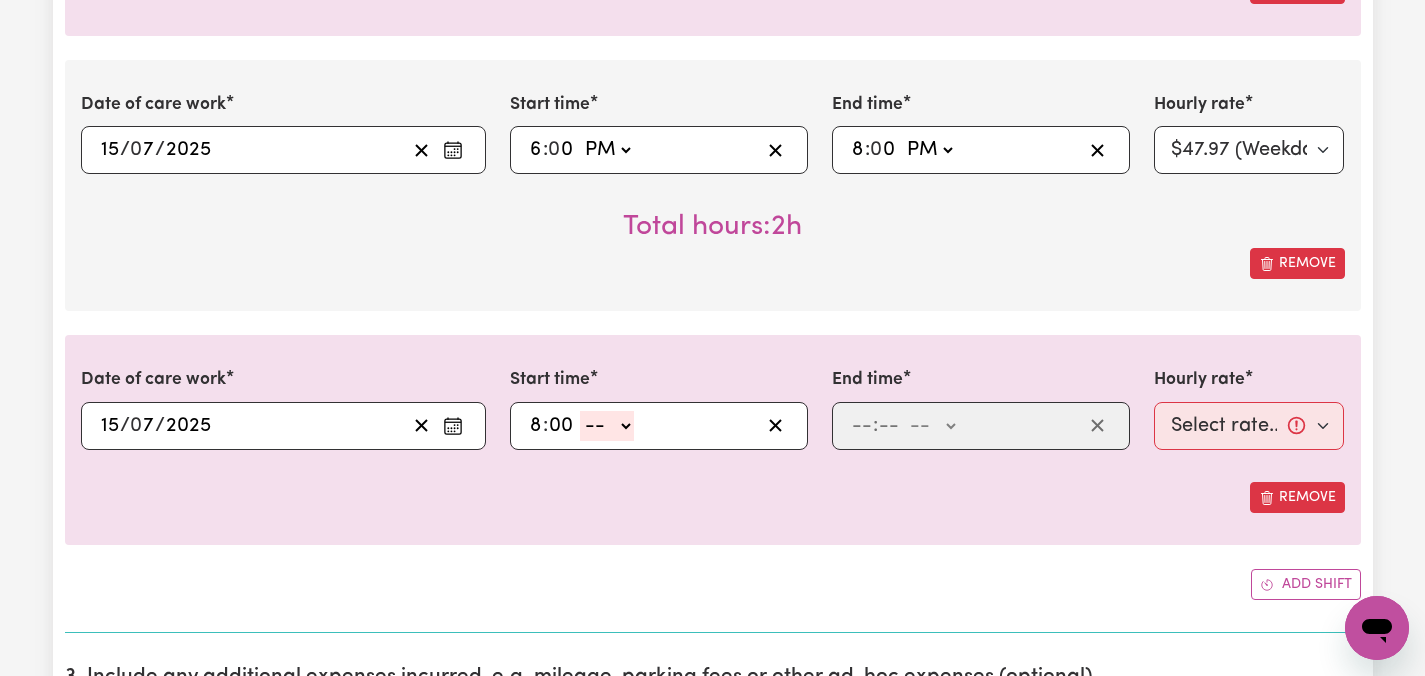 type on "00" 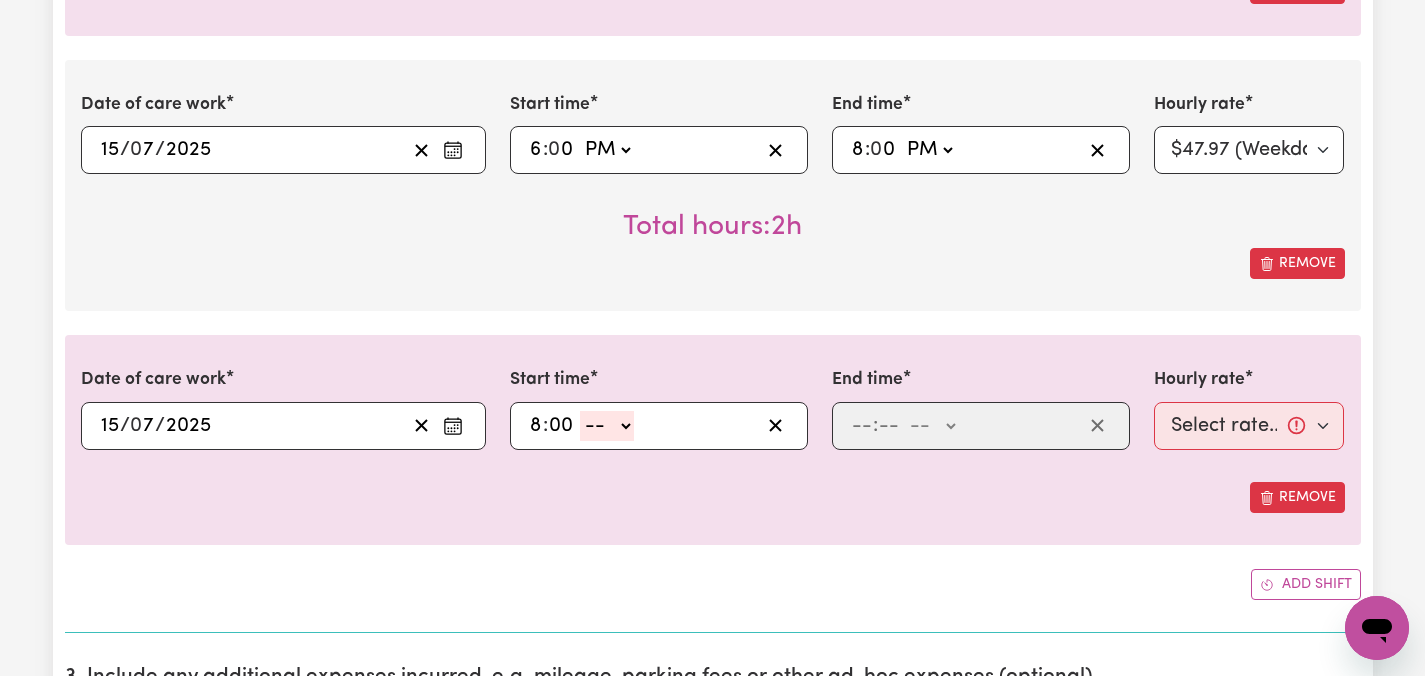 select on "pm" 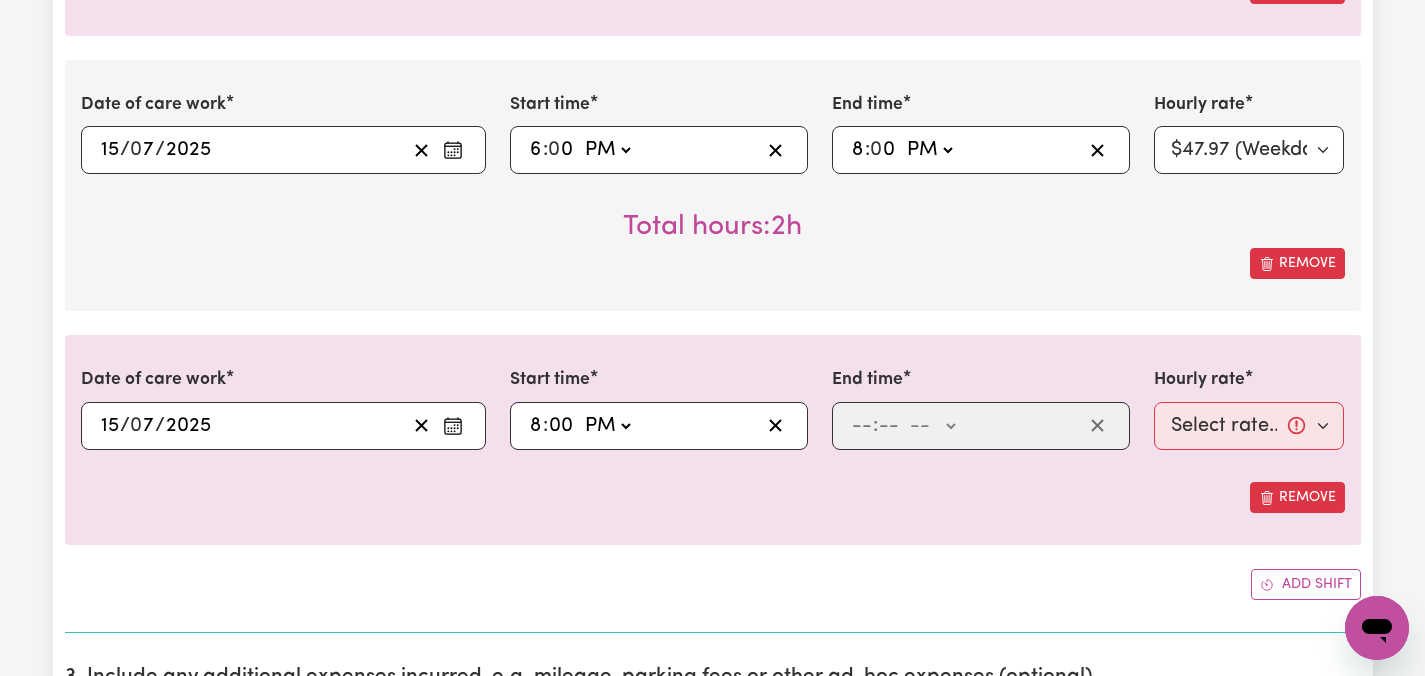 type on "20:00" 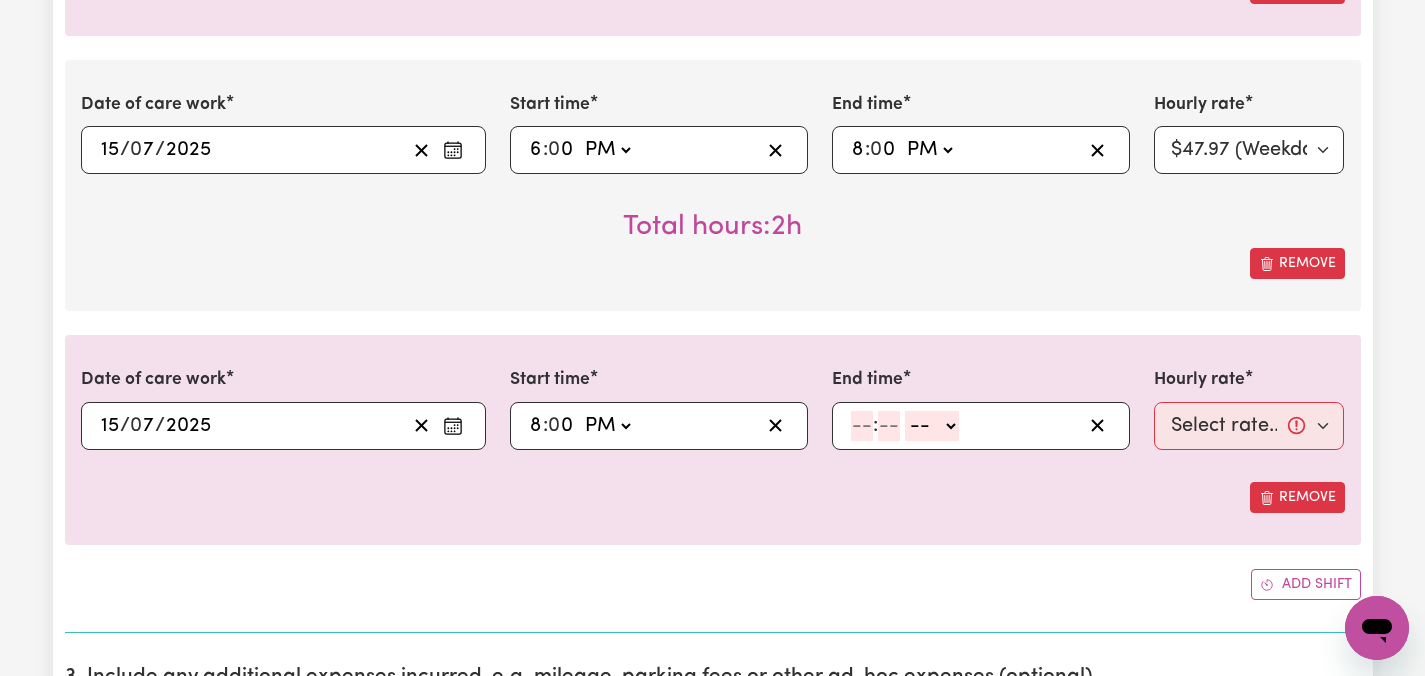 click 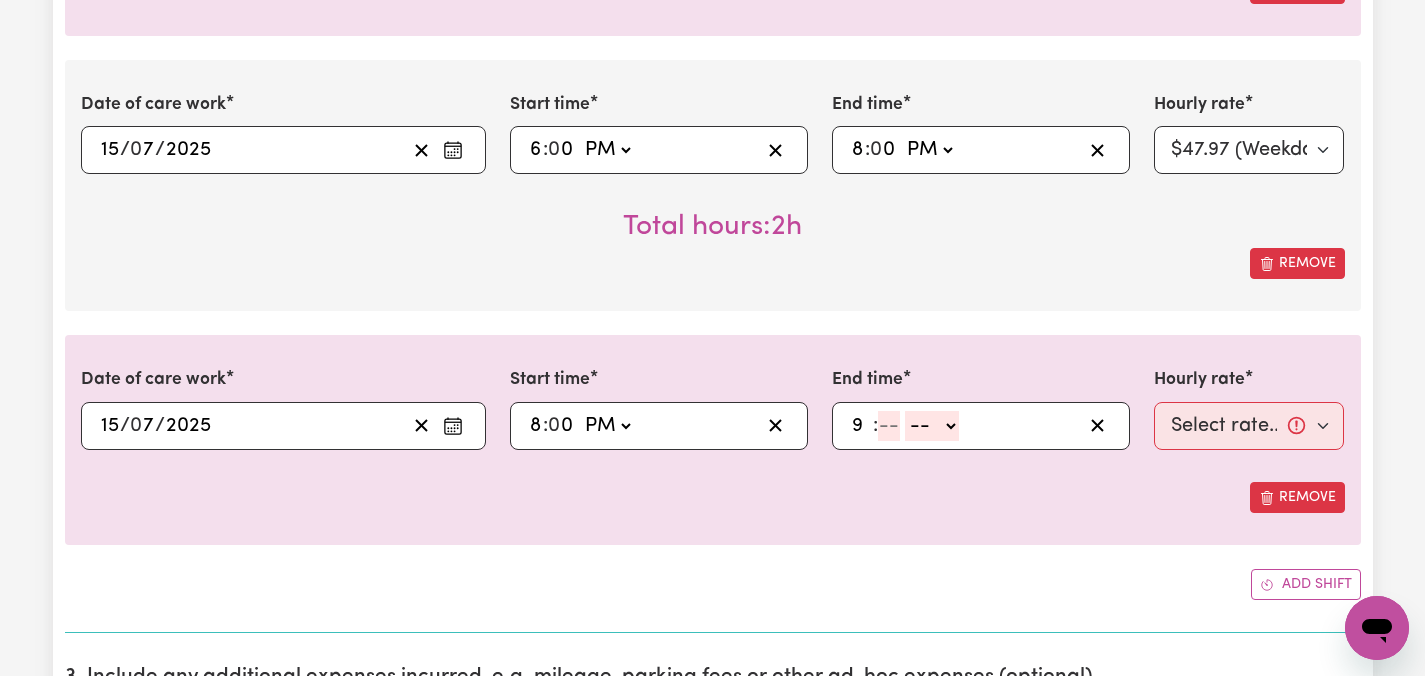 type on "9" 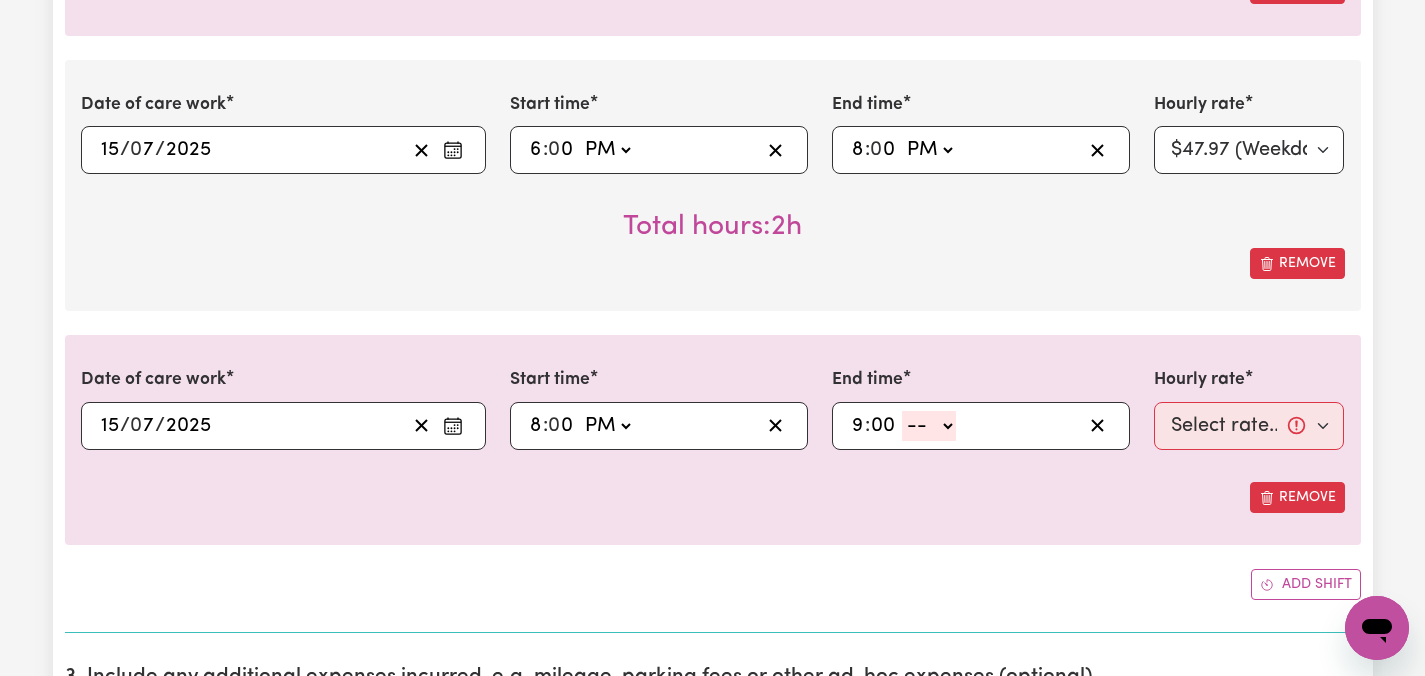 type on "00" 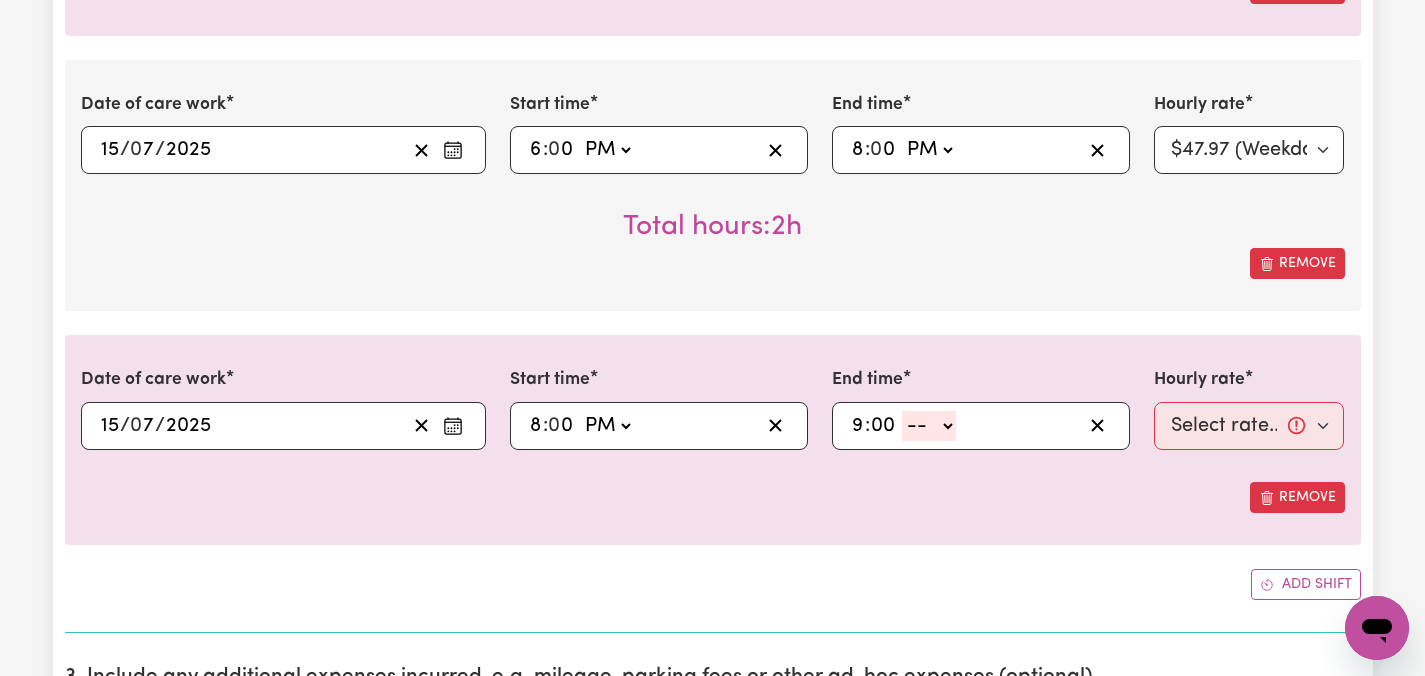 click on "-- AM PM" 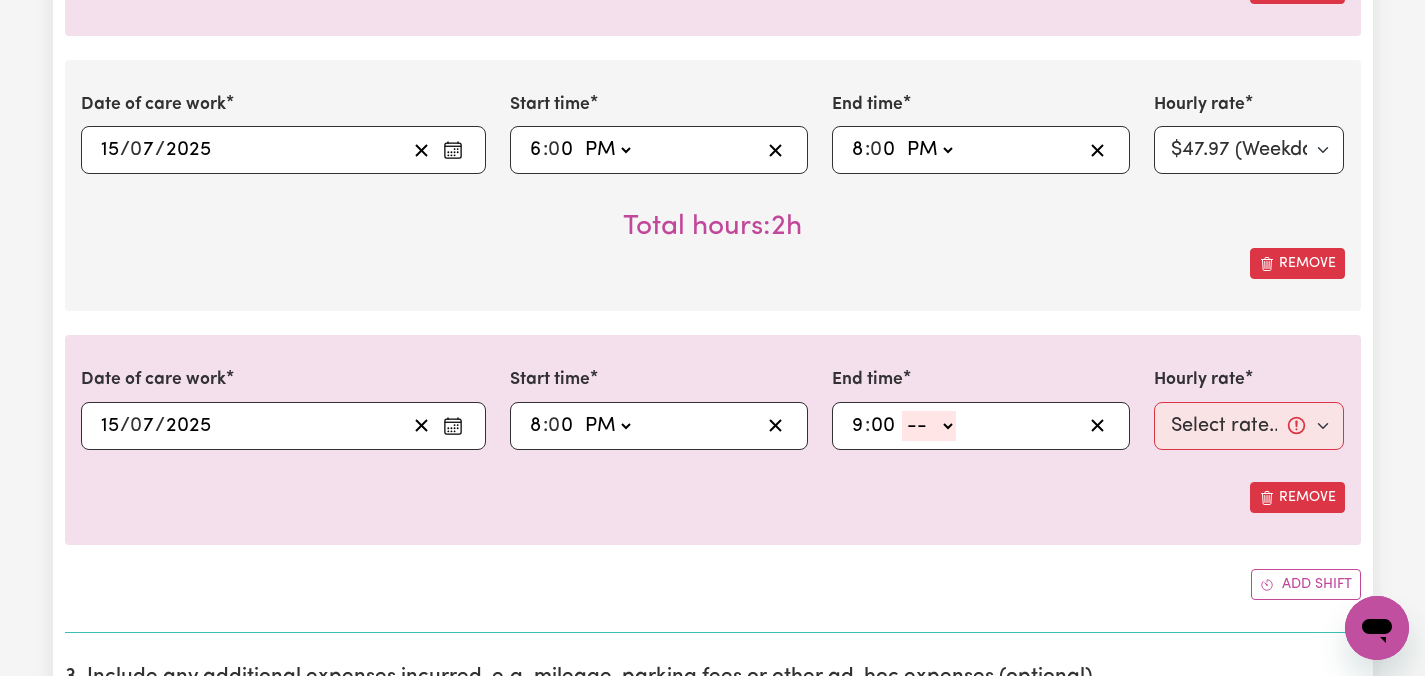 select on "pm" 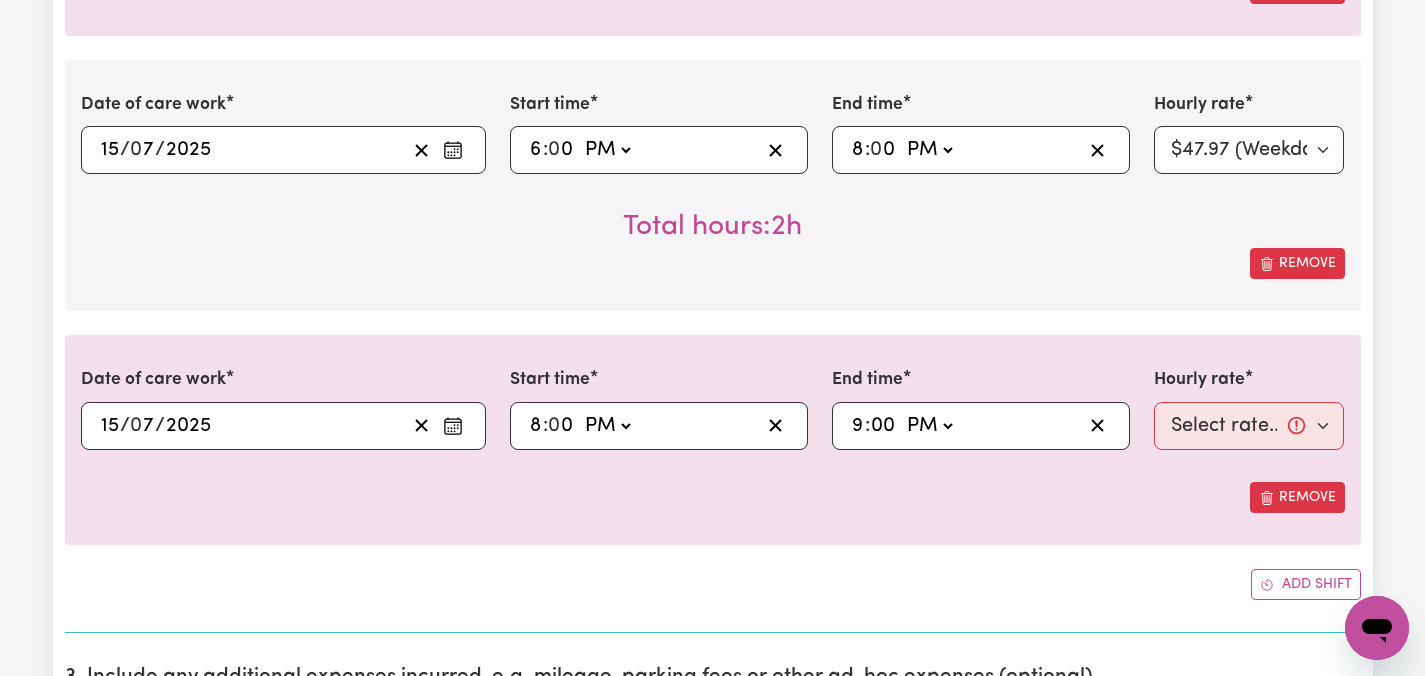 type on "21:00" 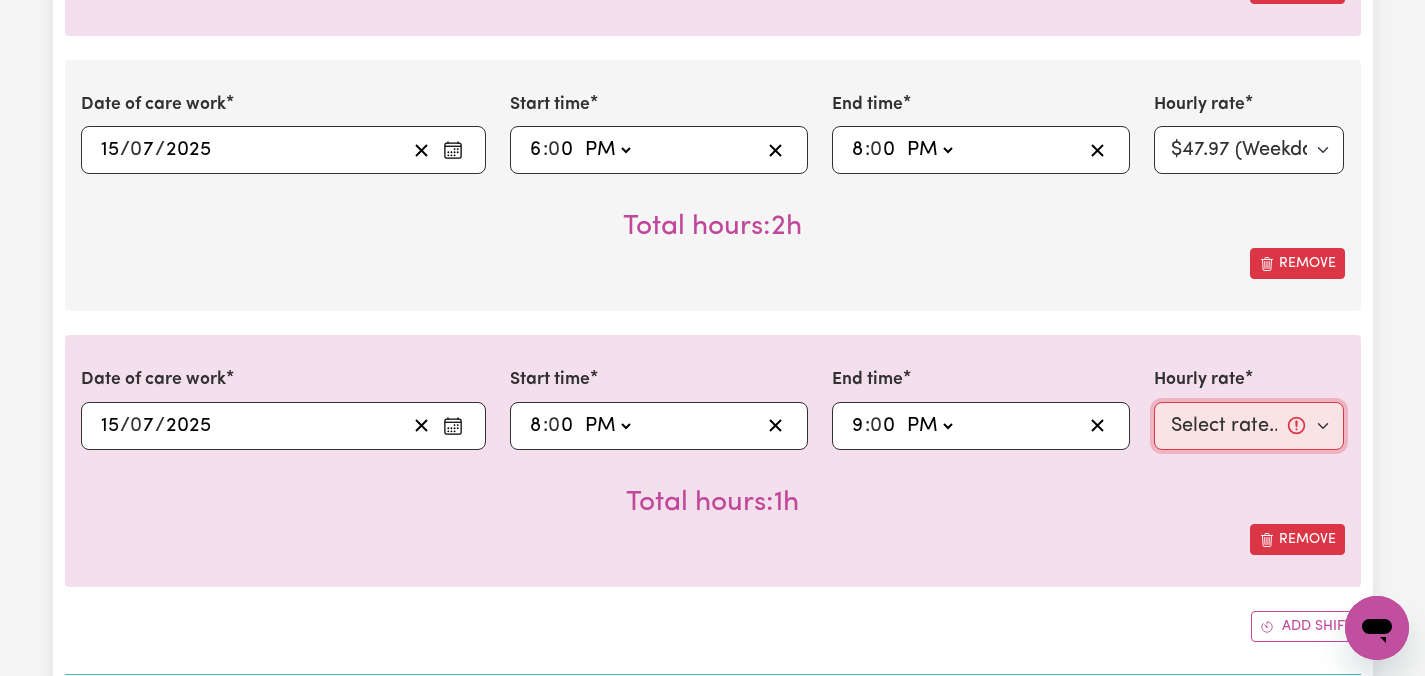 click on "Select rate... $47.97 (Weekday) $70.82 ([DATE]) $87.96 ([DATE]) $87.96 (Public Holiday) $50.05 (Evening Care) $29.43 (Overnight)" at bounding box center [1249, 426] 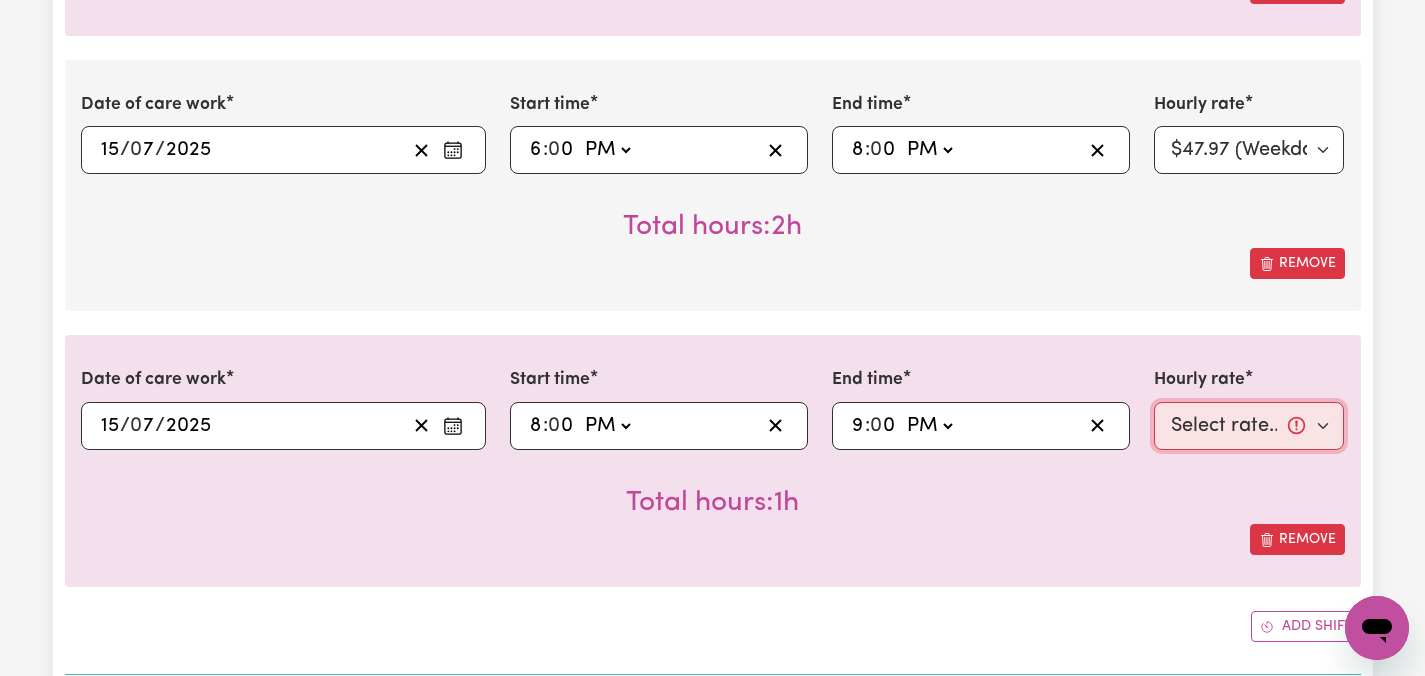 select on "50.05-EveningCare" 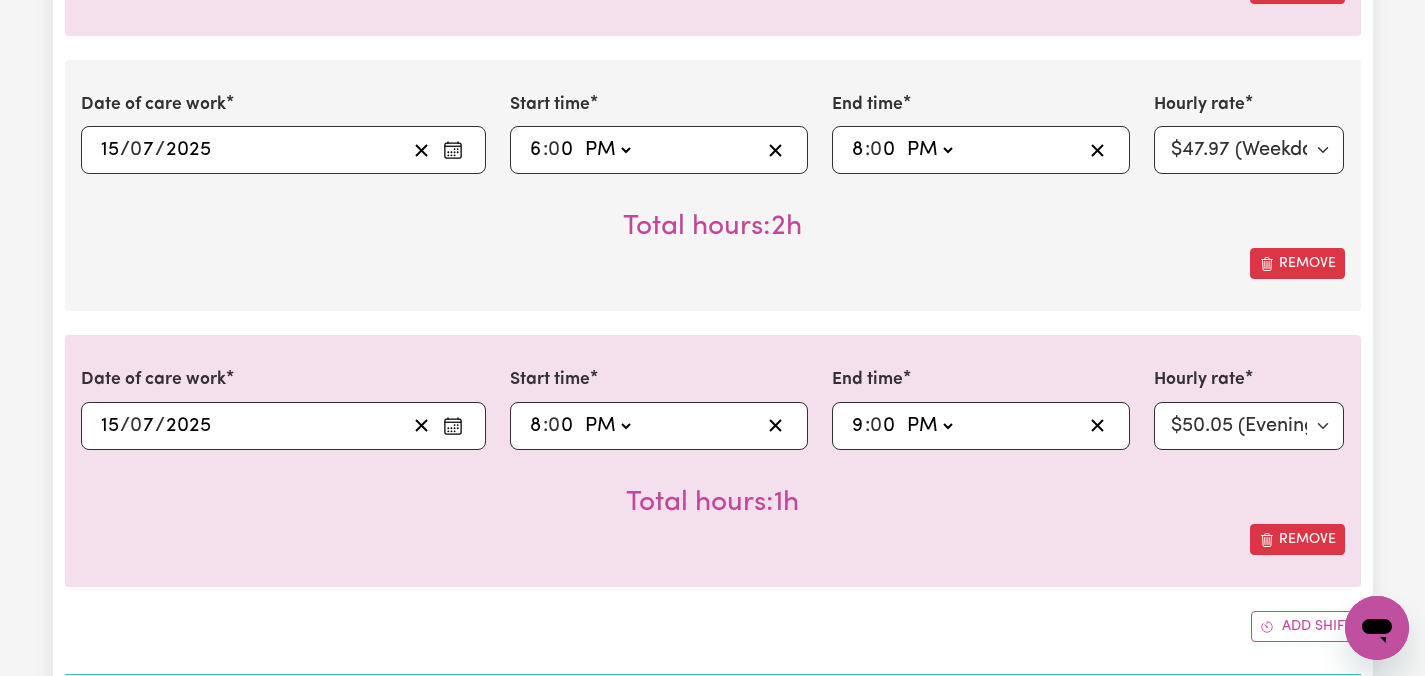 click on "Date of care work [DATE] 15 / 0 7 / 2025 « ‹ [DATE] › » Mon Tue Wed Thu Fri Sat Sun 30 1 2 3 4 5 6 7 8 9 10 11 12 13 14 15 16 17 18 19 20 21 22 23 24 25 26 27 28 29 30 31 1 2 3 Start time 20:00 8 : 0 0   AM PM End time 21:00 9 : 0 0   AM PM Hourly rate Select rate... $47.97 (Weekday) $70.82 ([DATE]) $87.96 ([DATE]) $87.96 (Public Holiday) $50.05 (Evening Care) $29.43 (Overnight) Total hours:  1h  Remove" at bounding box center (713, 460) 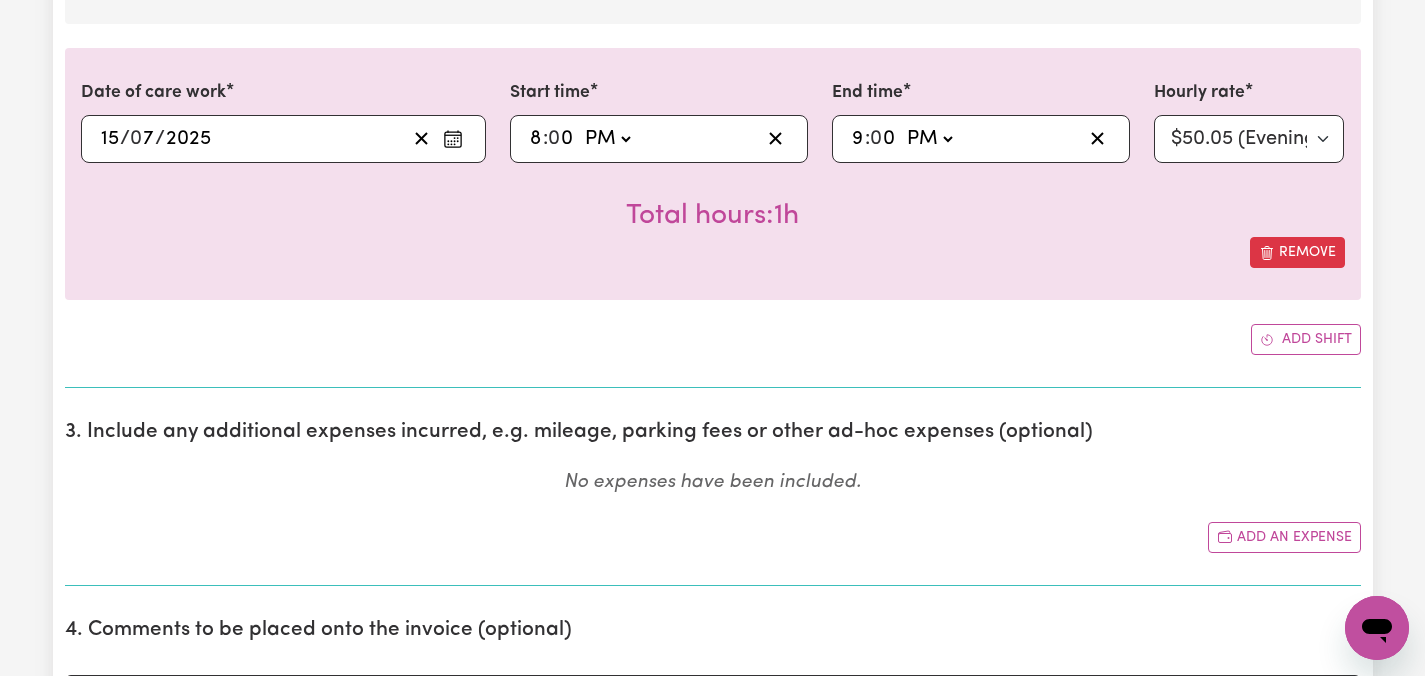 scroll, scrollTop: 1200, scrollLeft: 0, axis: vertical 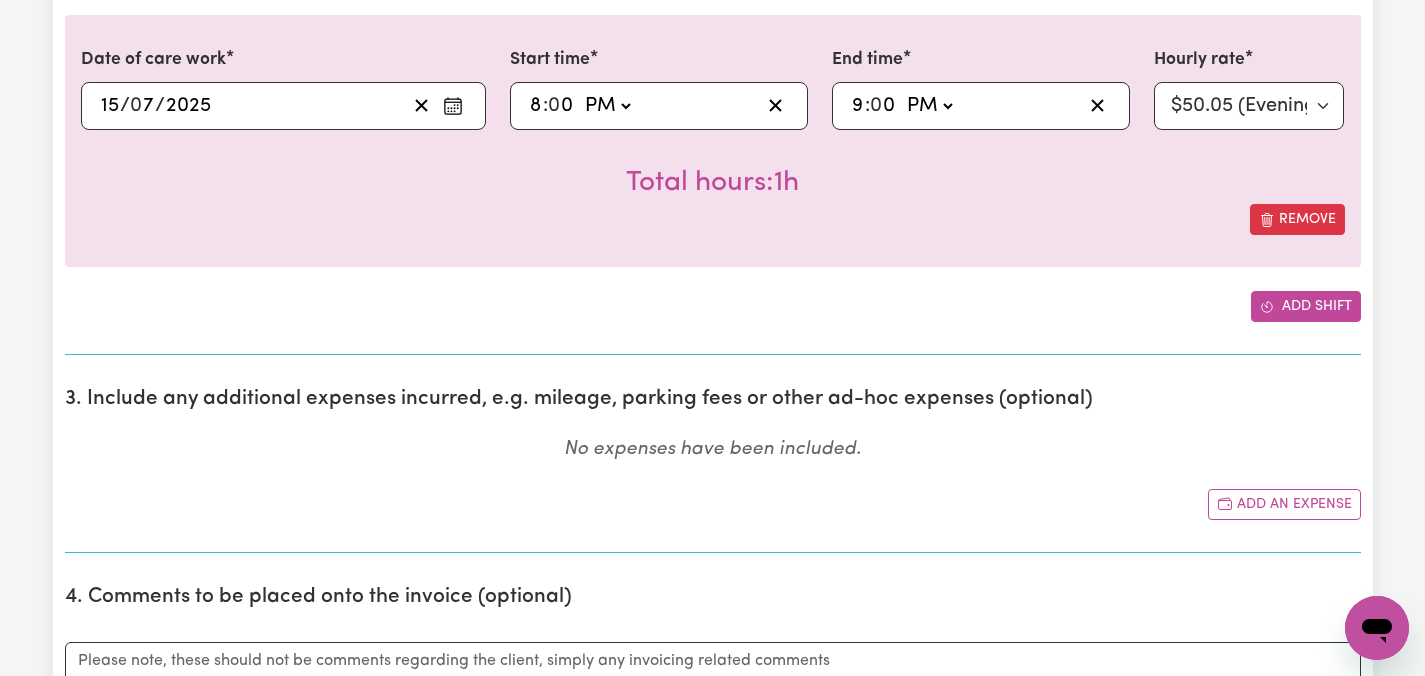 click on "Add shift" at bounding box center [1306, 306] 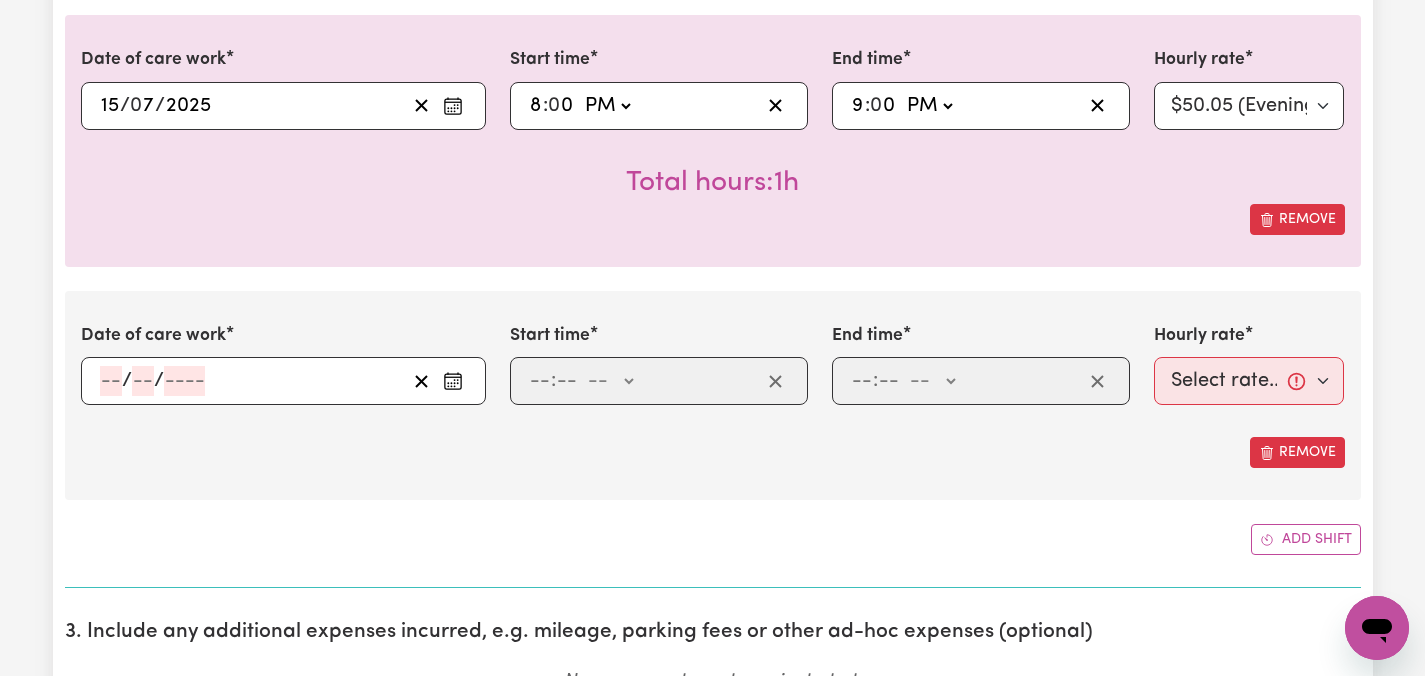 click 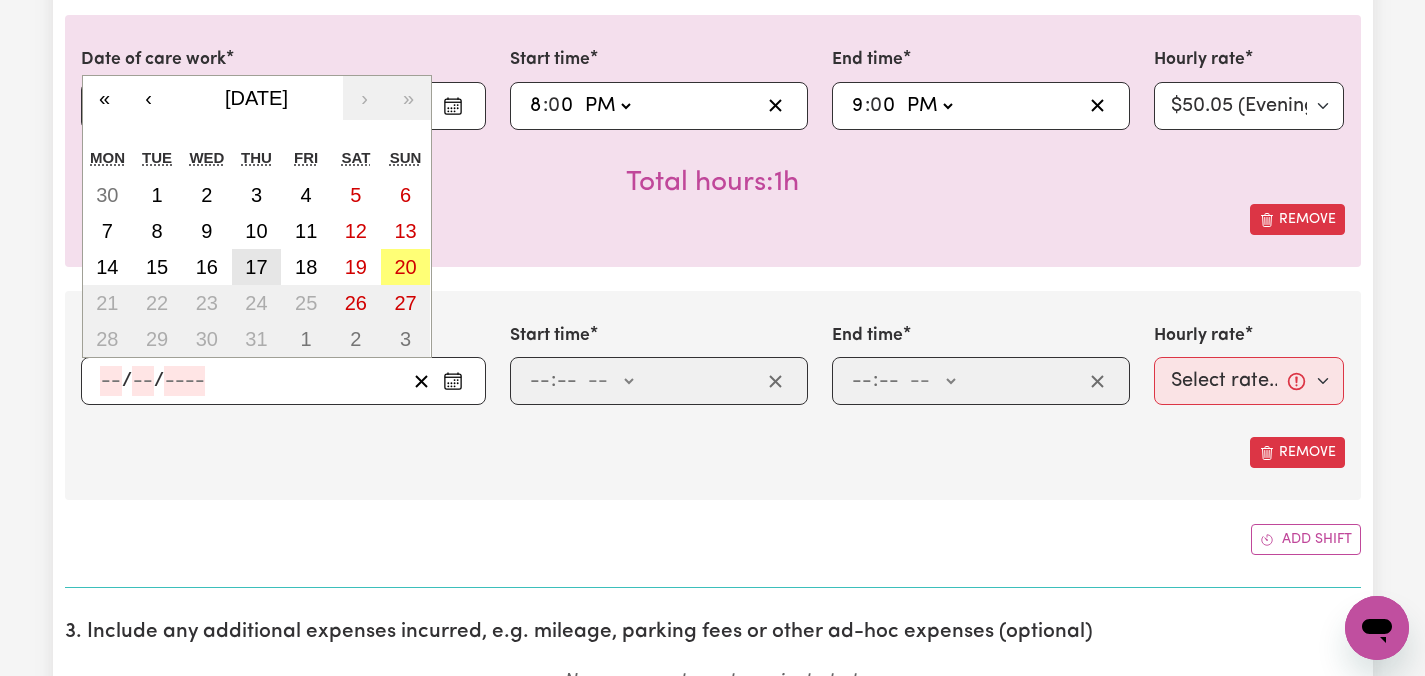 click on "17" at bounding box center (256, 267) 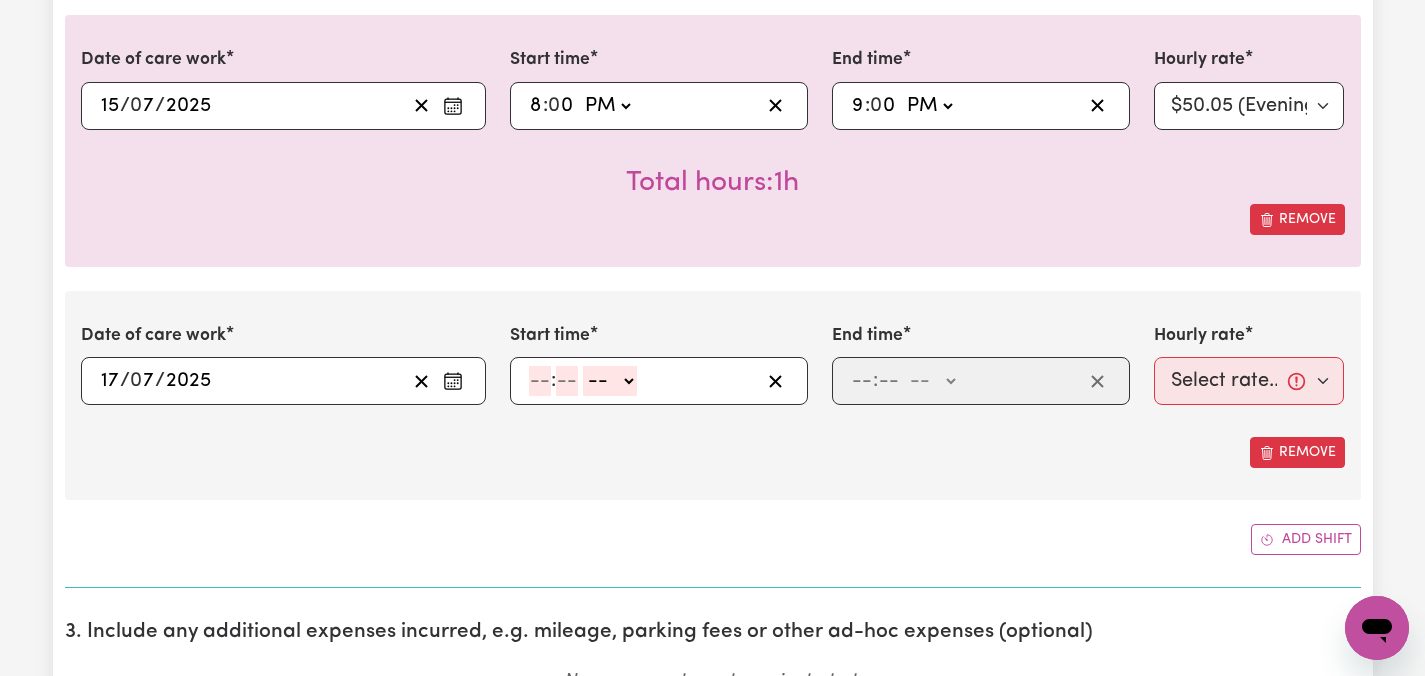 click 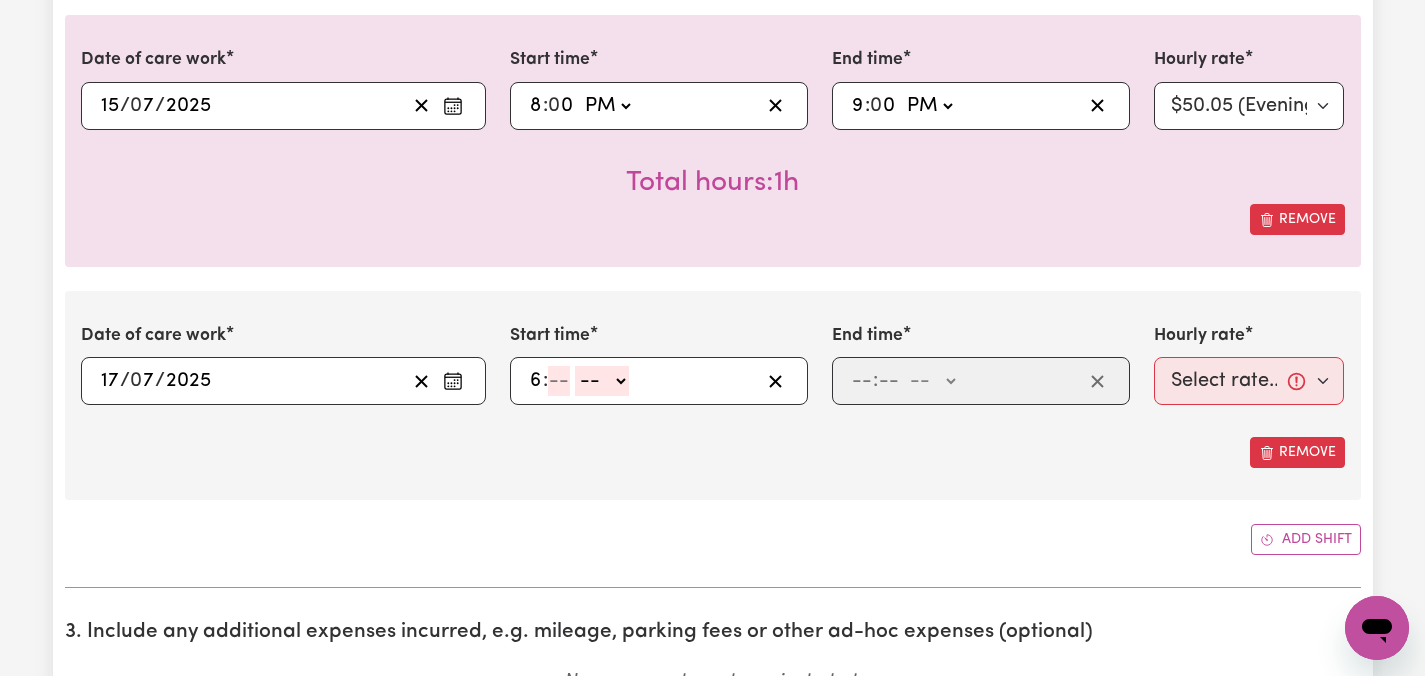 type on "6" 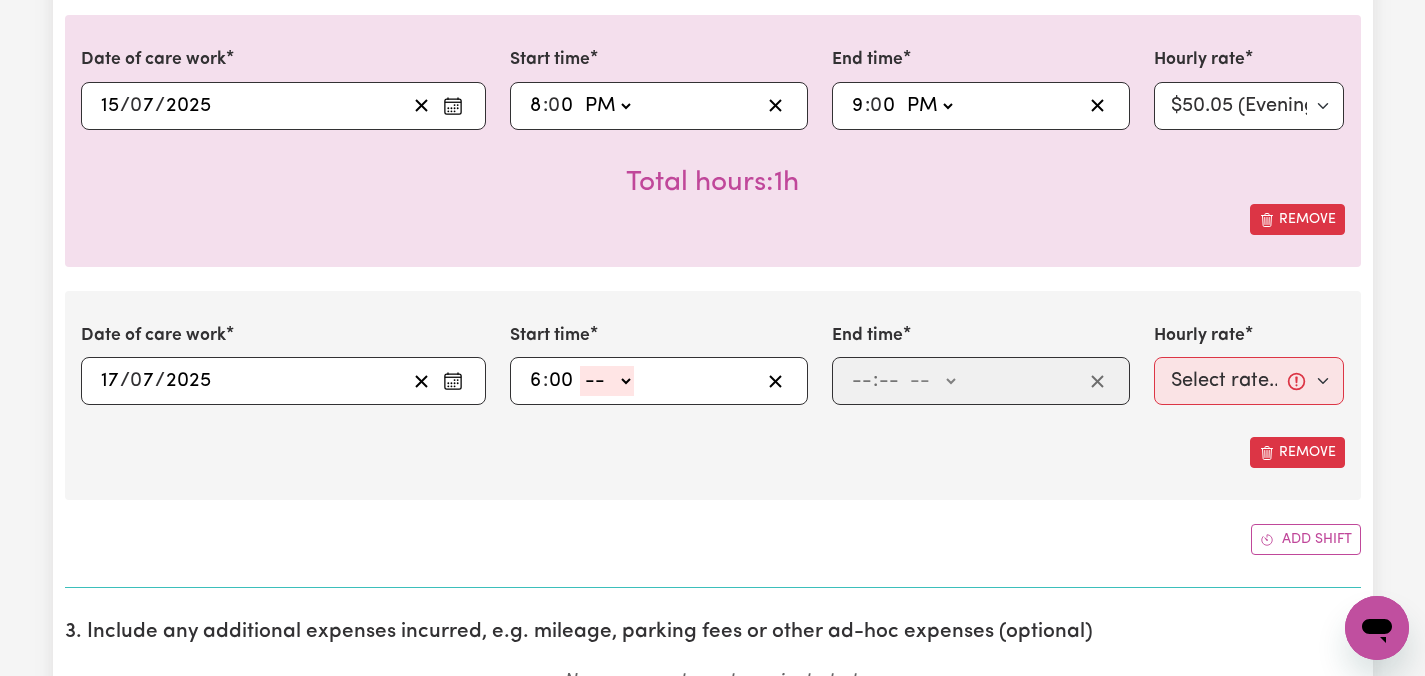 type on "00" 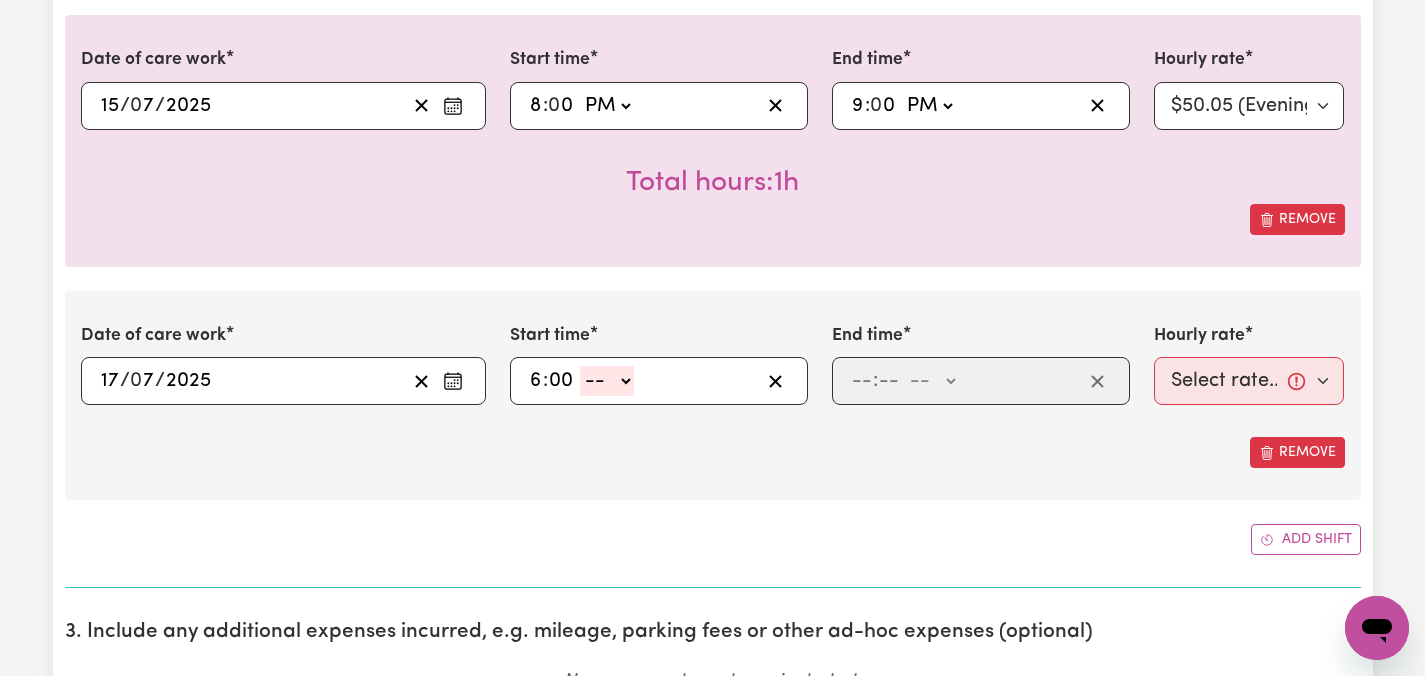 click on "-- AM PM" 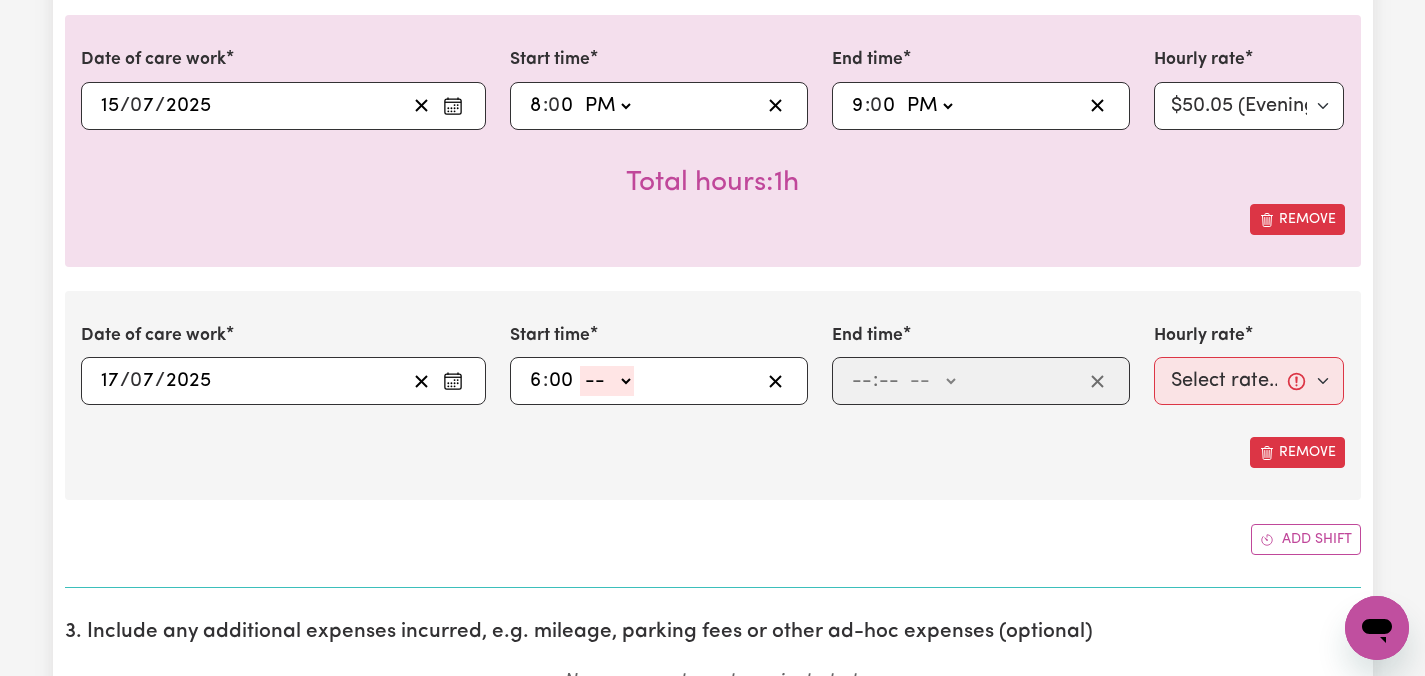 select on "pm" 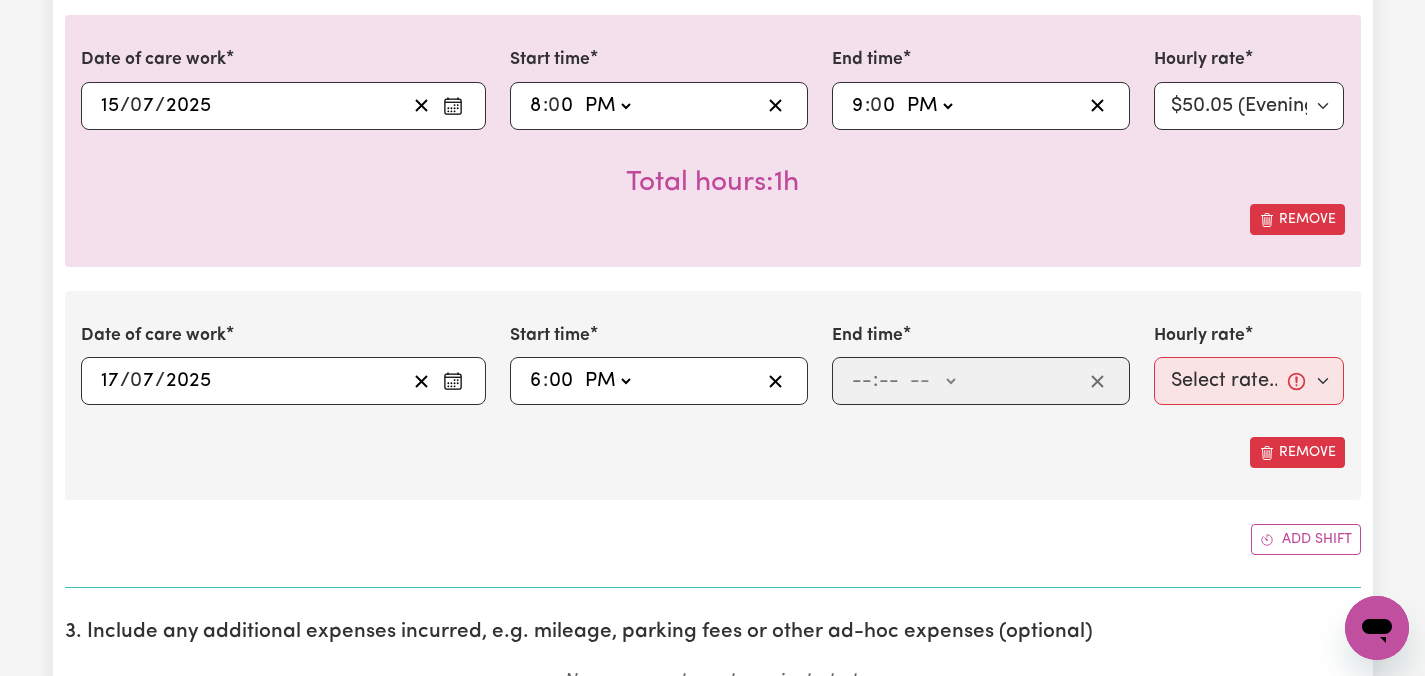 type on "18:00" 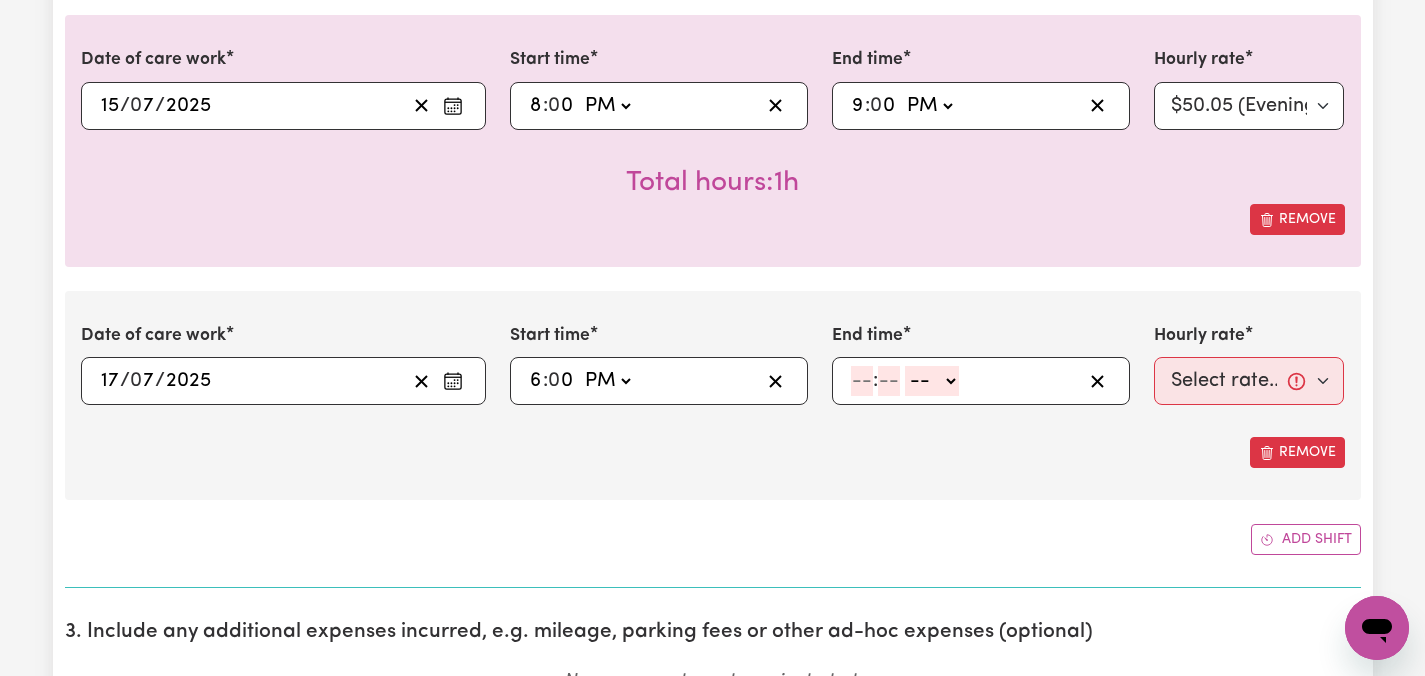 click 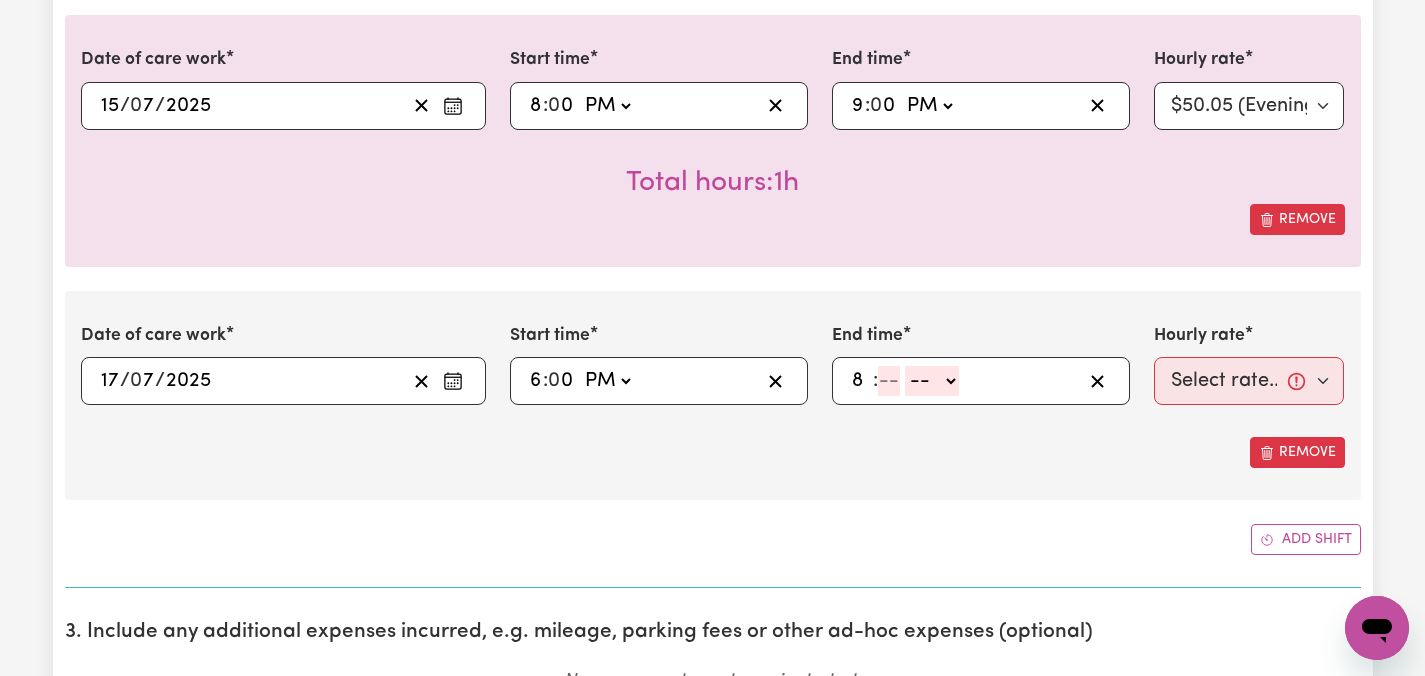 type on "8" 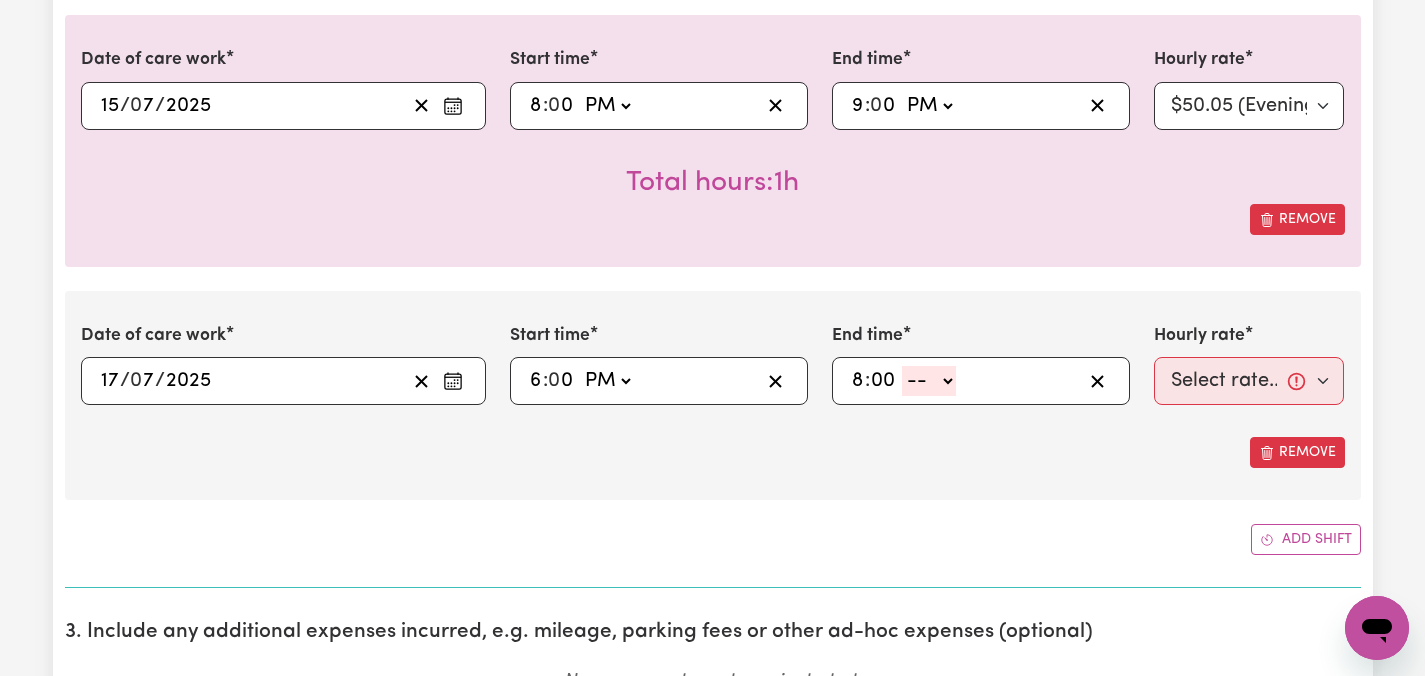 type on "00" 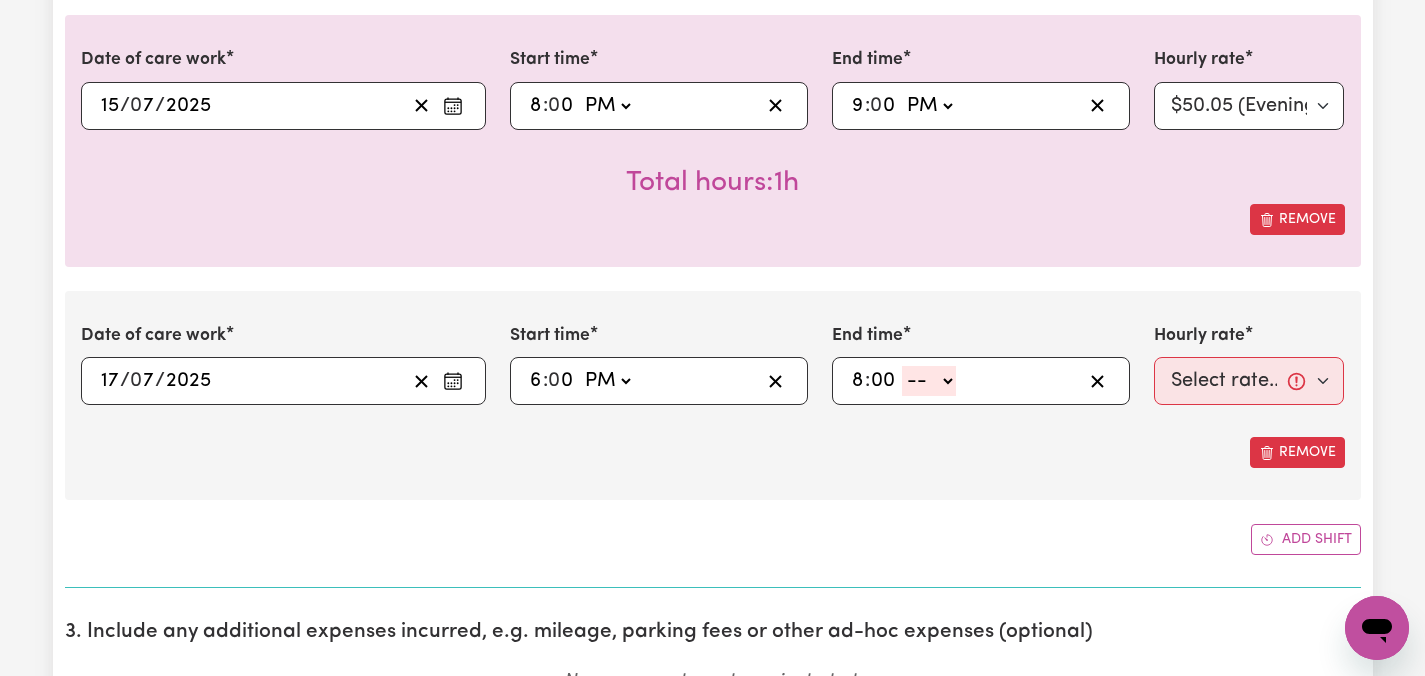 click on "-- AM PM" 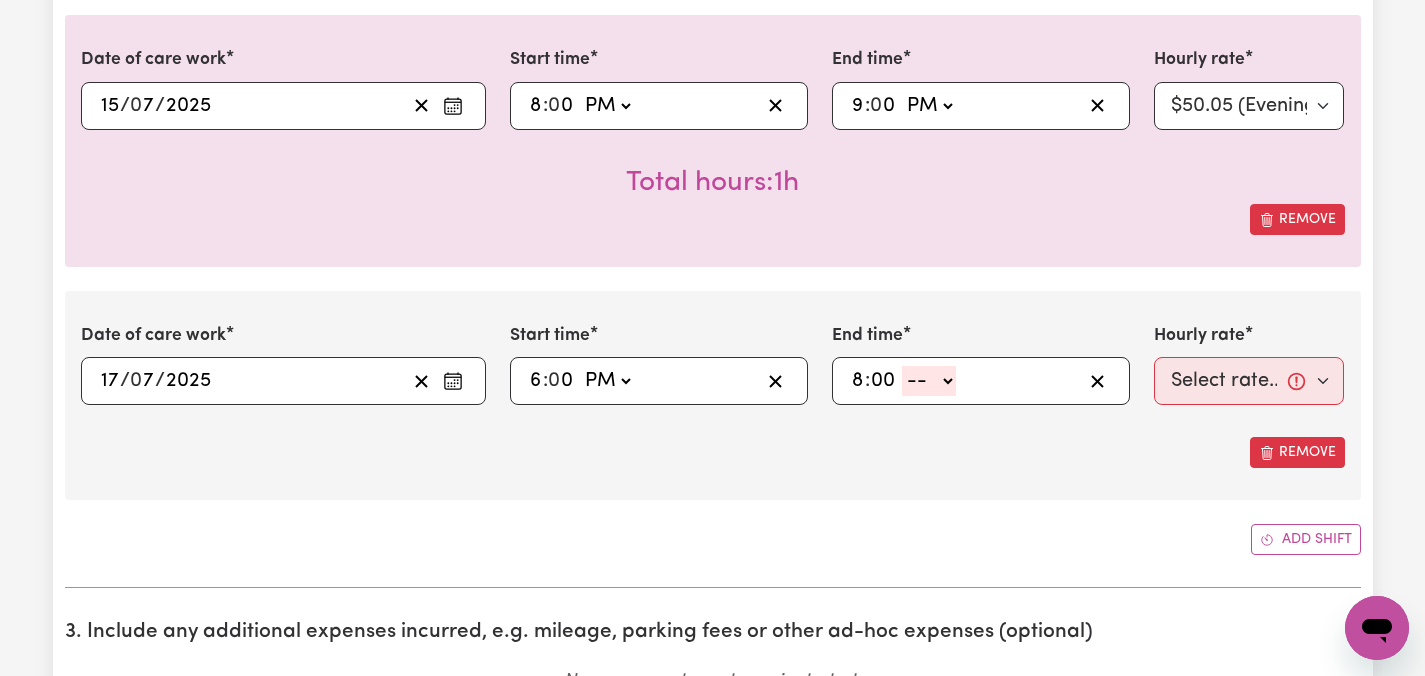 select on "pm" 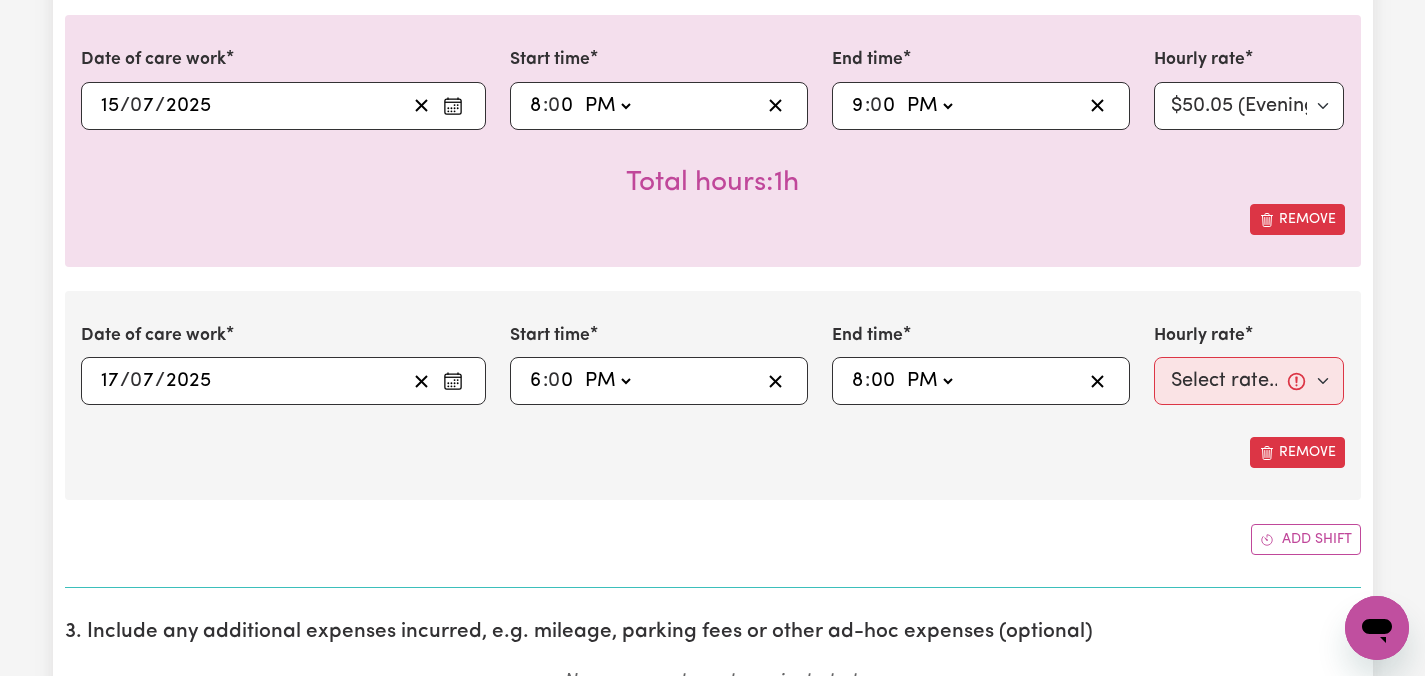 type on "20:00" 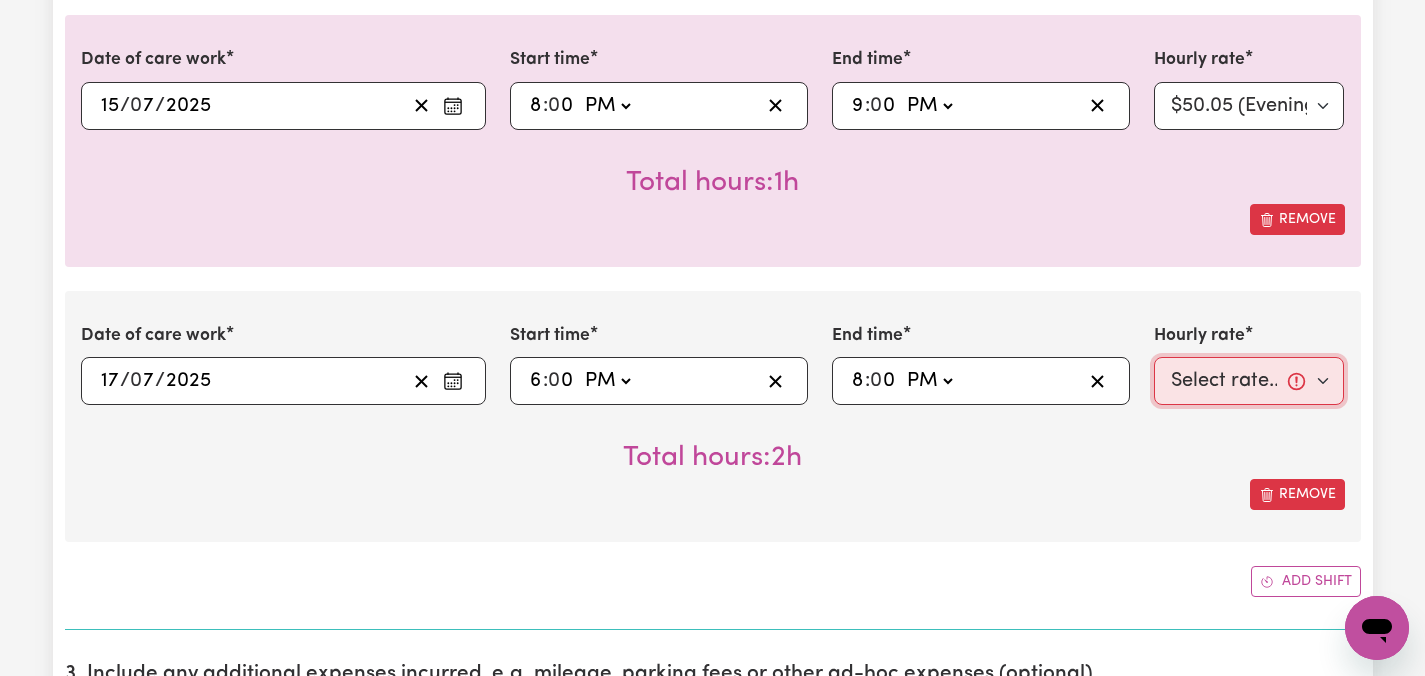 click on "Select rate... $47.97 (Weekday) $70.82 ([DATE]) $87.96 ([DATE]) $87.96 (Public Holiday) $50.05 (Evening Care) $29.43 (Overnight)" at bounding box center (1249, 381) 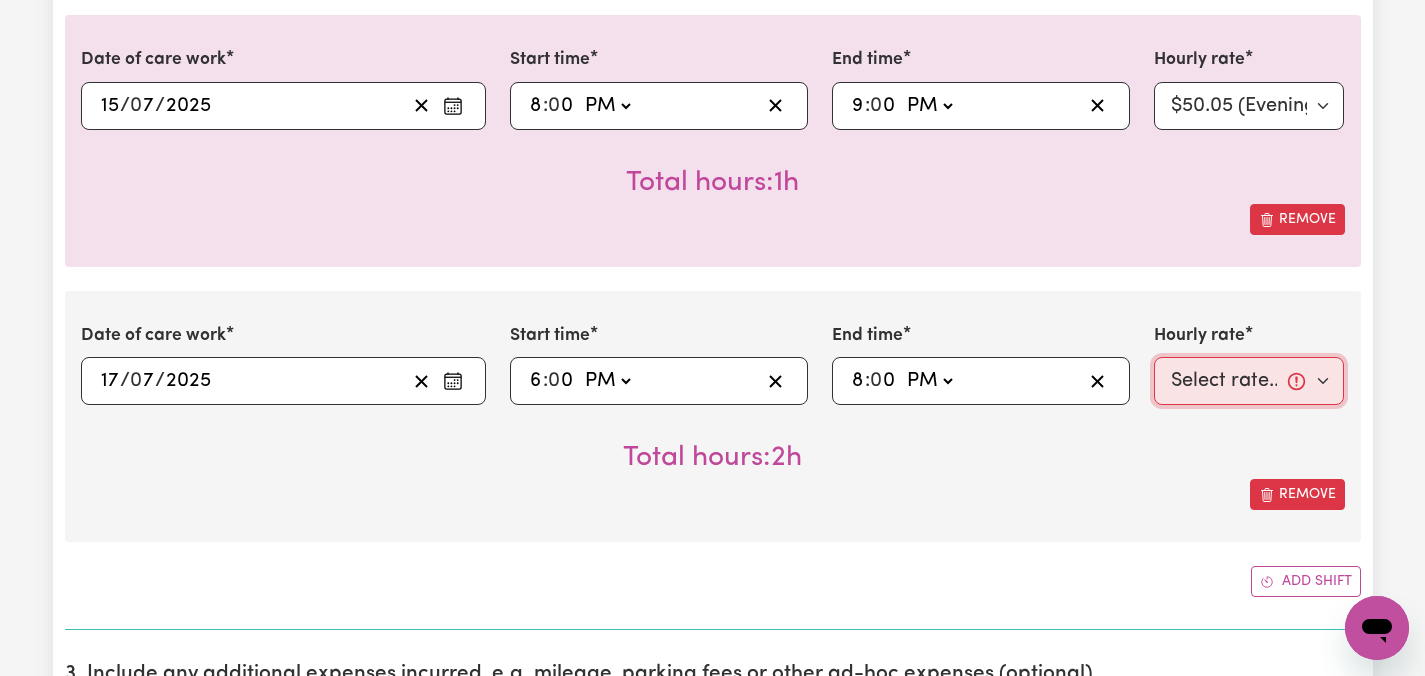 select on "47.97-Weekday" 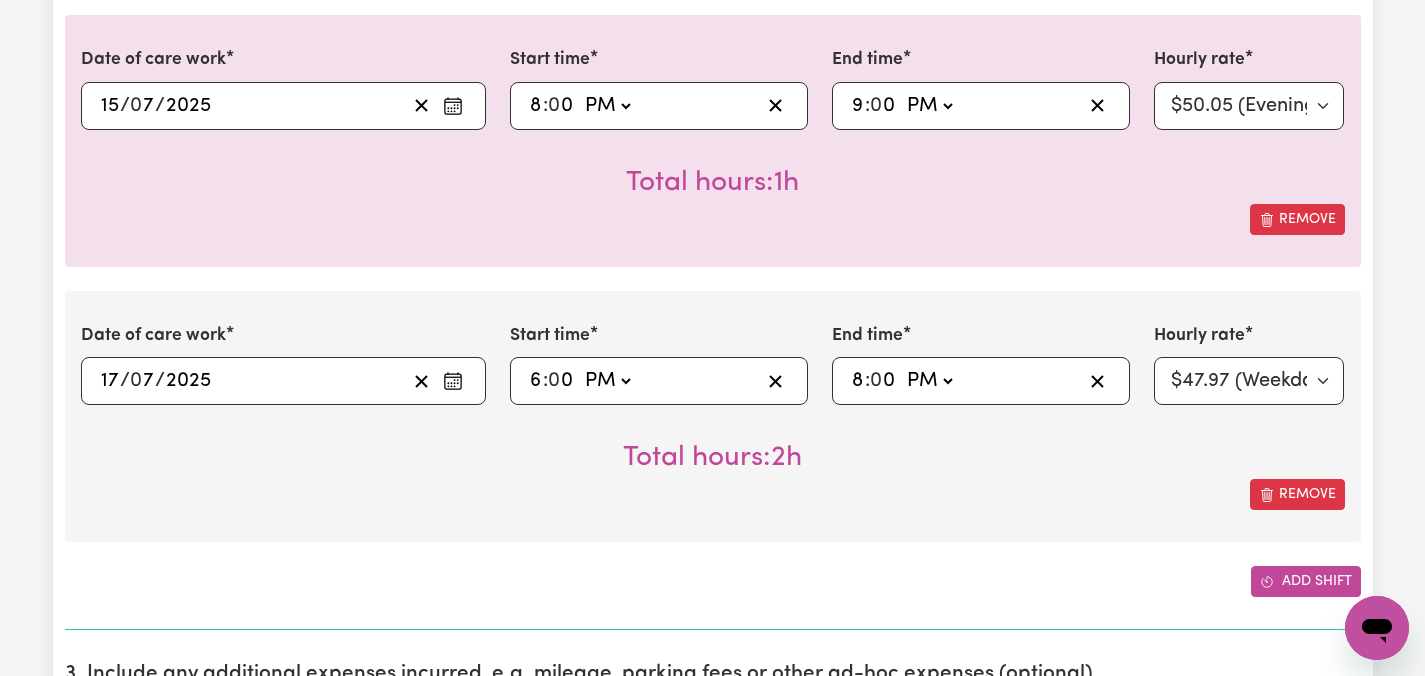 click on "Add shift" at bounding box center (1306, 581) 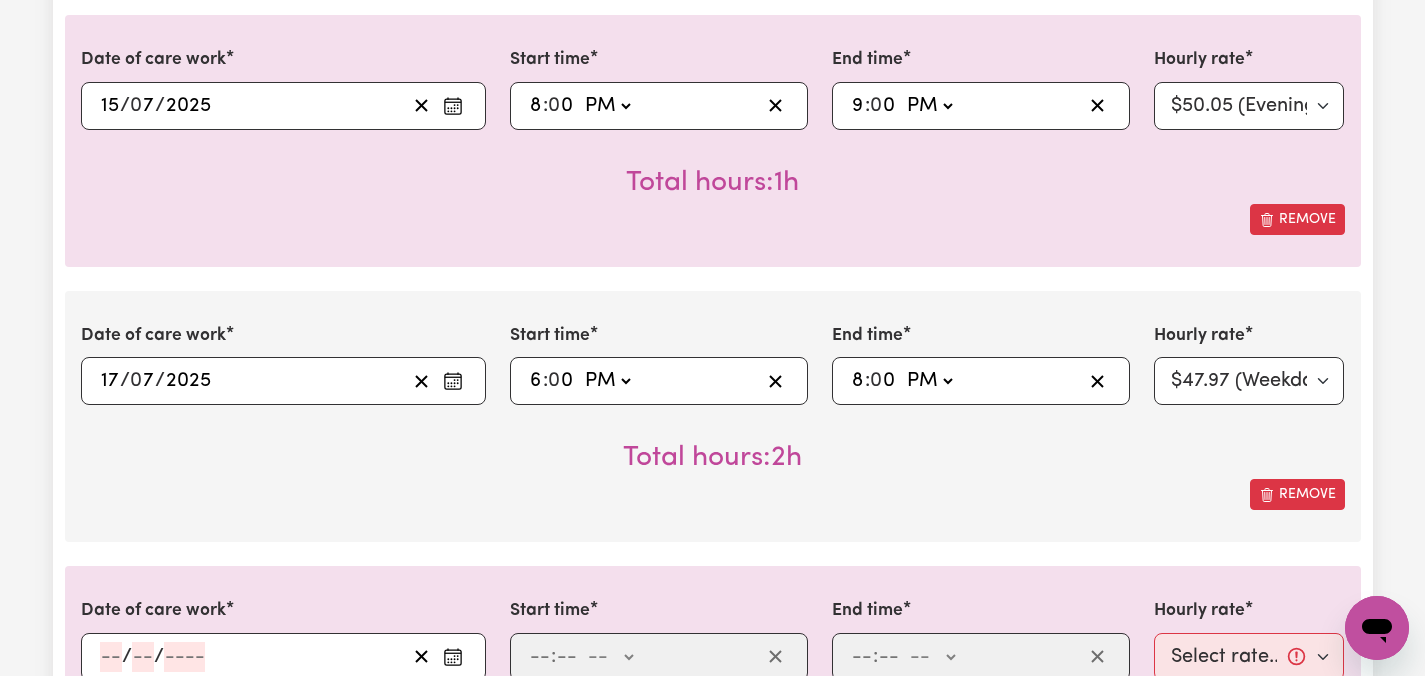 click on "Remove" at bounding box center (713, 494) 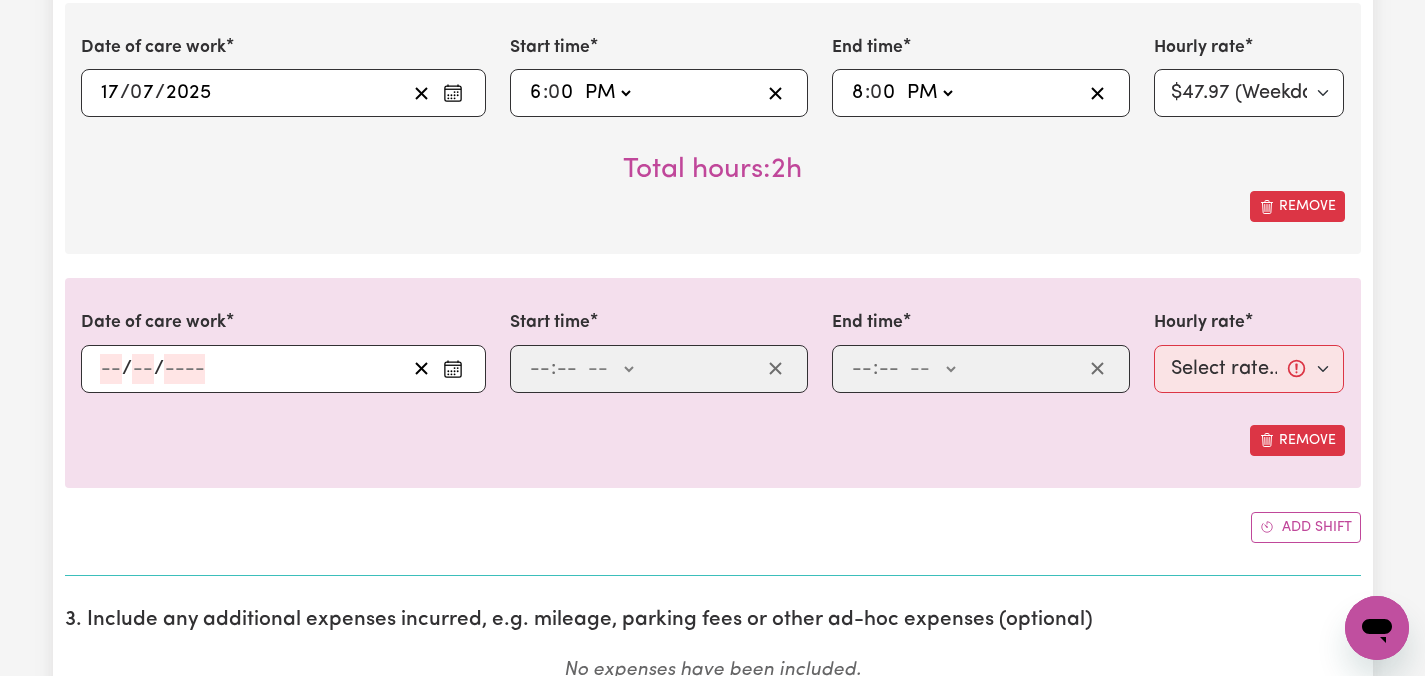scroll, scrollTop: 1520, scrollLeft: 0, axis: vertical 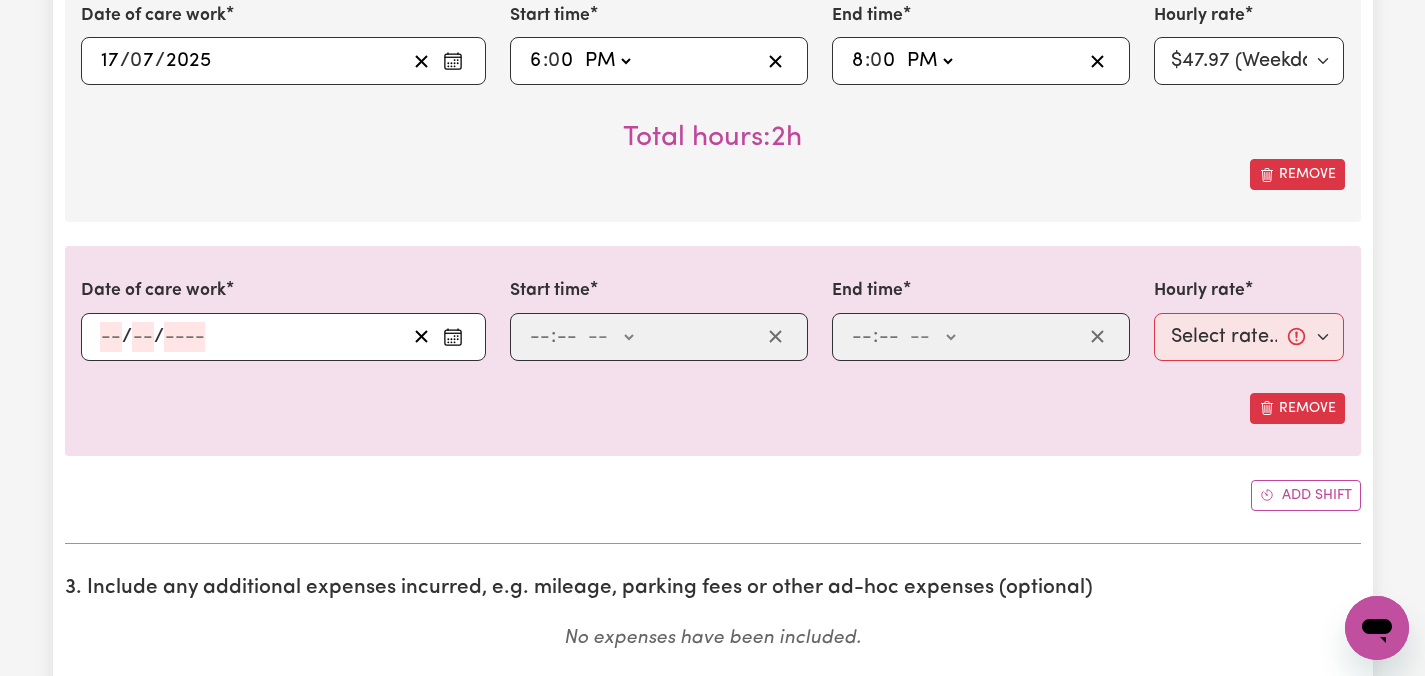 click 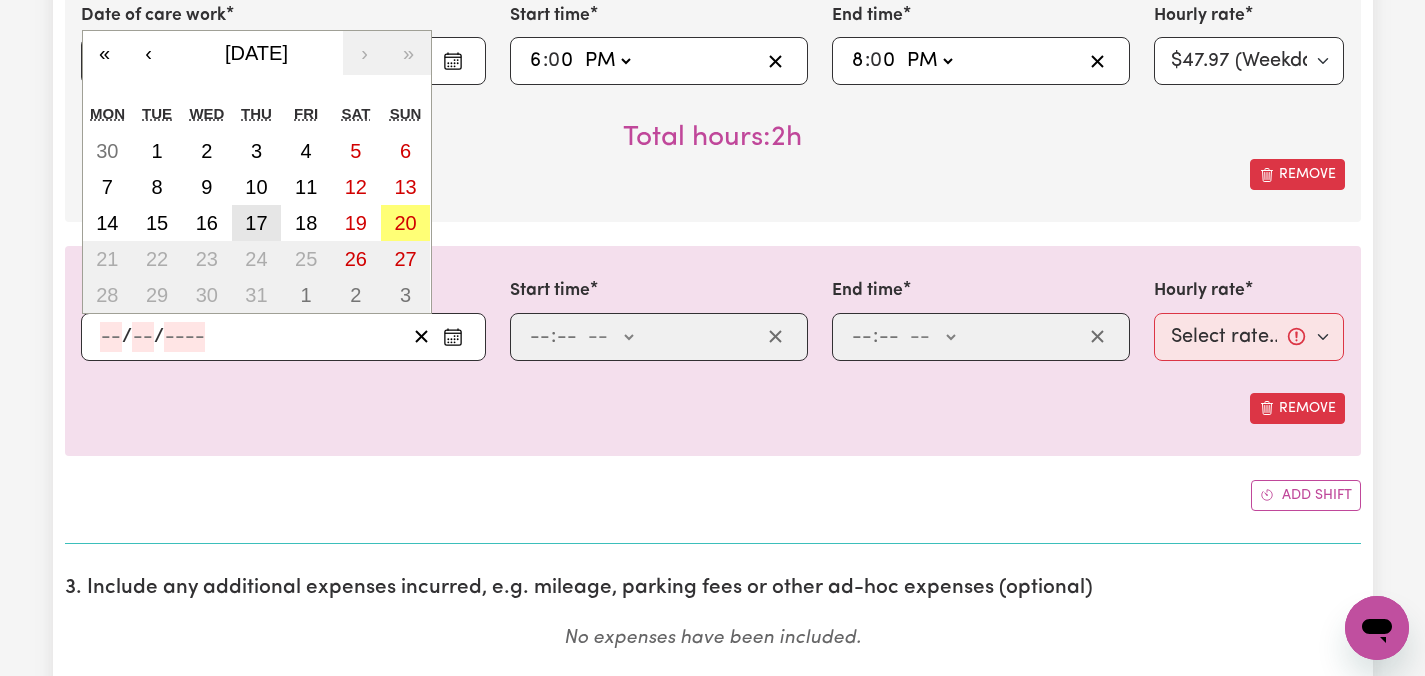 click on "17" at bounding box center (256, 223) 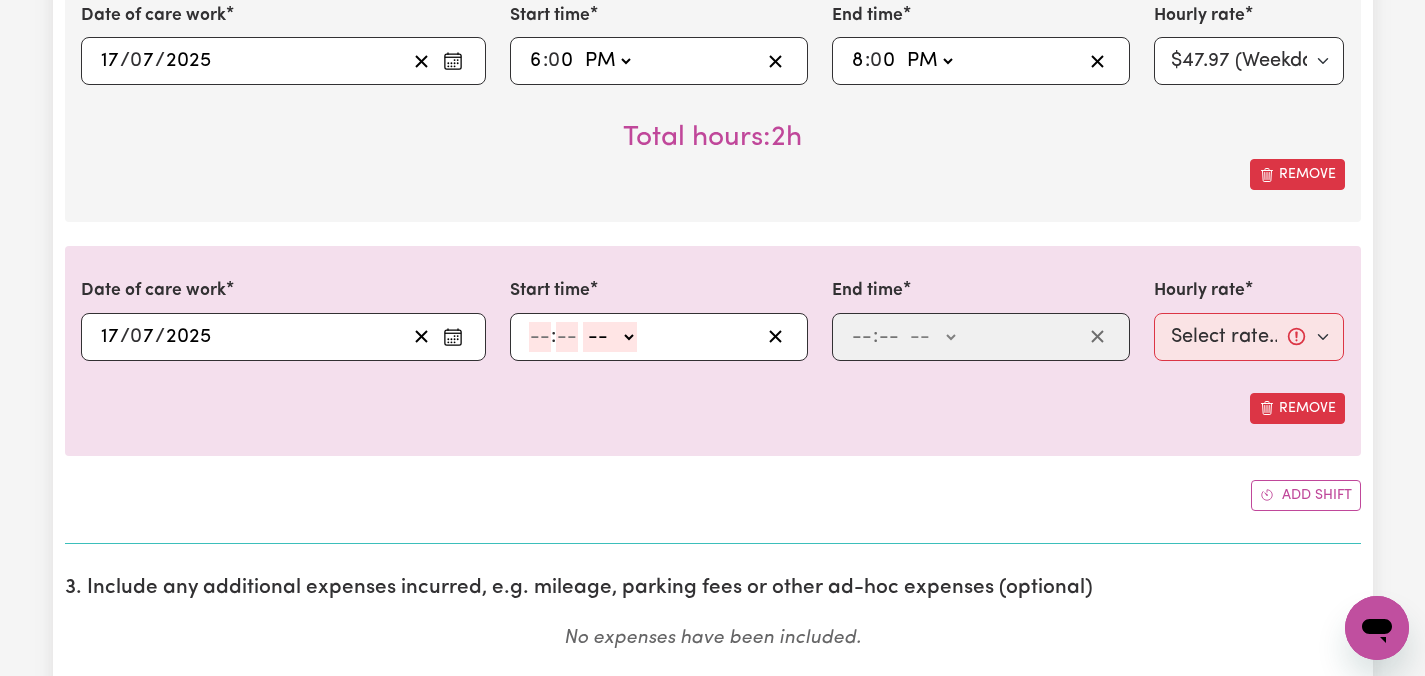 click 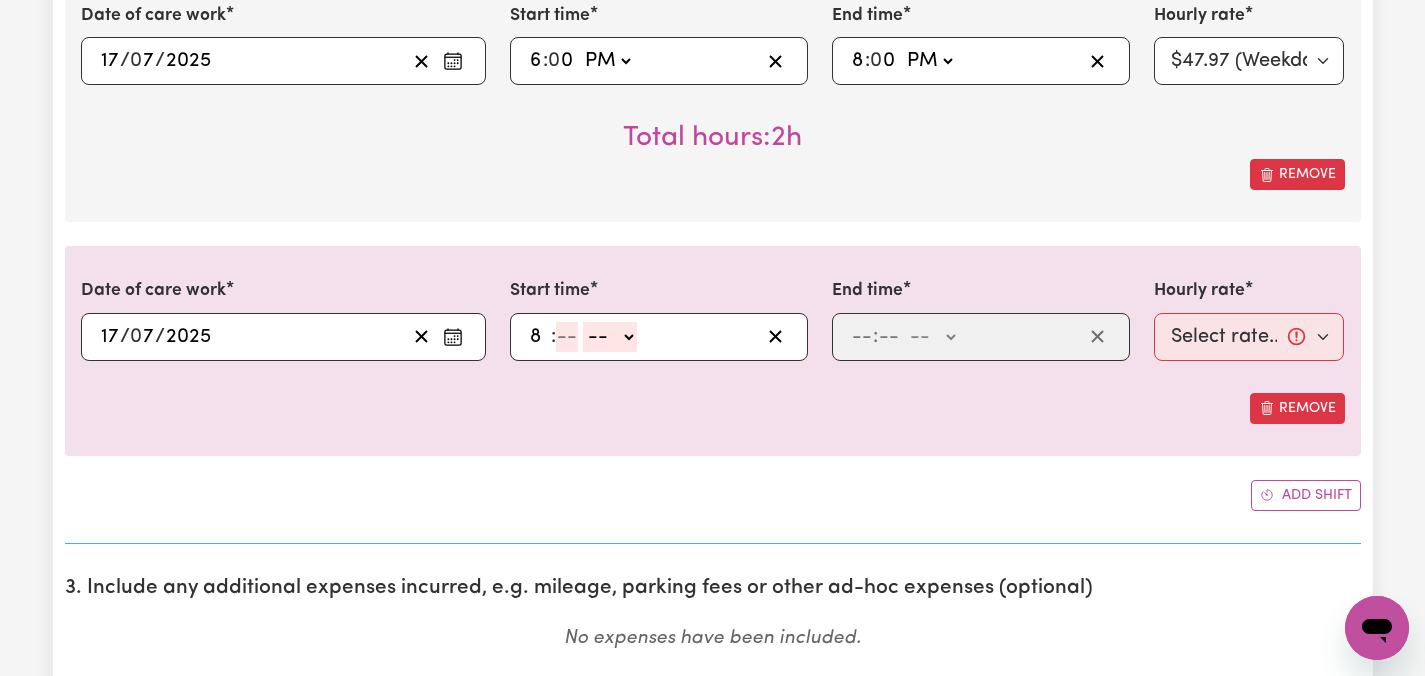 type on "8" 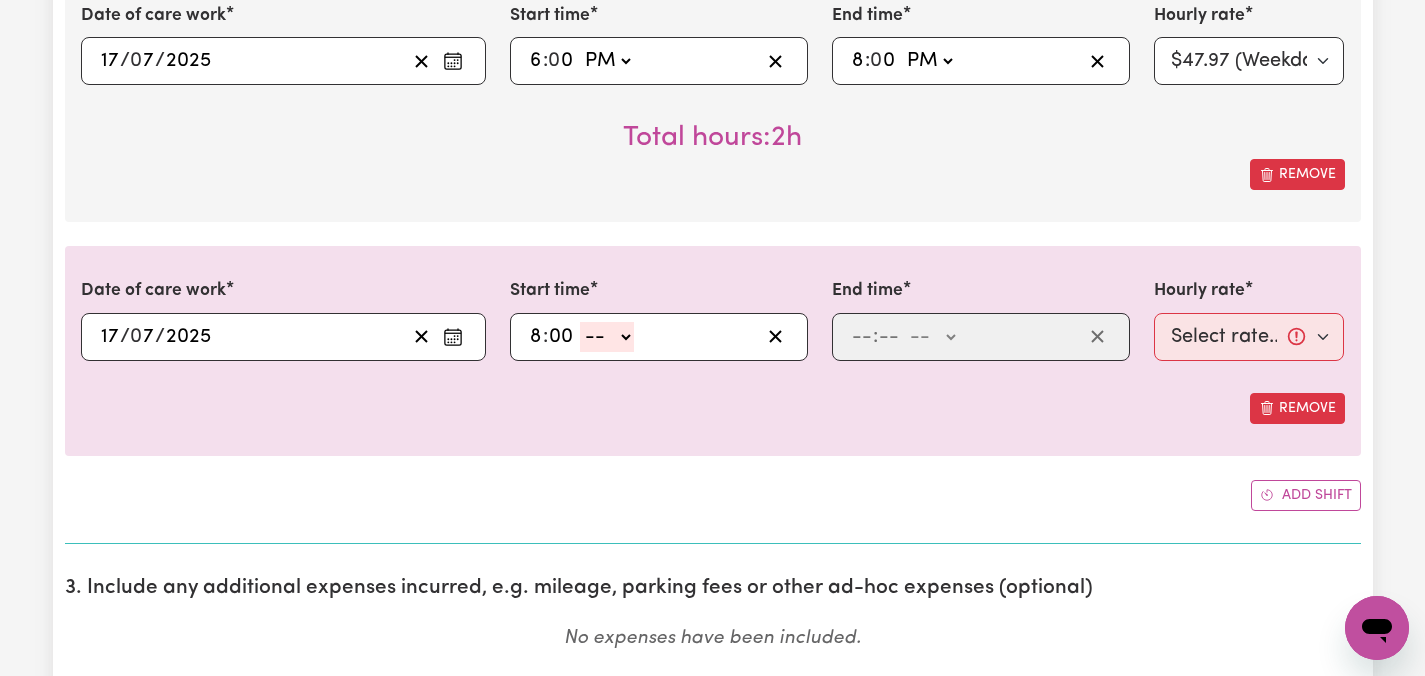 type on "00" 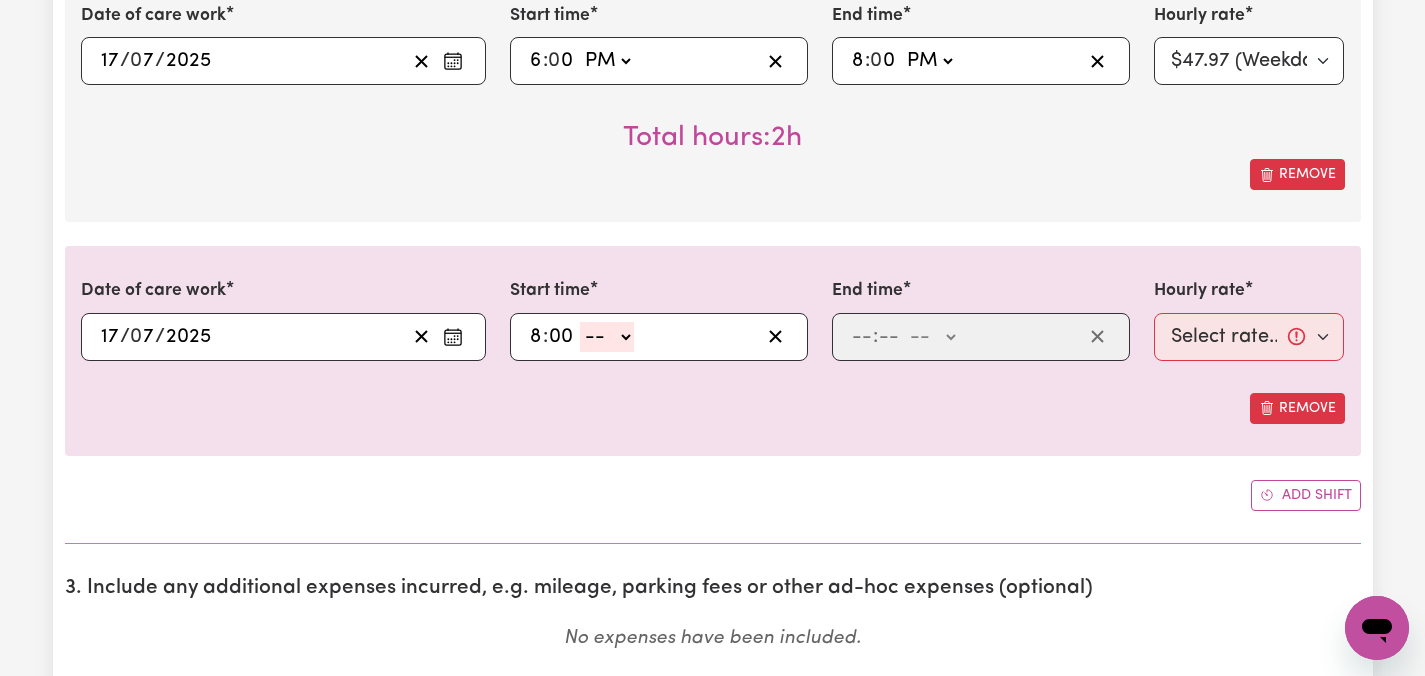 select on "pm" 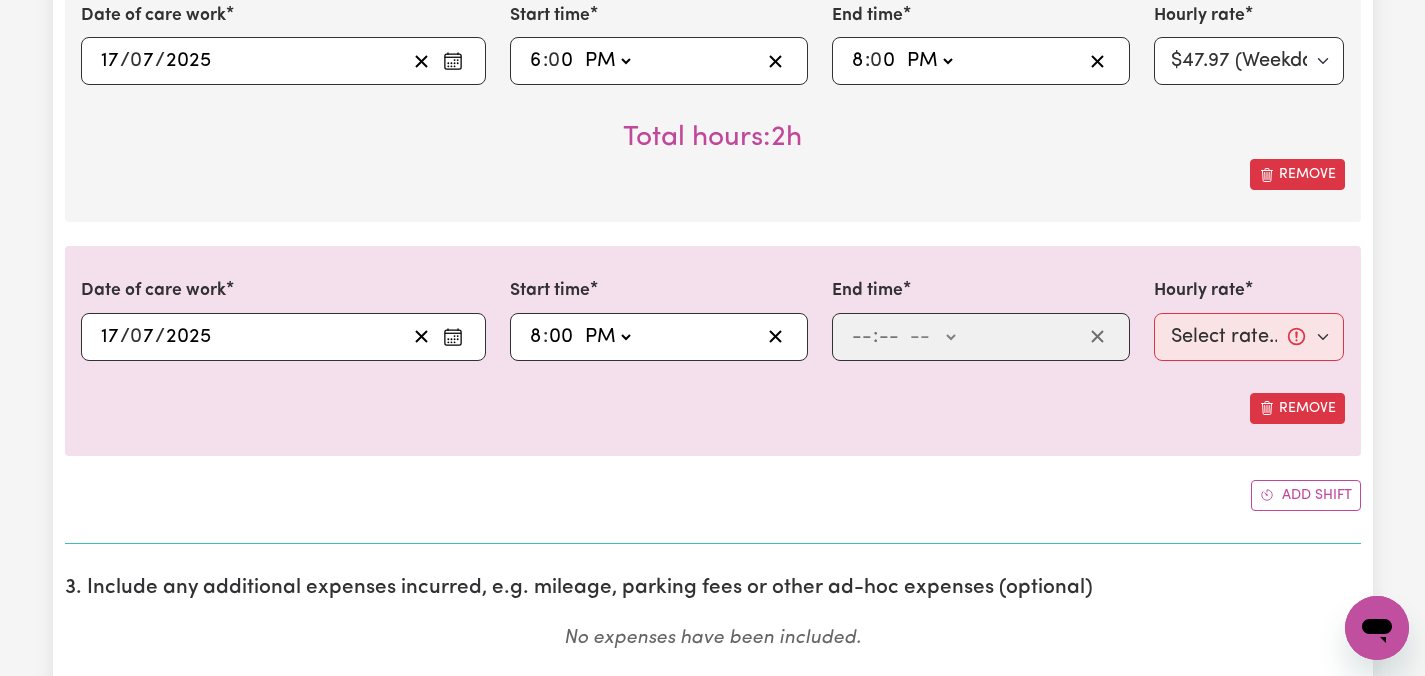 type on "20:00" 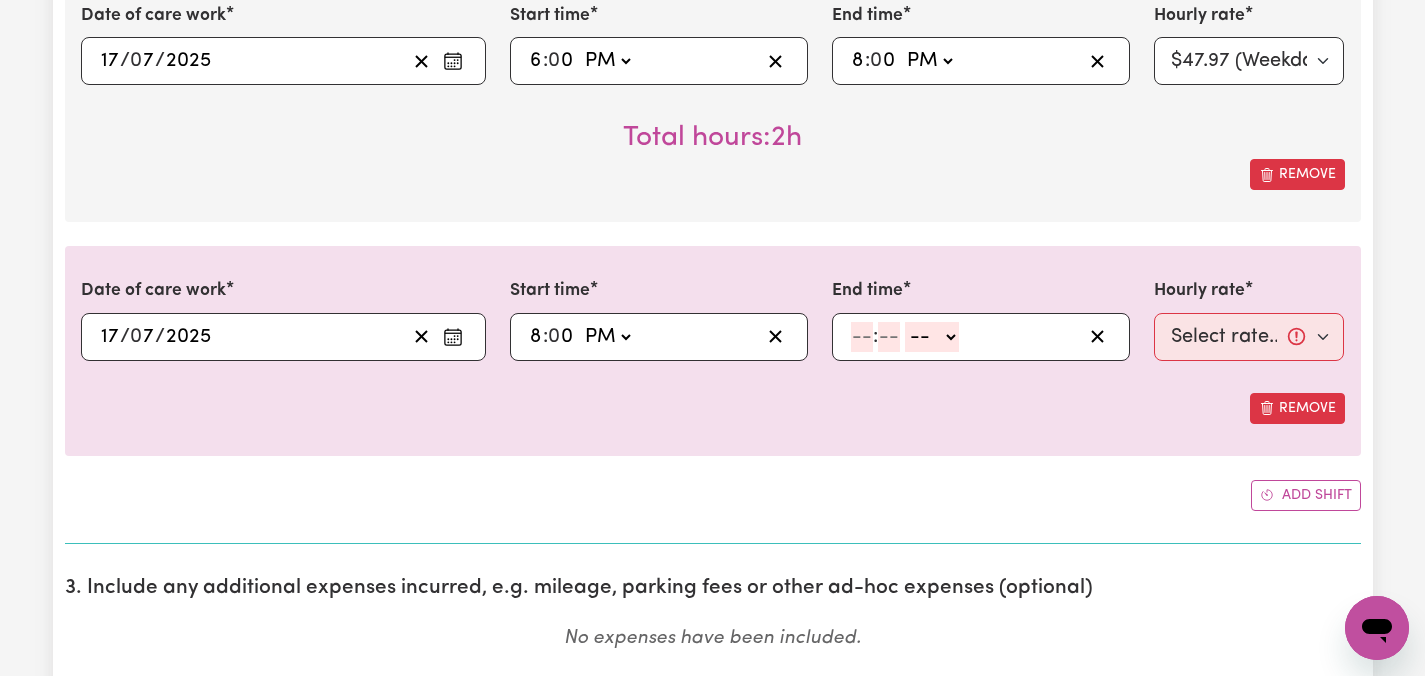 click 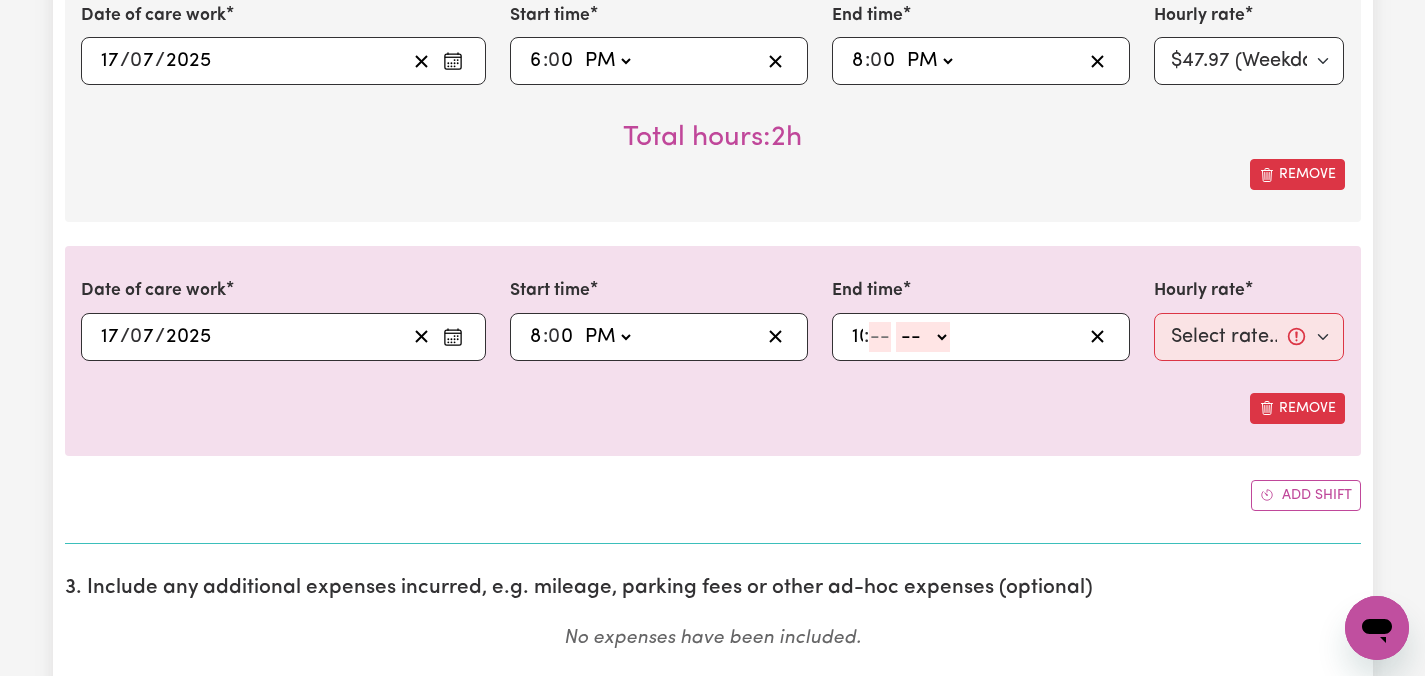 type on "10" 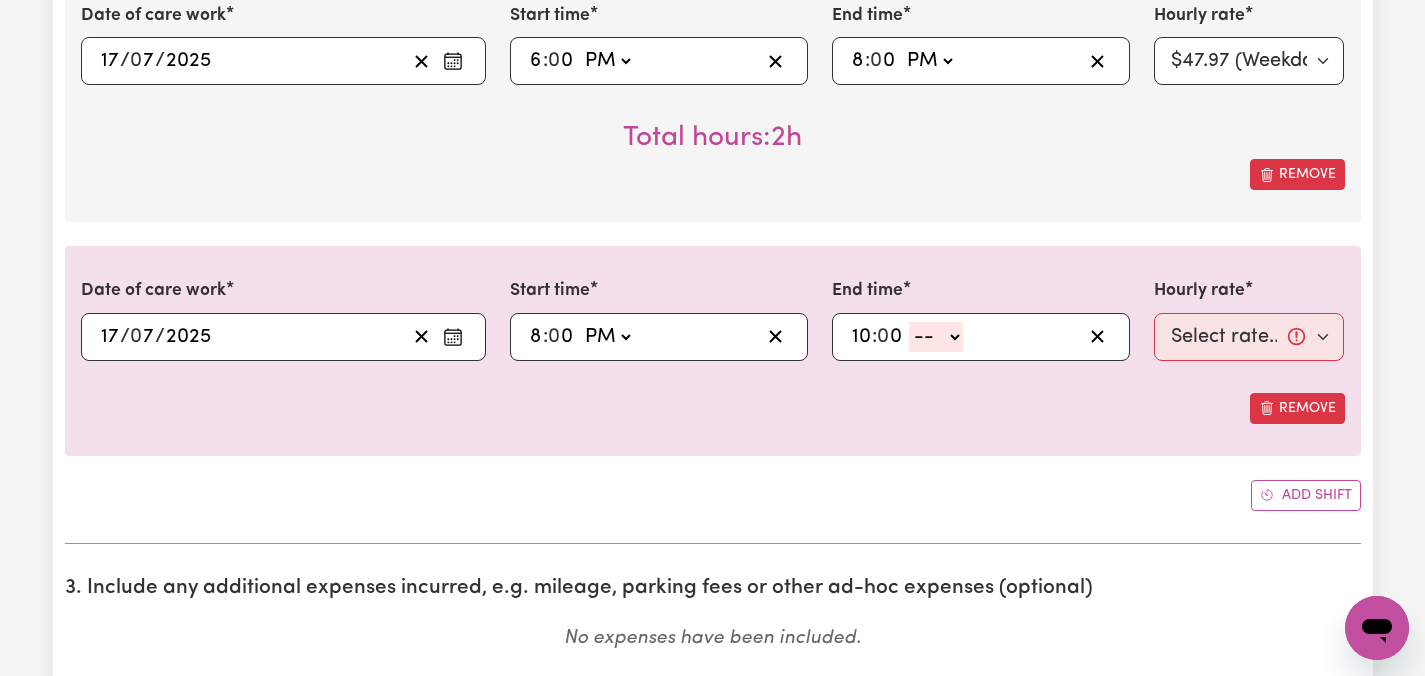 type on "0" 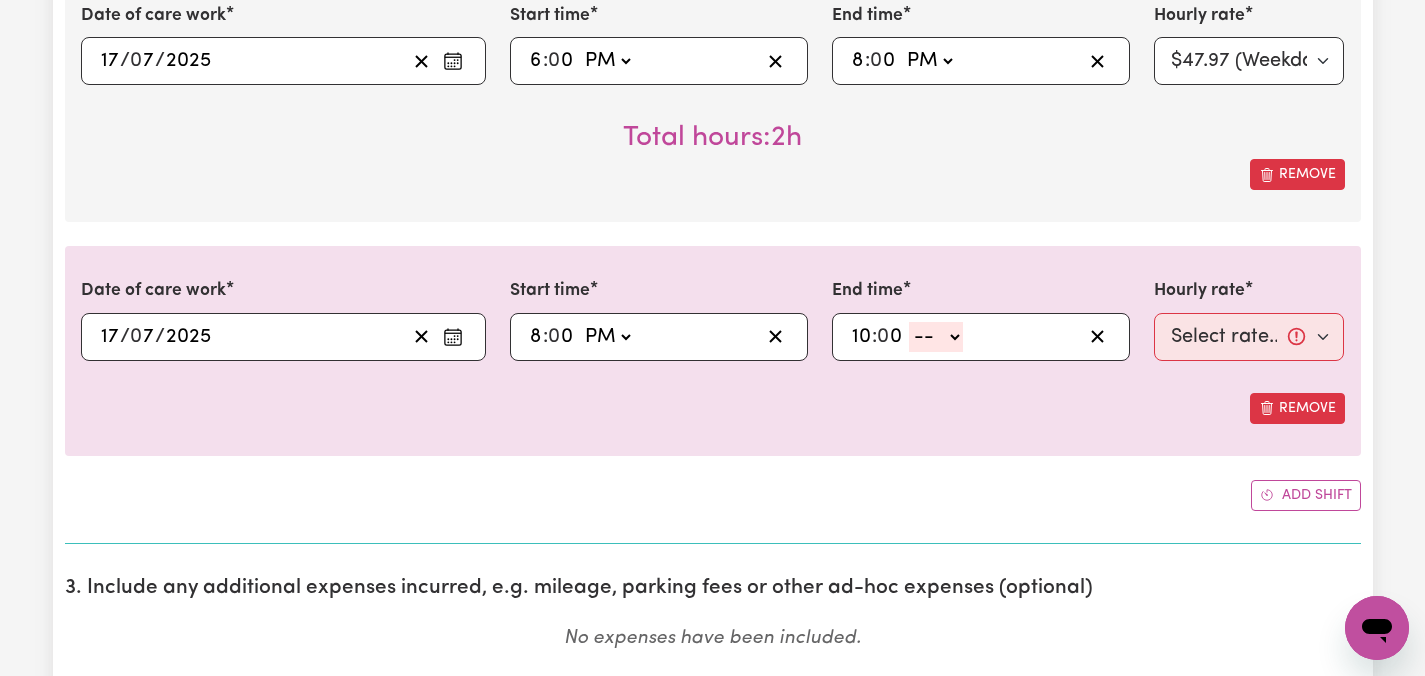 select on "pm" 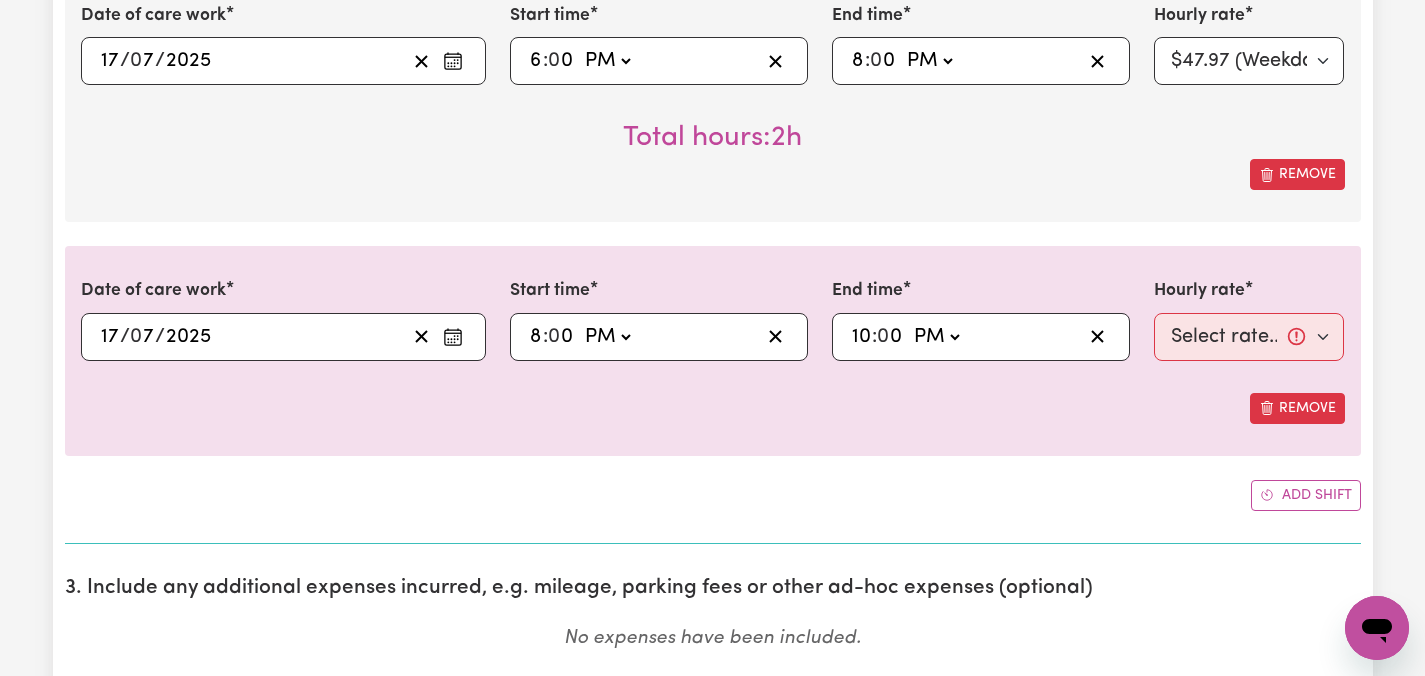 type on "22:00" 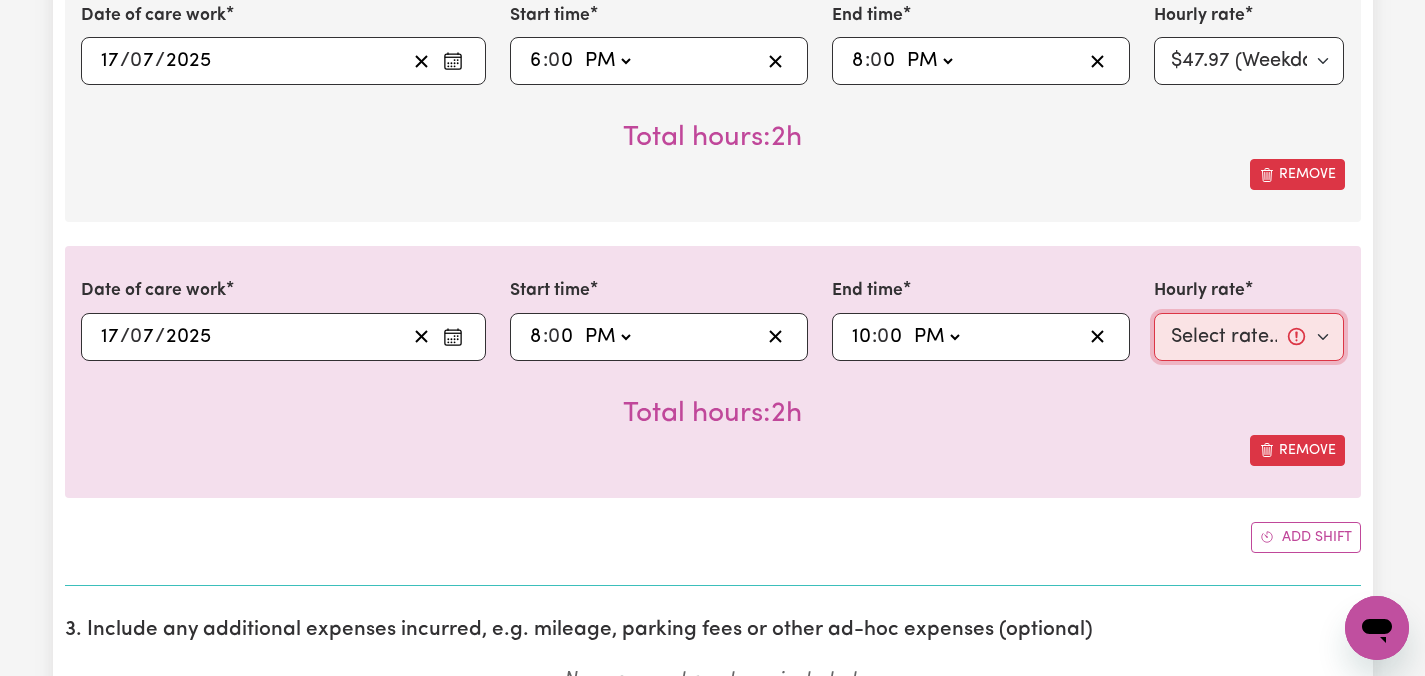 click on "Select rate... $47.97 (Weekday) $70.82 ([DATE]) $87.96 ([DATE]) $87.96 (Public Holiday) $50.05 (Evening Care) $29.43 (Overnight)" at bounding box center (1249, 337) 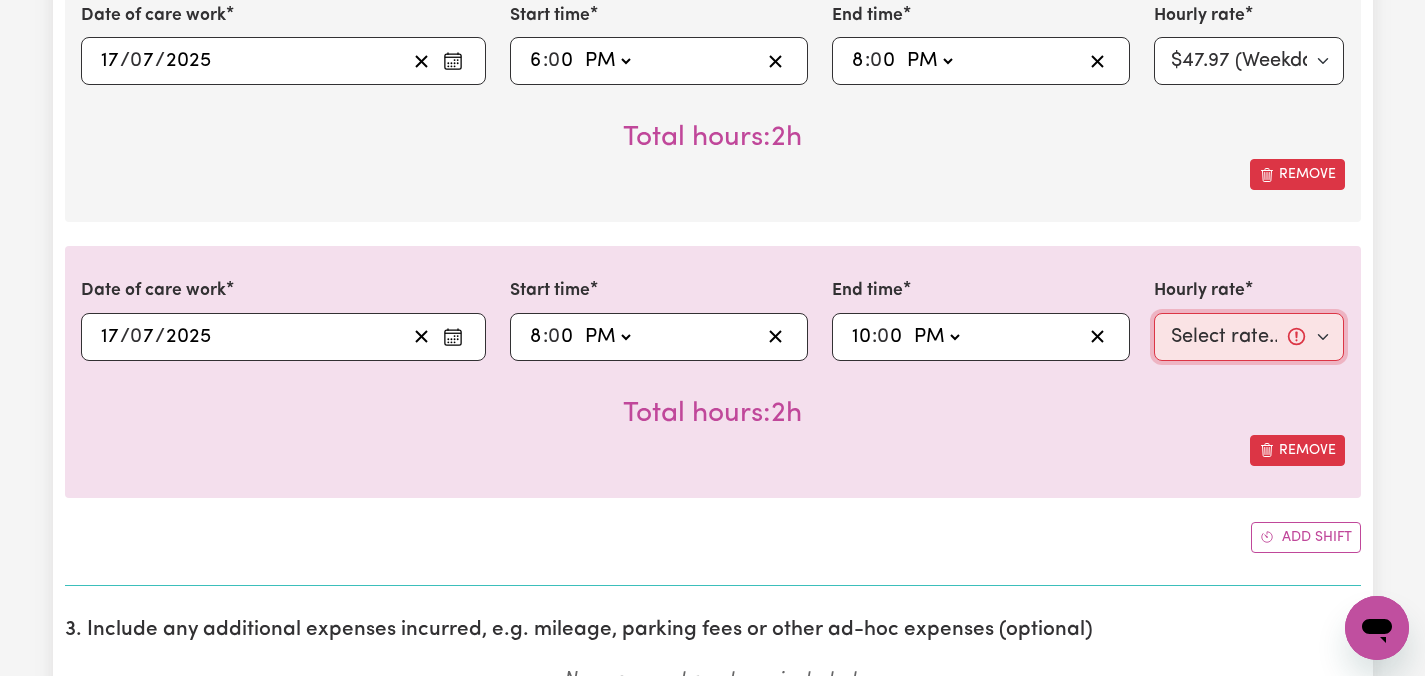 select on "50.05-EveningCare" 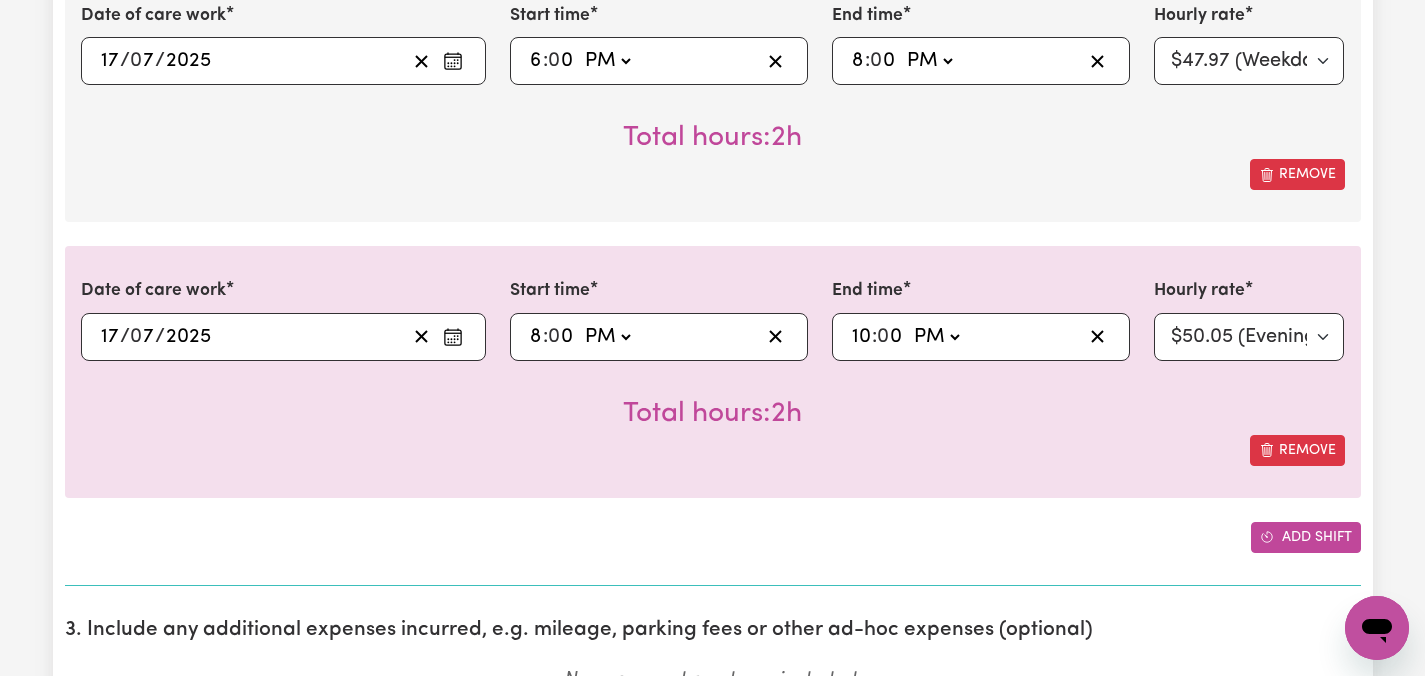 click on "Add shift" at bounding box center (1306, 537) 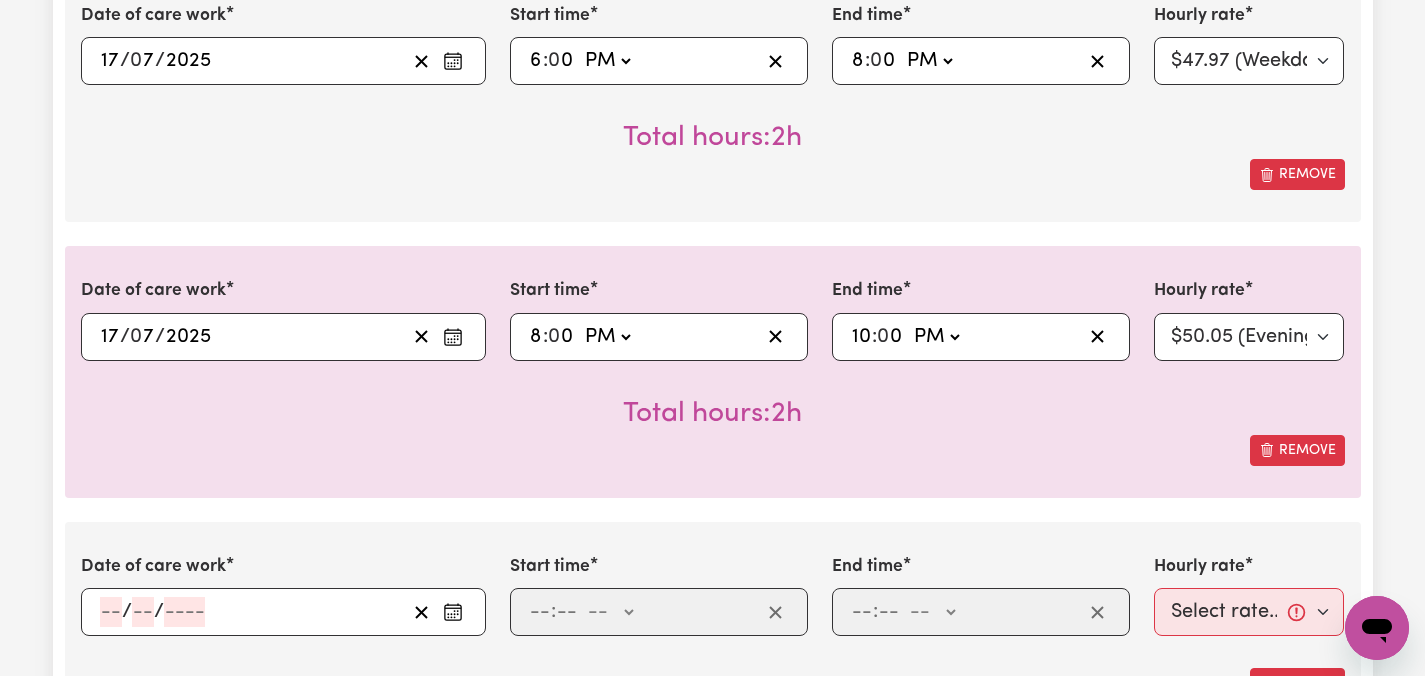click 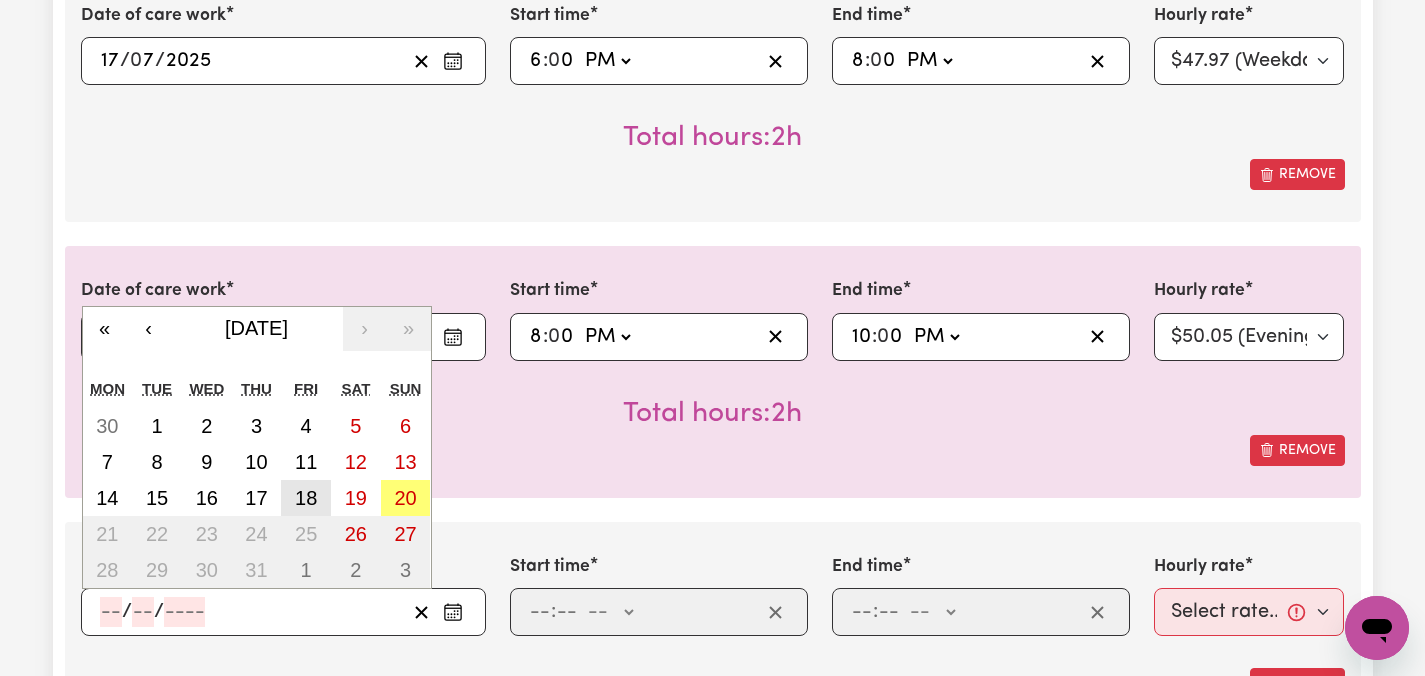 click on "18" at bounding box center [306, 498] 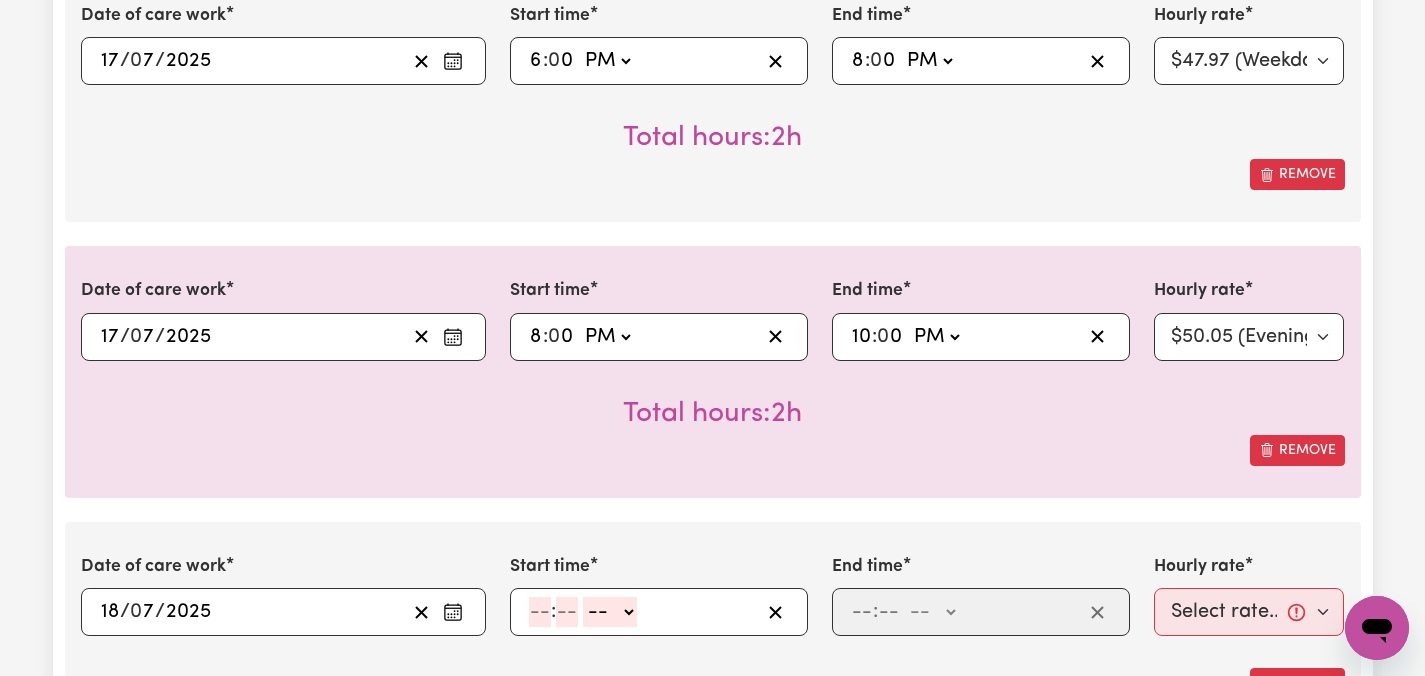 click 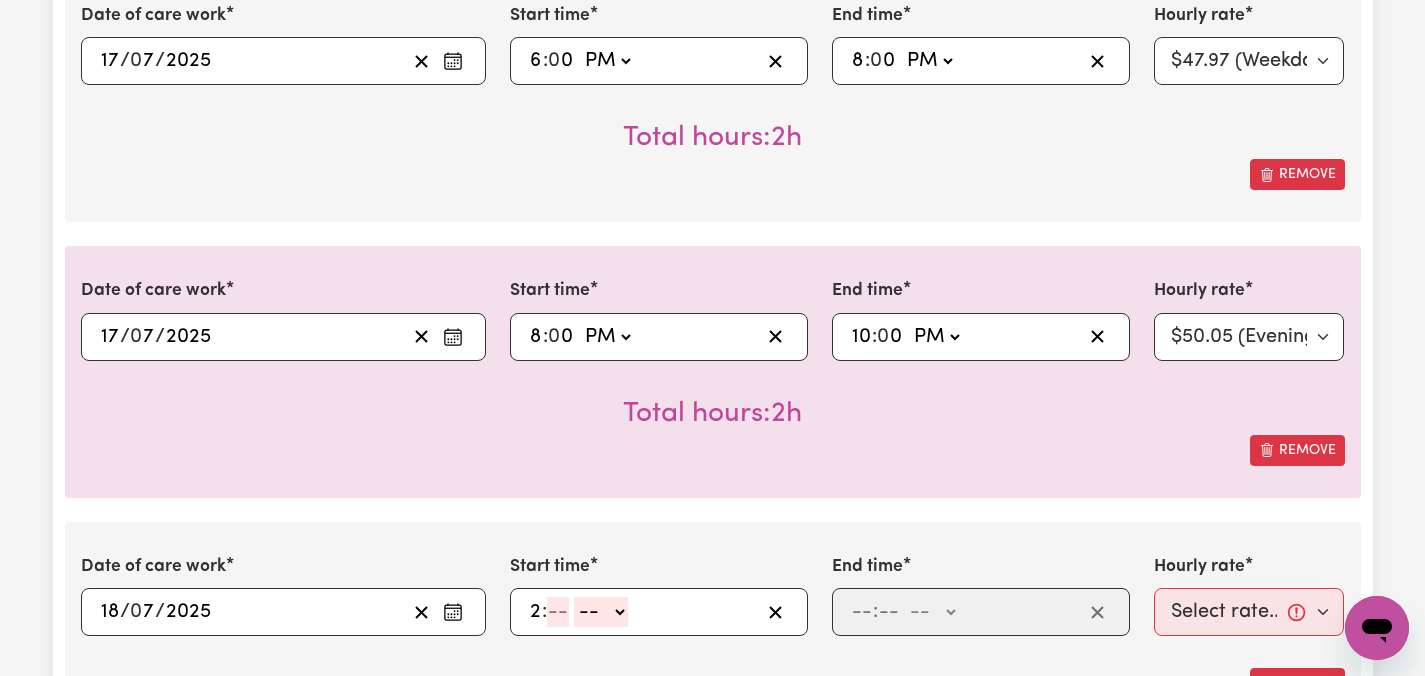 type on "2" 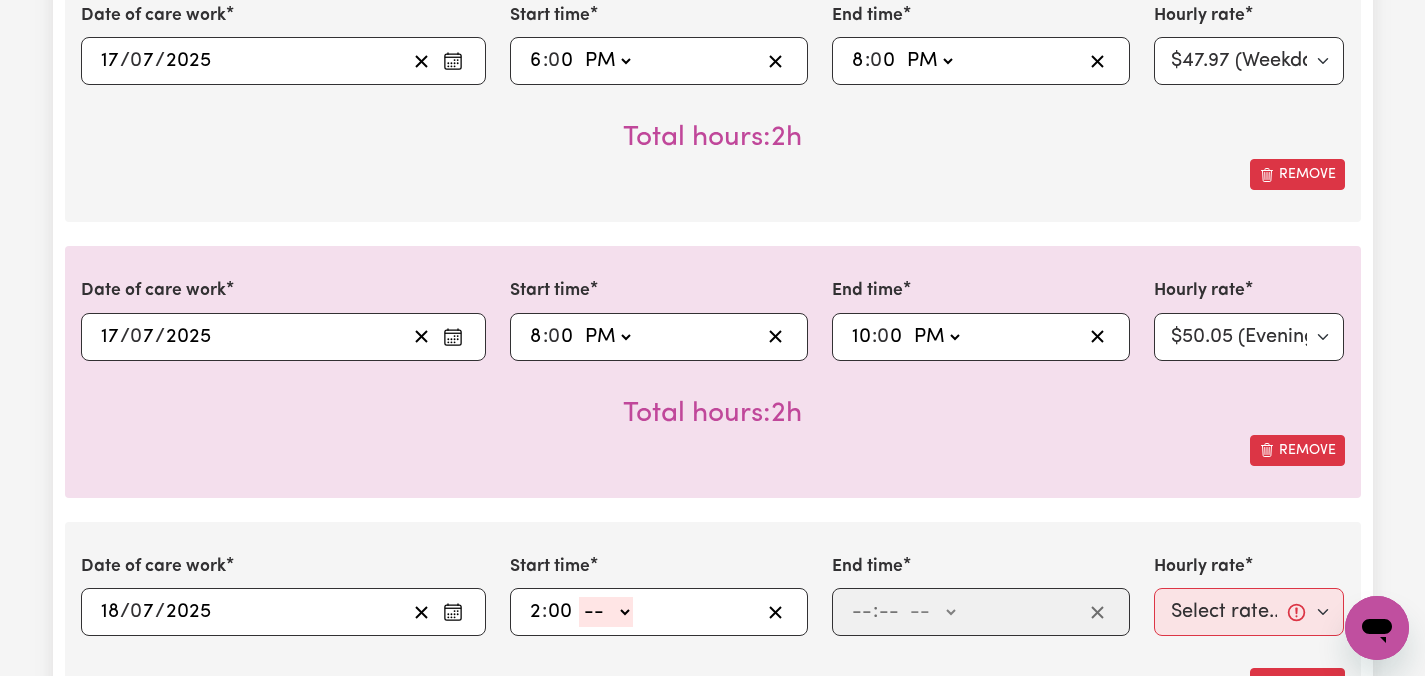 type on "00" 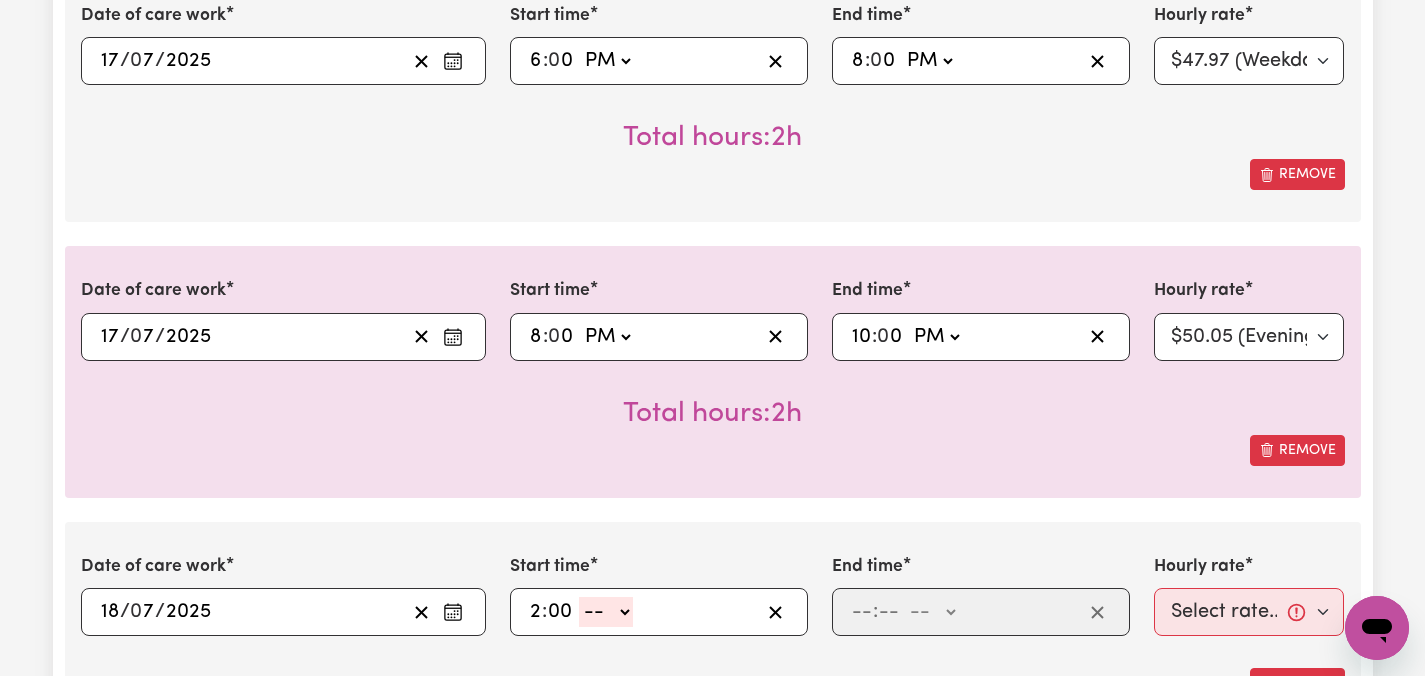 select on "pm" 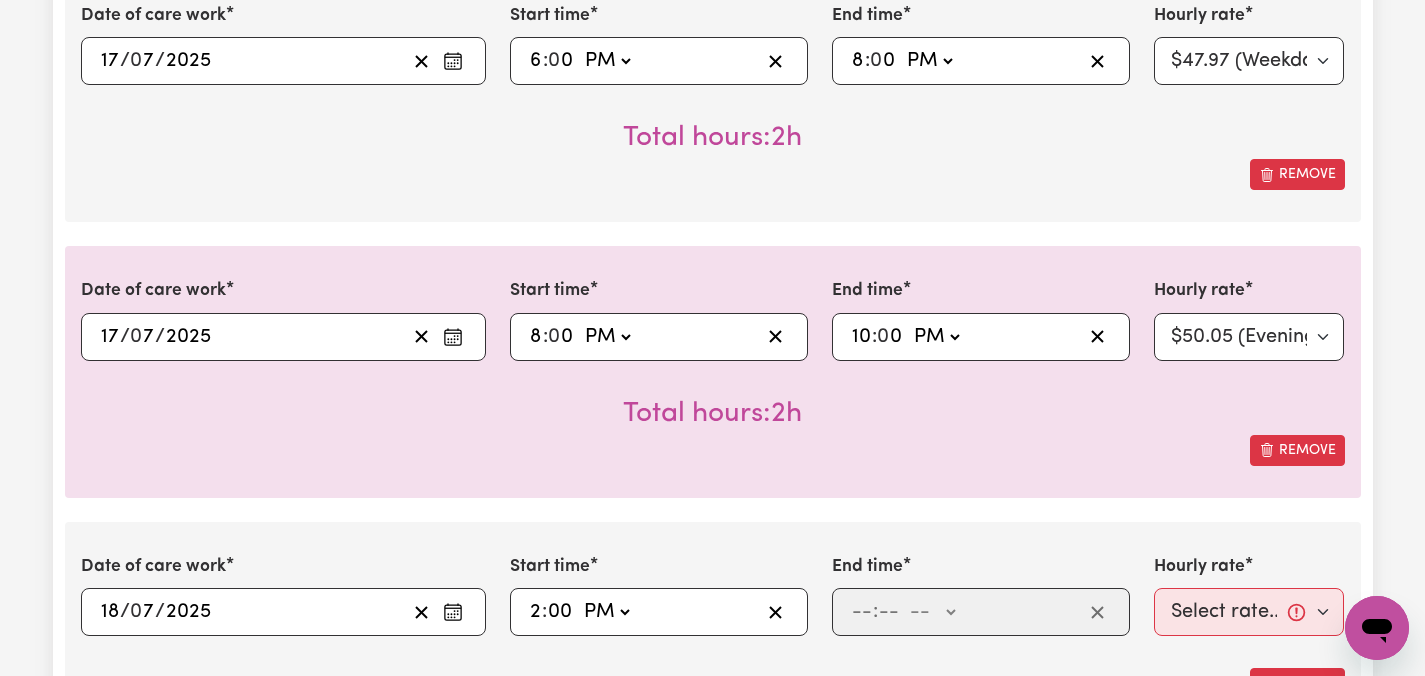 type on "14:00" 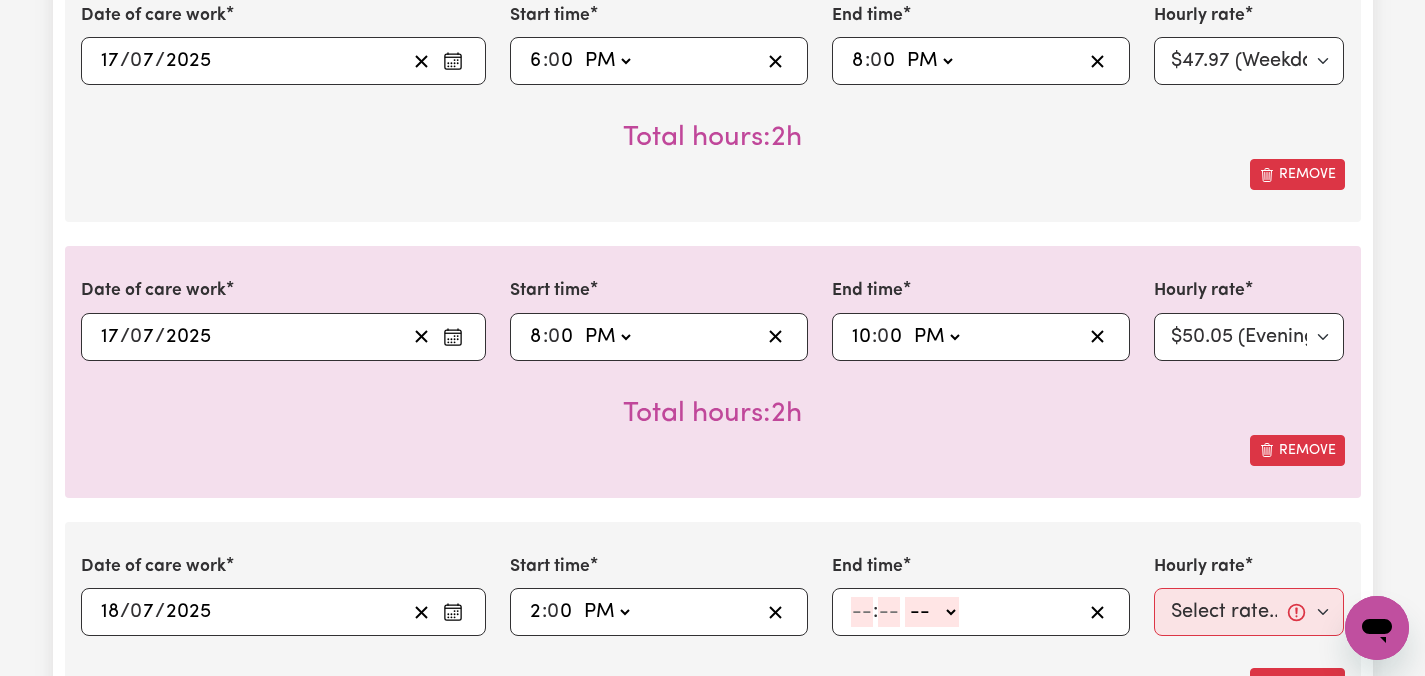 click 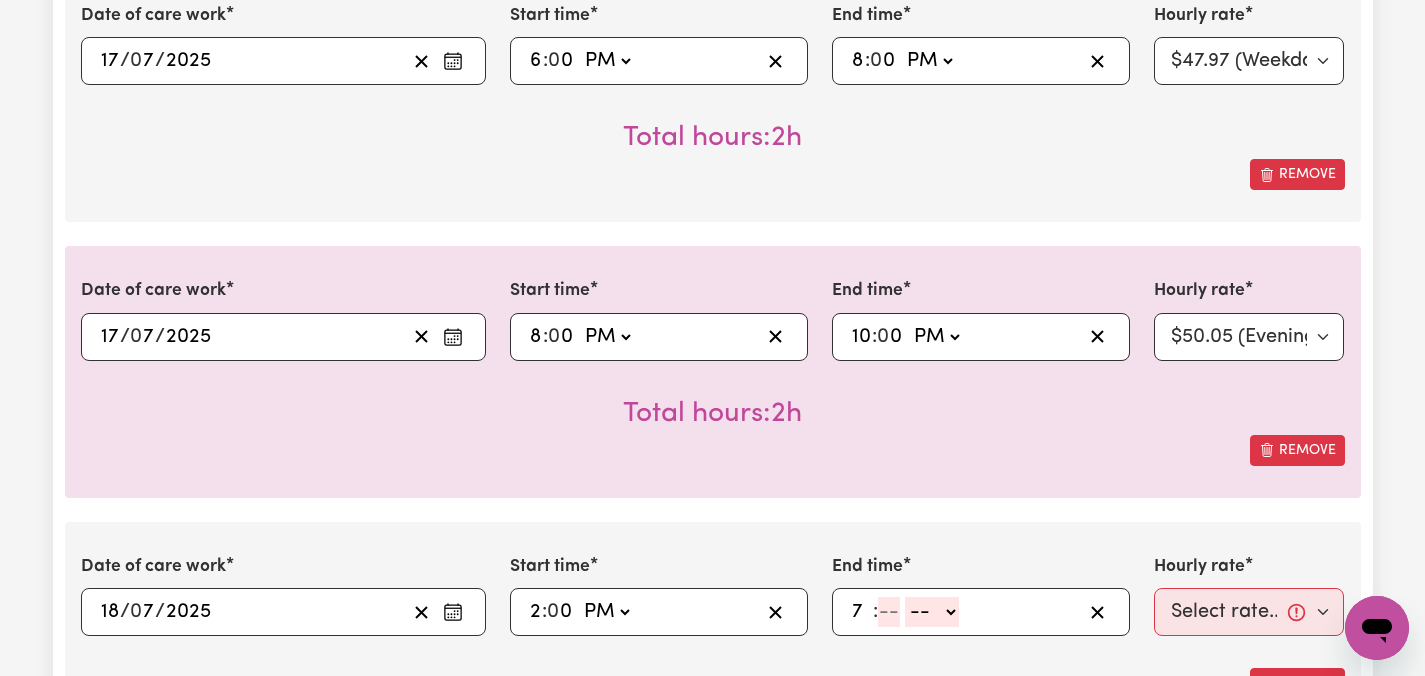 type on "7" 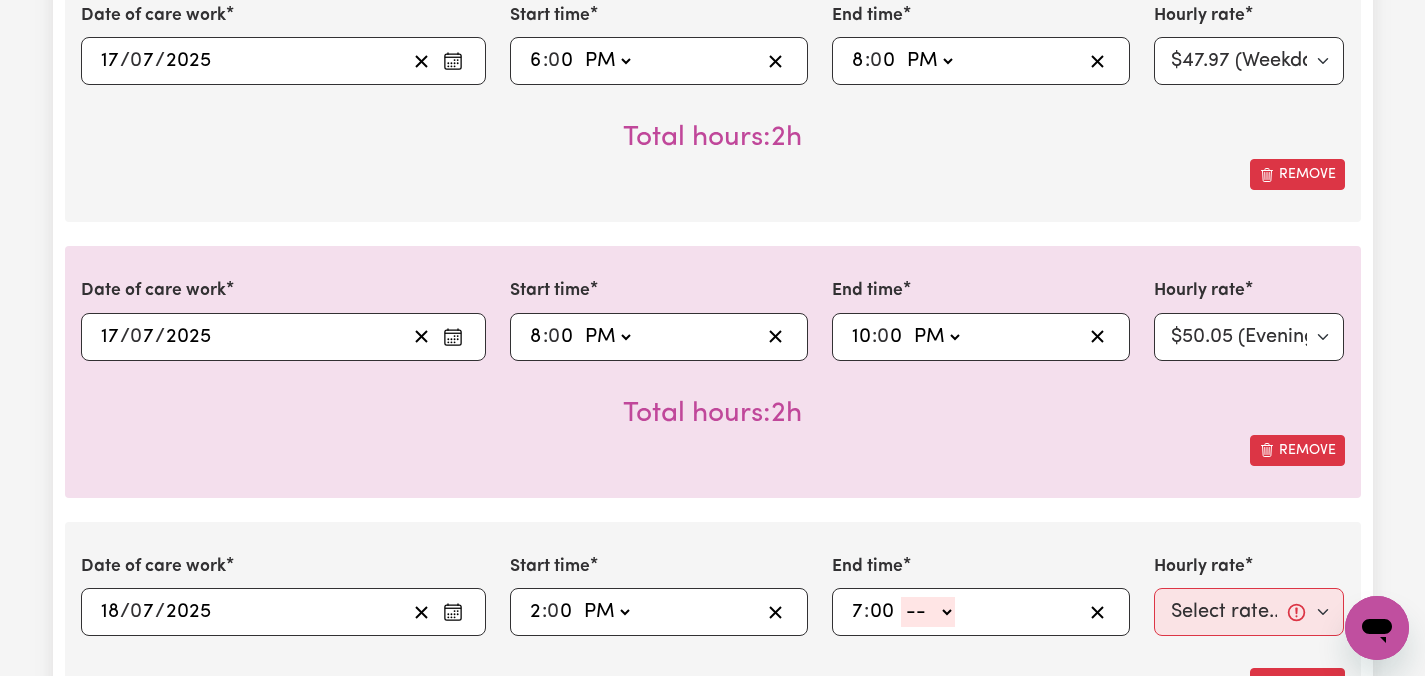 type on "00" 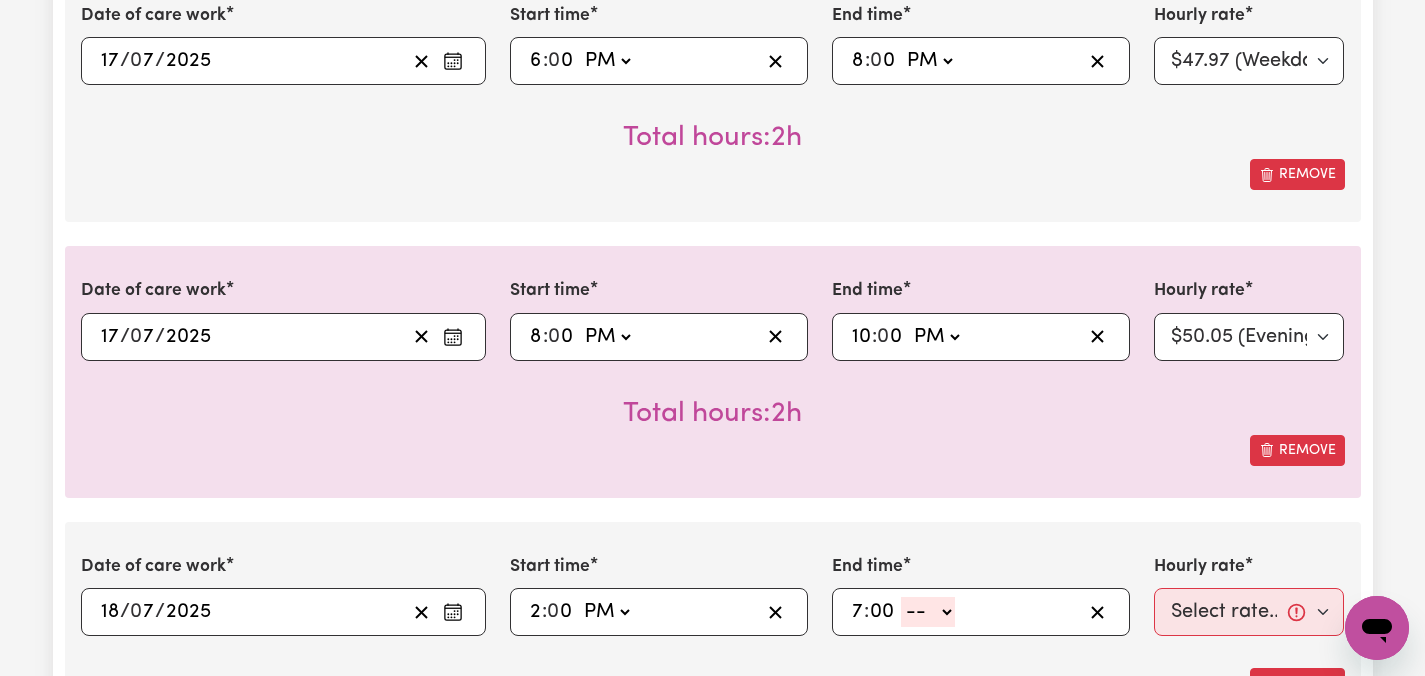 select on "pm" 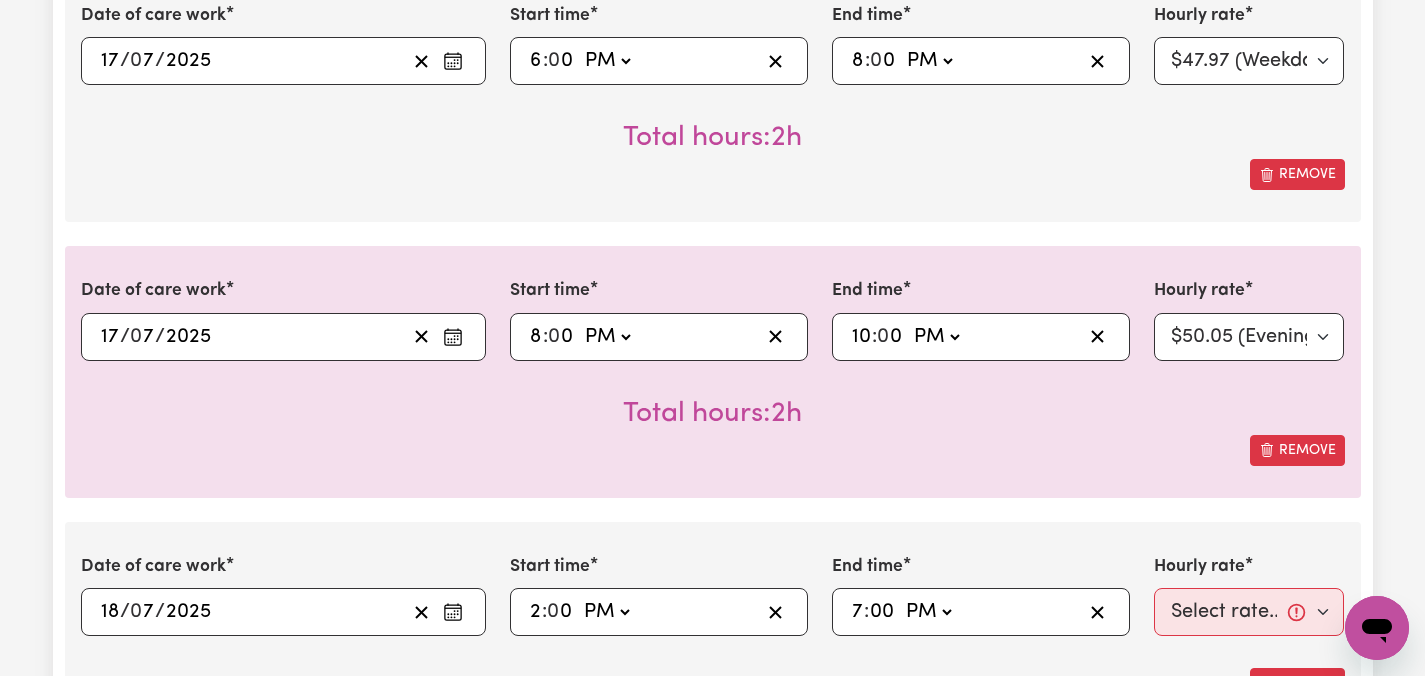 type on "19:00" 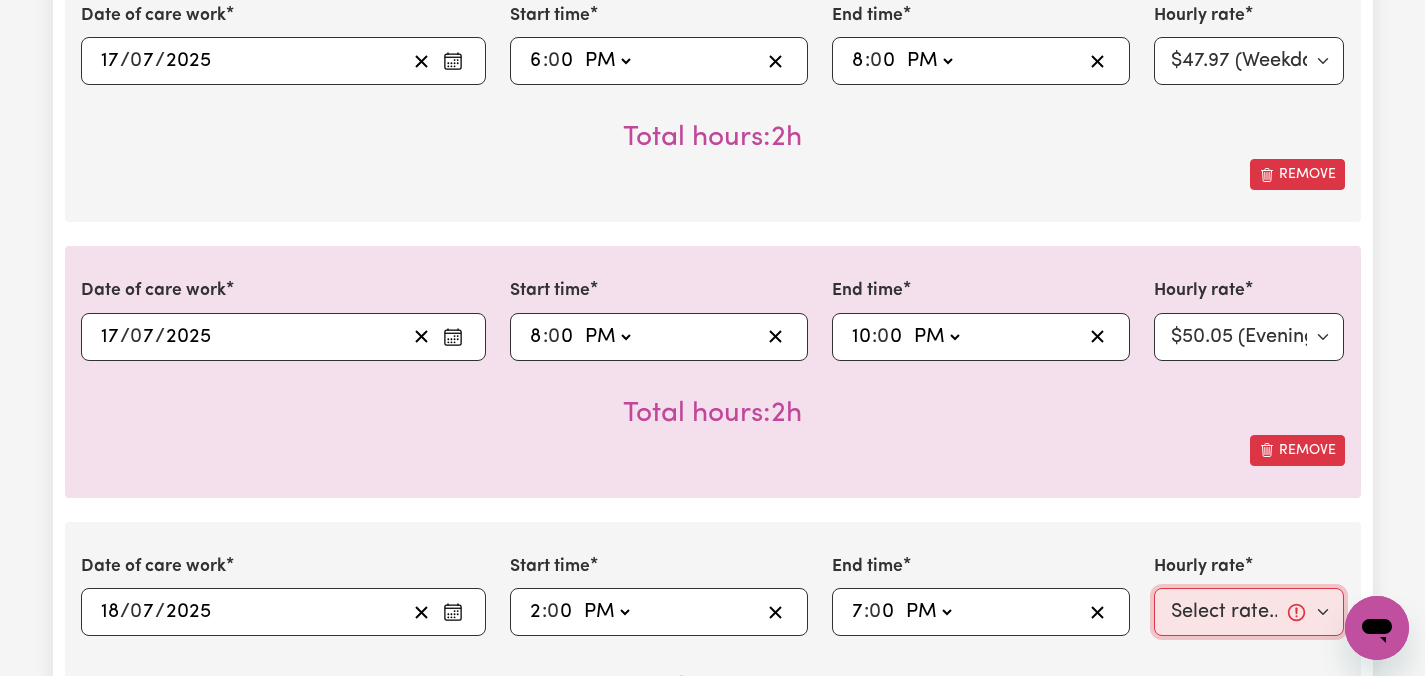 click on "Select rate... $47.97 (Weekday) $70.82 ([DATE]) $87.96 ([DATE]) $87.96 (Public Holiday) $50.05 (Evening Care) $29.43 (Overnight)" at bounding box center (1249, 612) 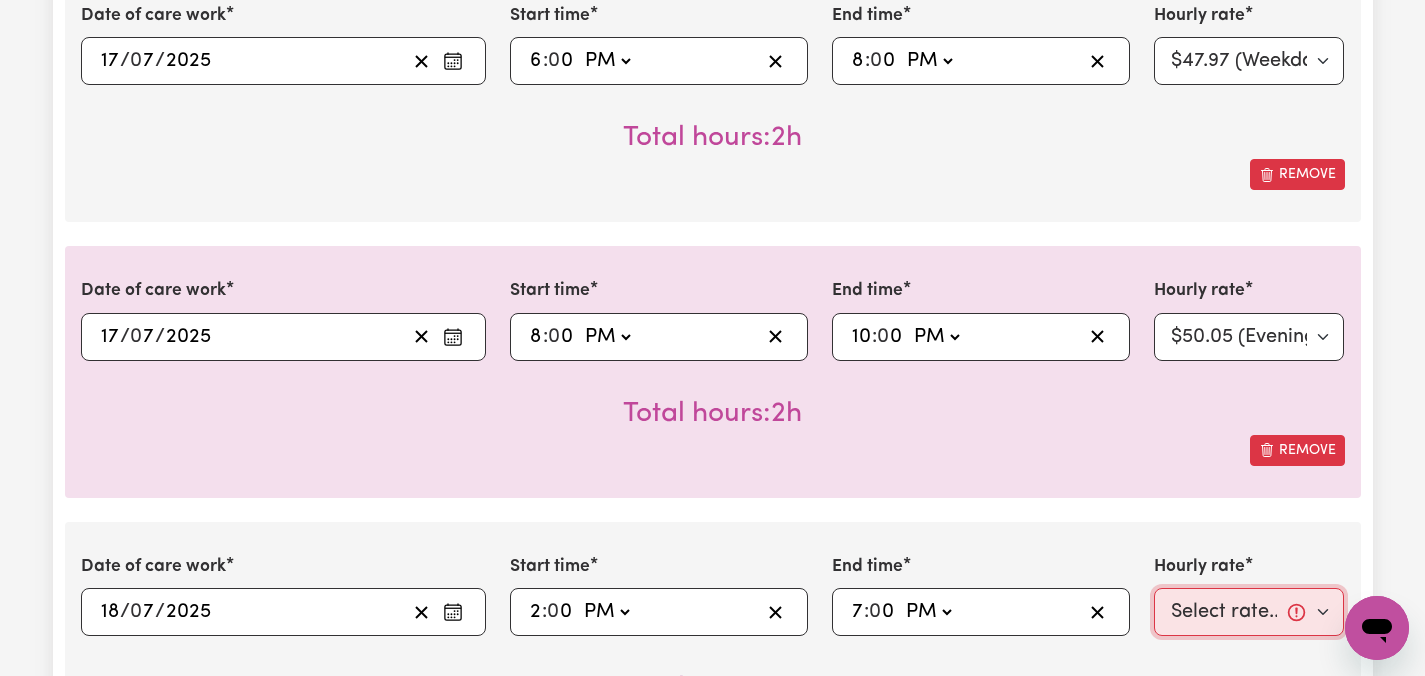 select on "47.97-Weekday" 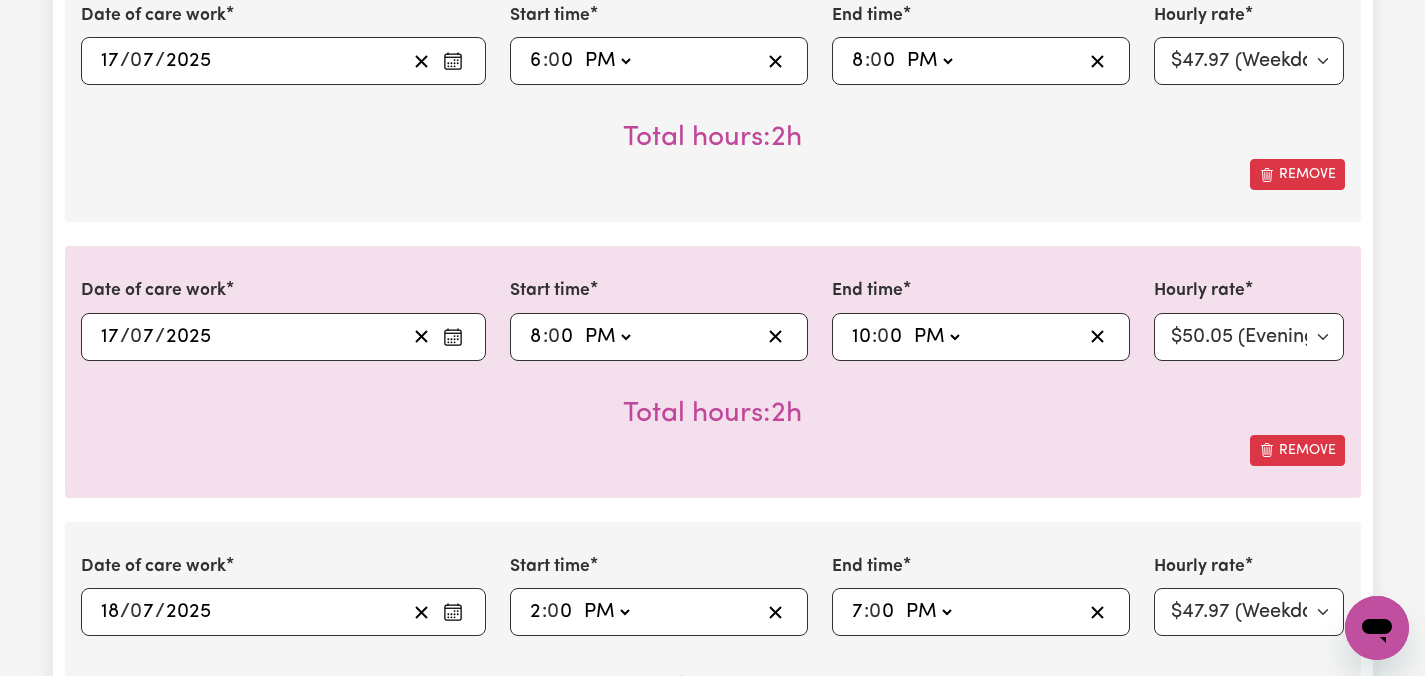 click on "Submit Hours 1. Fill in your details below to claim your payment Job title Select the job you're submitting hours for... [[PERSON_NAME]] Care worker needed in [GEOGRAPHIC_DATA] [GEOGRAPHIC_DATA] [[PERSON_NAME] [PERSON_NAME]] Care worker needed in [GEOGRAPHIC_DATA] [[GEOGRAPHIC_DATA] (Han) Vu - NDIS Number: 430921521] [DEMOGRAPHIC_DATA] Support workers with experience in Behaviour Support Plans Preview Job Your ABN 76571732818 To include or update your ABN,  update your profile . 2. Enter the details of your shift(s) Date of care work [DATE] 14 / 0 7 / 2025 « ‹ [DATE] › » Mon Tue Wed Thu Fri Sat Sun 30 1 2 3 4 5 6 7 8 9 10 11 12 13 14 15 16 17 18 19 20 21 22 23 24 25 26 27 28 29 30 31 1 2 3 Start time 14:00 2 : 0 0   AM PM End time 22:00 10 : 0 0   AM PM Hourly rate Select rate... $47.97 (Weekday) $70.82 ([DATE]) $87.96 ([DATE]) $87.96 (Public Holiday) $50.05 (Evening Care) $29.43 (Overnight) Total hours:  8h  Remove Date of care work [DATE] 15 / 0 7 / 2025 « ‹ [DATE] › » Mon Tue Wed Thu Fri Sat Sun 30 1 2 3 4 5 6 7 8 9 10 11 12 13 14 15" at bounding box center (712, 633) 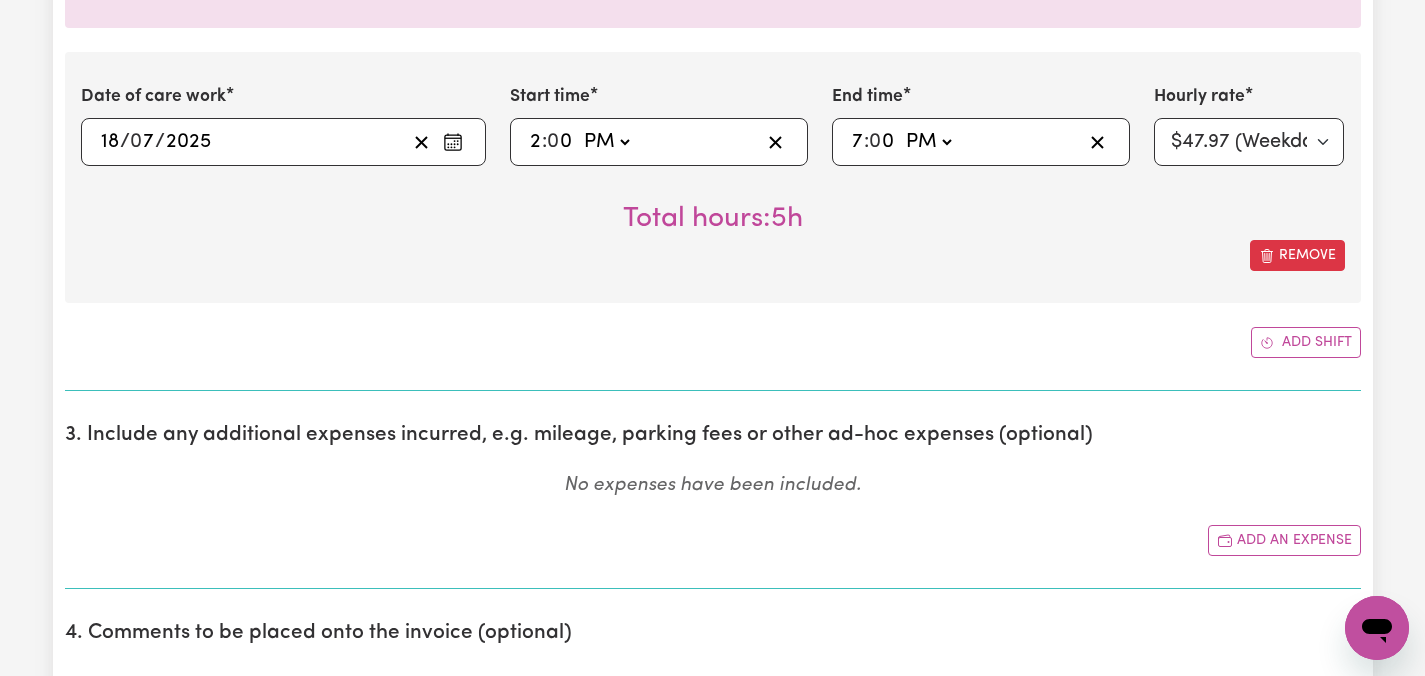 scroll, scrollTop: 2000, scrollLeft: 0, axis: vertical 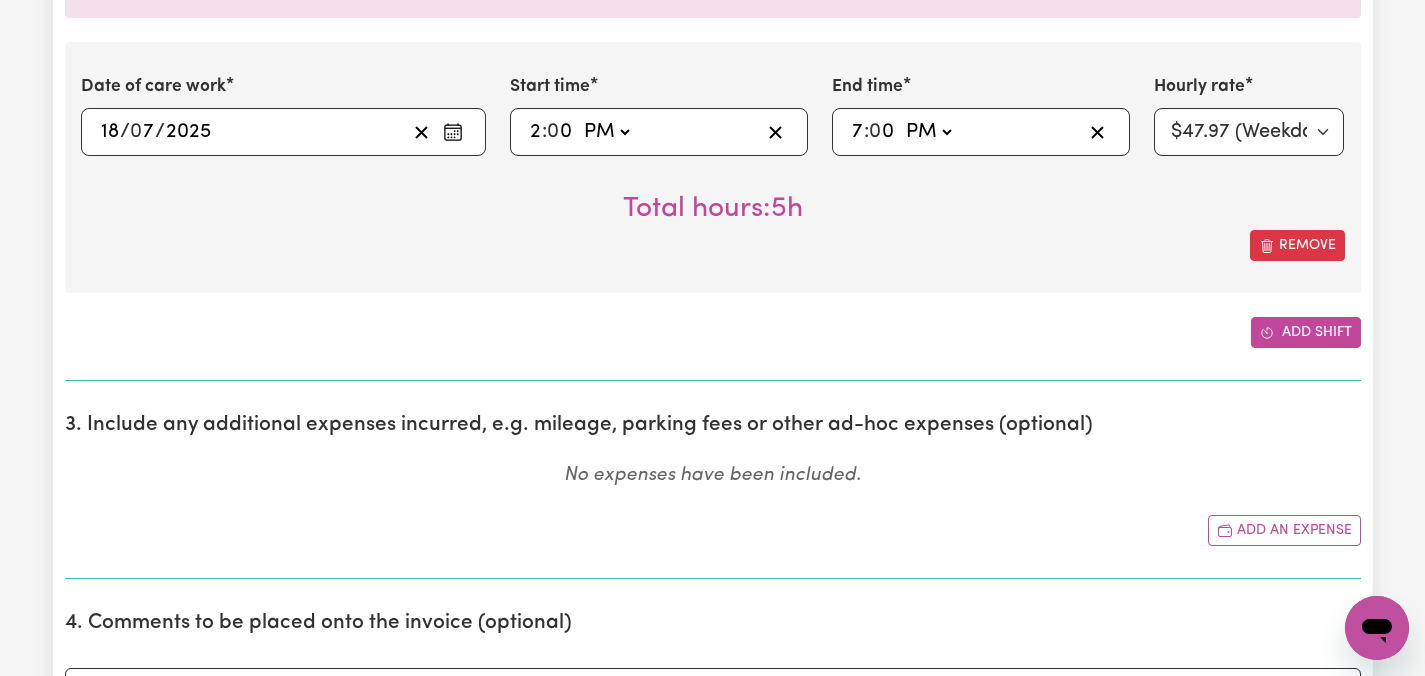 click on "Add shift" at bounding box center (1306, 332) 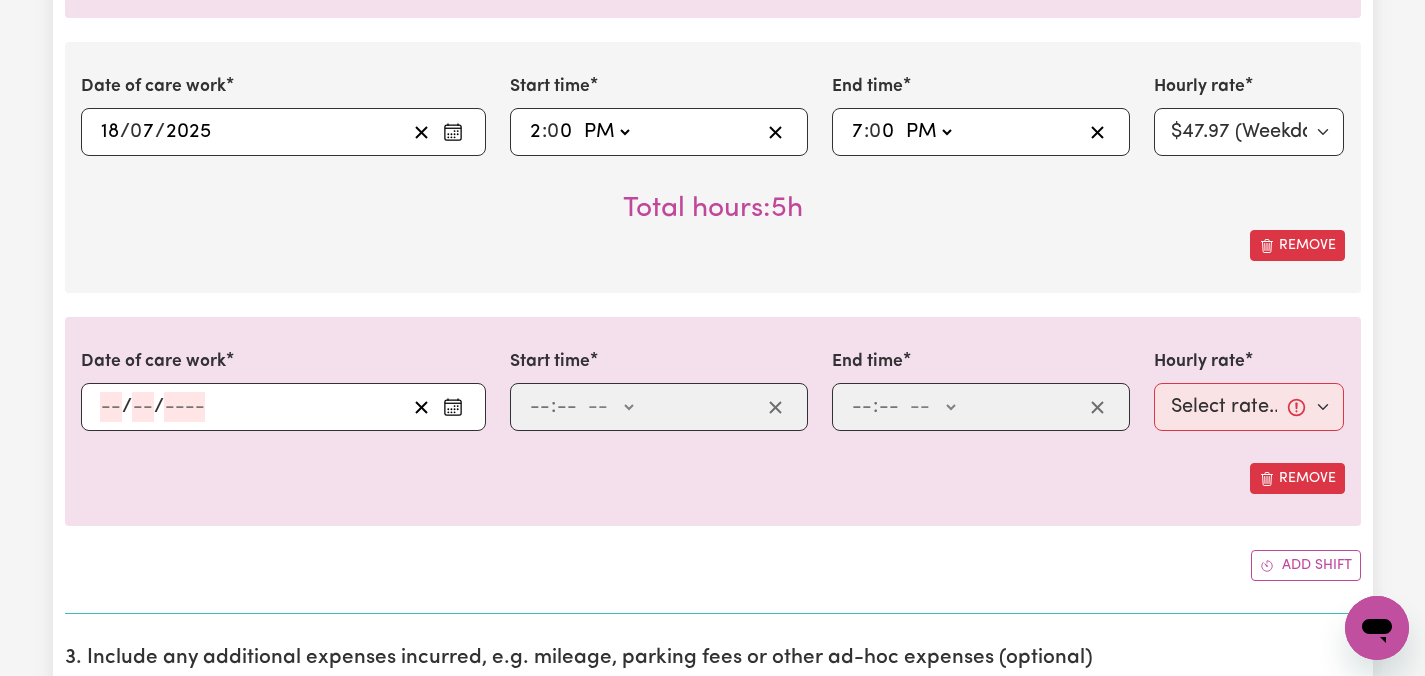 click 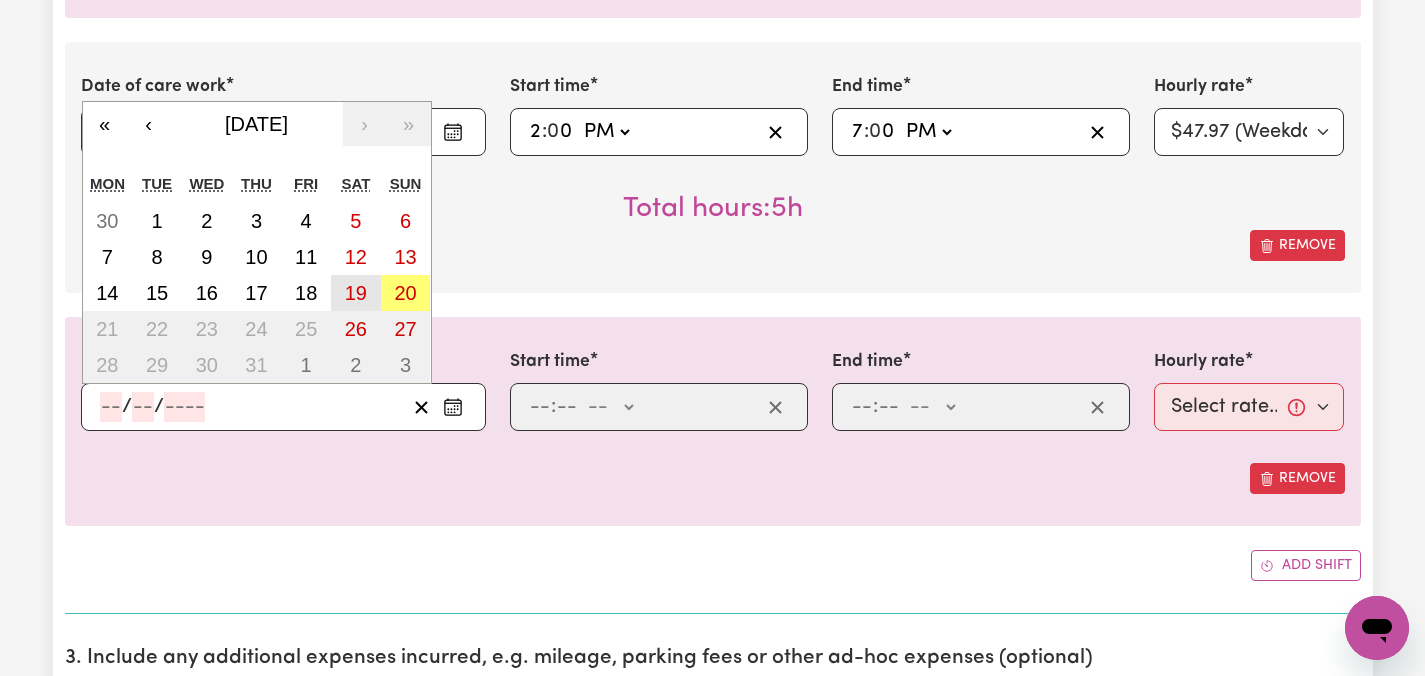 click on "19" at bounding box center (356, 293) 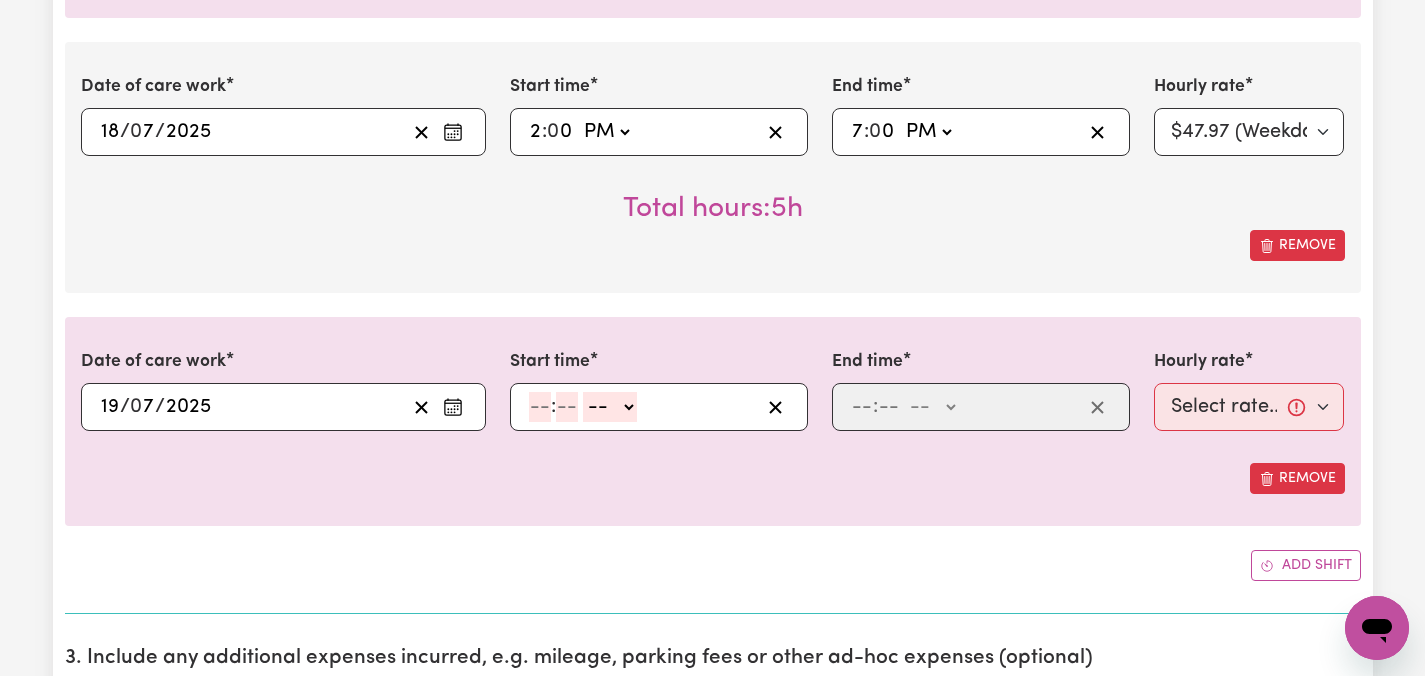 click 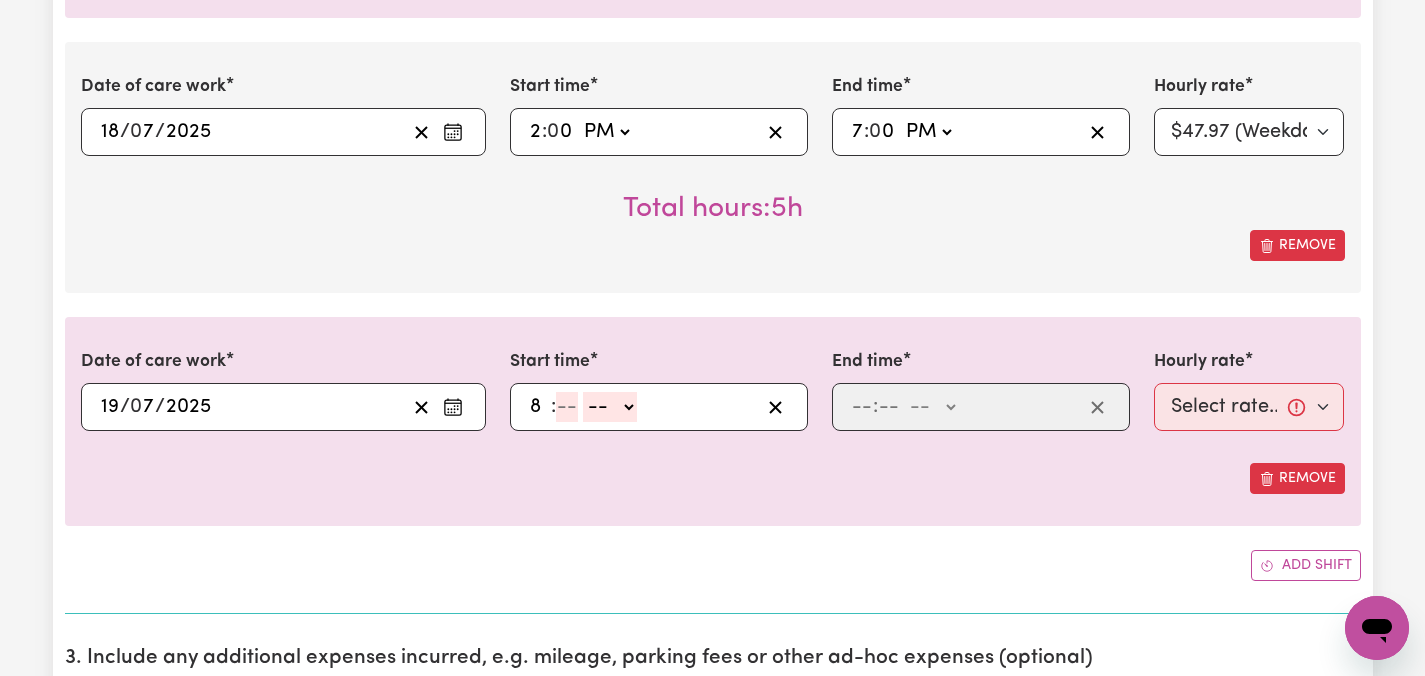 type on "8" 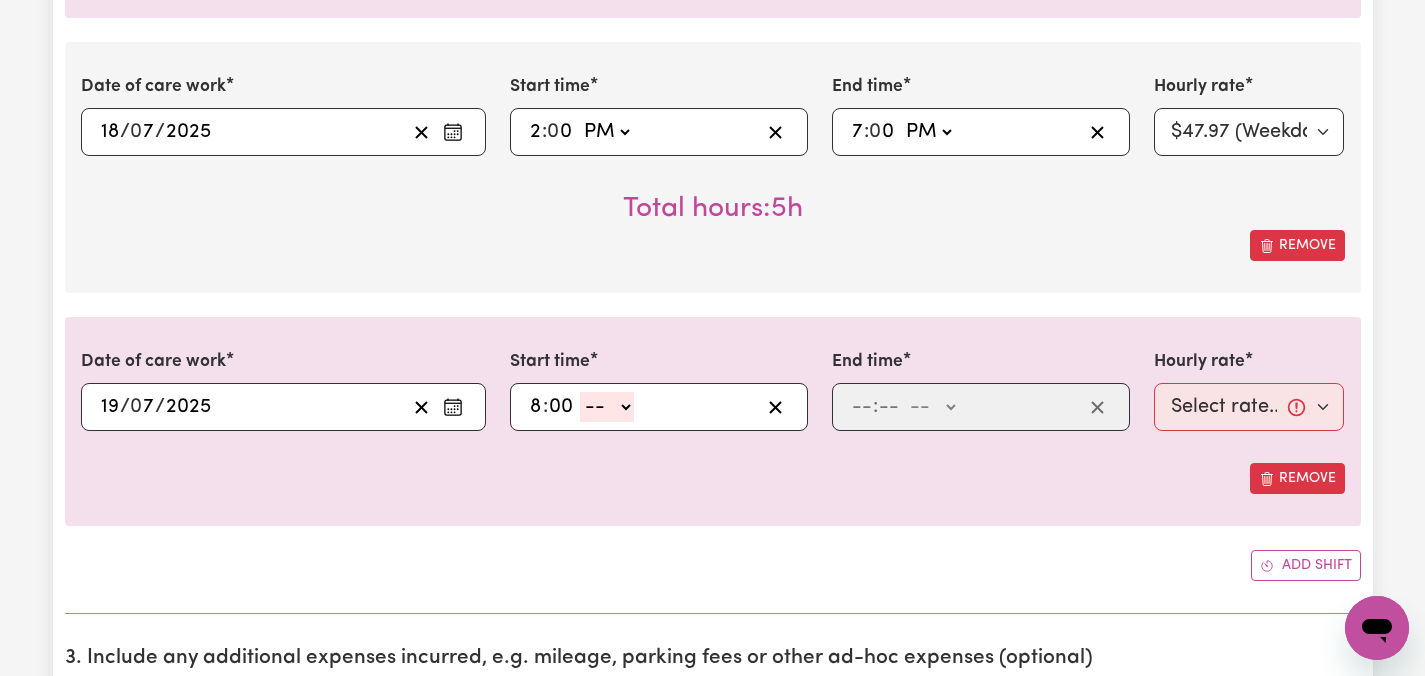 type on "00" 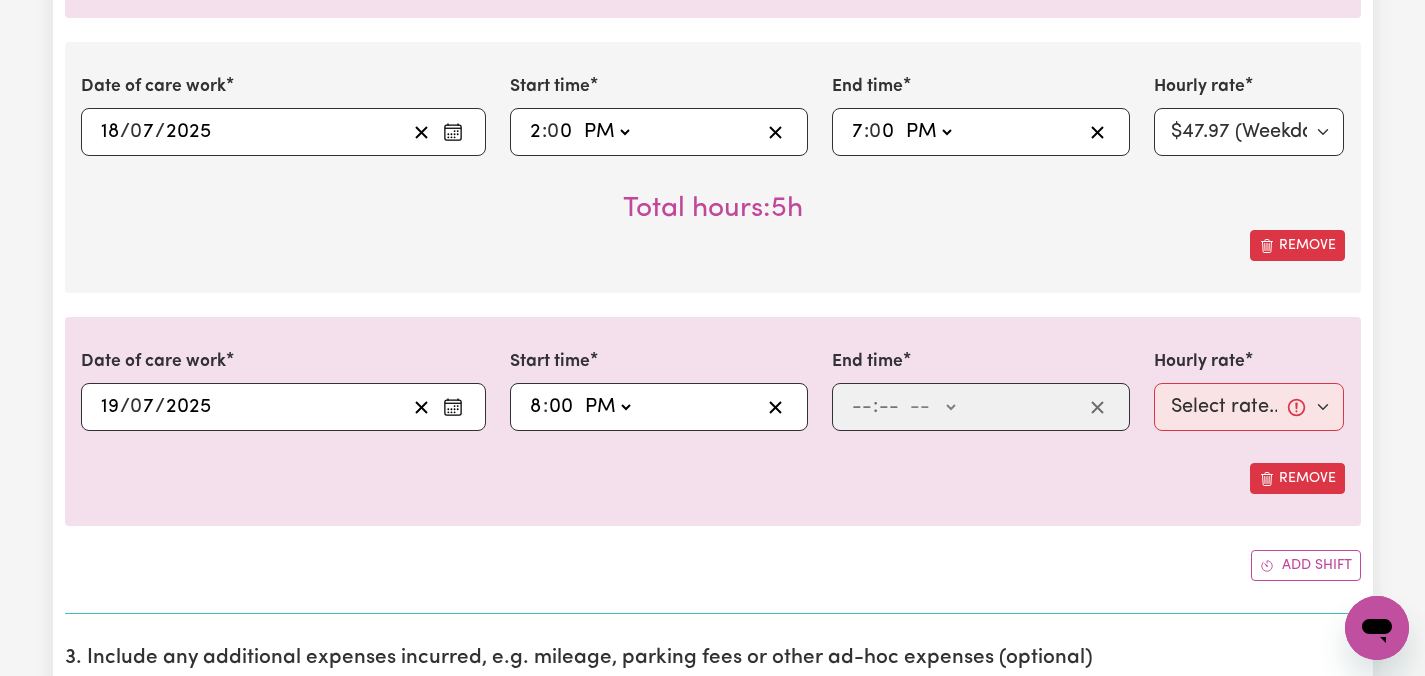 type on "20:00" 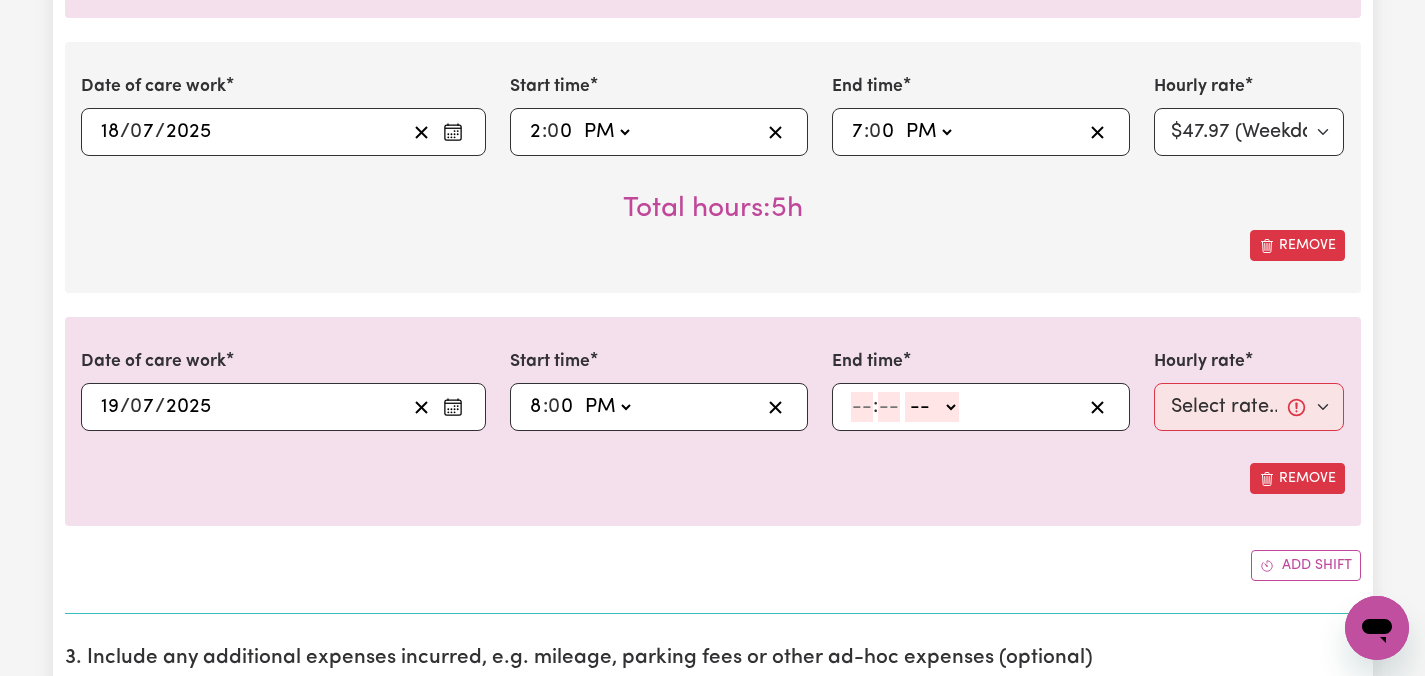 click on "AM PM" 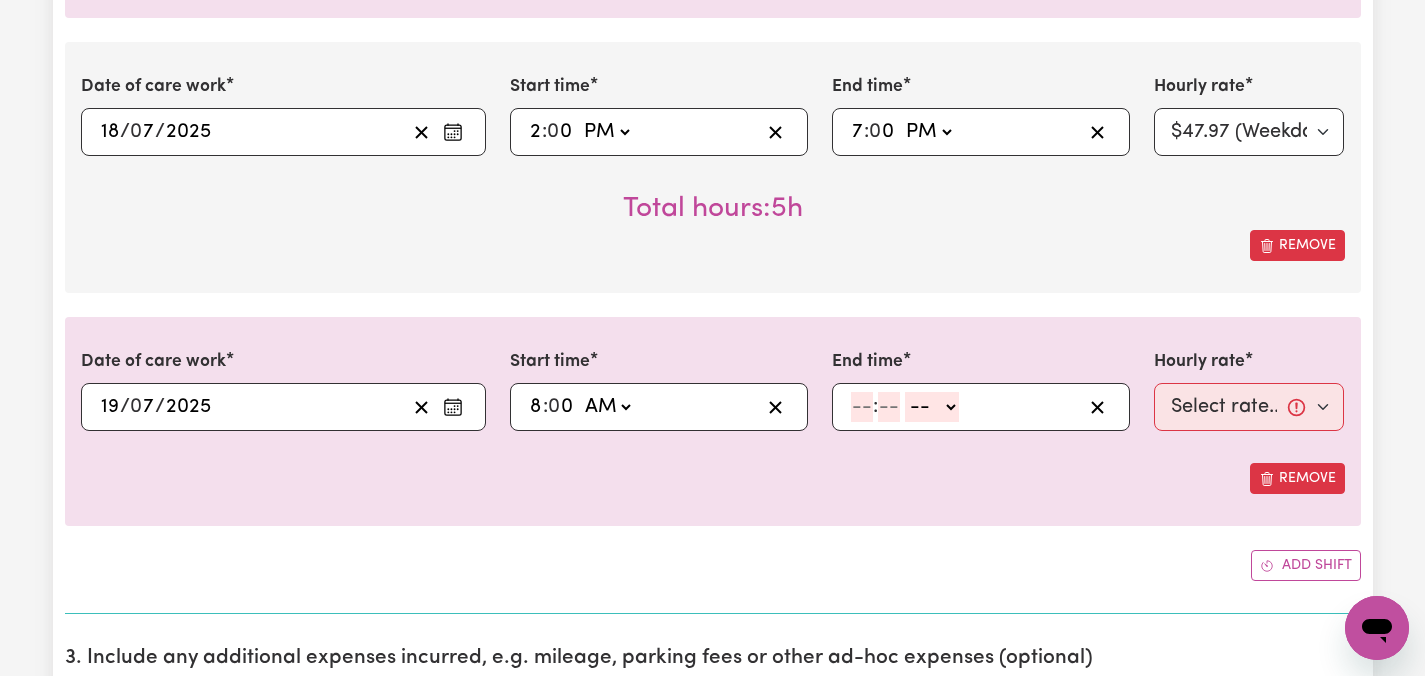 type on "08:00" 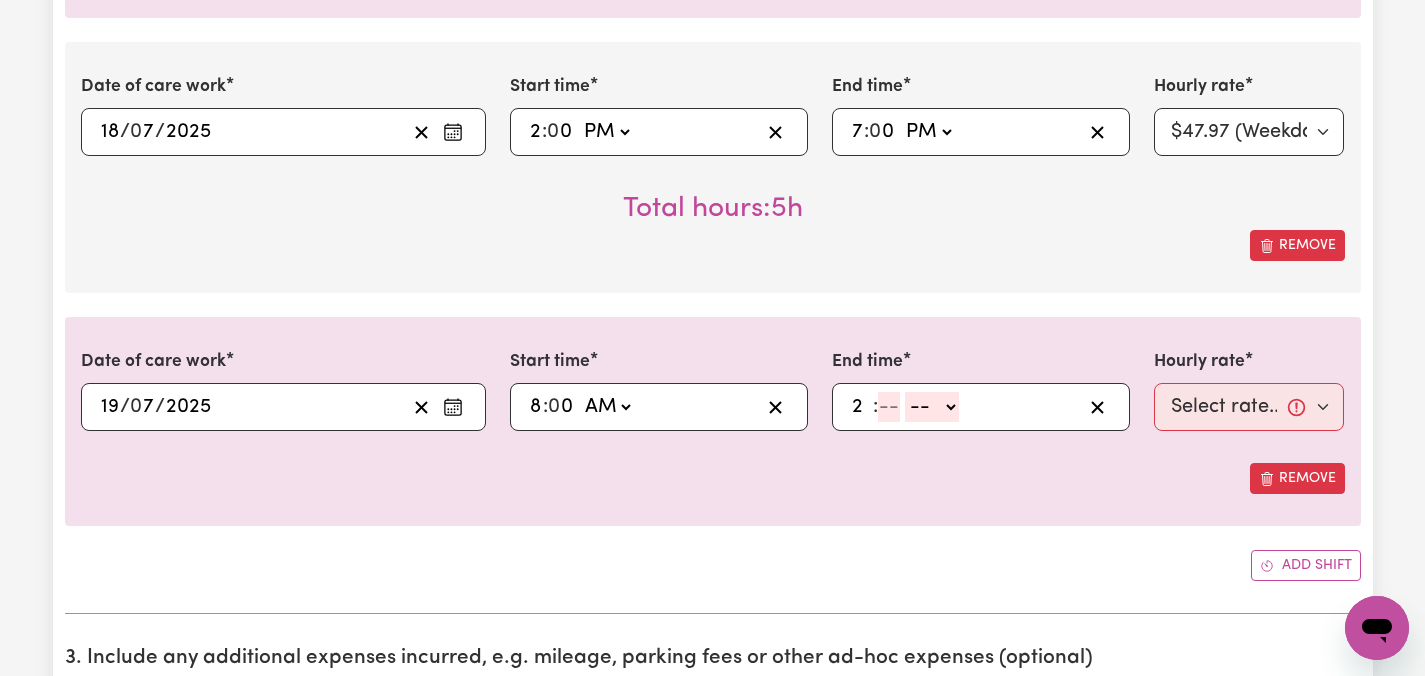 type on "2" 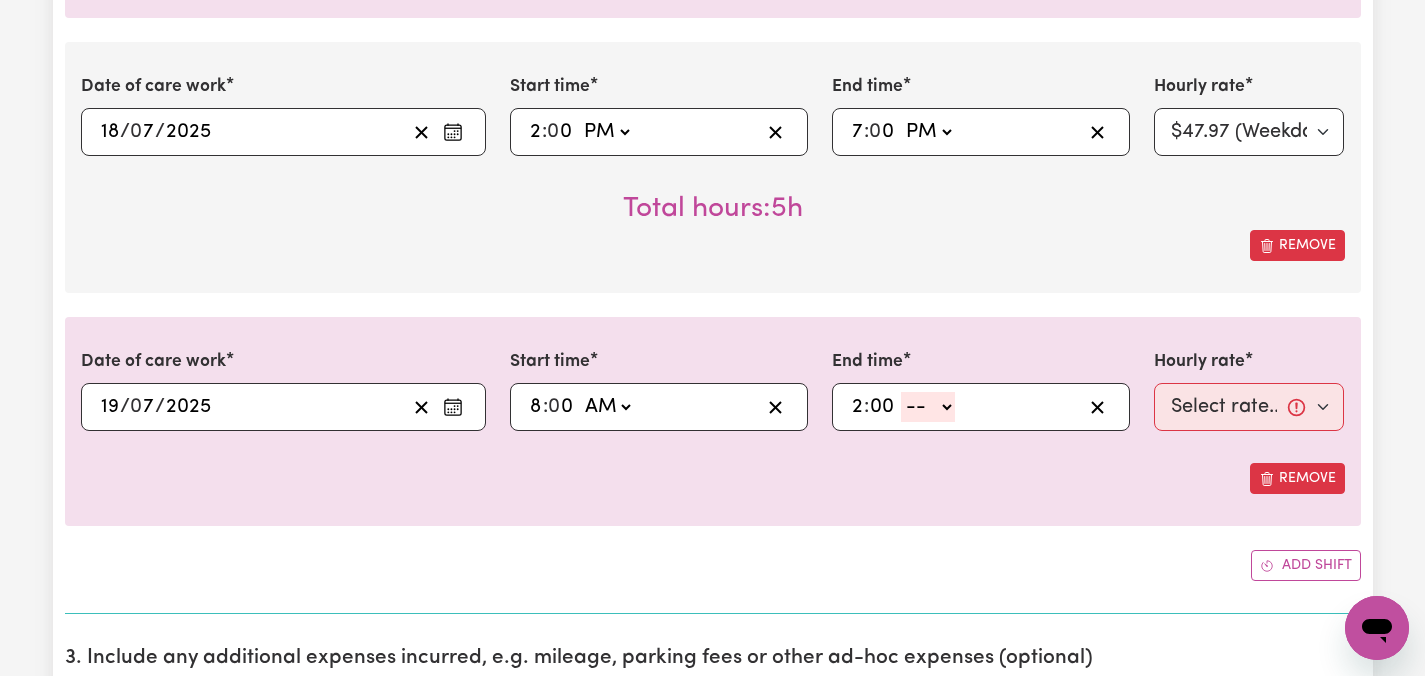 type on "00" 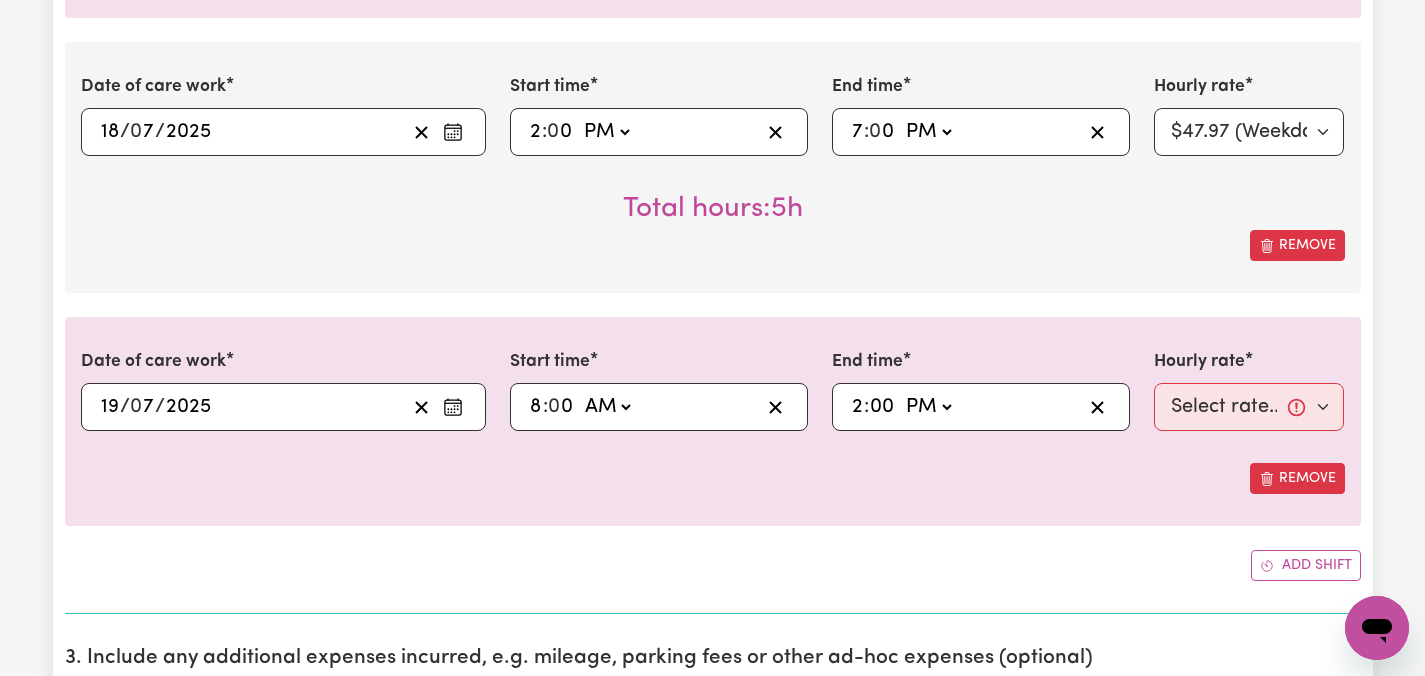 type on "14:00" 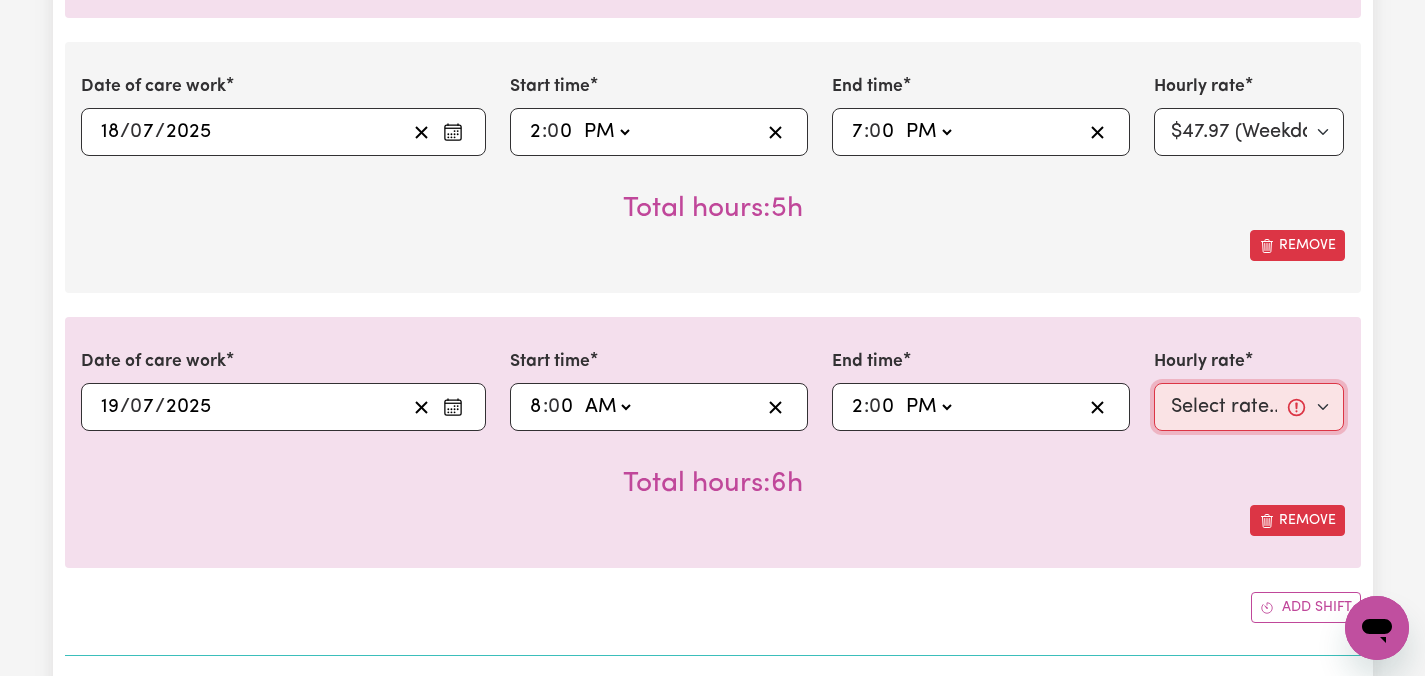 click on "Select rate... $47.97 (Weekday) $70.82 ([DATE]) $87.96 ([DATE]) $87.96 (Public Holiday) $50.05 (Evening Care) $29.43 (Overnight)" at bounding box center [1249, 407] 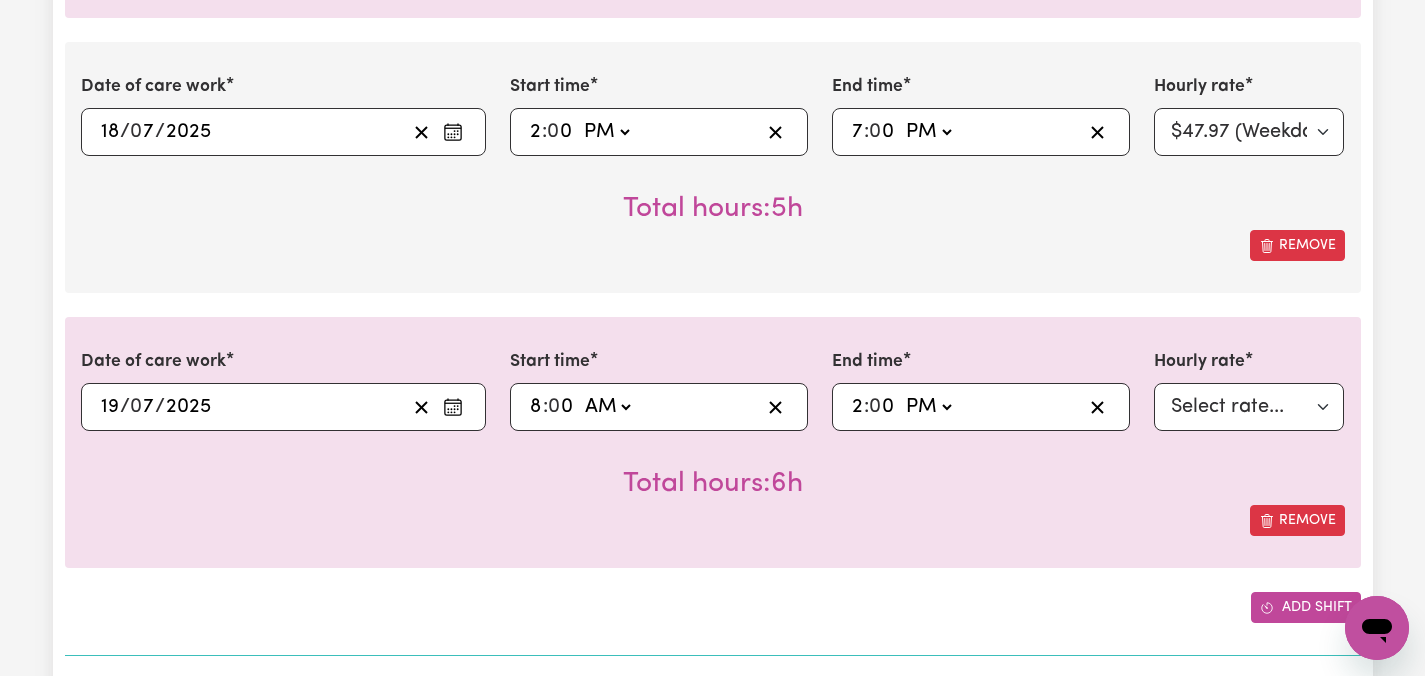 click on "Add shift" at bounding box center [1306, 607] 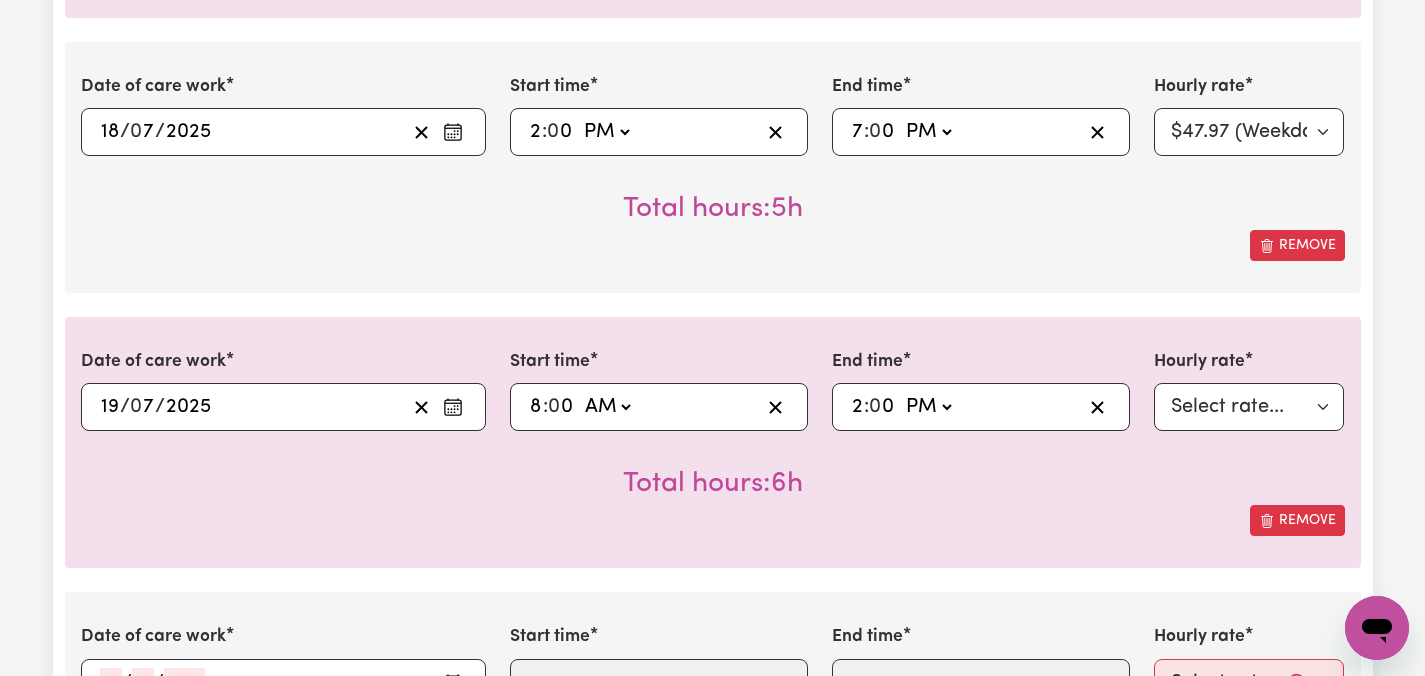 click on "Total hours:  6h" at bounding box center (713, 468) 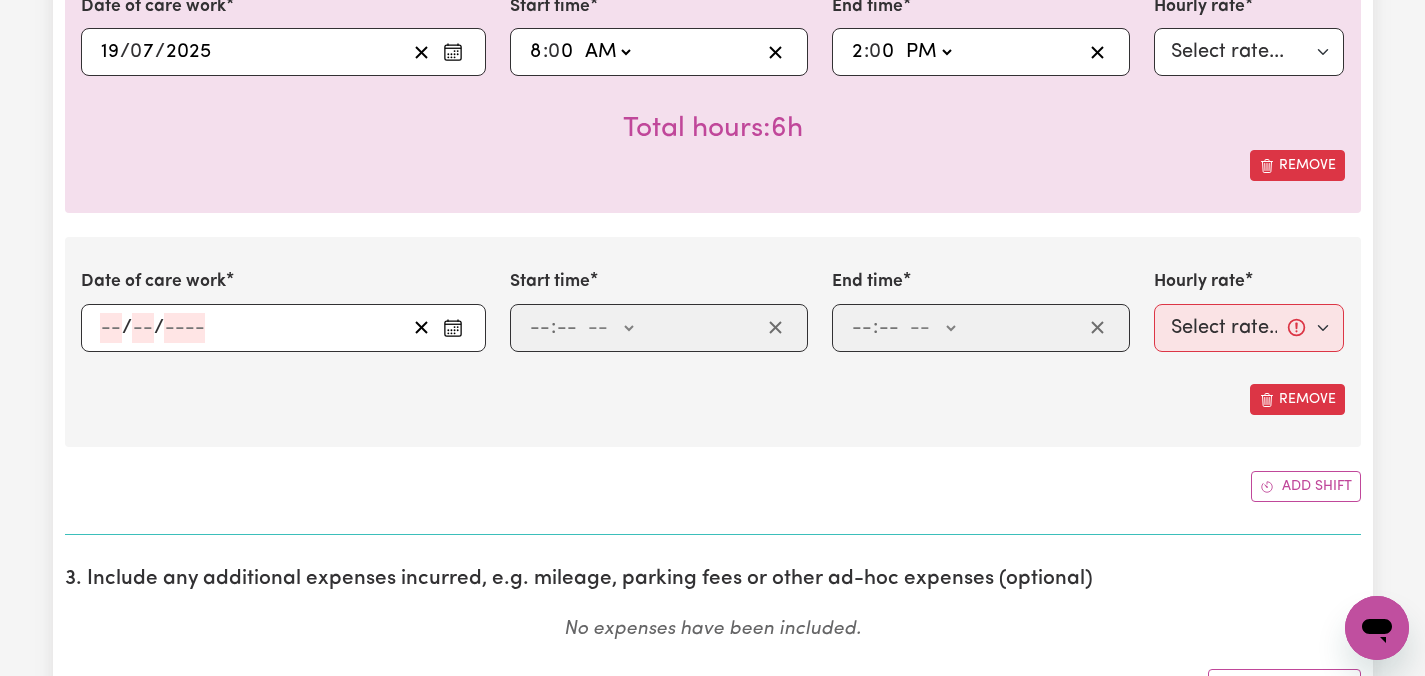 scroll, scrollTop: 2360, scrollLeft: 0, axis: vertical 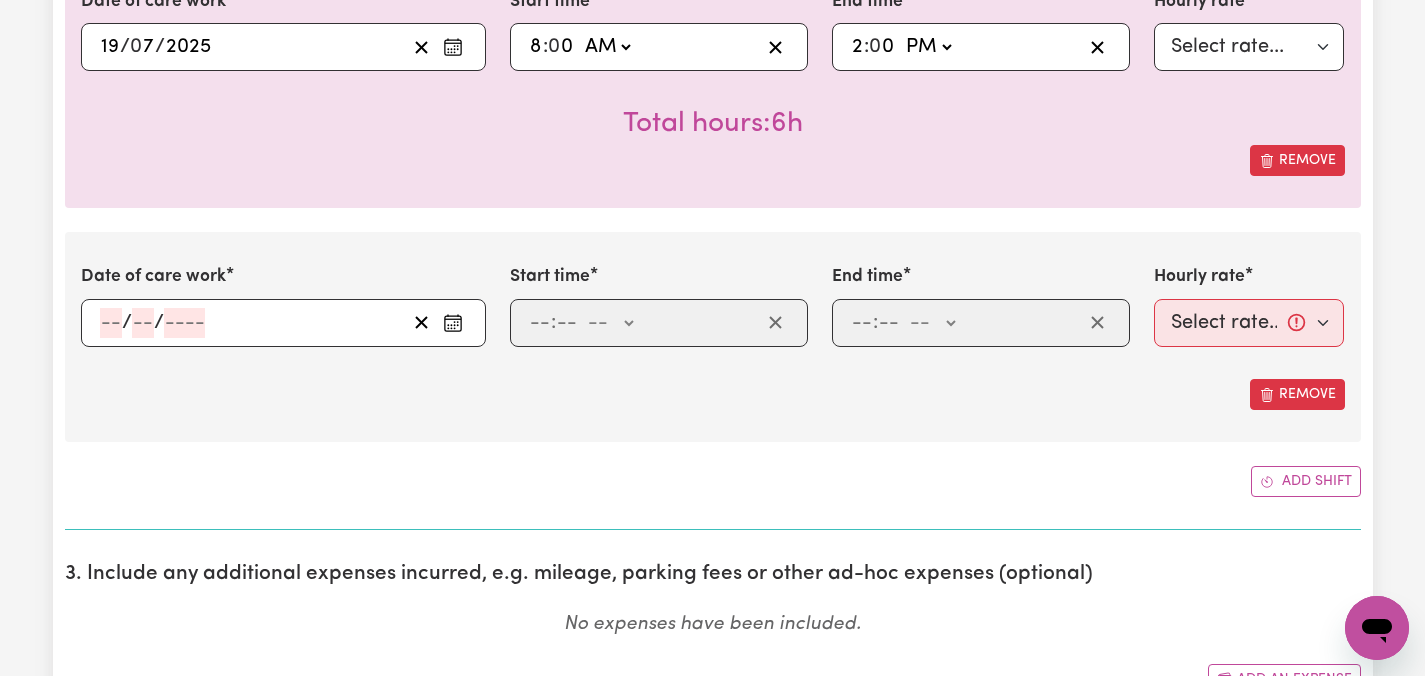 click 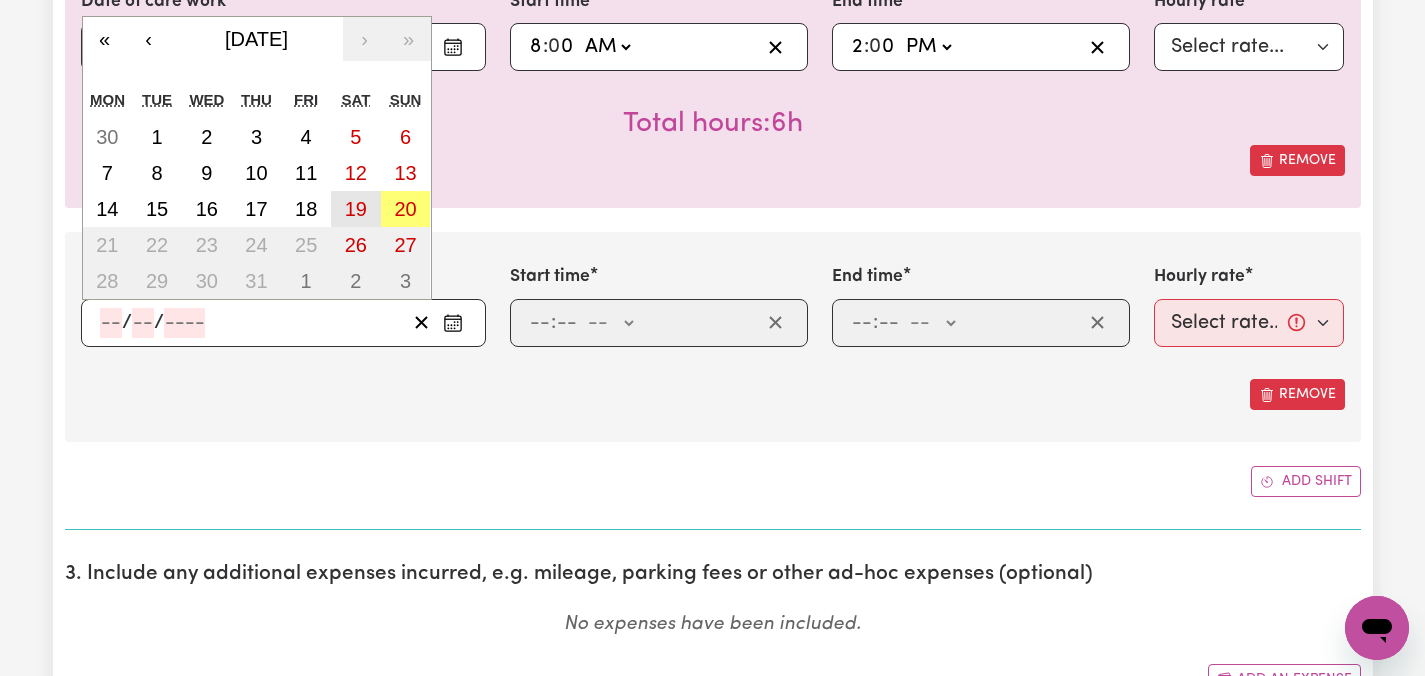 click on "19" at bounding box center (356, 209) 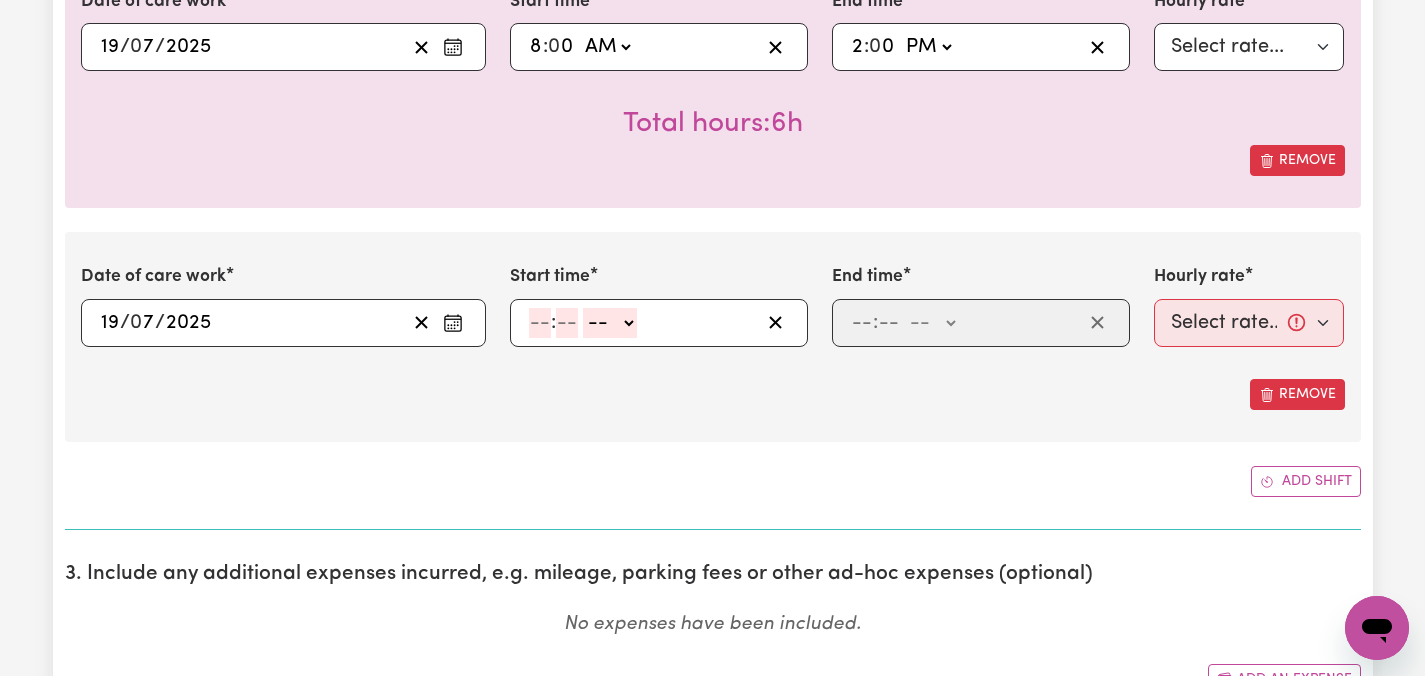 click 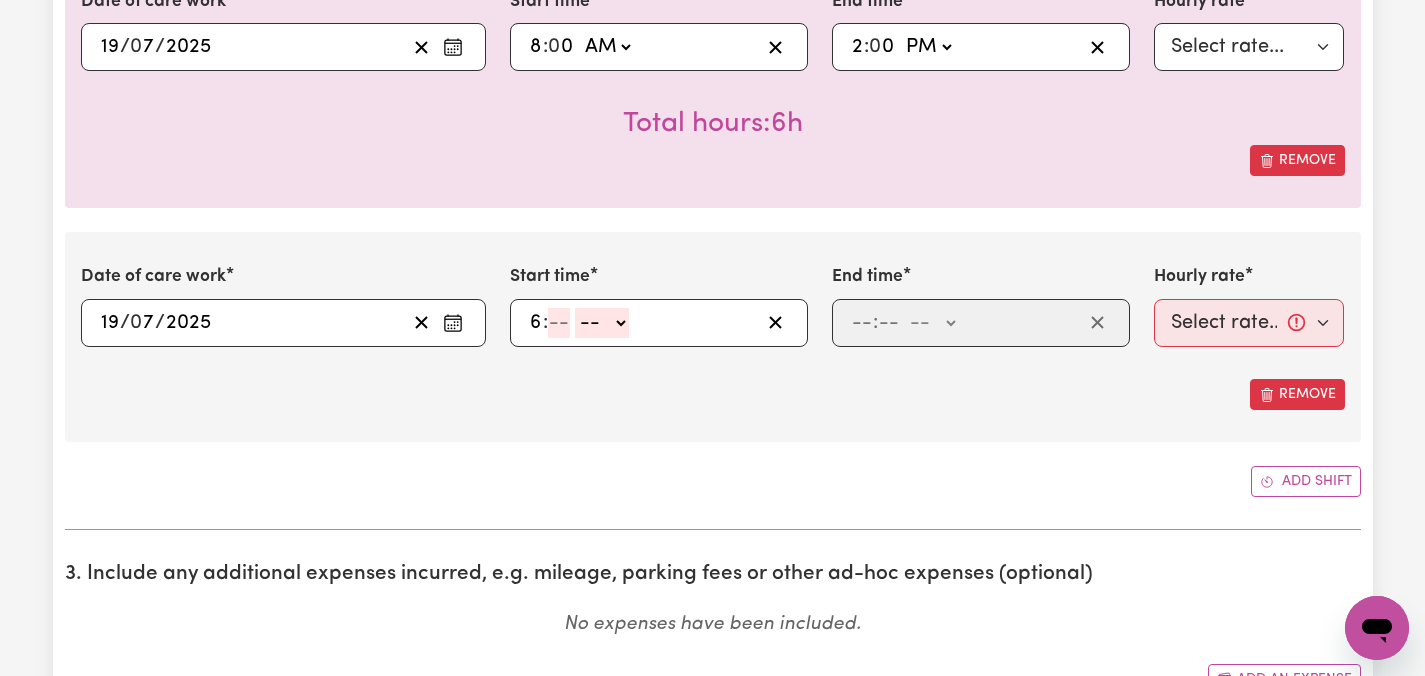 type on "6" 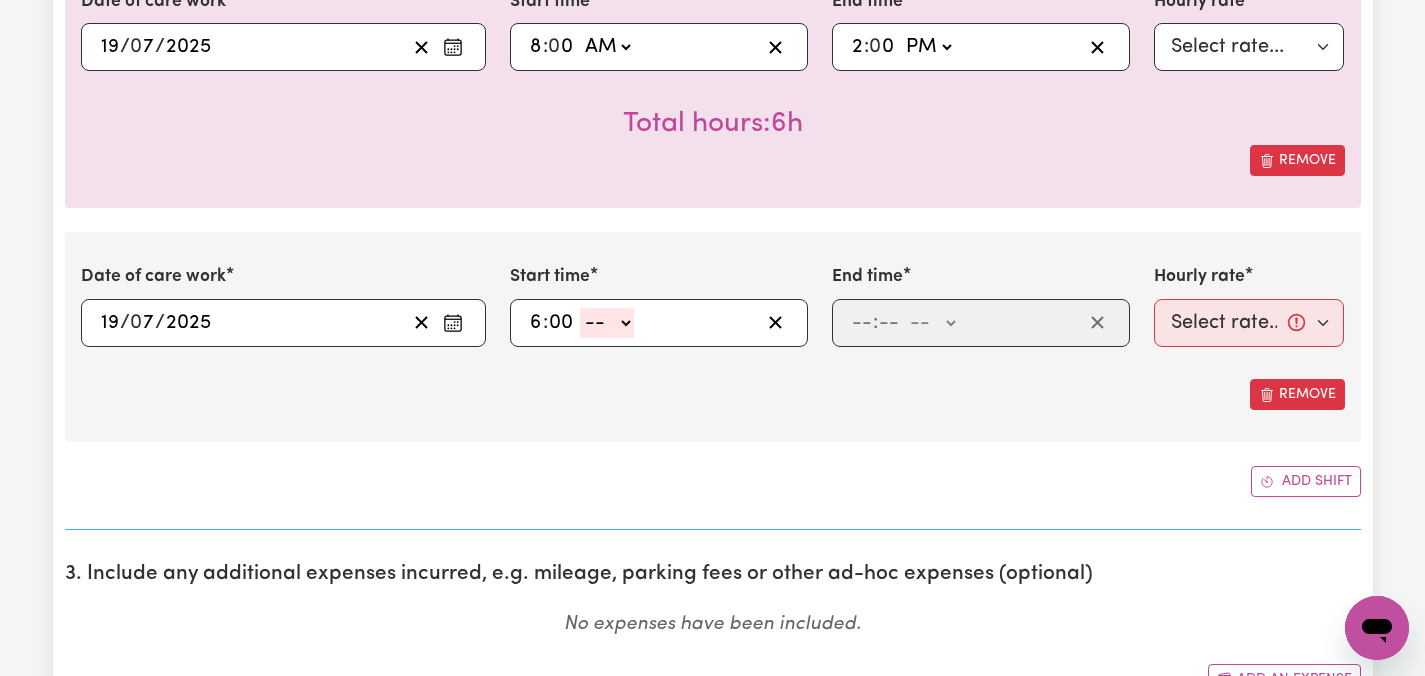 type on "00" 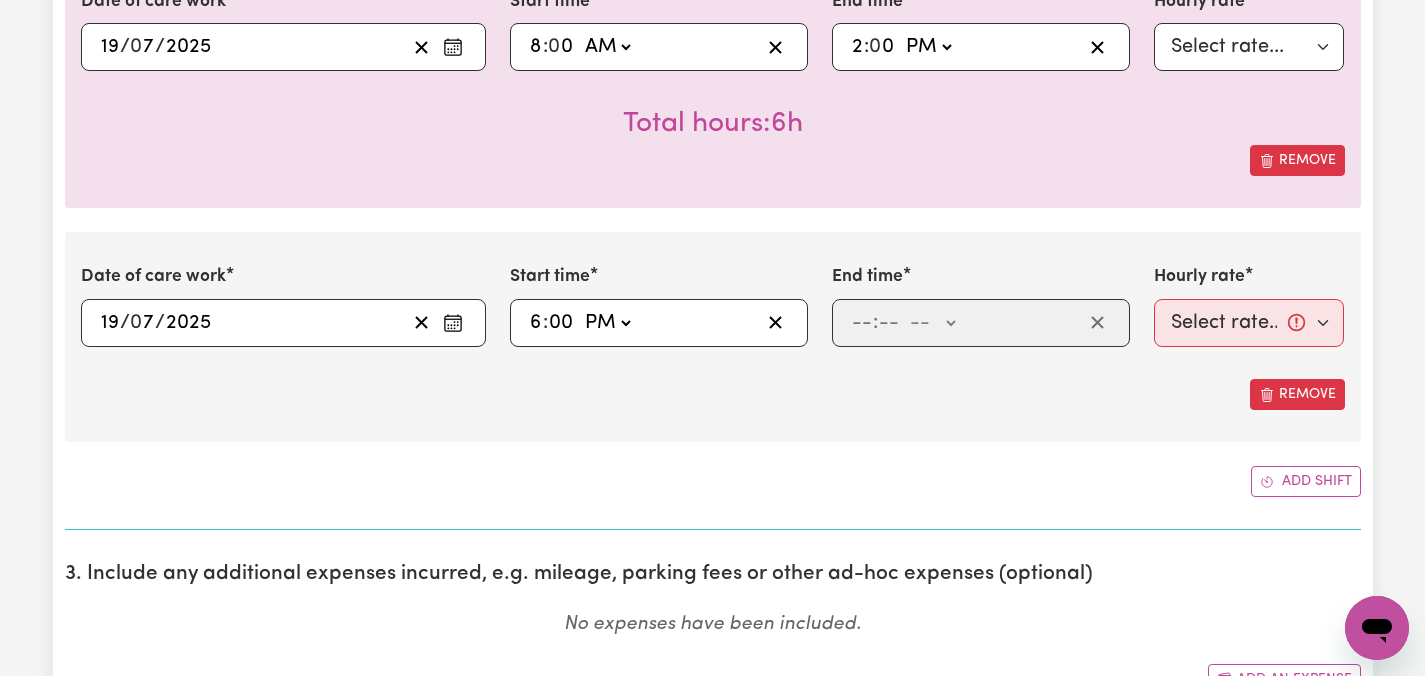 type on "18:00" 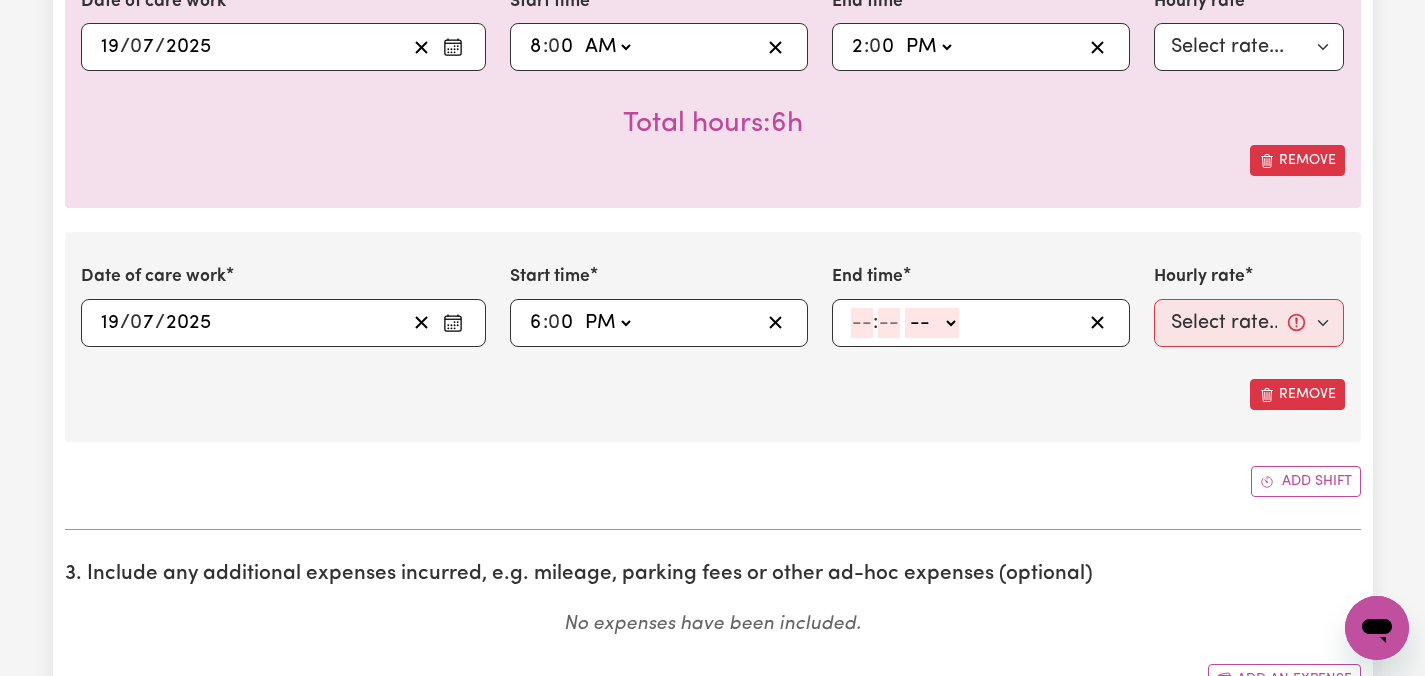 click 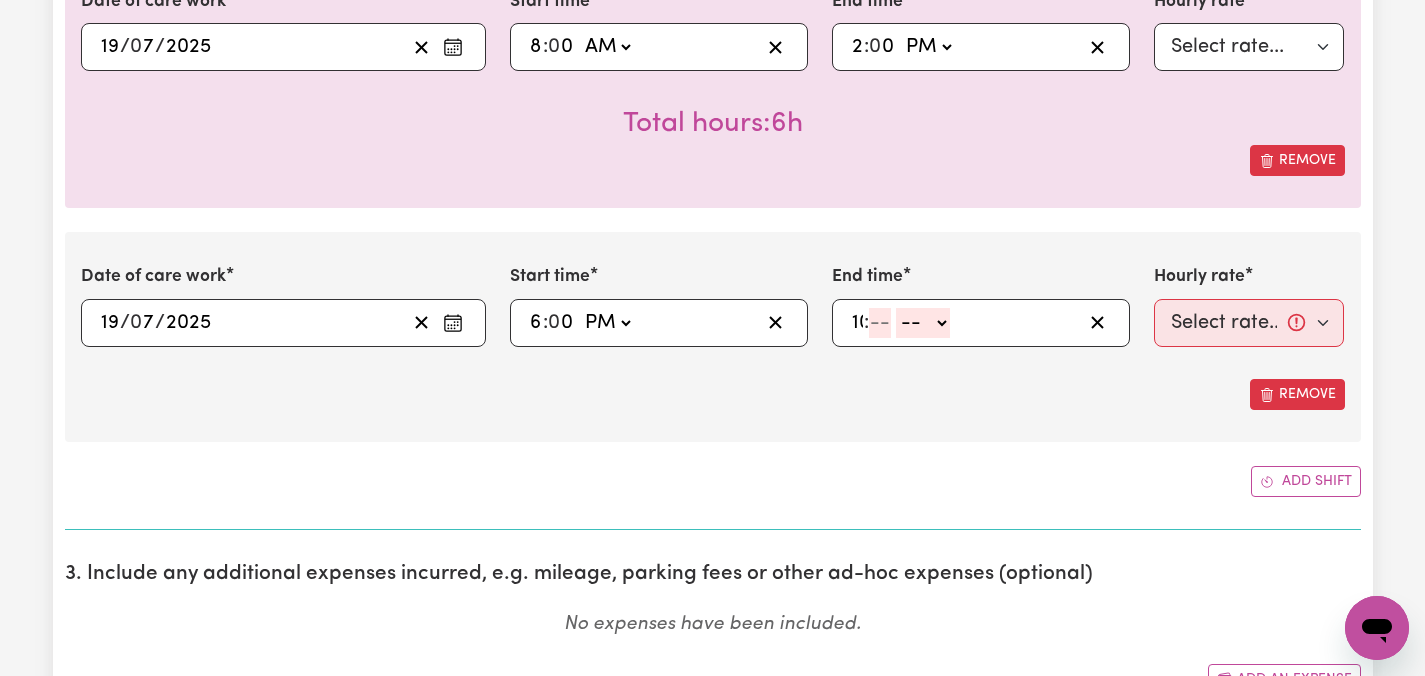 type on "10" 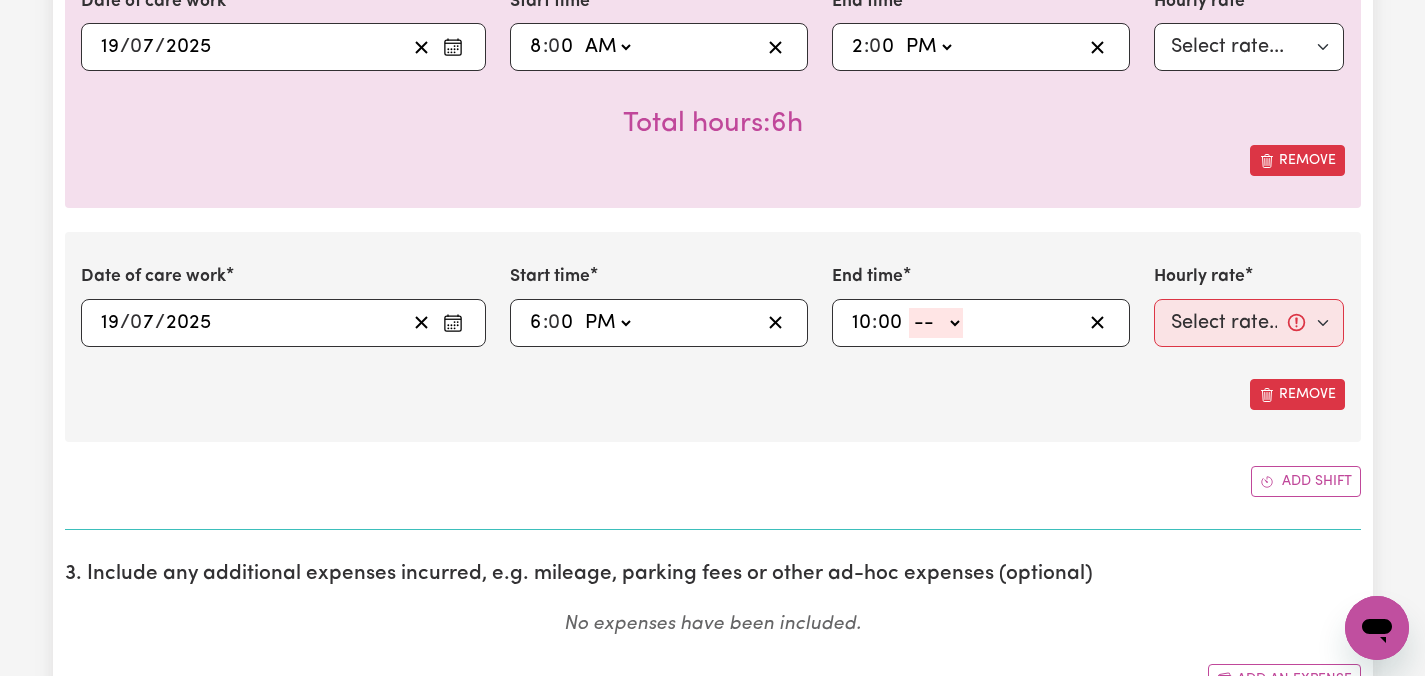 type on "00" 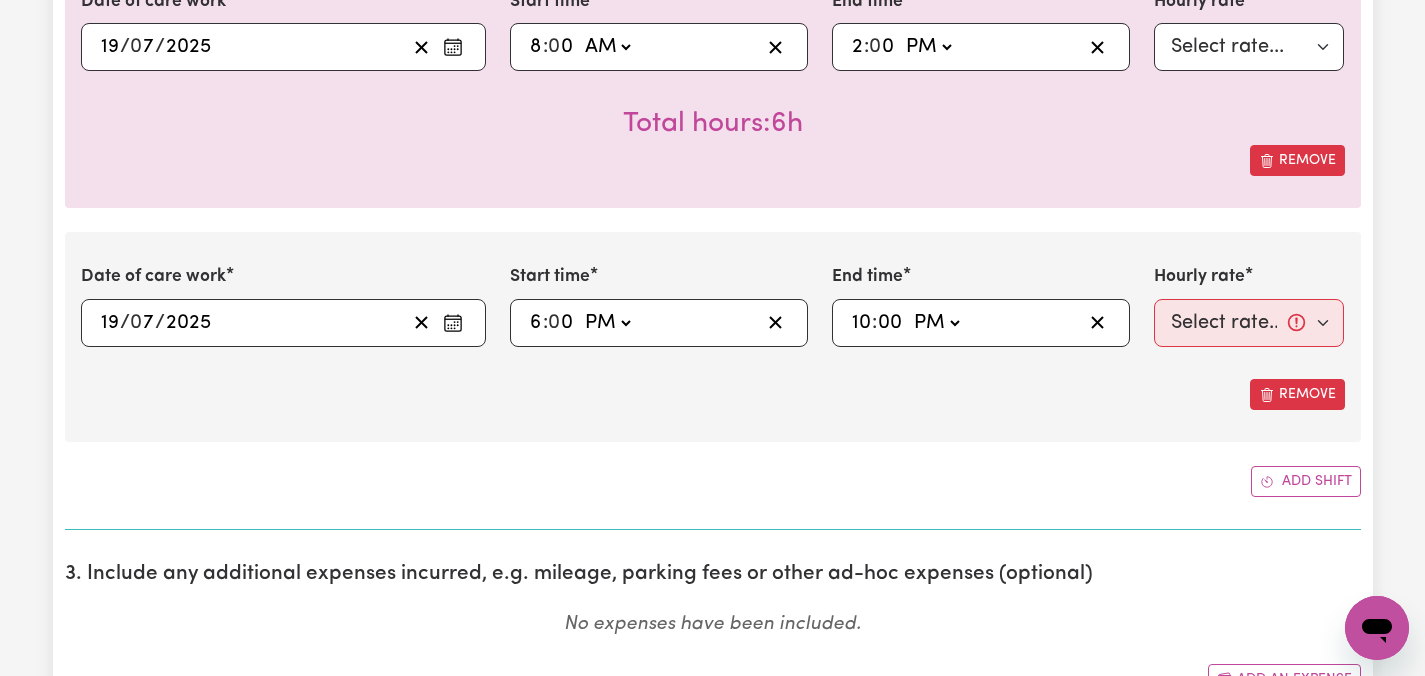 type on "22:00" 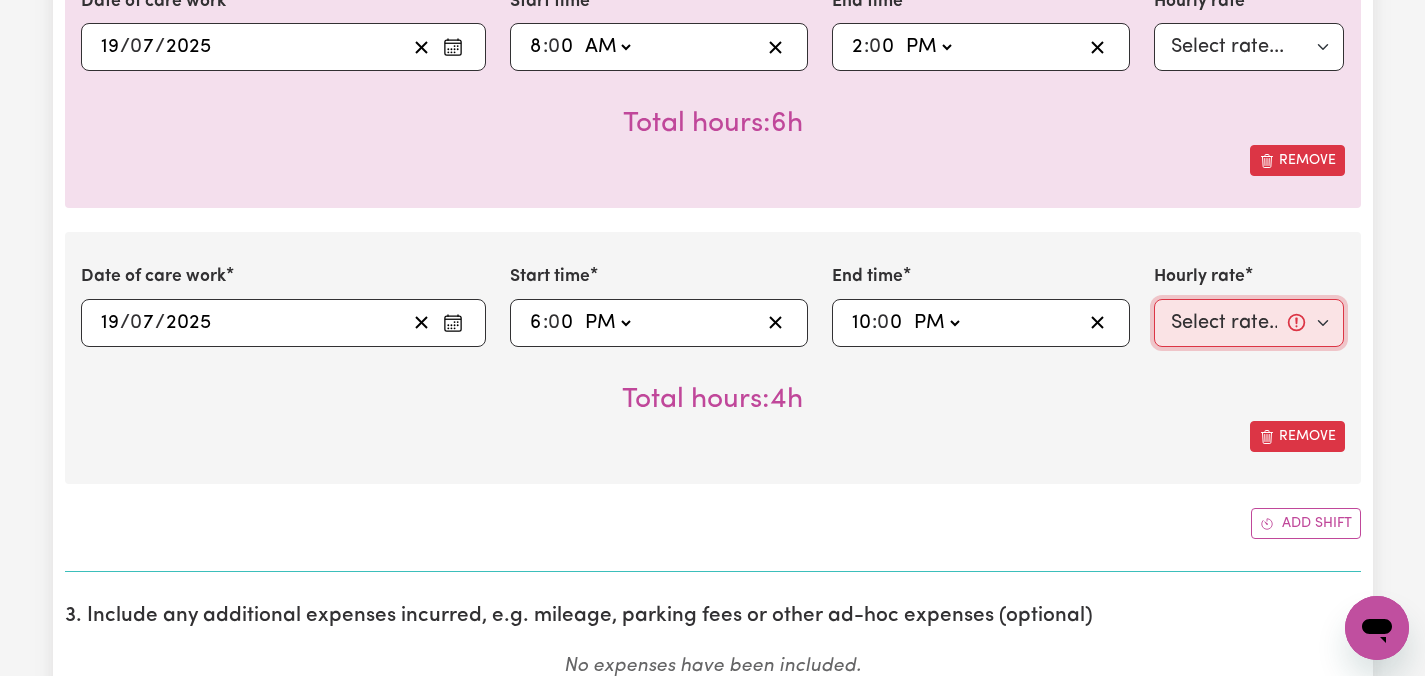 click on "Select rate... $47.97 (Weekday) $70.82 ([DATE]) $87.96 ([DATE]) $87.96 (Public Holiday) $50.05 (Evening Care) $29.43 (Overnight)" at bounding box center [1249, 323] 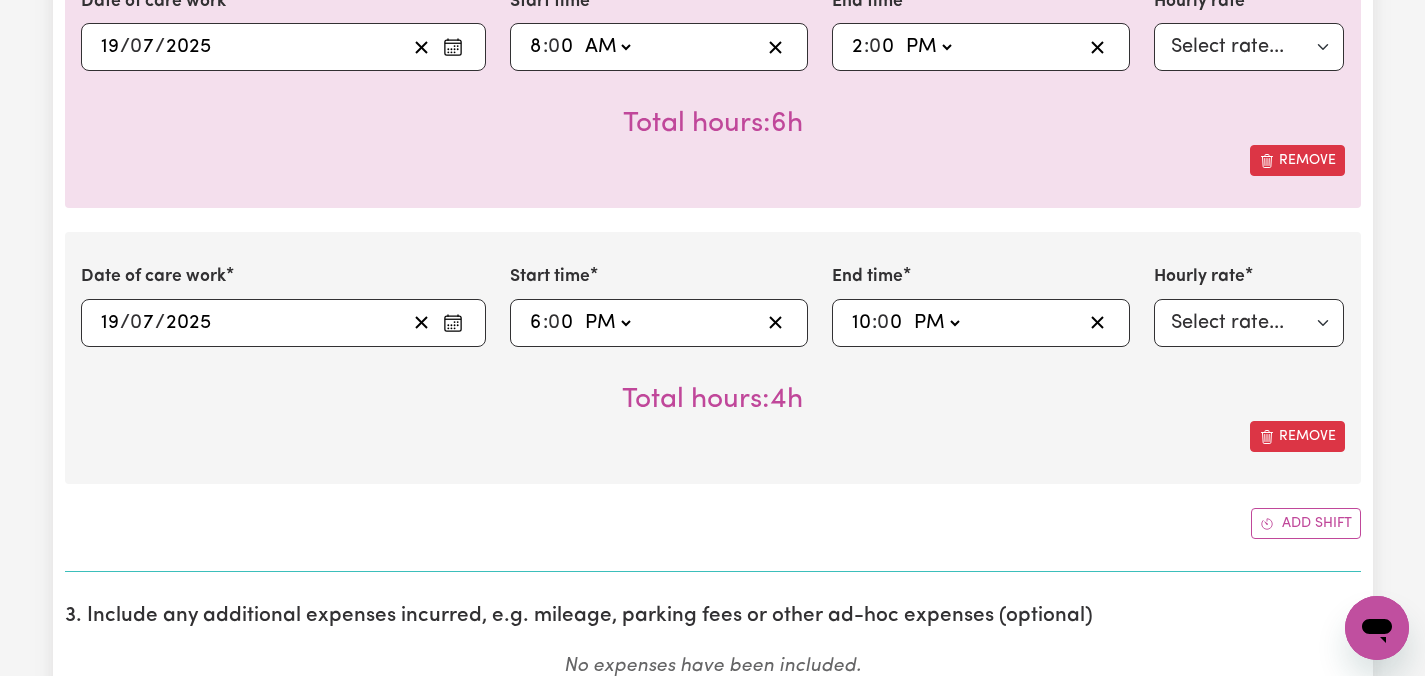 click on "Remove" at bounding box center [713, 436] 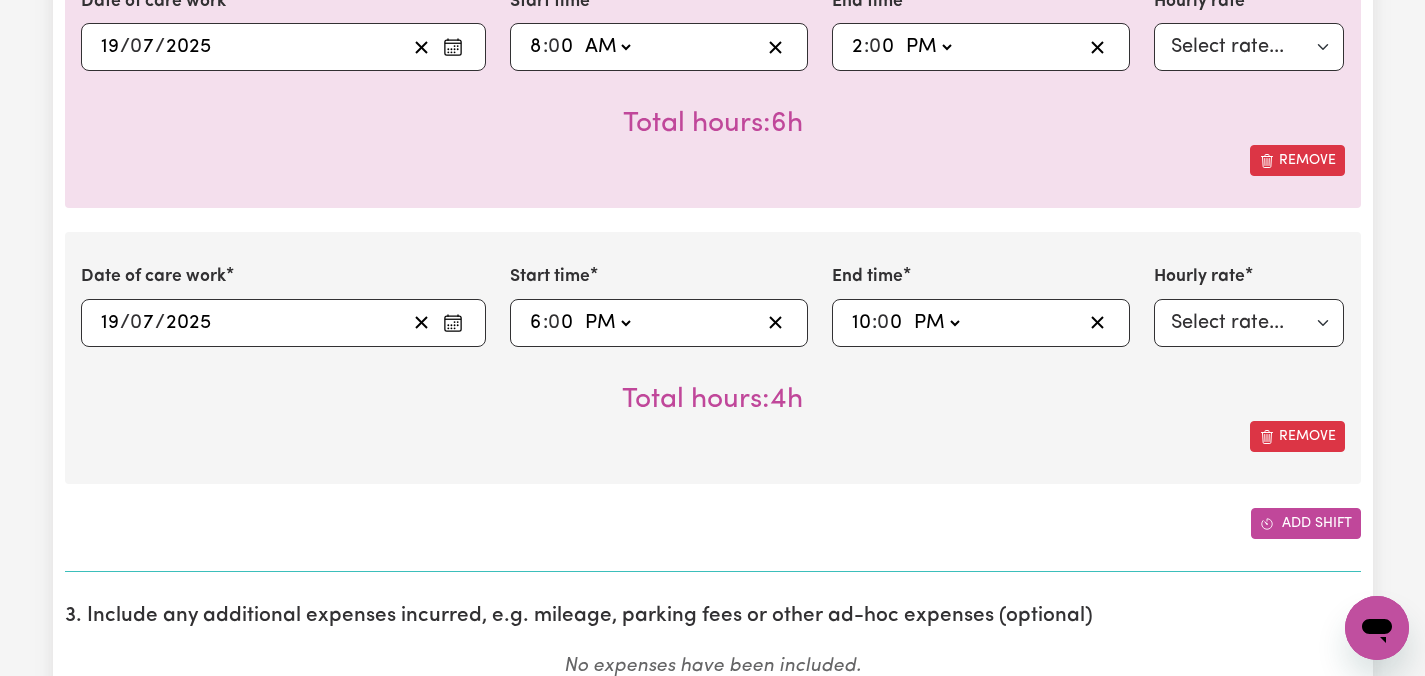 click on "Add shift" at bounding box center [1306, 523] 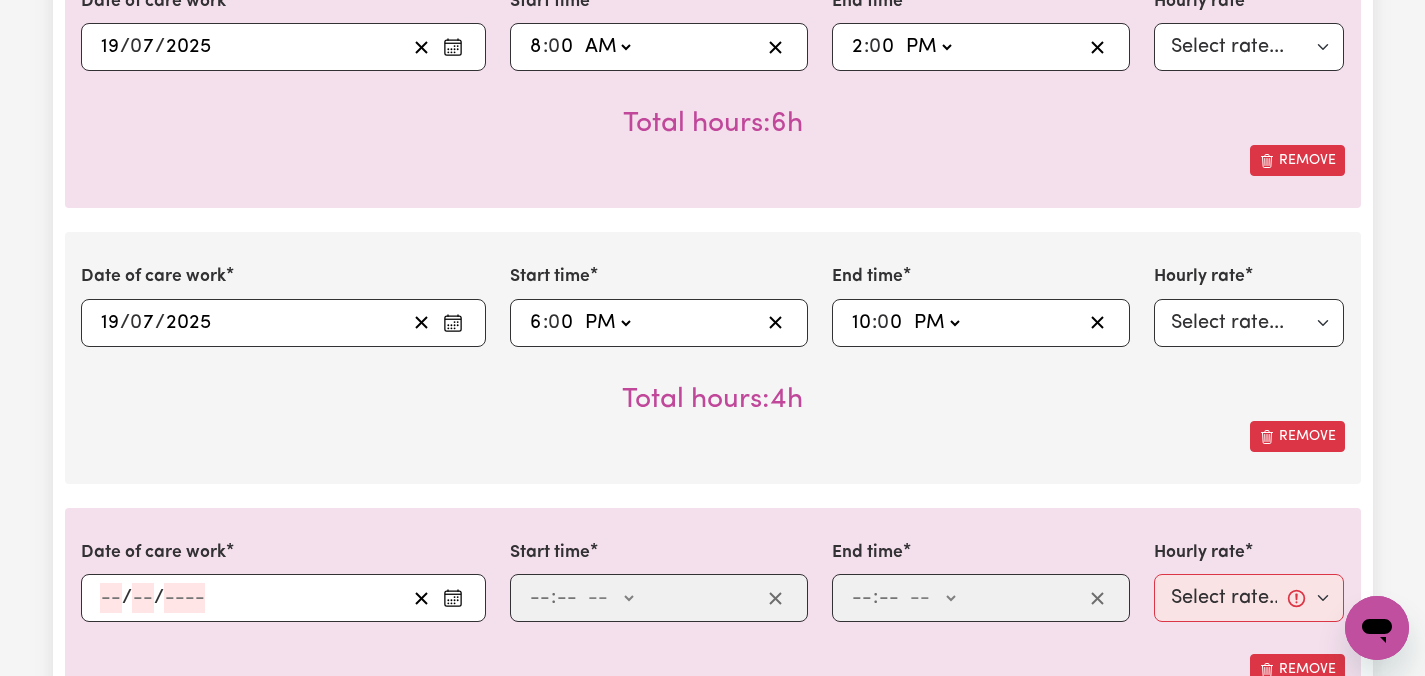 click on "Date of care work [DATE] 14 / 0 7 / 2025 « ‹ [DATE] › » Mon Tue Wed Thu Fri Sat Sun 30 1 2 3 4 5 6 7 8 9 10 11 12 13 14 15 16 17 18 19 20 21 22 23 24 25 26 27 28 29 30 31 1 2 3 Start time 14:00 2 : 0 0   AM PM End time 22:00 10 : 0 0   AM PM Hourly rate Select rate... $47.97 (Weekday) $70.82 ([DATE]) $87.96 ([DATE]) $87.96 (Public Holiday) $50.05 (Evening Care) $29.43 (Overnight) Total hours:  8h  Remove Date of care work [DATE] 15 / 0 7 / 2025 « ‹ [DATE] › » Mon Tue Wed Thu Fri Sat Sun 30 1 2 3 4 5 6 7 8 9 10 11 12 13 14 15 16 17 18 19 20 21 22 23 24 25 26 27 28 29 30 31 1 2 3 Start time 18:00 6 : 0 0   AM PM End time 20:00 8 : 0 0   AM PM Hourly rate Select rate... $47.97 (Weekday) $70.82 ([DATE]) $87.96 ([DATE]) $87.96 (Public Holiday) $50.05 (Evening Care) $29.43 (Overnight) Total hours:  2h  Remove Date of care work [DATE] 15 / 0 7 / 2025 « ‹ [DATE] › » Mon Tue Wed Thu Fri Sat Sun 30 1 2 3 4 5 6 7 8 9 10 11 12 13 14 15 16 17 18 19 20 21 22 23 24 25 26 27 28 29 1" at bounding box center (713, -461) 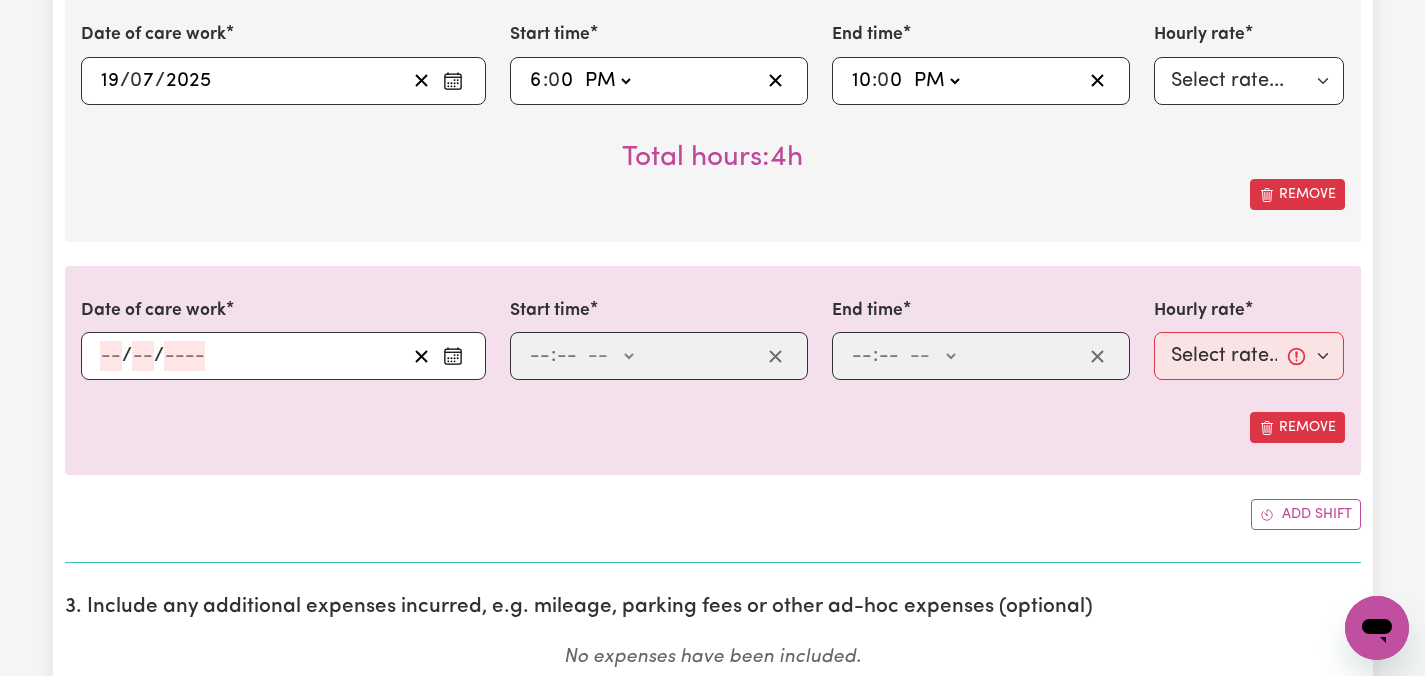 scroll, scrollTop: 2640, scrollLeft: 0, axis: vertical 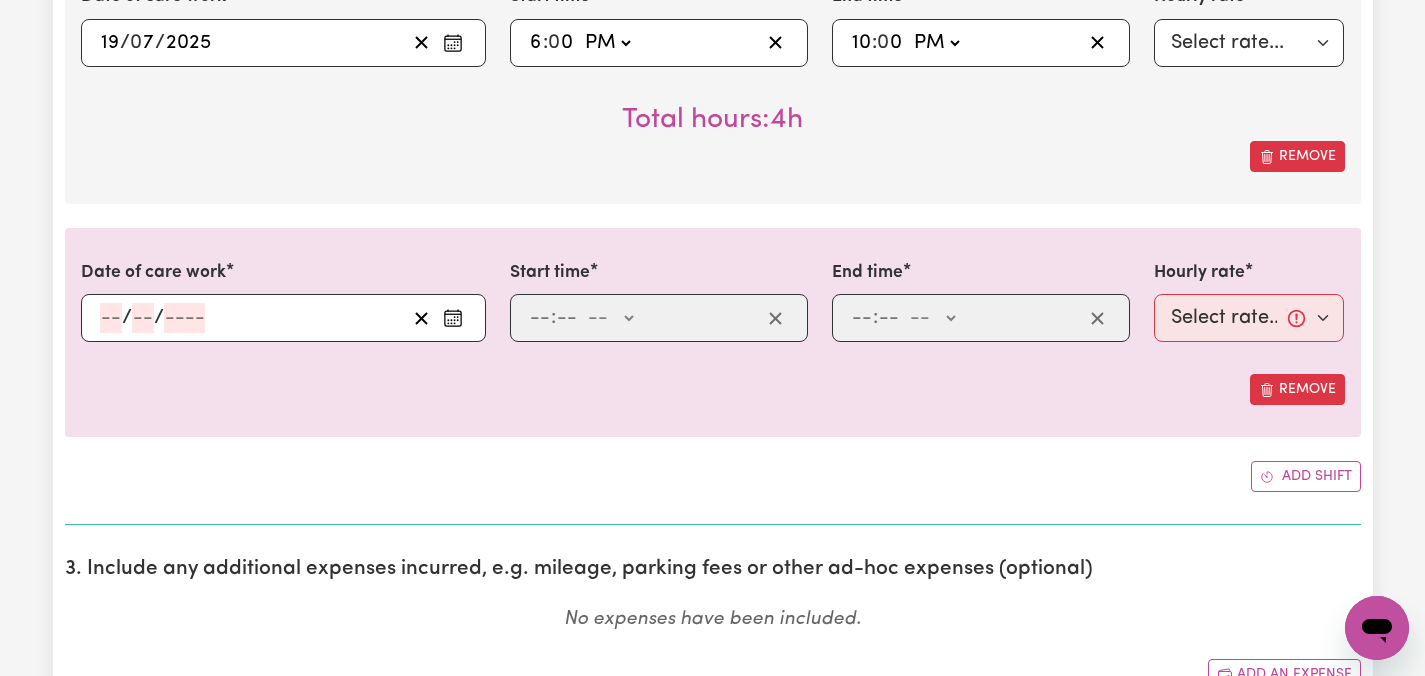 click 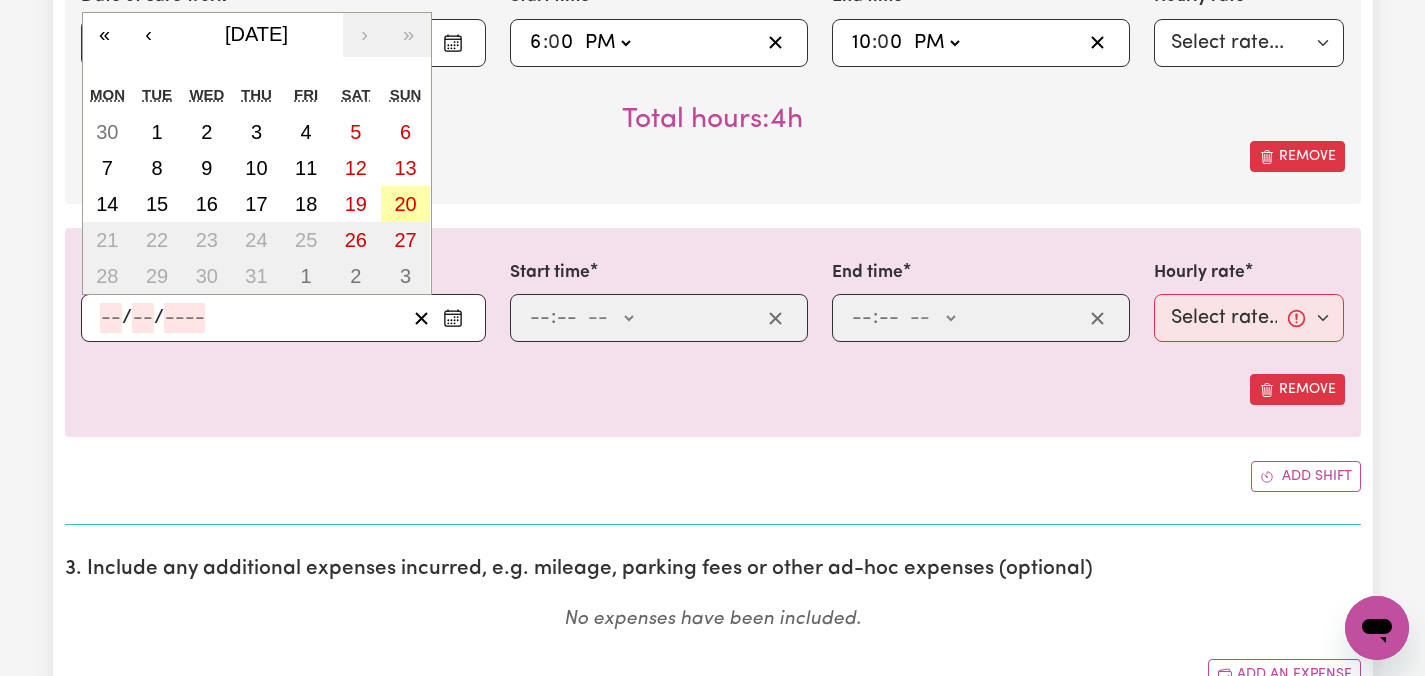 click on "20" at bounding box center (405, 204) 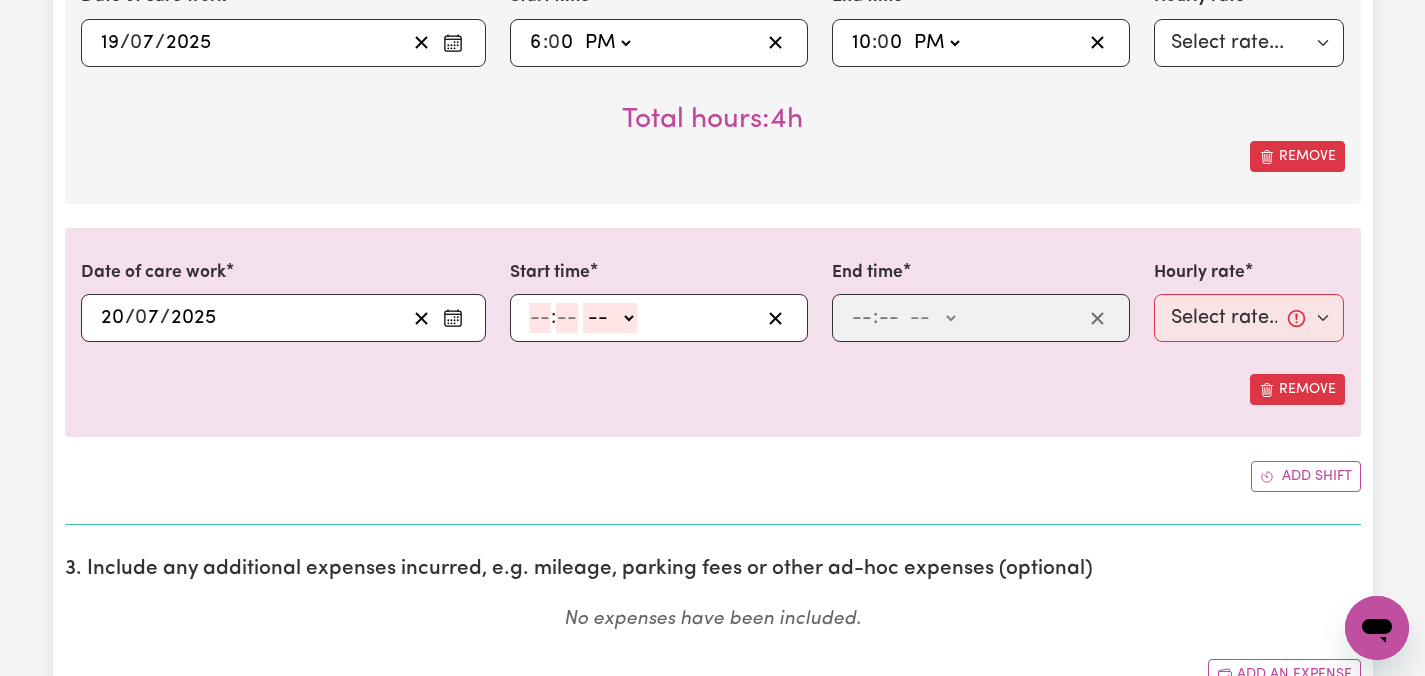 click 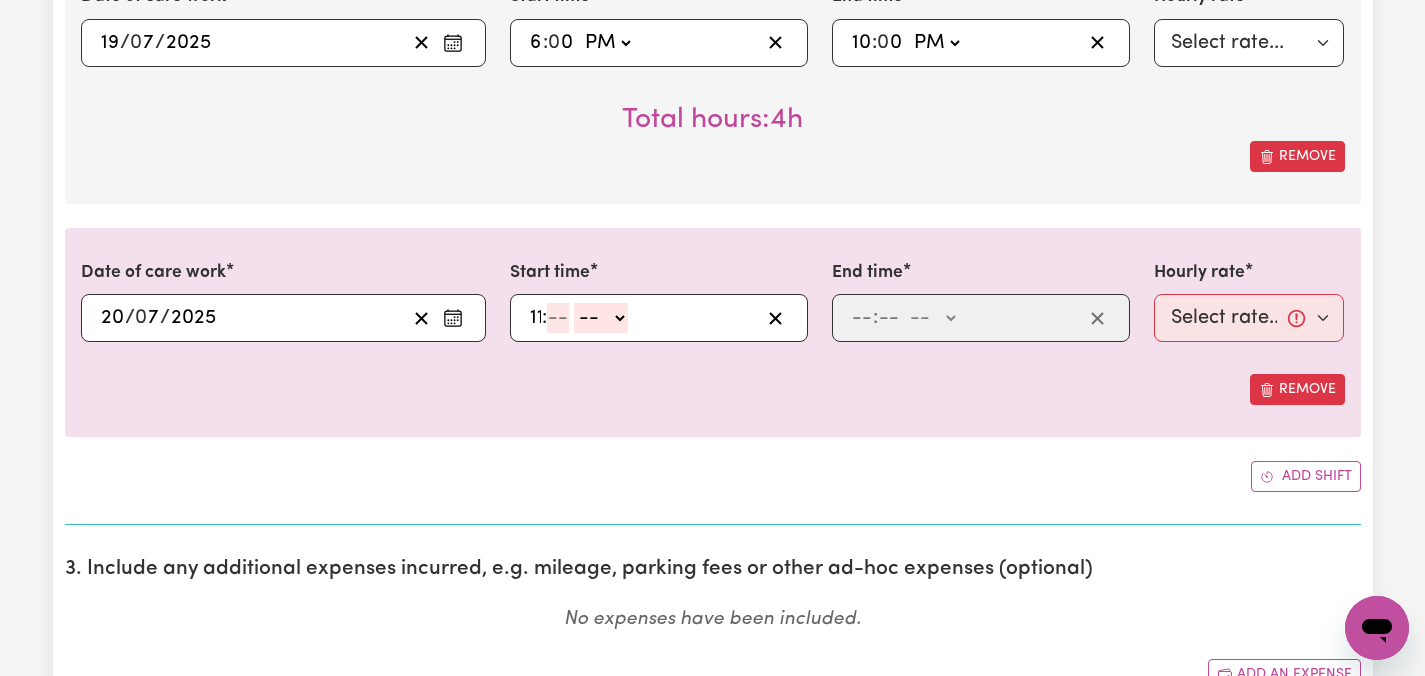 type on "11" 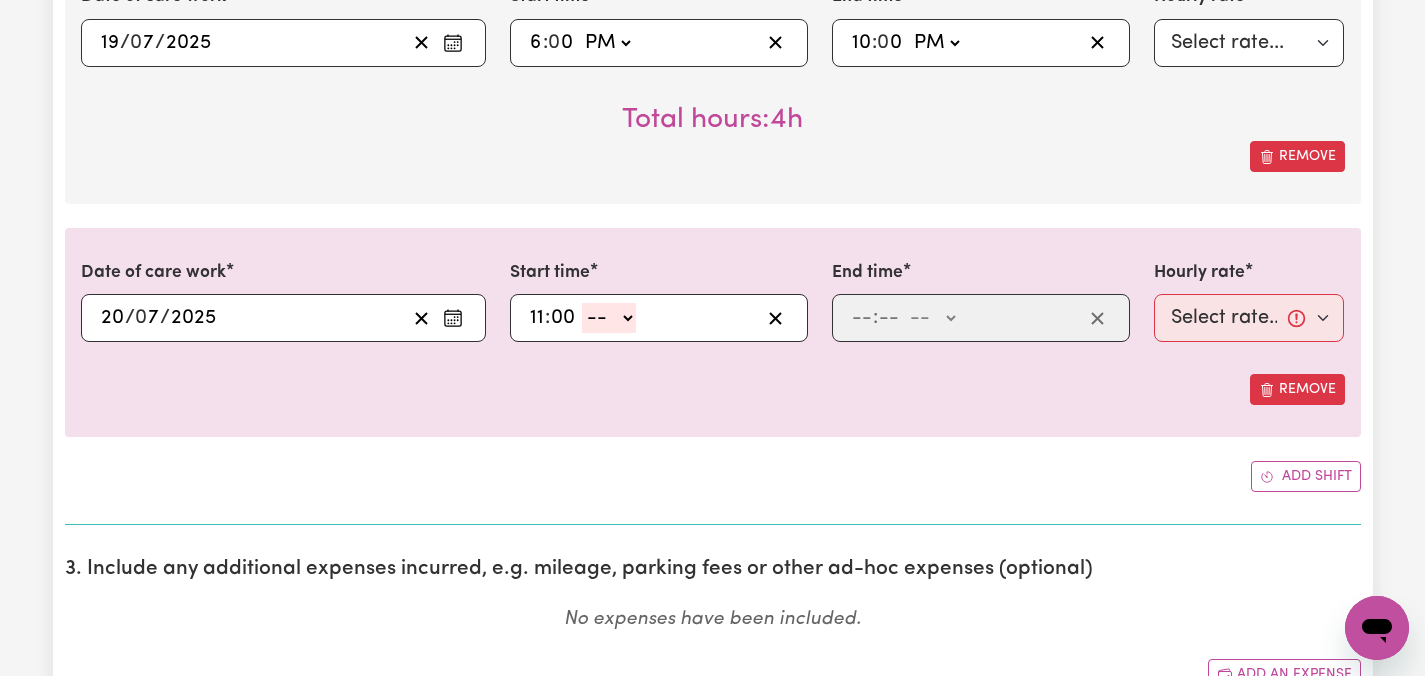 type on "00" 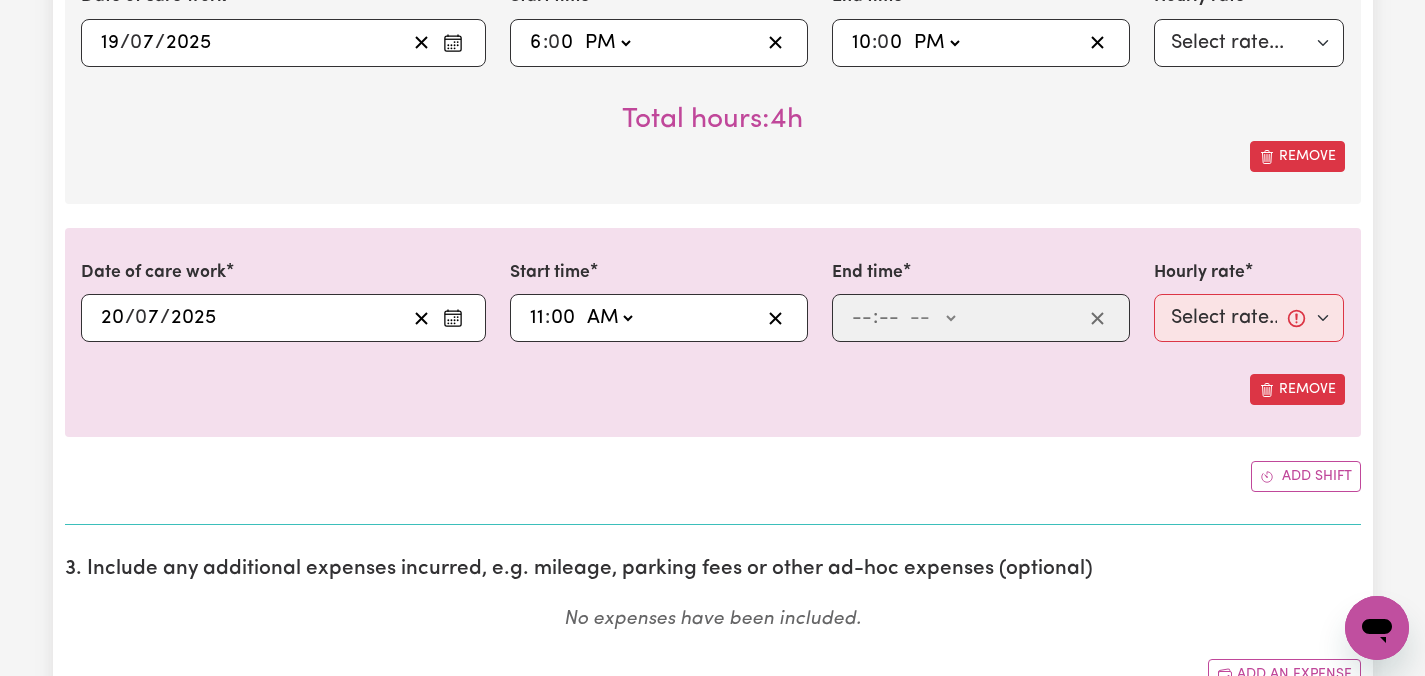 type on "11:00" 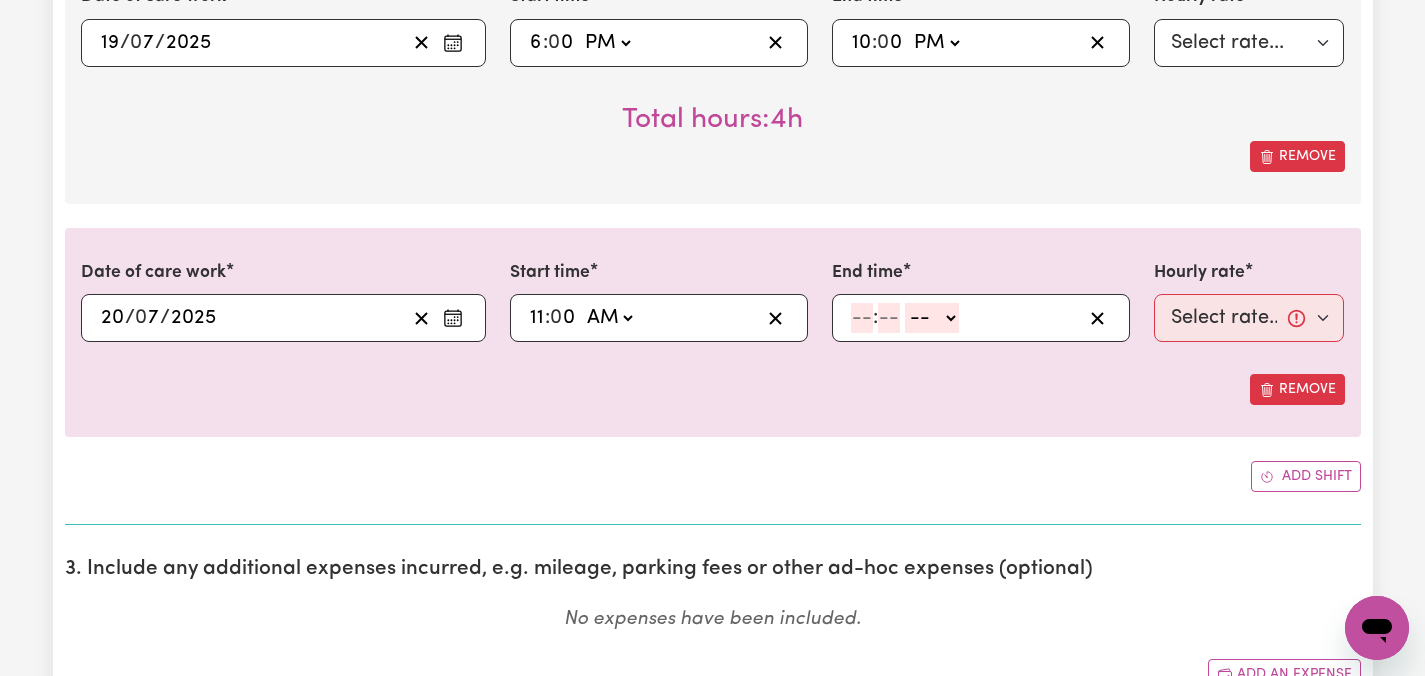 click 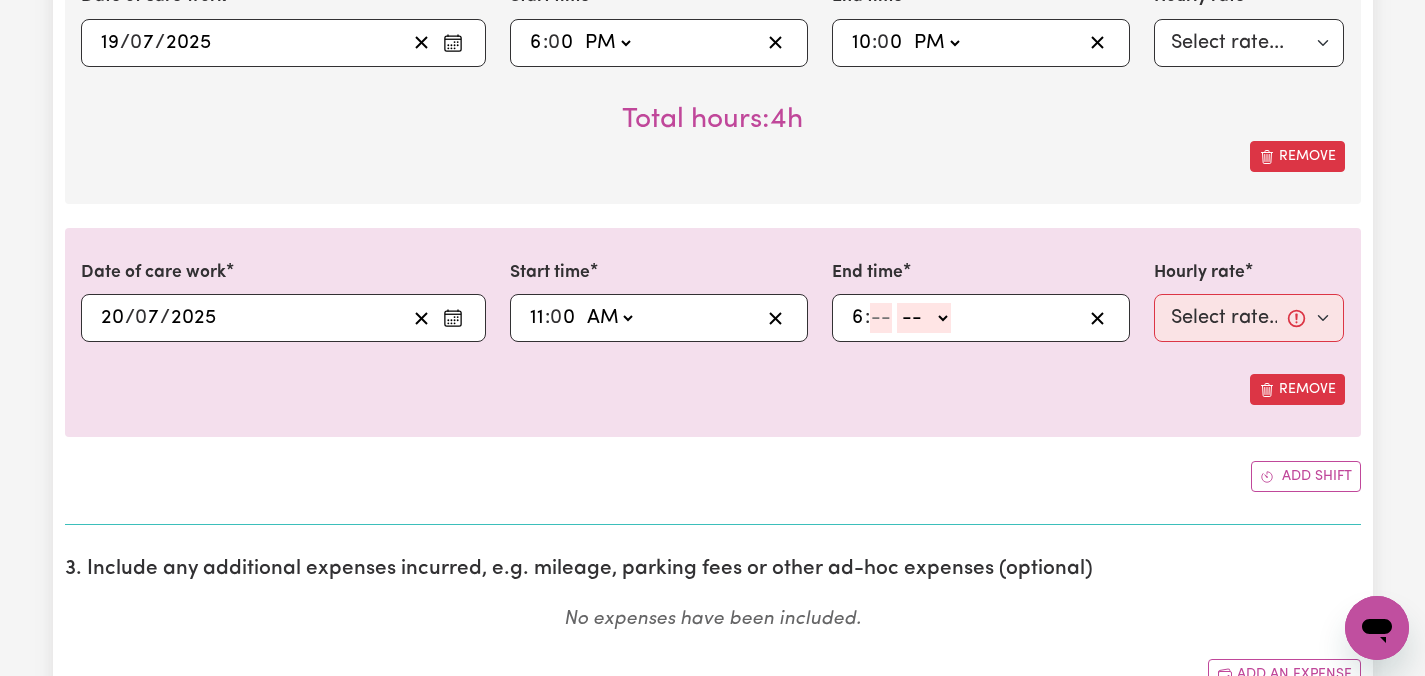 type on "6" 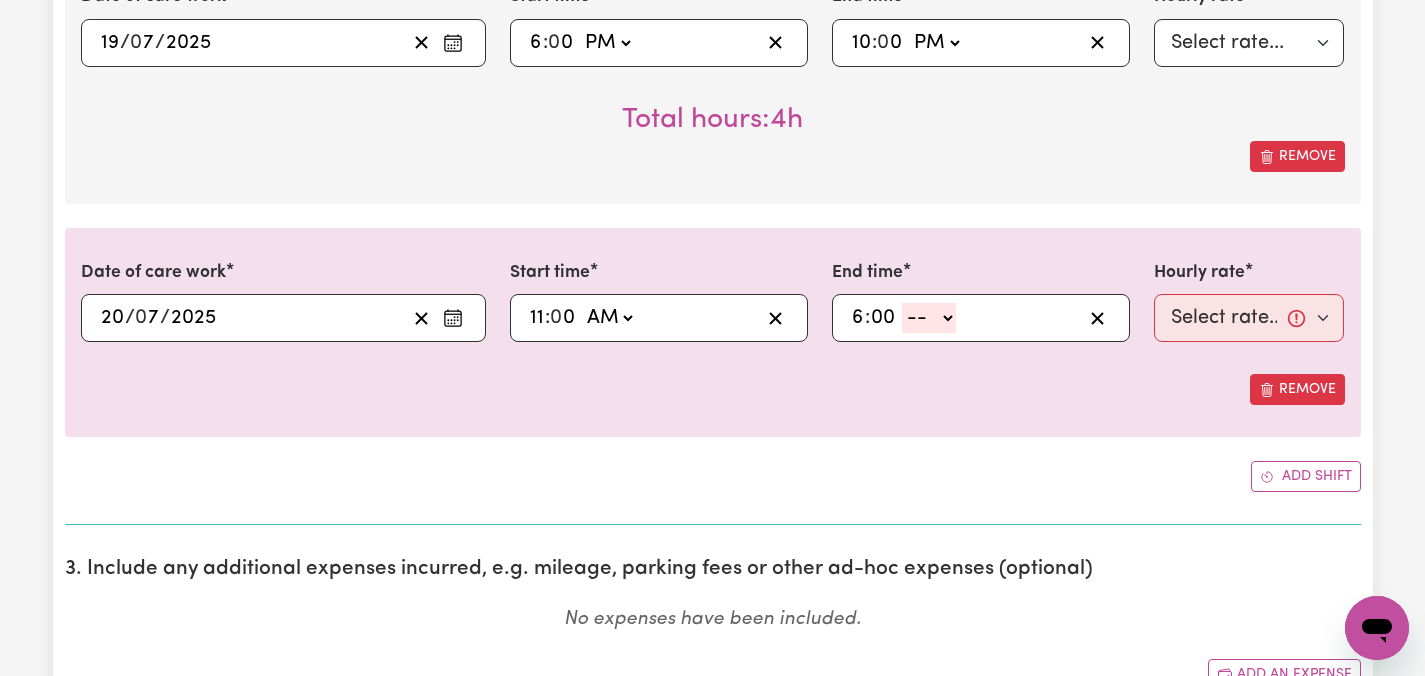 type on "00" 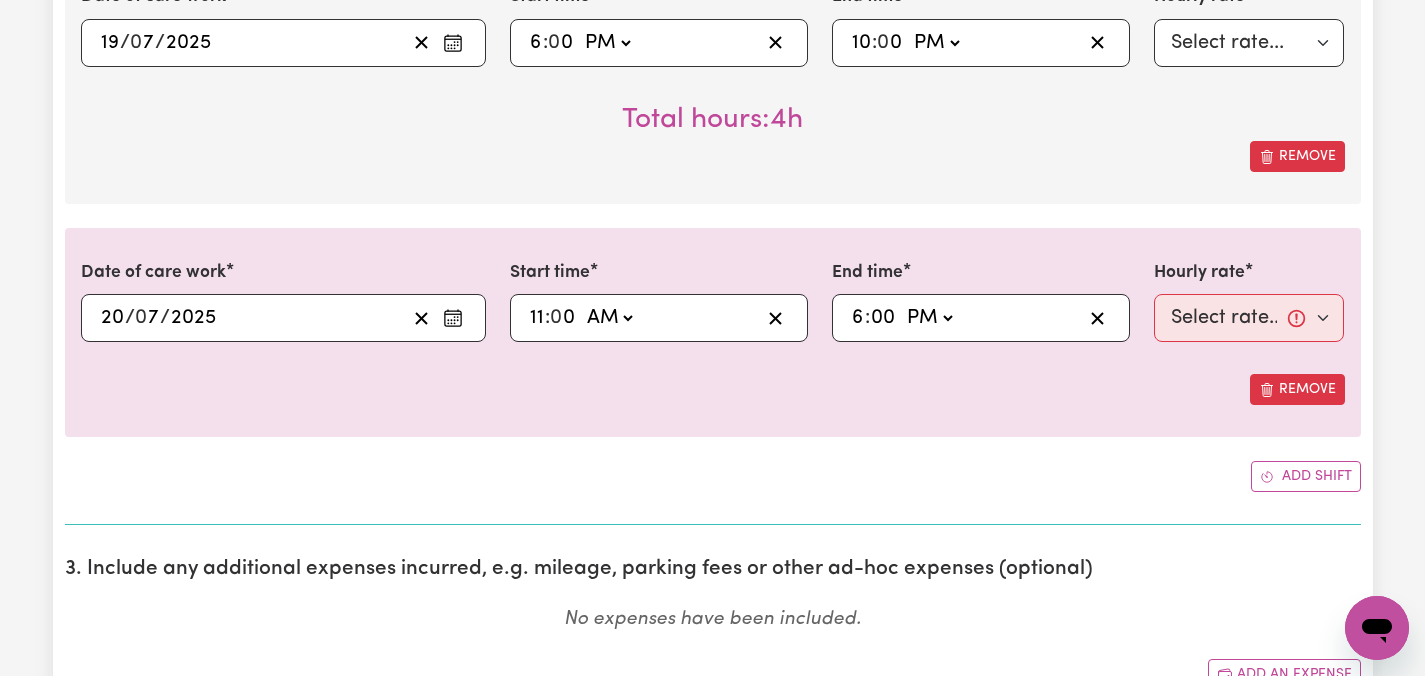 type on "18:00" 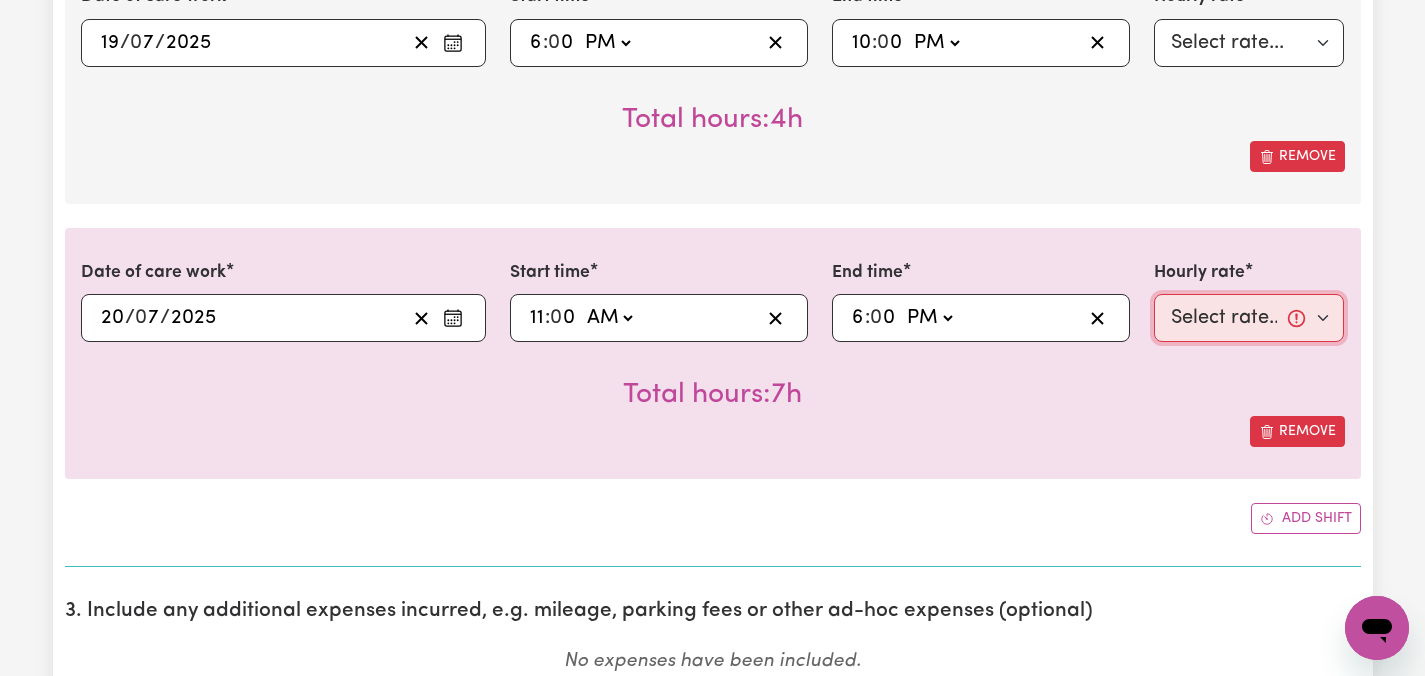 click on "Select rate... $47.97 (Weekday) $70.82 ([DATE]) $87.96 ([DATE]) $87.96 (Public Holiday) $50.05 (Evening Care) $29.43 (Overnight)" at bounding box center (1249, 318) 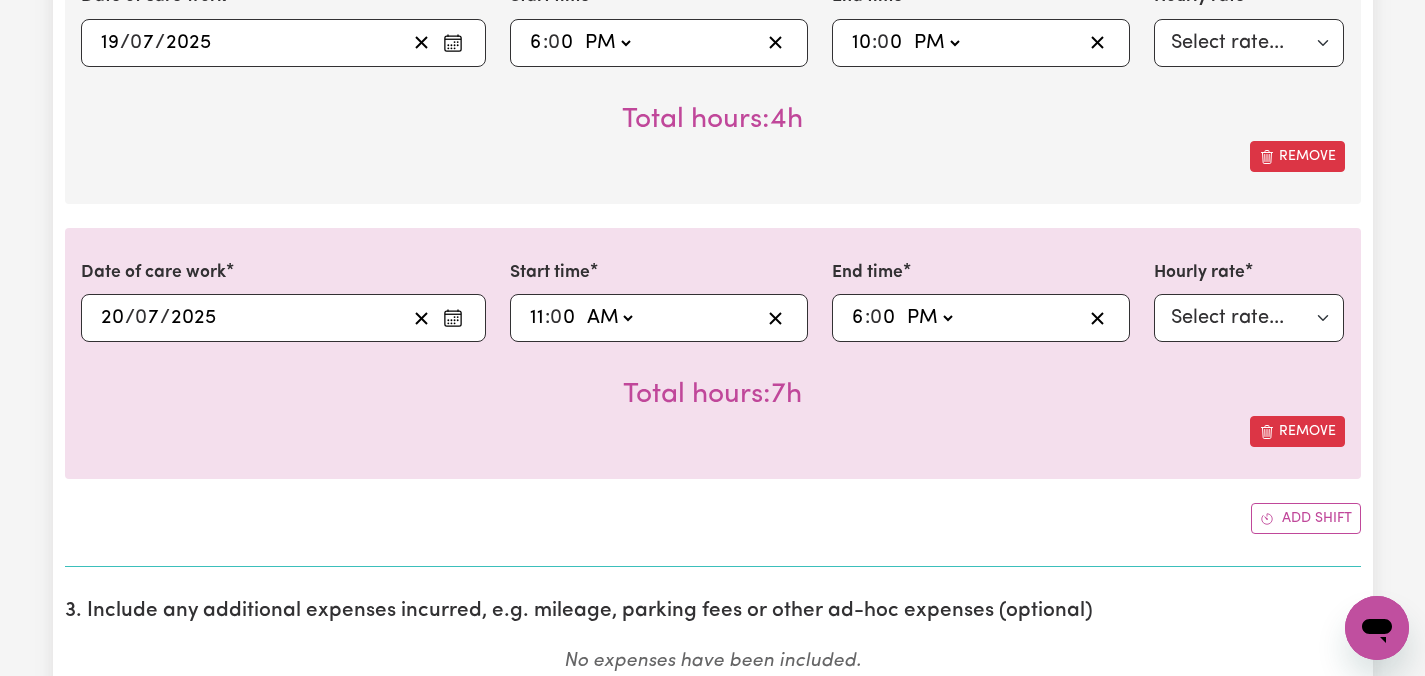 click on "Date of care work [DATE] 20 / 0 7 / 2025 « ‹ [DATE] › » Mon Tue Wed Thu Fri Sat Sun 30 1 2 3 4 5 6 7 8 9 10 11 12 13 14 15 16 17 18 19 20 21 22 23 24 25 26 27 28 29 30 31 1 2 3 Start time 11:00 11 : 0 0   AM PM End time 18:00 6 : 0 0   AM PM Hourly rate Select rate... $47.97 (Weekday) $70.82 ([DATE]) $87.96 ([DATE]) $87.96 (Public Holiday) $50.05 (Evening Care) $29.43 (Overnight) Total hours:  7h  Remove" at bounding box center (713, 353) 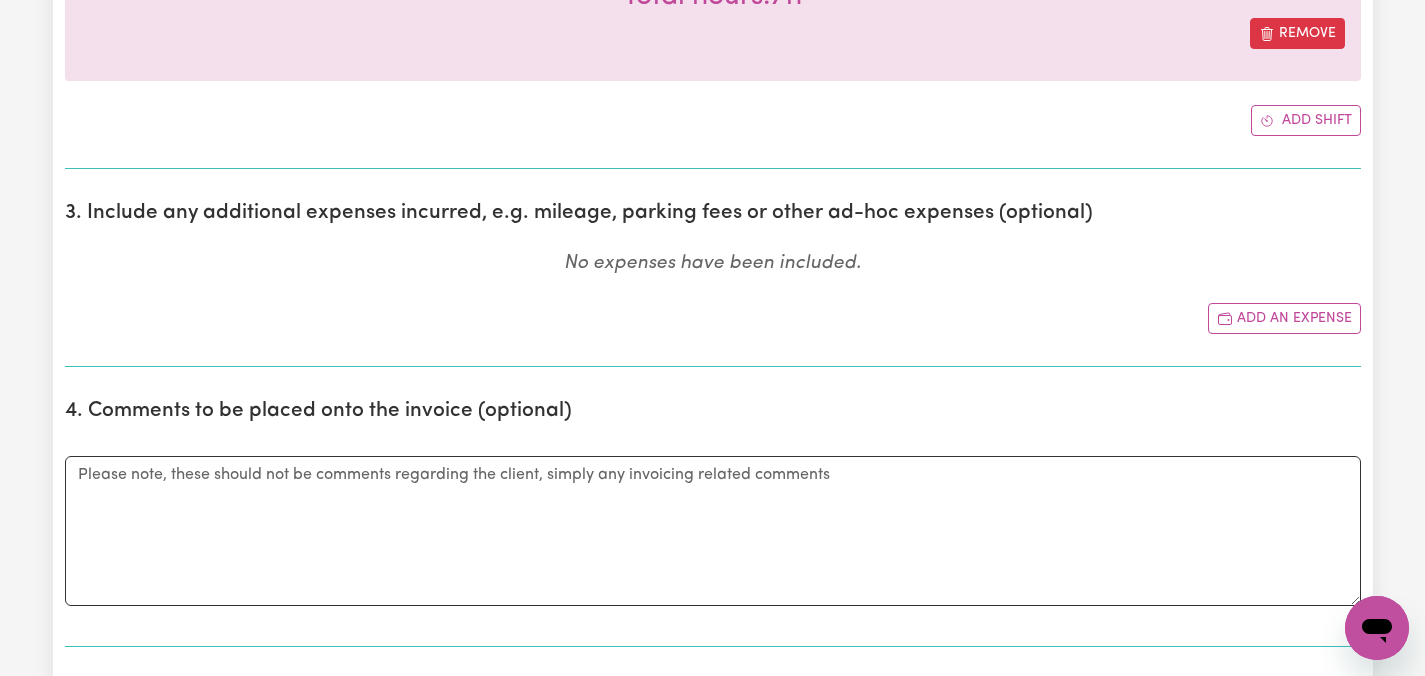 scroll, scrollTop: 3080, scrollLeft: 0, axis: vertical 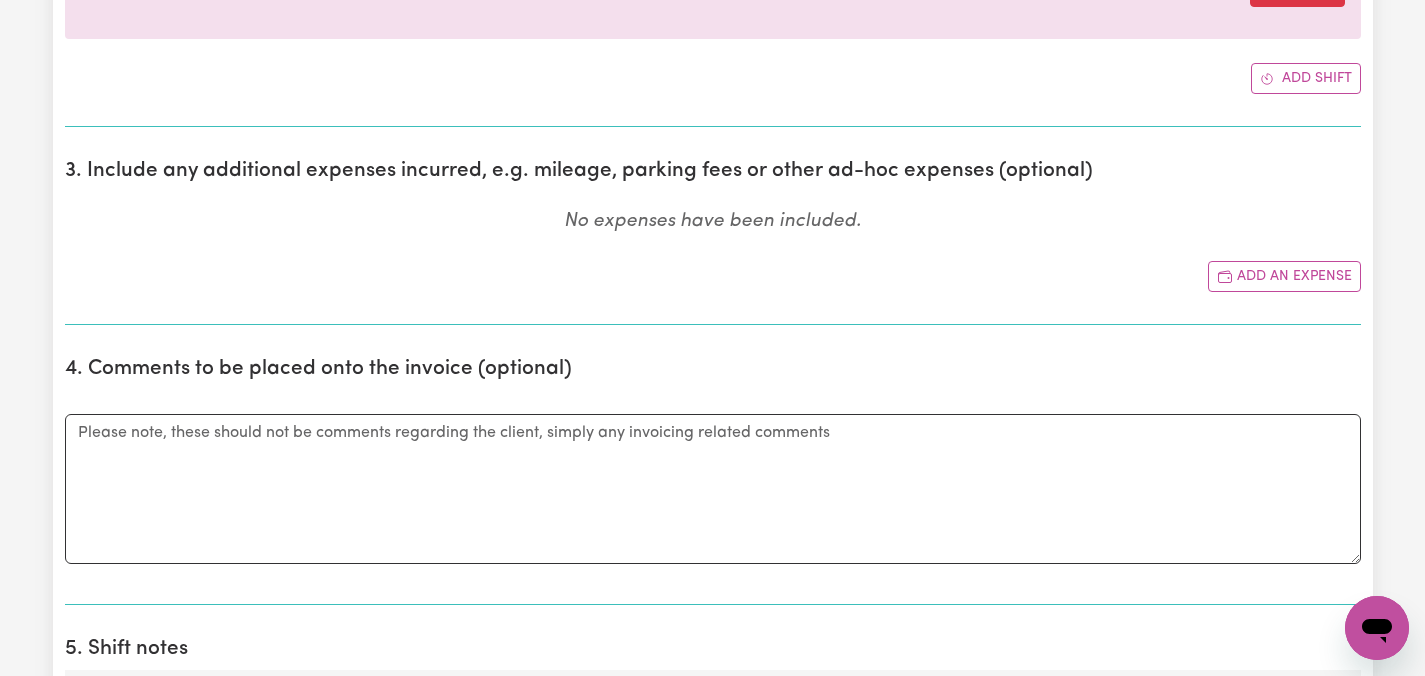 click on "Submit Hours 1. Fill in your details below to claim your payment Job title Select the job you're submitting hours for... [[PERSON_NAME]] Care worker needed in [GEOGRAPHIC_DATA] [GEOGRAPHIC_DATA] [[PERSON_NAME] [PERSON_NAME]] Care worker needed in [GEOGRAPHIC_DATA] [[GEOGRAPHIC_DATA] (Han) Vu - NDIS Number: 430921521] [DEMOGRAPHIC_DATA] Support workers with experience in Behaviour Support Plans Preview Job Your ABN 76571732818 To include or update your ABN,  update your profile . 2. Enter the details of your shift(s) Date of care work [DATE] 14 / 0 7 / 2025 « ‹ [DATE] › » Mon Tue Wed Thu Fri Sat Sun 30 1 2 3 4 5 6 7 8 9 10 11 12 13 14 15 16 17 18 19 20 21 22 23 24 25 26 27 28 29 30 31 1 2 3 Start time 14:00 2 : 0 0   AM PM End time 22:00 10 : 0 0   AM PM Hourly rate Select rate... $47.97 (Weekday) $70.82 ([DATE]) $87.96 ([DATE]) $87.96 (Public Holiday) $50.05 (Evening Care) $29.43 (Overnight) Total hours:  8h  Remove Date of care work [DATE] 15 / 0 7 / 2025 « ‹ [DATE] › » Mon Tue Wed Thu Fri Sat Sun 30 1 2 3 4 5 6 7 8 9 10 11 12 13 14 15" at bounding box center (712, -514) 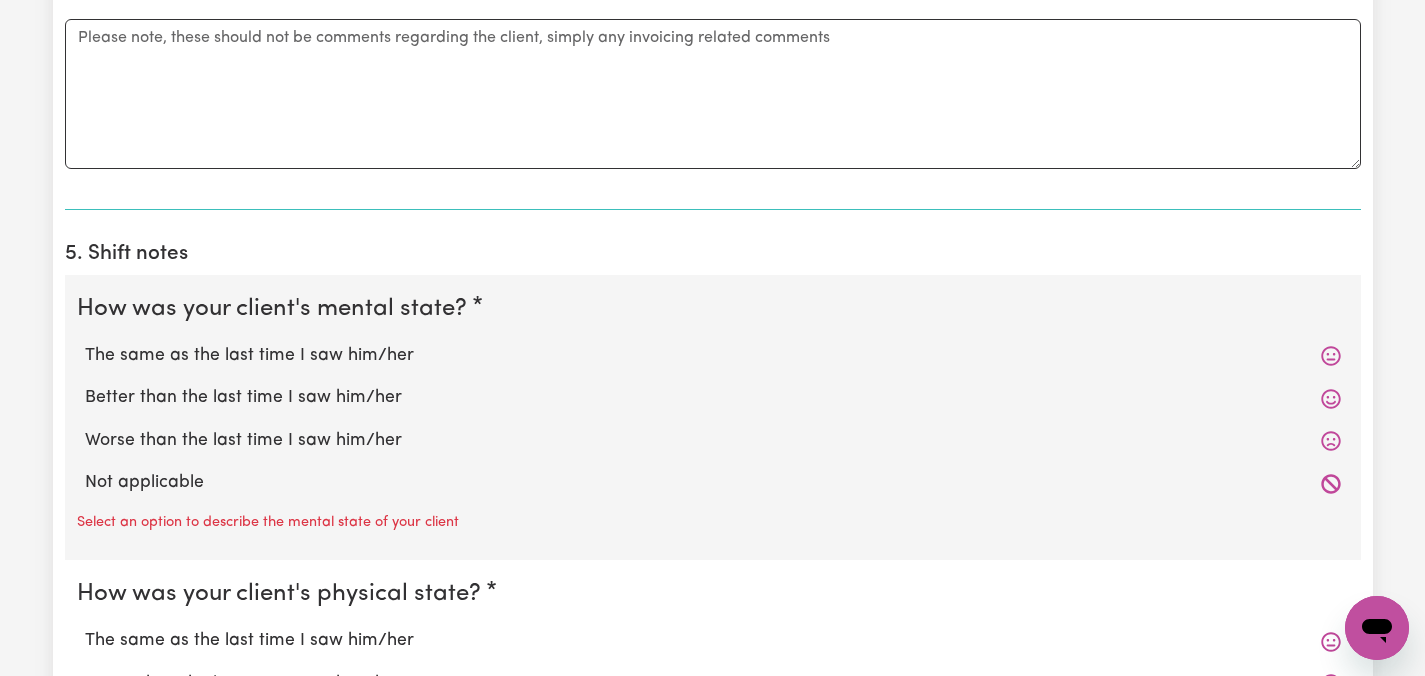 scroll, scrollTop: 3480, scrollLeft: 0, axis: vertical 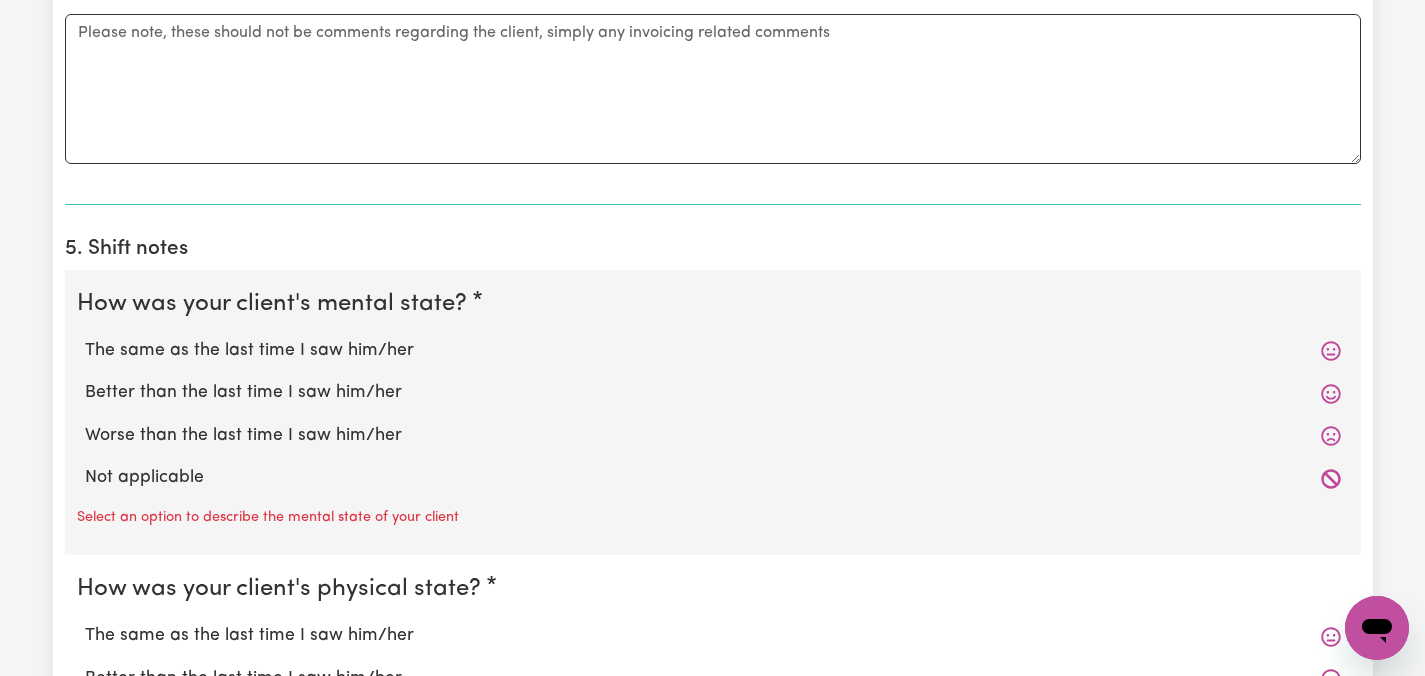 click on "The same as the last time I saw him/her" at bounding box center [713, 351] 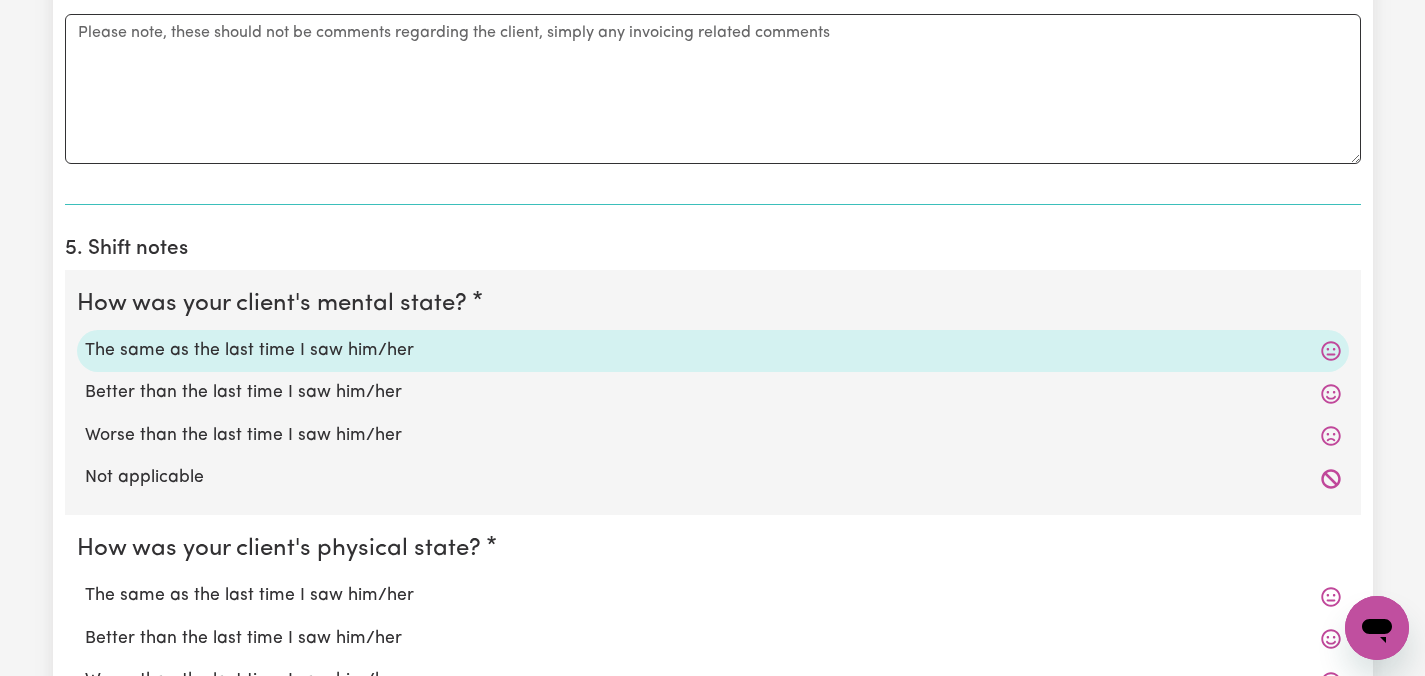 click on "The same as the last time I saw him/her" at bounding box center [713, 596] 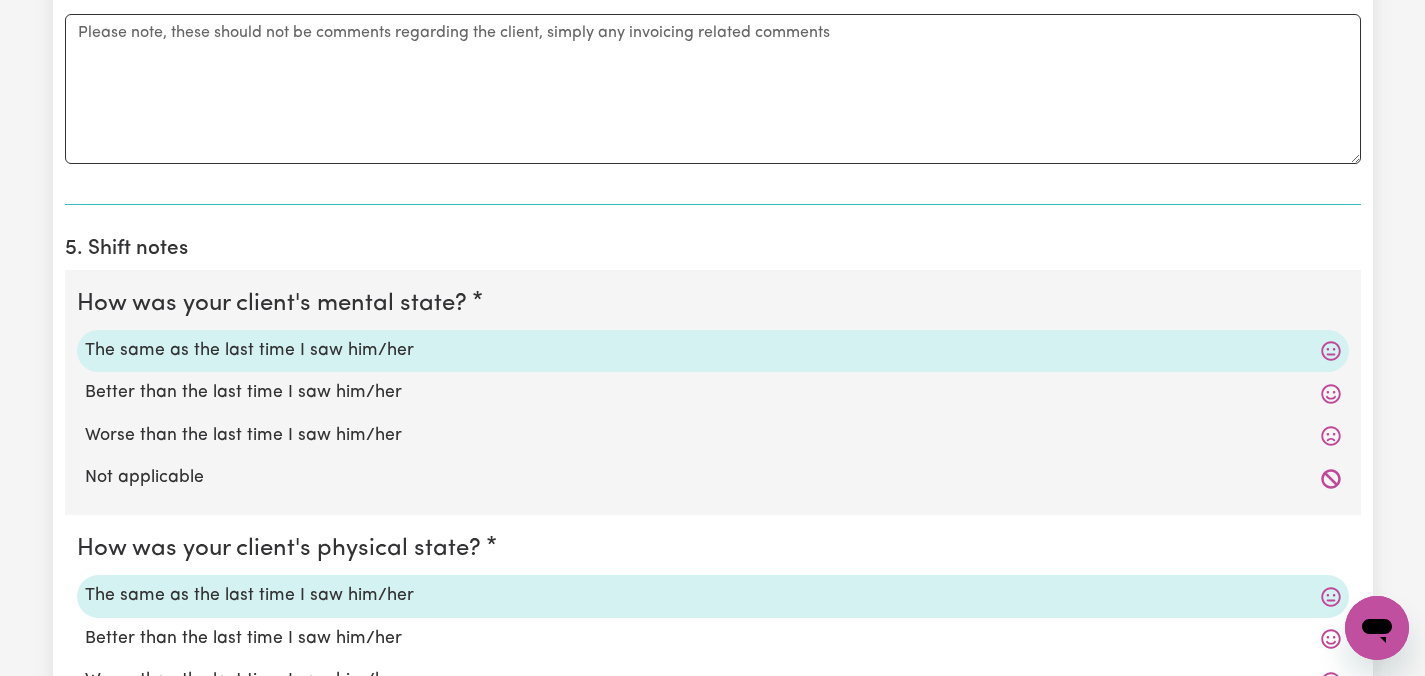 click on "Submit Hours 1. Fill in your details below to claim your payment Job title Select the job you're submitting hours for... [[PERSON_NAME]] Care worker needed in [GEOGRAPHIC_DATA] [GEOGRAPHIC_DATA] [[PERSON_NAME] [PERSON_NAME]] Care worker needed in [GEOGRAPHIC_DATA] [[GEOGRAPHIC_DATA] (Han) Vu - NDIS Number: 430921521] [DEMOGRAPHIC_DATA] Support workers with experience in Behaviour Support Plans Preview Job Your ABN 76571732818 To include or update your ABN,  update your profile . 2. Enter the details of your shift(s) Date of care work [DATE] 14 / 0 7 / 2025 « ‹ [DATE] › » Mon Tue Wed Thu Fri Sat Sun 30 1 2 3 4 5 6 7 8 9 10 11 12 13 14 15 16 17 18 19 20 21 22 23 24 25 26 27 28 29 30 31 1 2 3 Start time 14:00 2 : 0 0   AM PM End time 22:00 10 : 0 0   AM PM Hourly rate Select rate... $47.97 (Weekday) $70.82 ([DATE]) $87.96 ([DATE]) $87.96 (Public Holiday) $50.05 (Evening Care) $29.43 (Overnight) Total hours:  8h  Remove Date of care work [DATE] 15 / 0 7 / 2025 « ‹ [DATE] › » Mon Tue Wed Thu Fri Sat Sun 30 1 2 3 4 5 6 7 8 9 10 11 12 13 14 15" at bounding box center [712, -954] 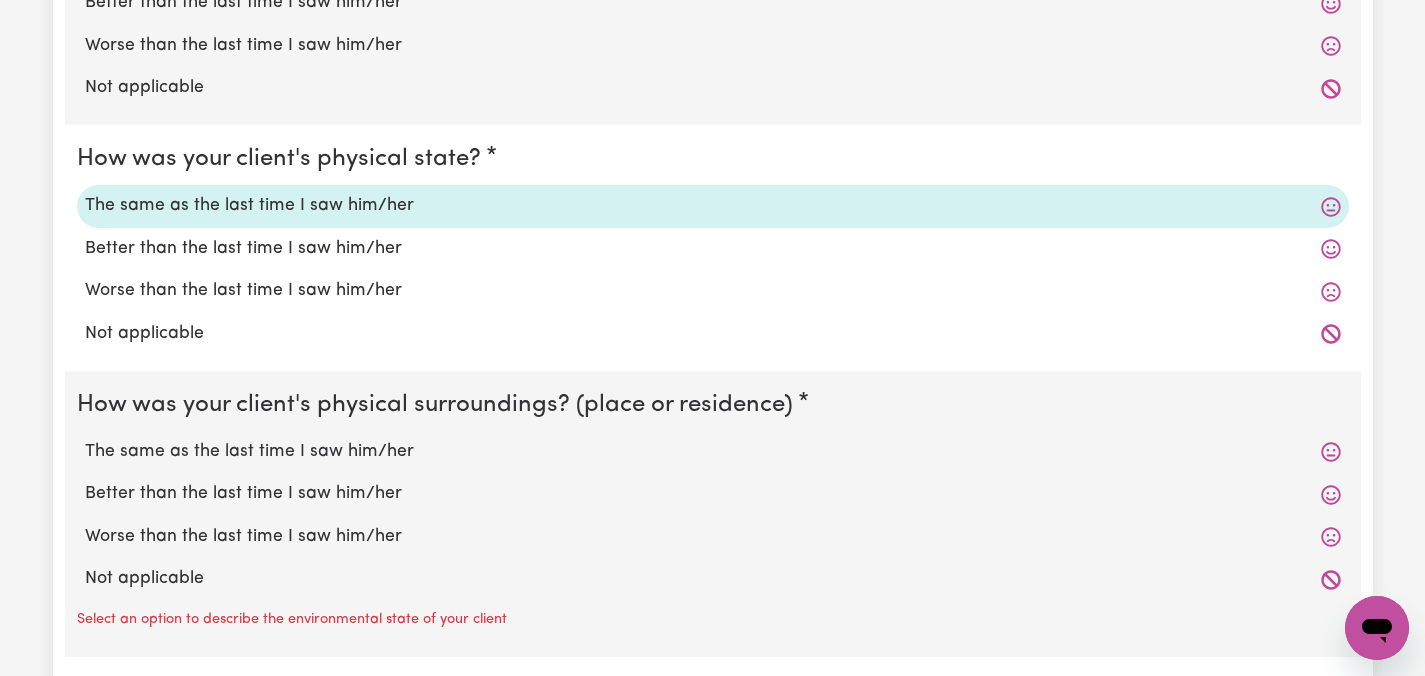 scroll, scrollTop: 3880, scrollLeft: 0, axis: vertical 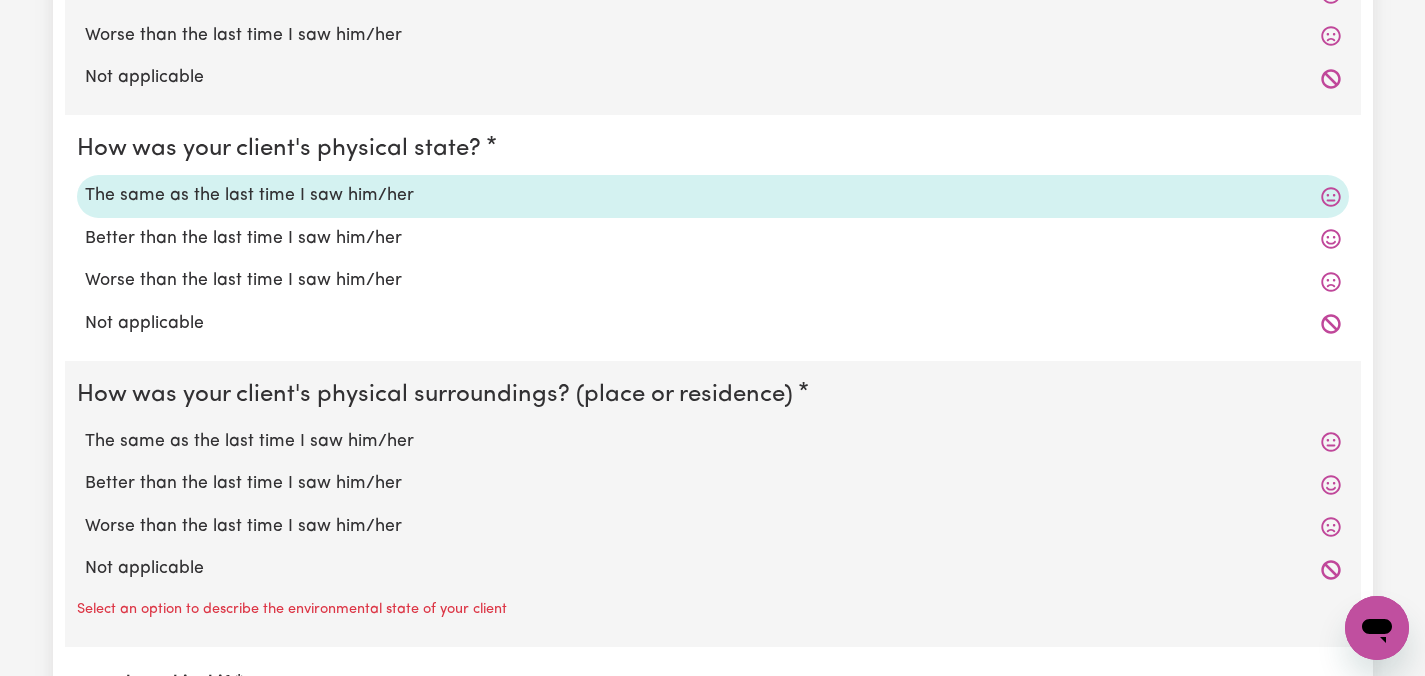 click on "The same as the last time I saw him/her" at bounding box center [713, 442] 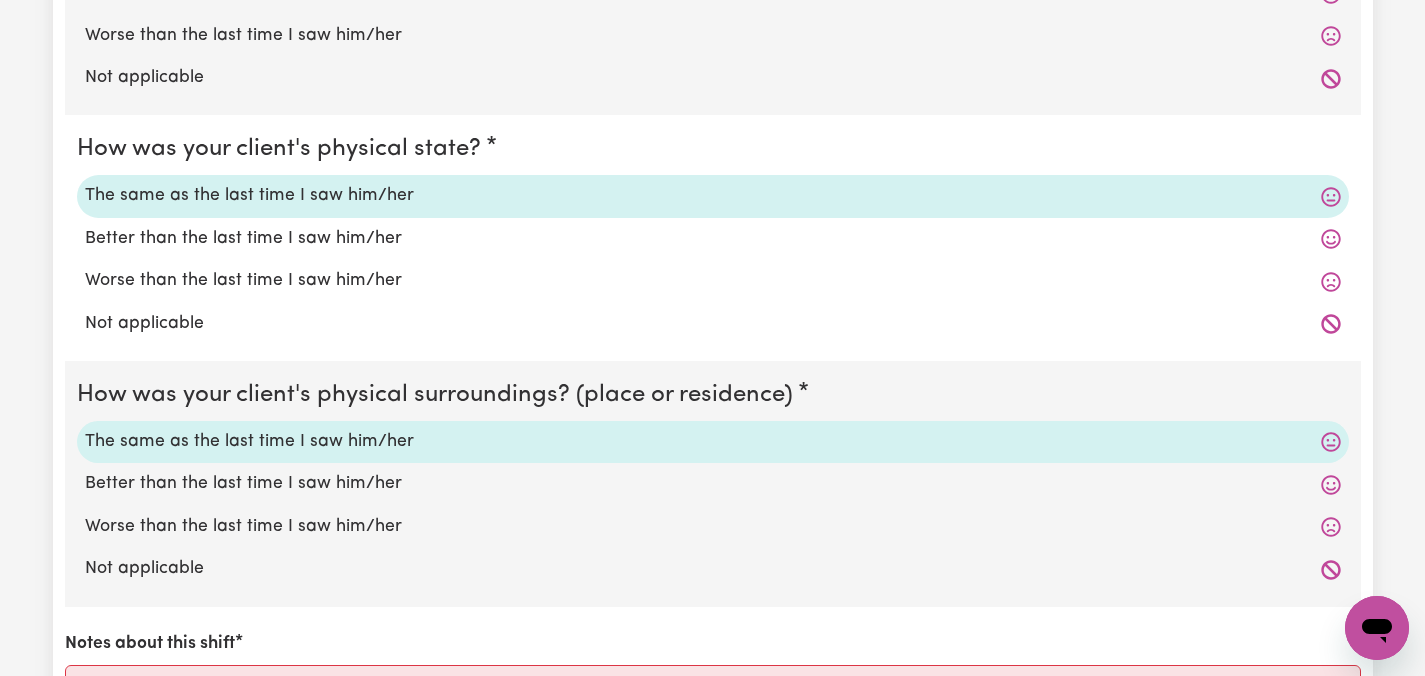 click on "Submit Hours 1. Fill in your details below to claim your payment Job title Select the job you're submitting hours for... [[PERSON_NAME]] Care worker needed in [GEOGRAPHIC_DATA] [GEOGRAPHIC_DATA] [[PERSON_NAME] [PERSON_NAME]] Care worker needed in [GEOGRAPHIC_DATA] [[GEOGRAPHIC_DATA] (Han) Vu - NDIS Number: 430921521] [DEMOGRAPHIC_DATA] Support workers with experience in Behaviour Support Plans Preview Job Your ABN 76571732818 To include or update your ABN,  update your profile . 2. Enter the details of your shift(s) Date of care work [DATE] 14 / 0 7 / 2025 « ‹ [DATE] › » Mon Tue Wed Thu Fri Sat Sun 30 1 2 3 4 5 6 7 8 9 10 11 12 13 14 15 16 17 18 19 20 21 22 23 24 25 26 27 28 29 30 31 1 2 3 Start time 14:00 2 : 0 0   AM PM End time 22:00 10 : 0 0   AM PM Hourly rate Select rate... $47.97 (Weekday) $70.82 ([DATE]) $87.96 ([DATE]) $87.96 (Public Holiday) $50.05 (Evening Care) $29.43 (Overnight) Total hours:  8h  Remove Date of care work [DATE] 15 / 0 7 / 2025 « ‹ [DATE] › » Mon Tue Wed Thu Fri Sat Sun 30 1 2 3 4 5 6 7 8 9 10 11 12 13 14 15" at bounding box center [712, -1374] 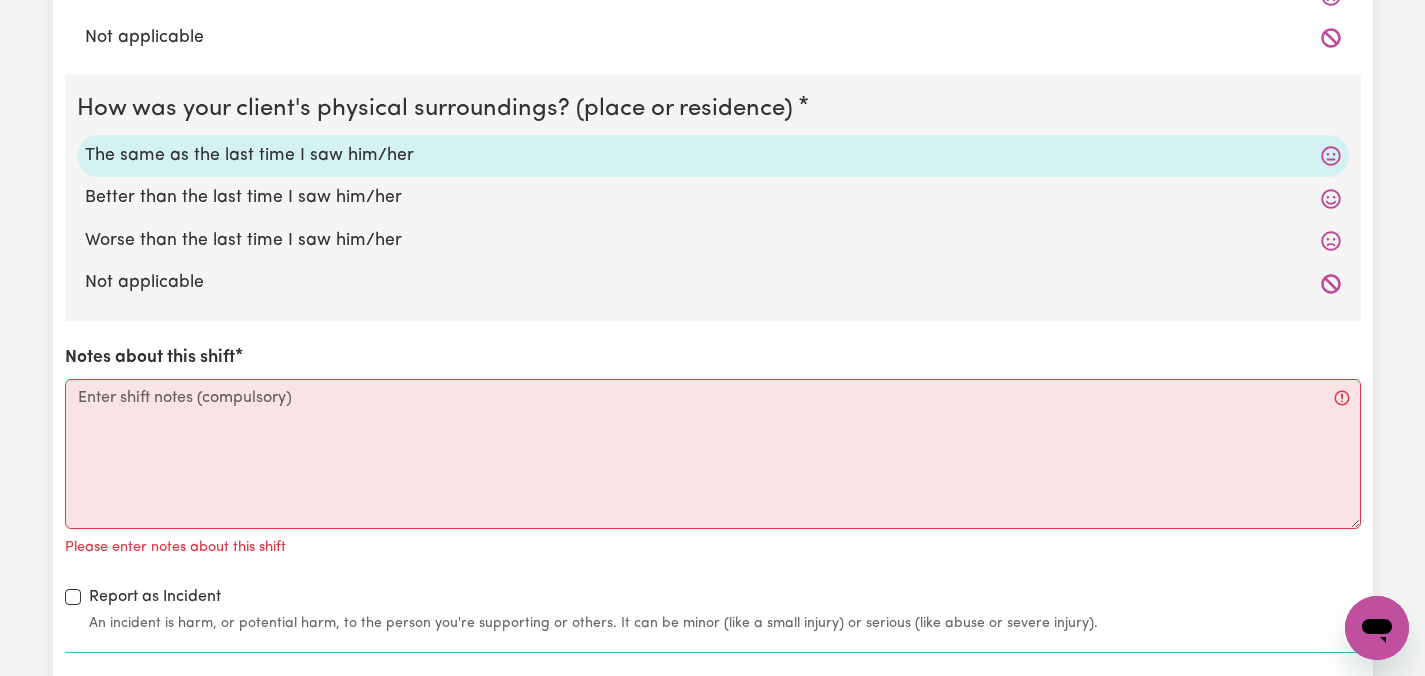 scroll, scrollTop: 4200, scrollLeft: 0, axis: vertical 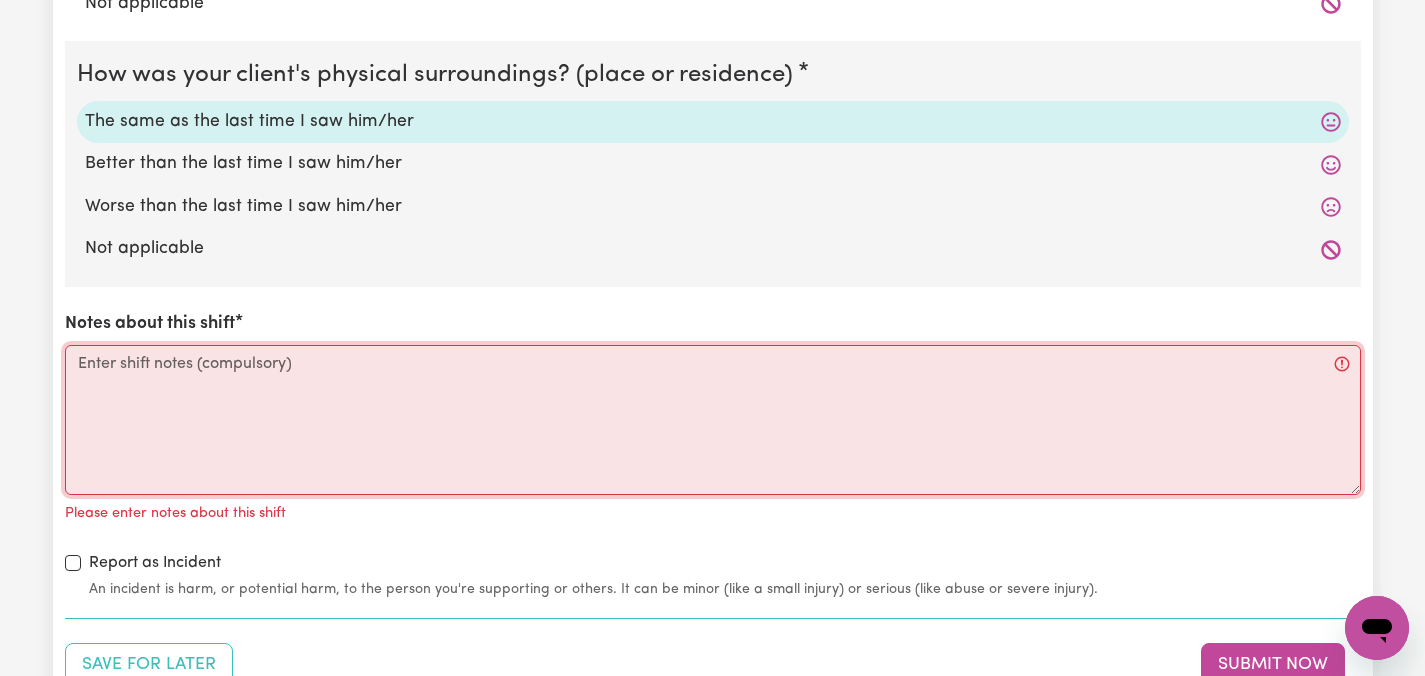 click on "Notes about this shift" at bounding box center (713, 420) 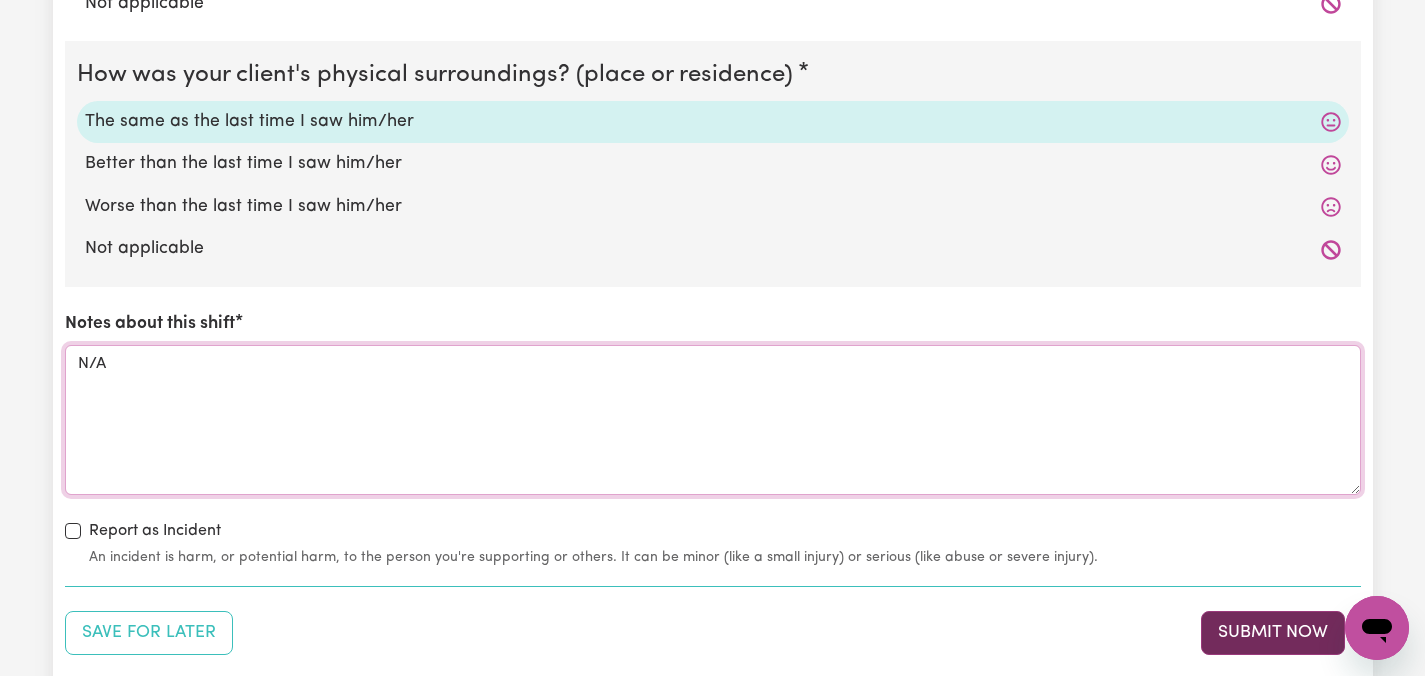 type on "N/A" 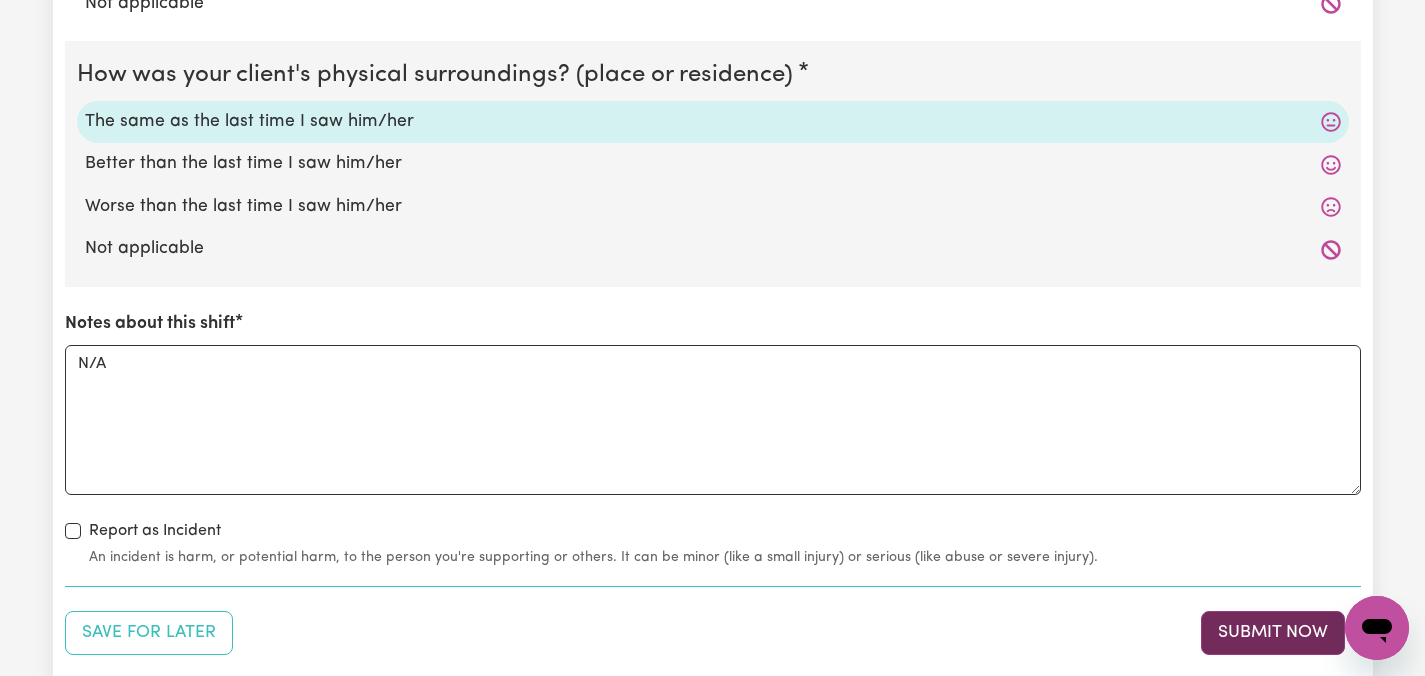 click on "Submit Now" at bounding box center (1273, 633) 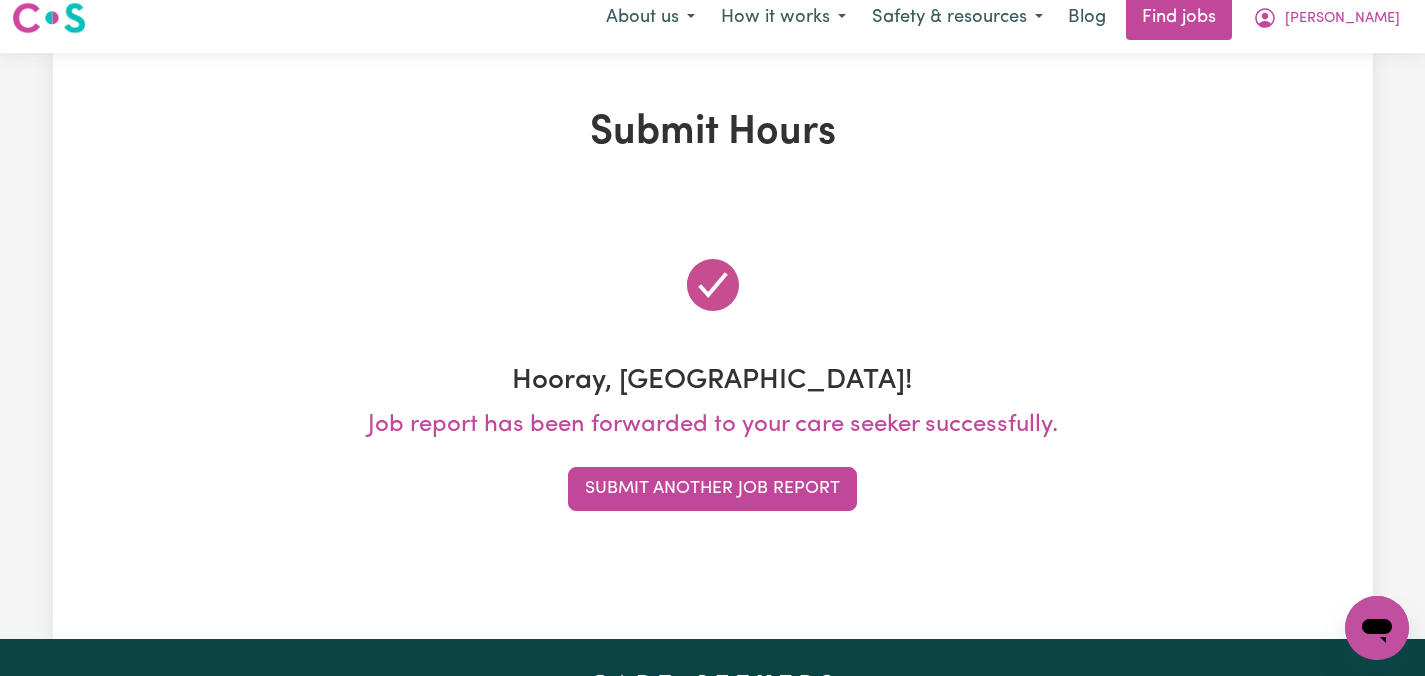 scroll, scrollTop: 0, scrollLeft: 0, axis: both 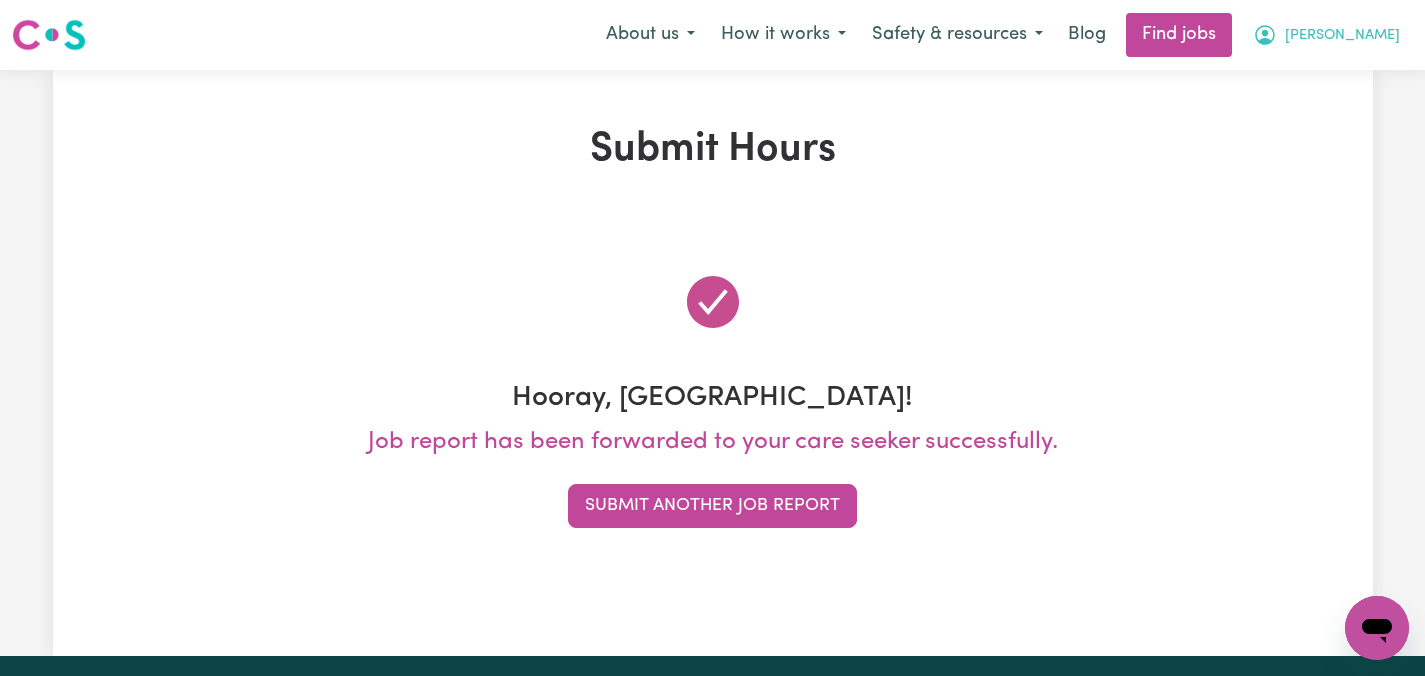 click on "[PERSON_NAME]" at bounding box center [1326, 35] 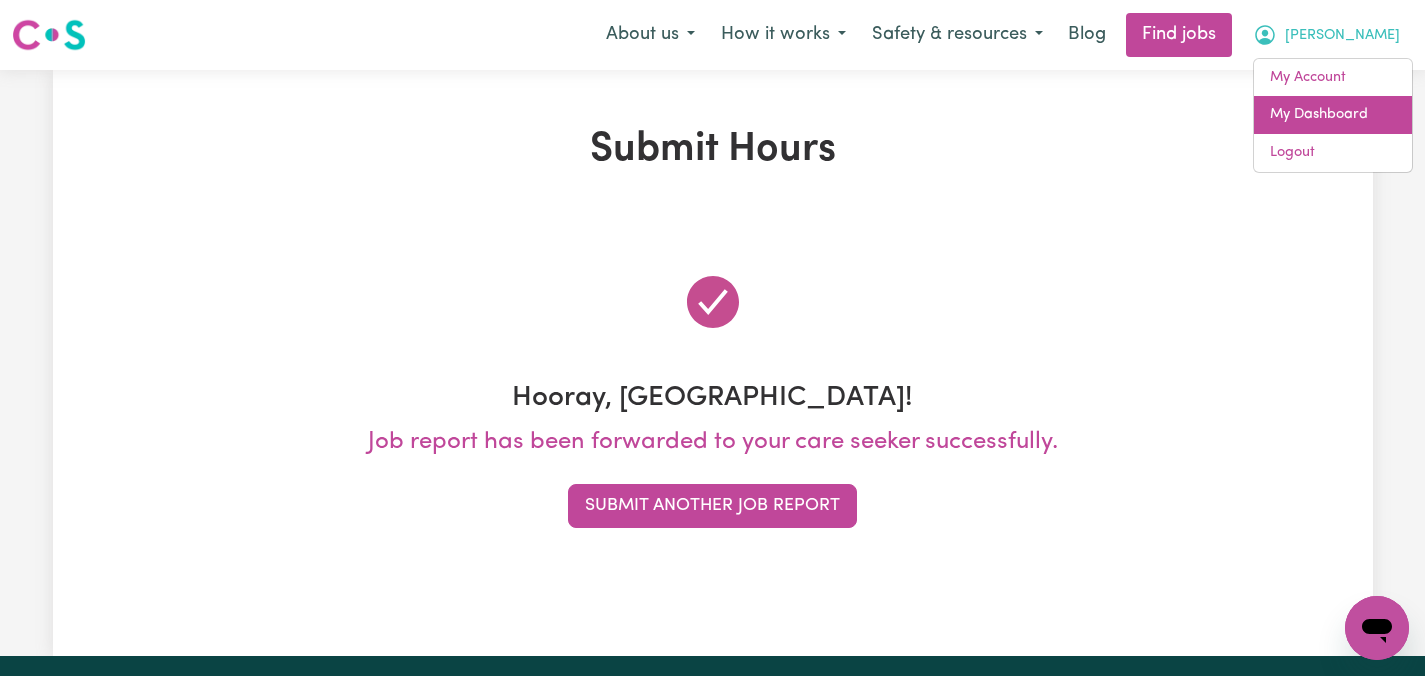 click on "My Dashboard" at bounding box center (1333, 115) 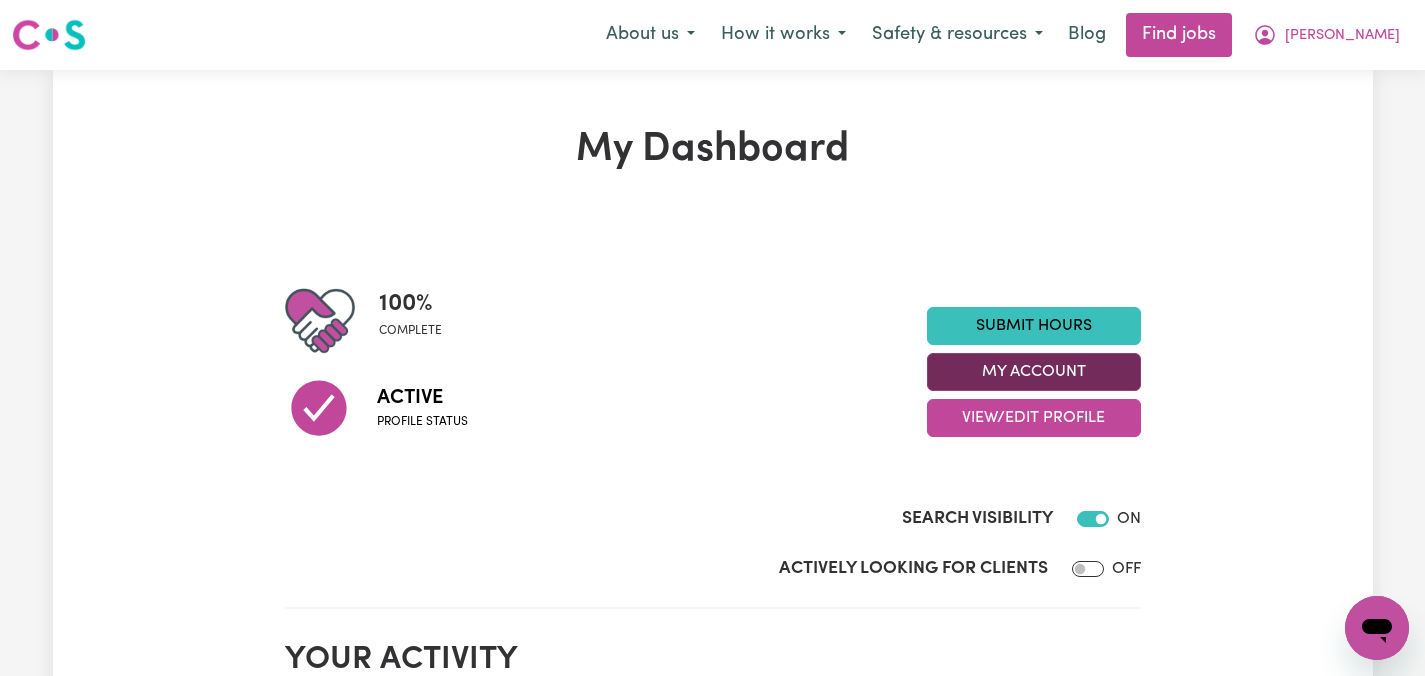 click on "My Account" at bounding box center [1034, 372] 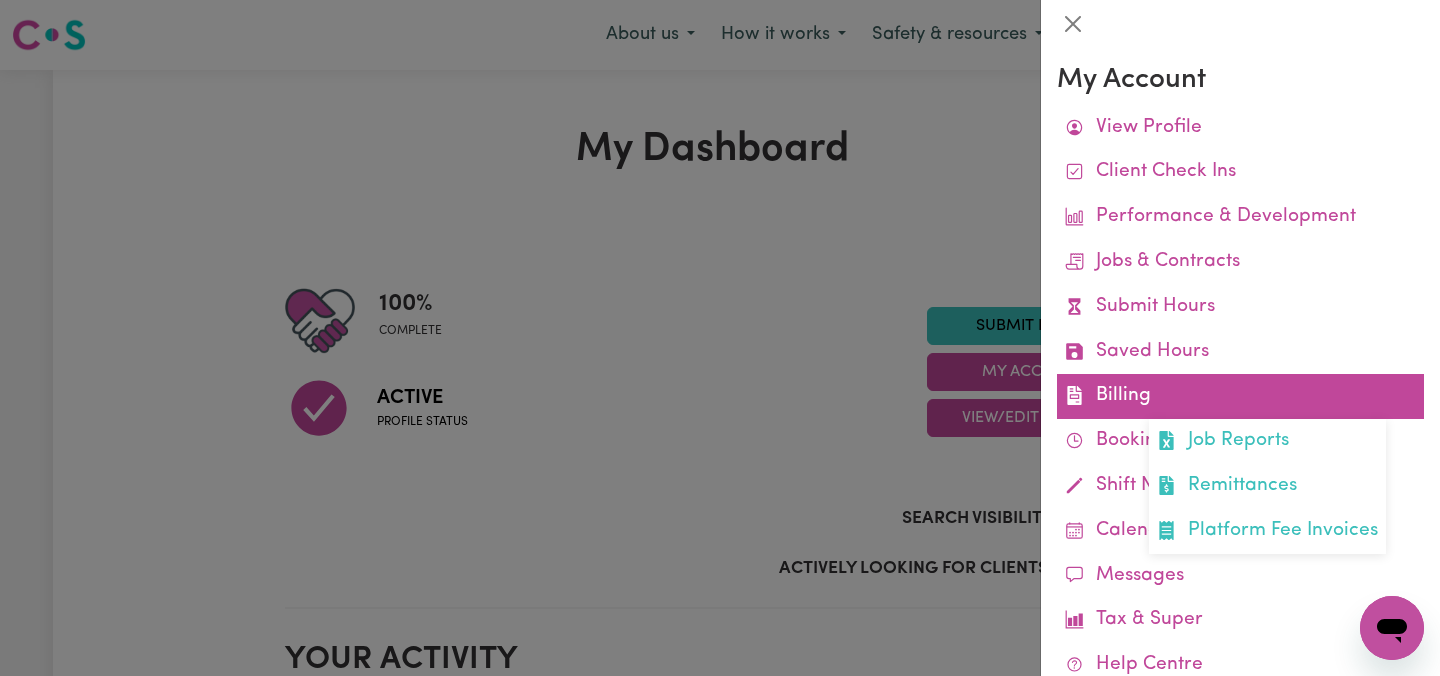 click on "Billing Job Reports Remittances Platform Fee Invoices" at bounding box center (1240, 396) 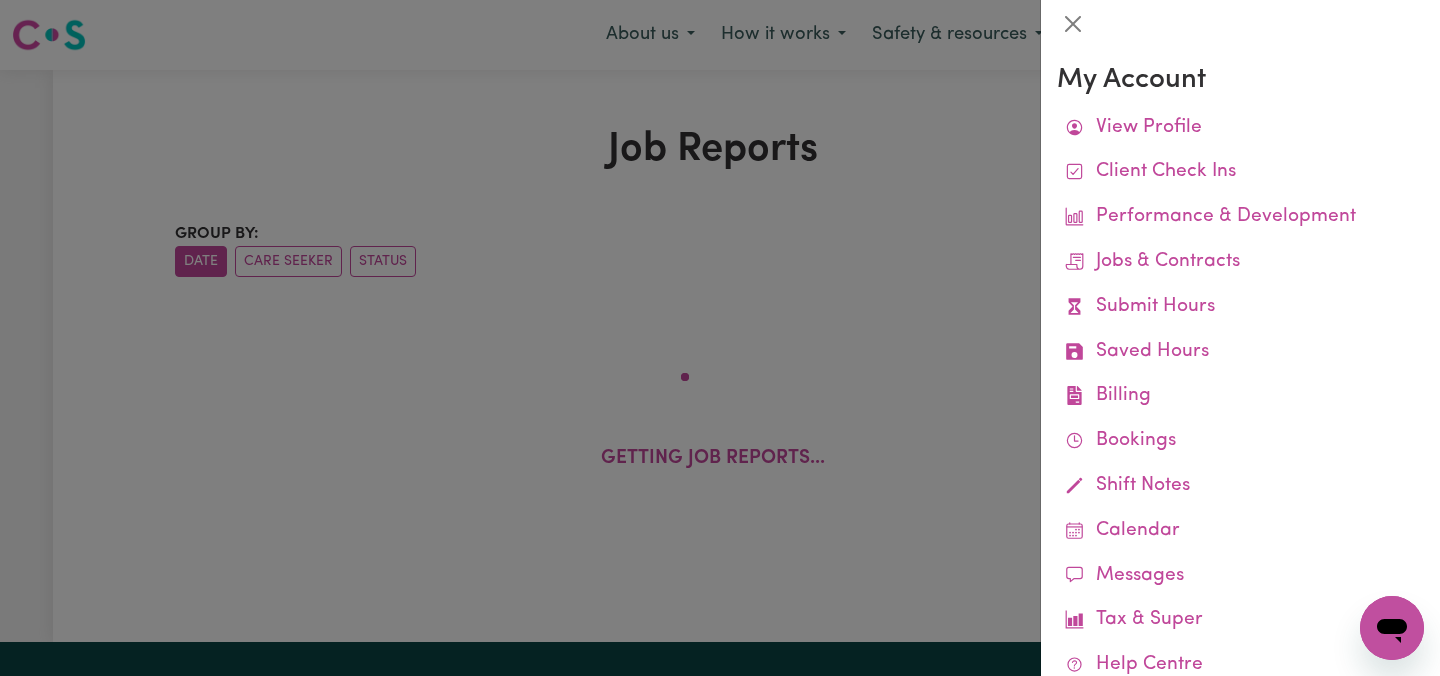 click at bounding box center [720, 338] 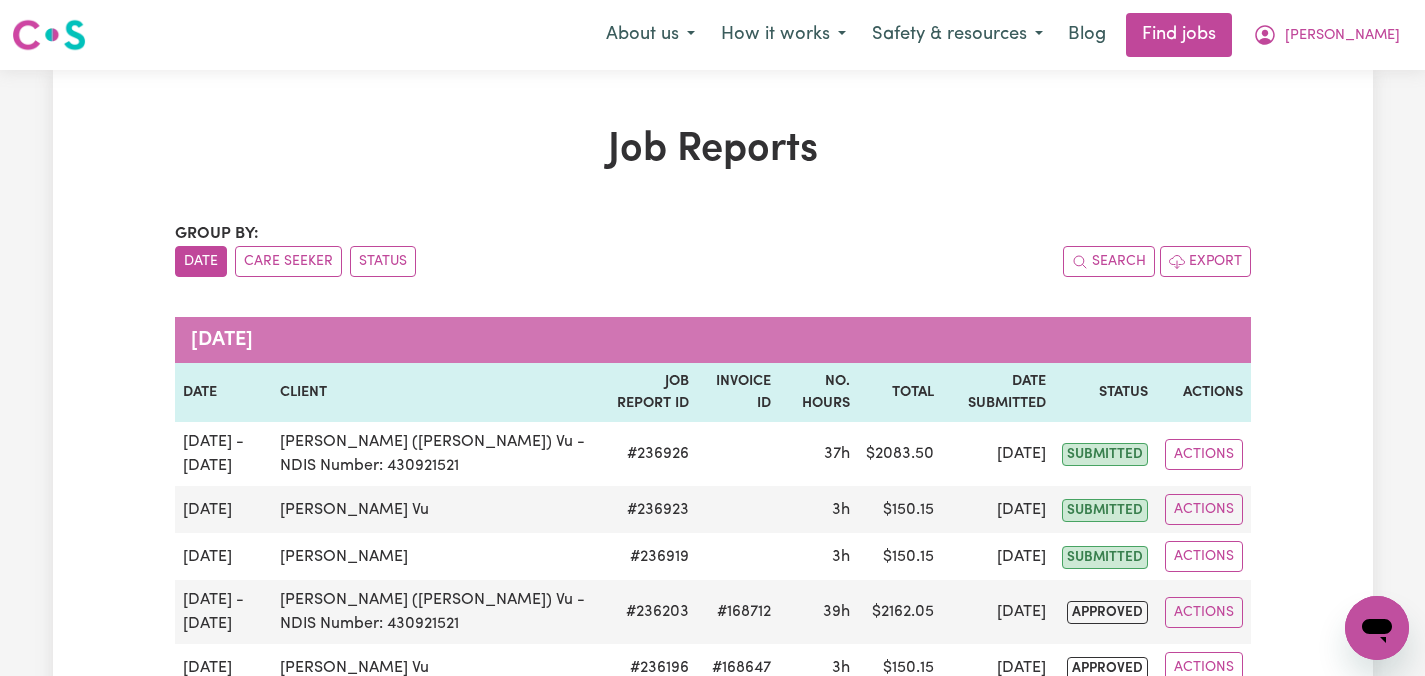 click on "Job Reports Group by: Date Care Seeker Status Search Export [DATE] Date Client Job Report ID Invoice ID No. Hours Total Date Submitted Status Actions [DATE] - [DATE] Chelsea (Han) Vu - NDIS Number: 430921521 # 236926 37h  $ 2083.50 [DATE] submitted Actions [DATE] [PERSON_NAME] Vu # 236923 3h  $ 150.15 [DATE] submitted Actions [DATE] Thi [PERSON_NAME] # 236919 3h  $ 150.15 [DATE] submitted Actions [DATE] - [DATE] [PERSON_NAME] (Han) Vu - NDIS Number: 430921521 # 236203 #168712 39h  $ 2162.05 [DATE] approved Actions [DATE] [PERSON_NAME] Vu # 236196 #168647 3h  $ 150.15 [DATE] approved Actions [DATE] Thi [PERSON_NAME] # 236195 #168648 3h  $ 150.15 [DATE] approved Actions [DATE] [PERSON_NAME] Vu # 235581 #168356 3h  $ 150.15 [DATE] approved Actions [DATE] Thi [PERSON_NAME] # 235572 #168355 3h  $ 150.15 [DATE] approved Actions [DATE] Date Client Job Report ID Invoice ID No. Hours Total Date Submitted Status Actions [DATE] - [DATE] Chelsea (Han) Vu - NDIS Number: 430921521 # 235568 #167952 48h 30m $ 2454.64 [DATE] approved Actions [DATE] - [DATE]" at bounding box center (713, 2262) 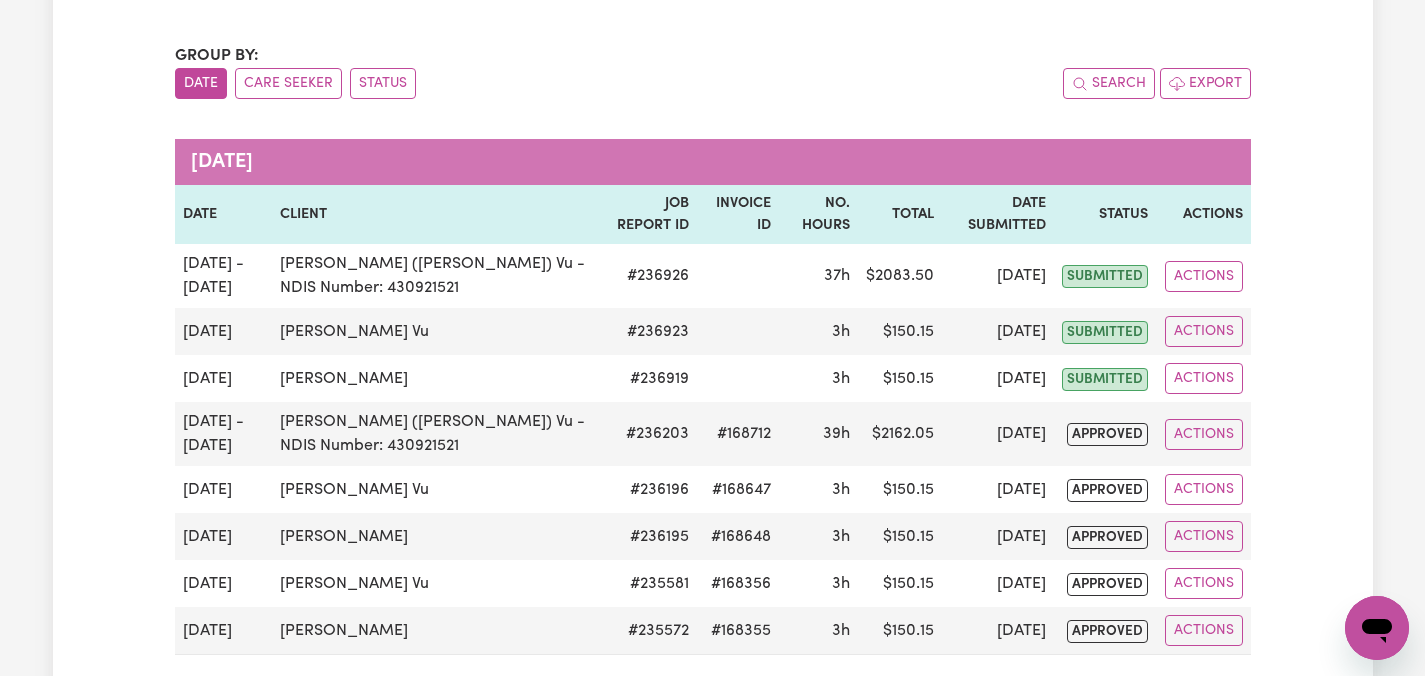 scroll, scrollTop: 200, scrollLeft: 0, axis: vertical 